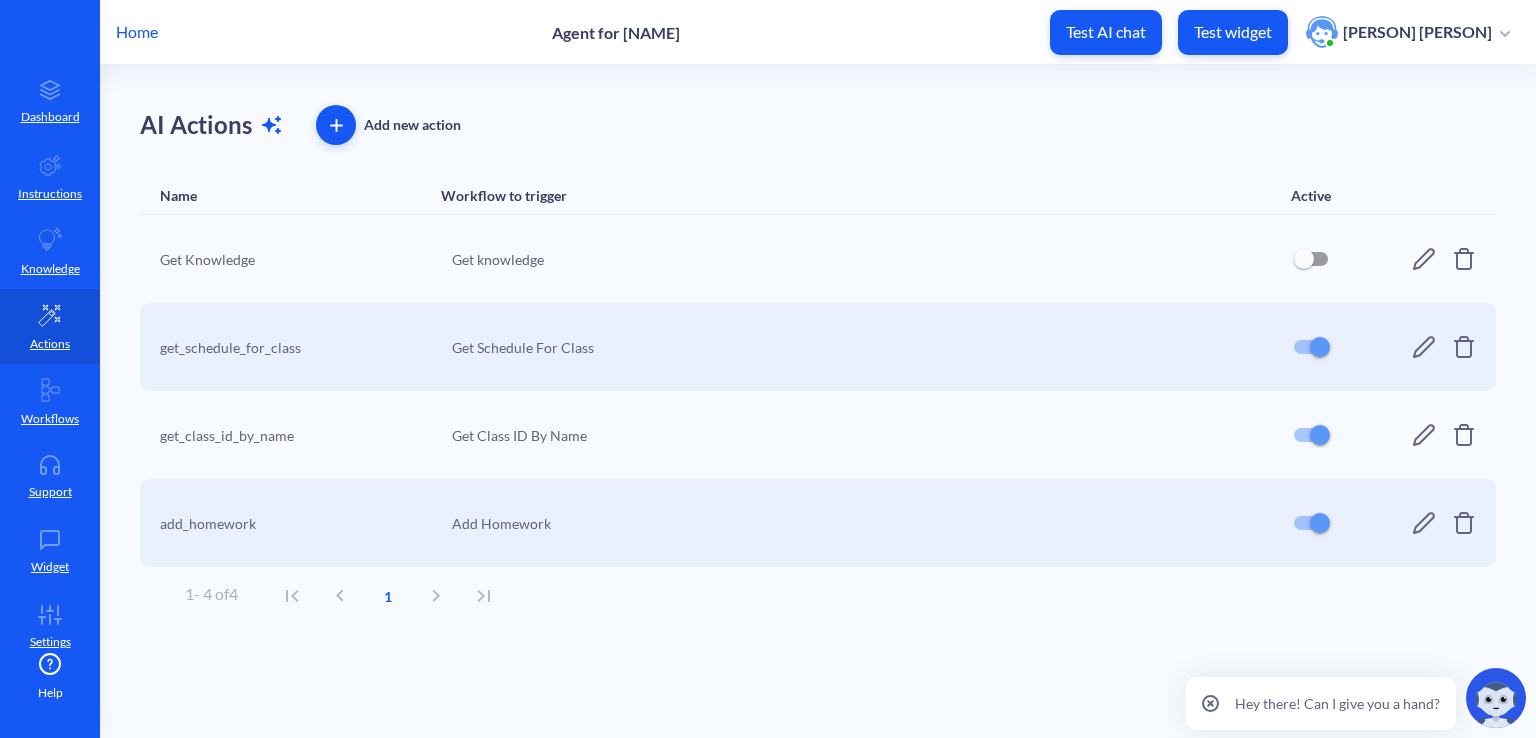 scroll, scrollTop: 0, scrollLeft: 0, axis: both 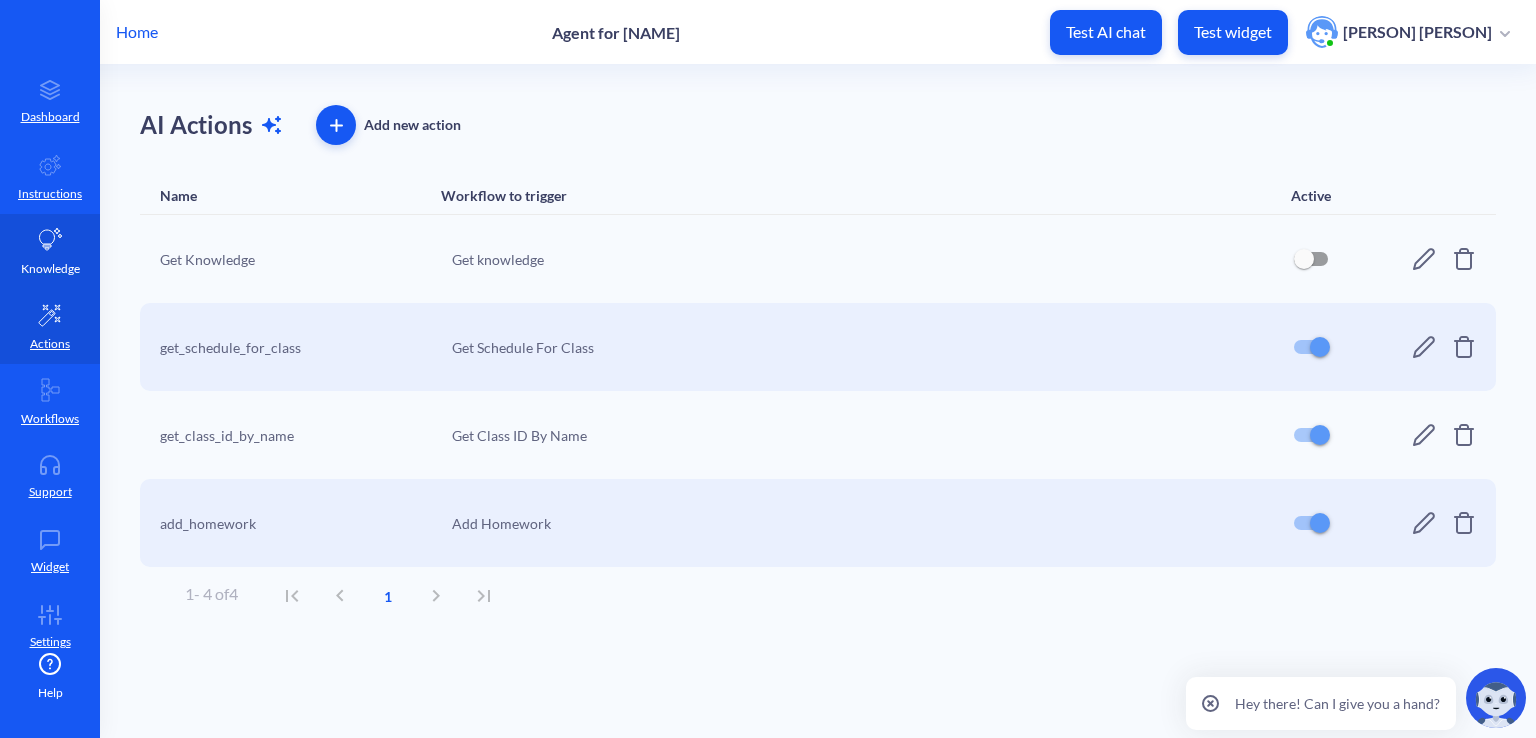 click on "Knowledge" at bounding box center (50, 251) 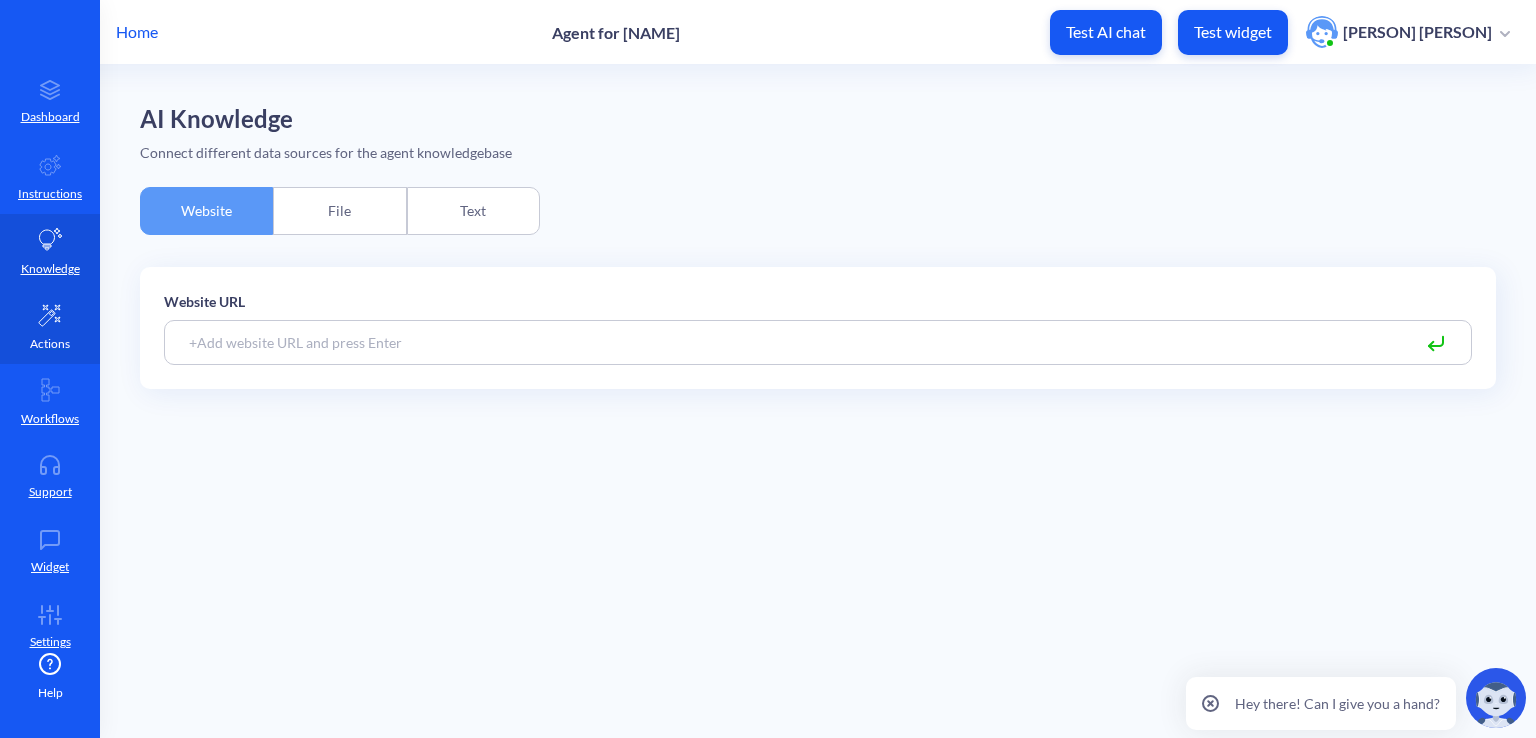 click 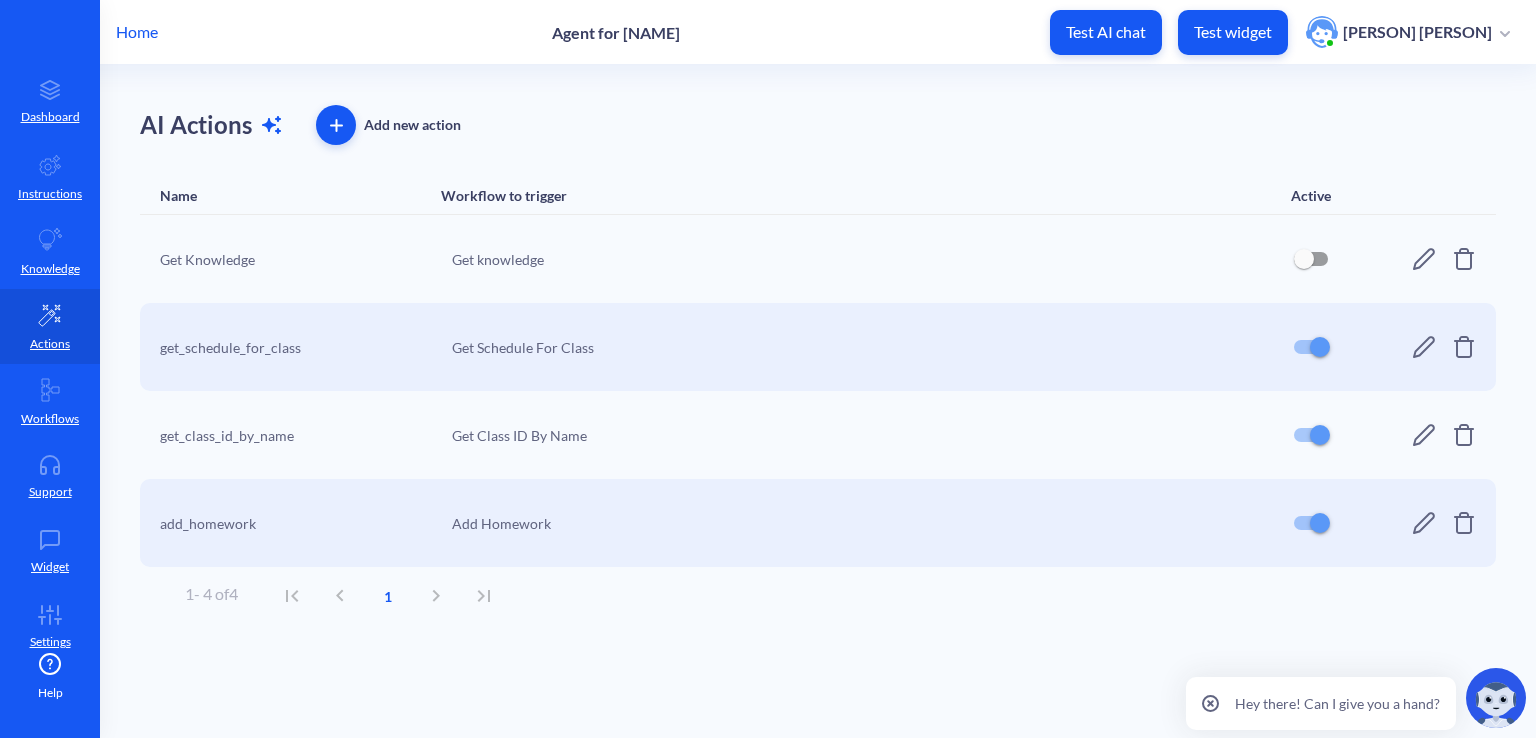 click 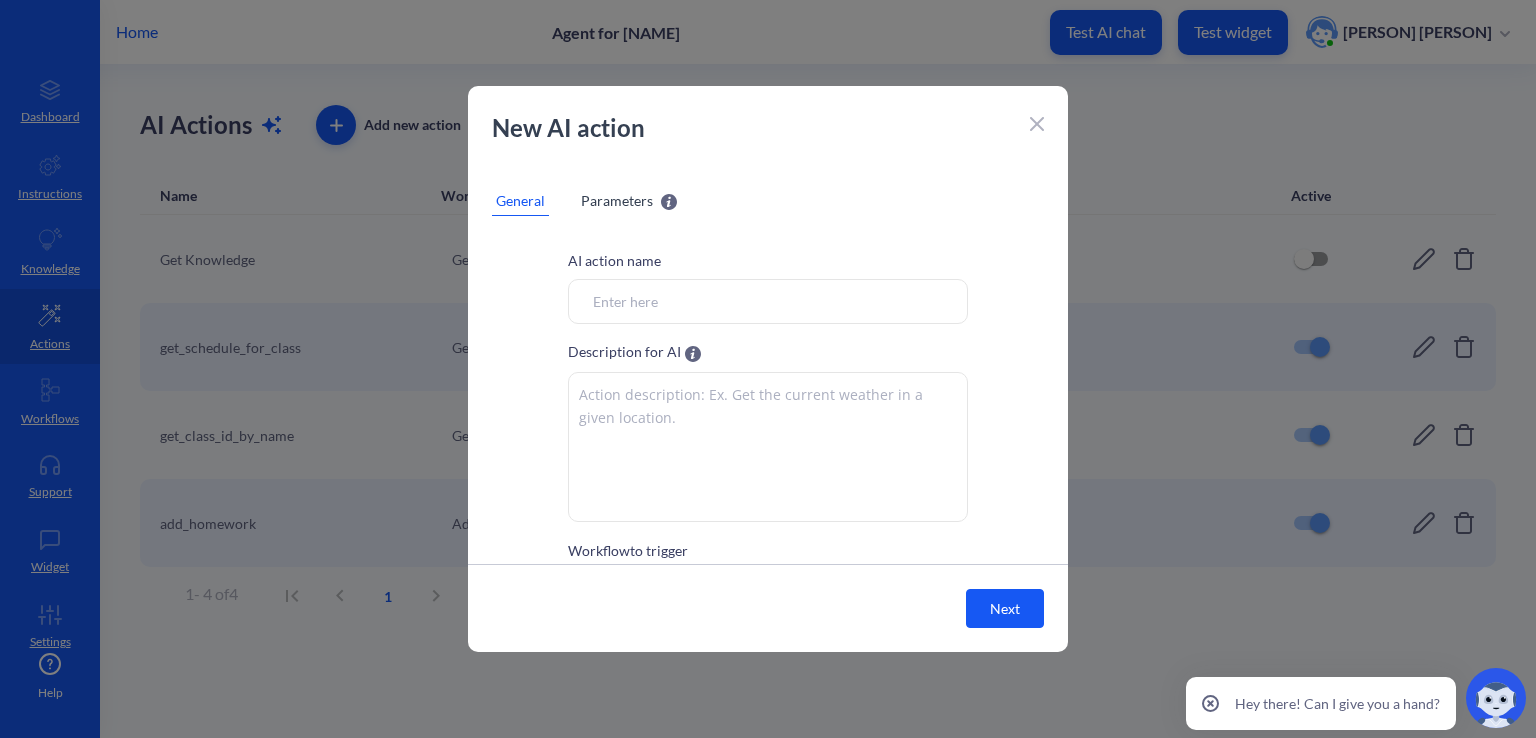 click 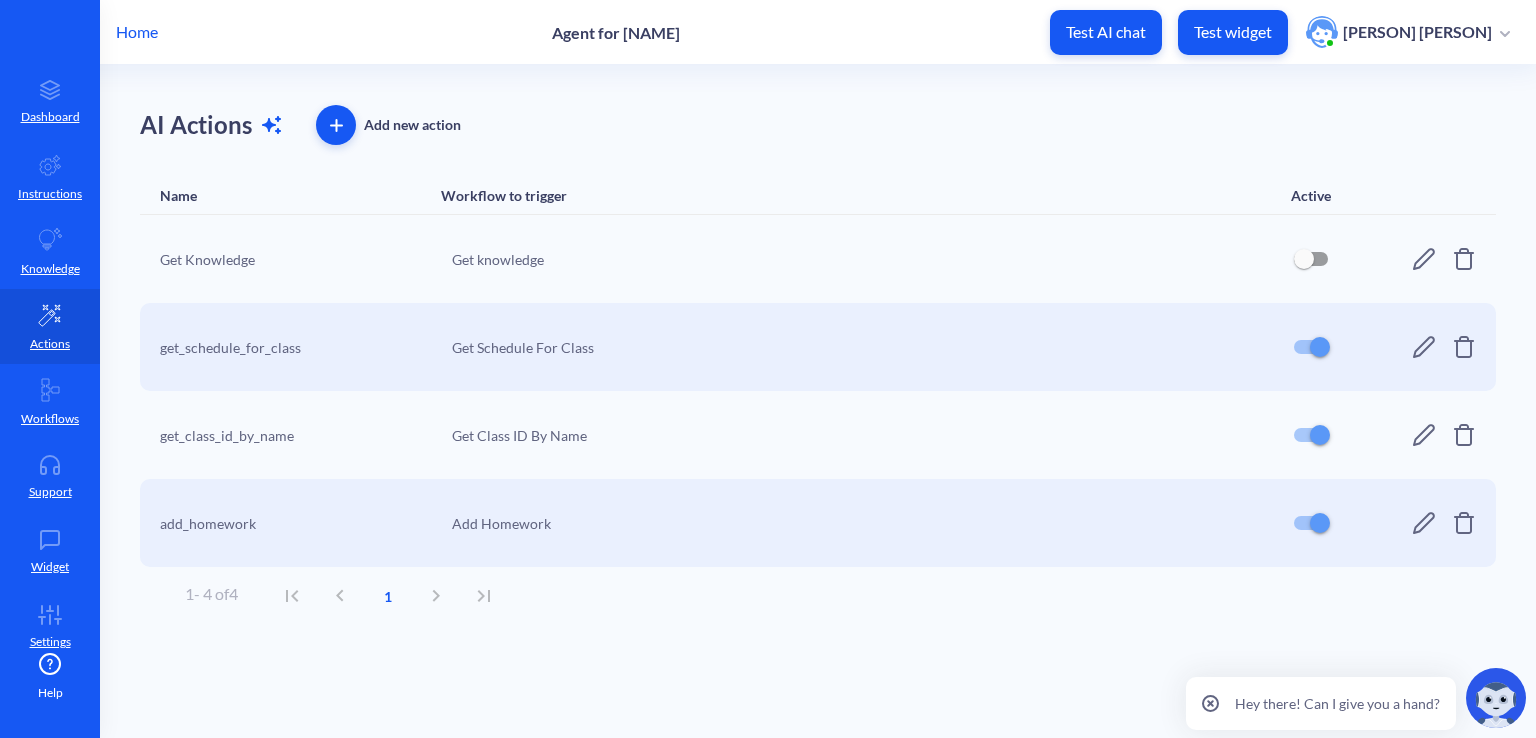 click 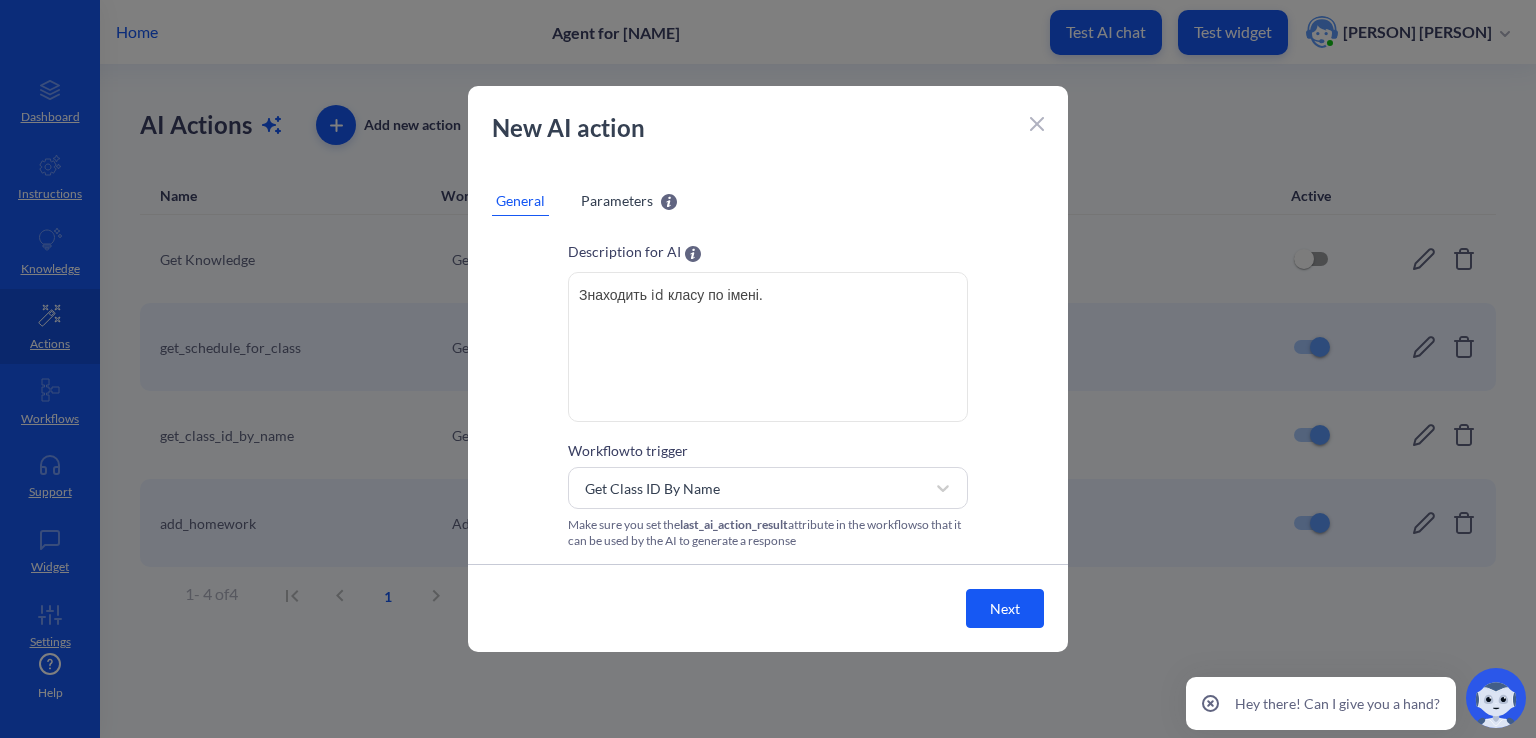 scroll, scrollTop: 101, scrollLeft: 0, axis: vertical 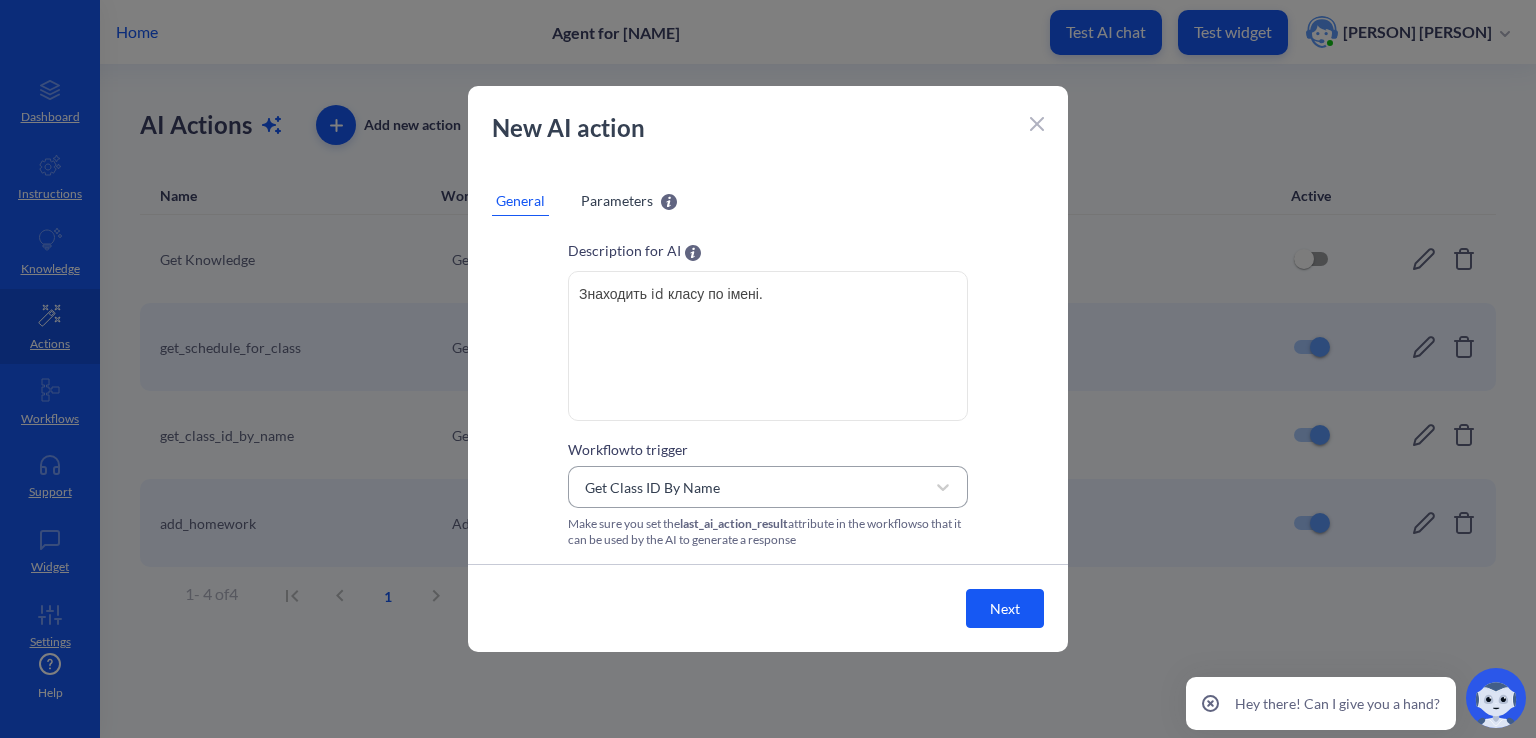 click on "Get Class ID By Name" at bounding box center (652, 487) 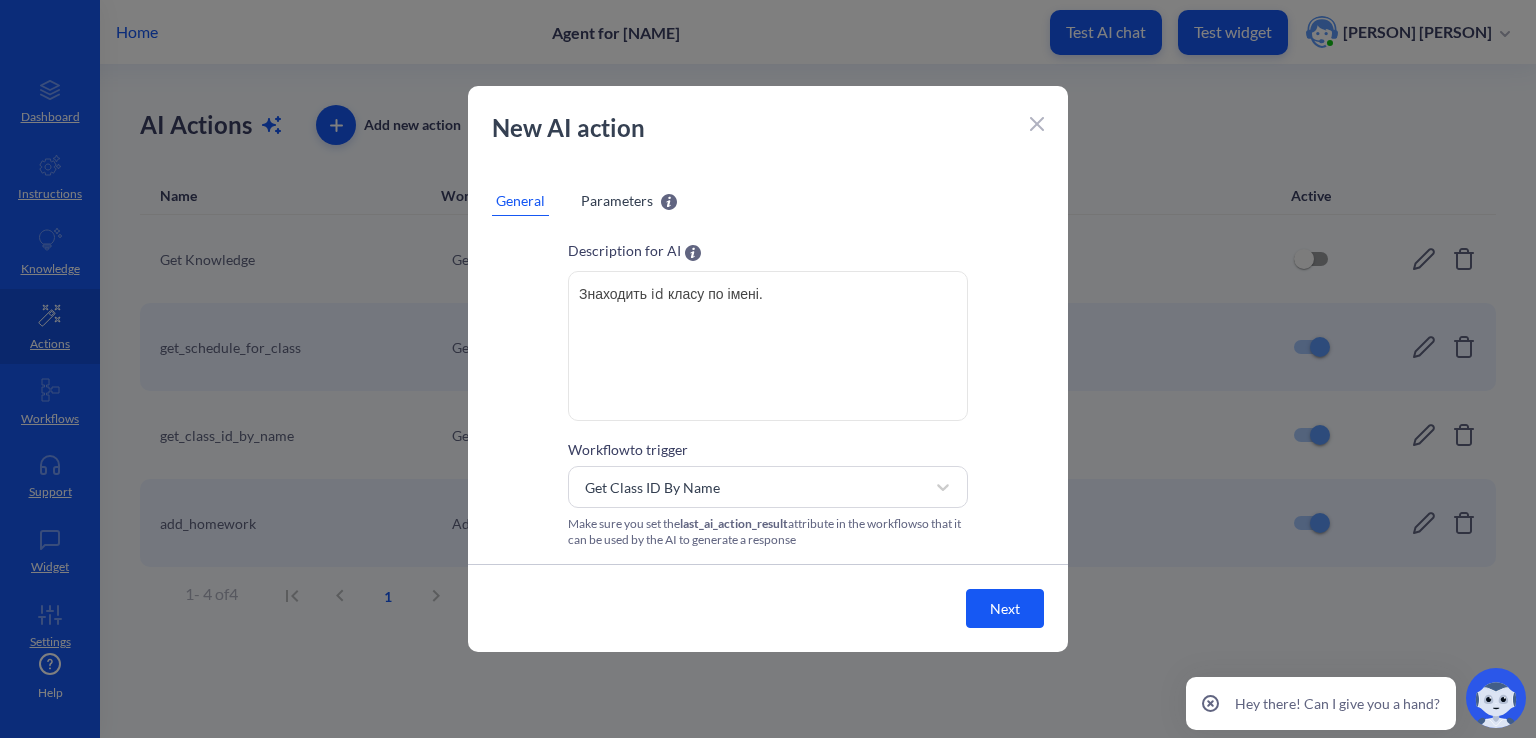 click 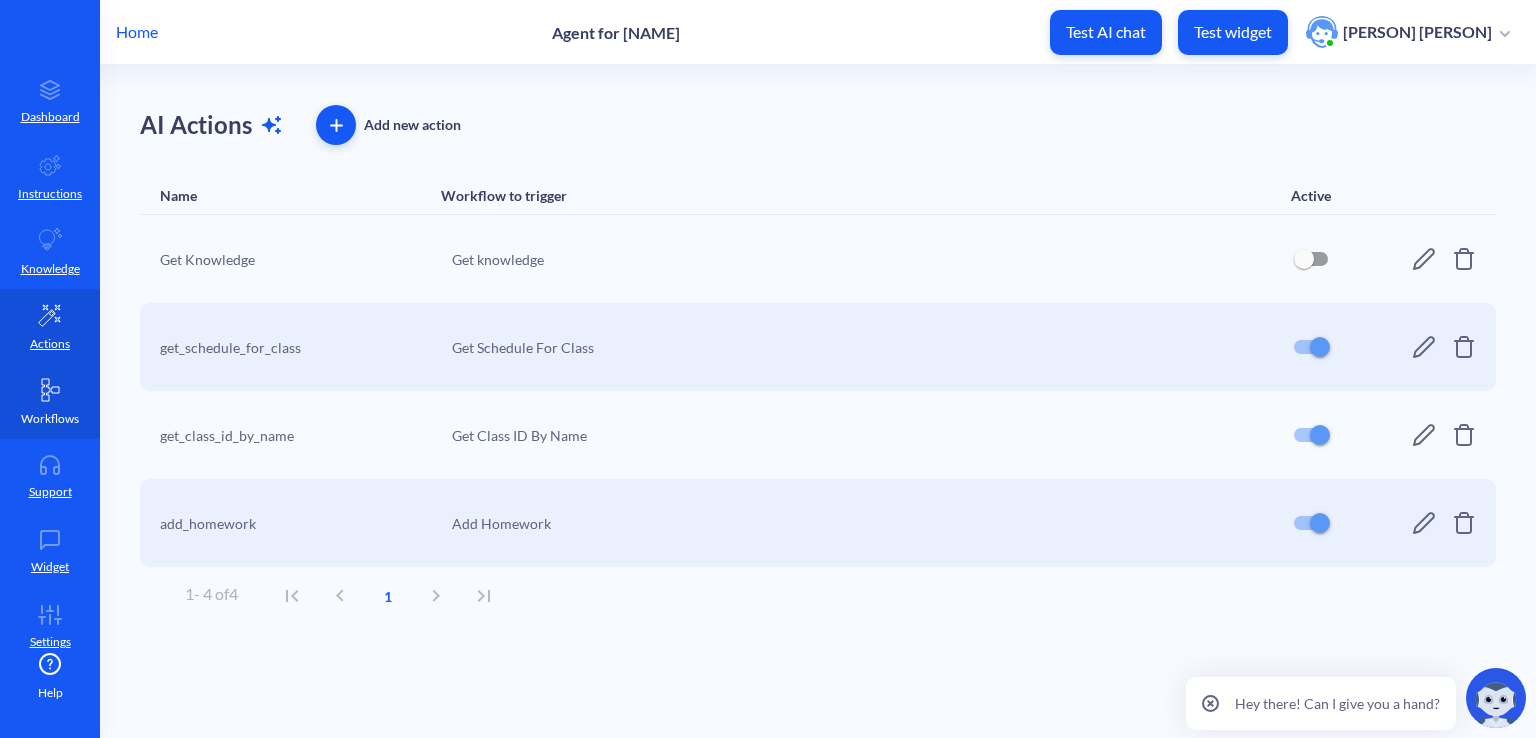 click 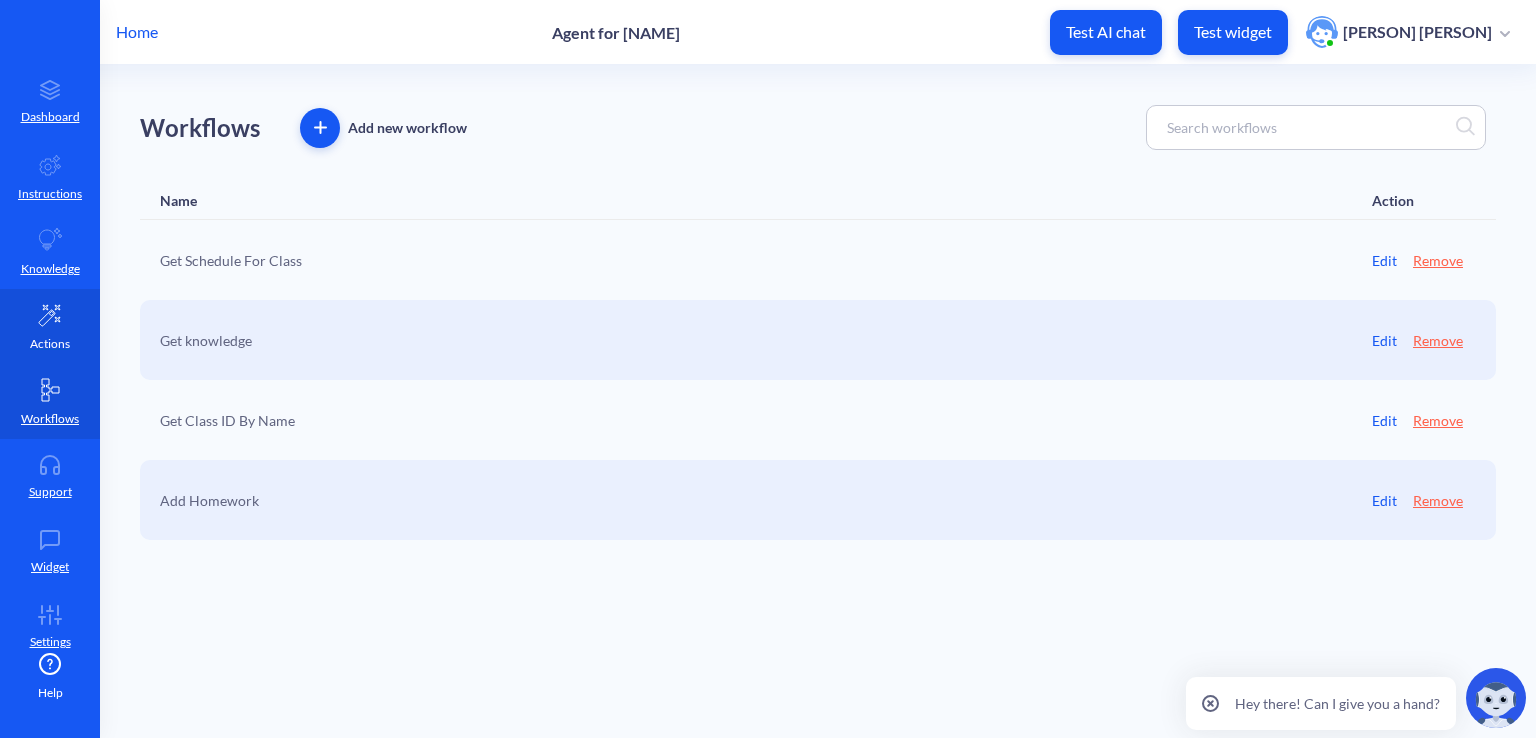 click 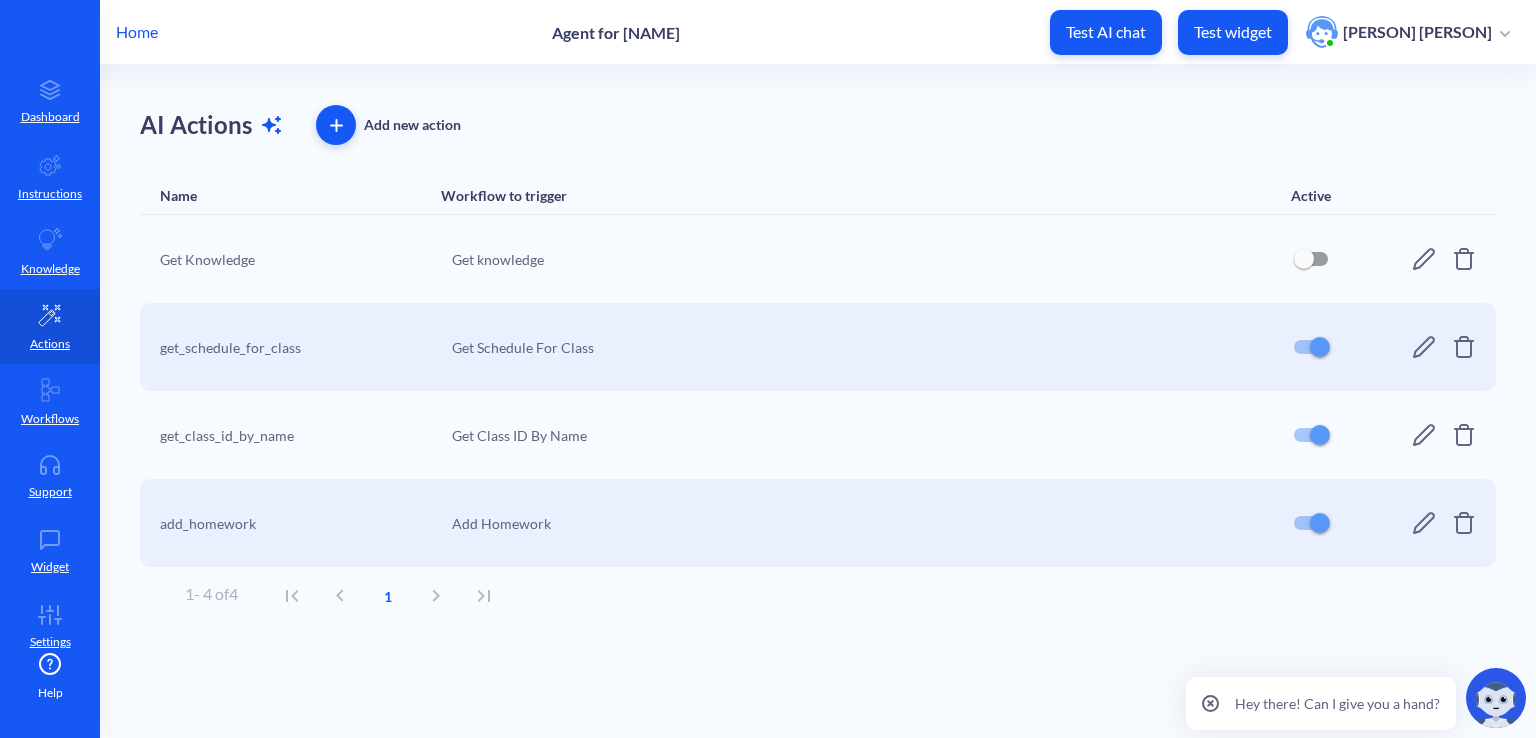 click 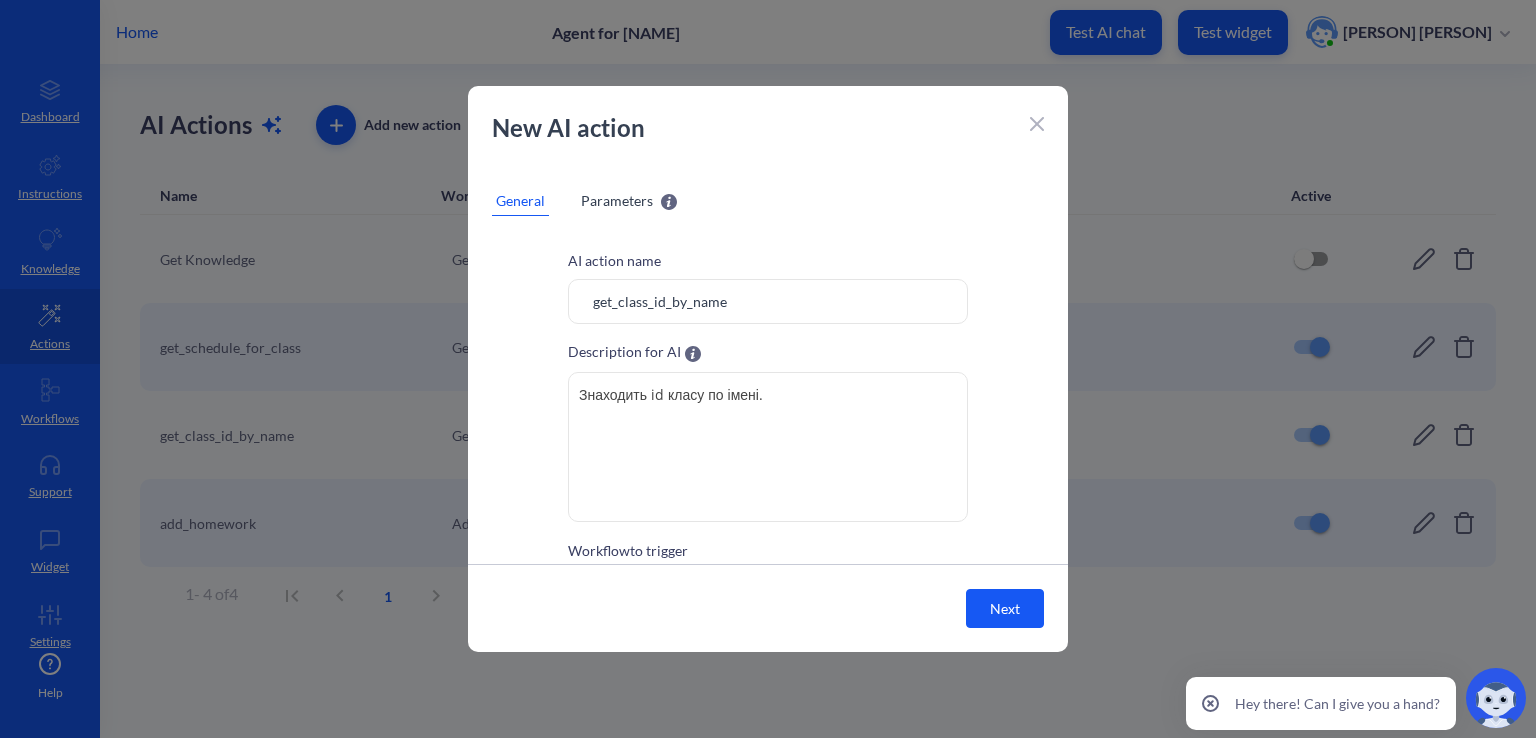 click on "Parameters" at bounding box center [617, 200] 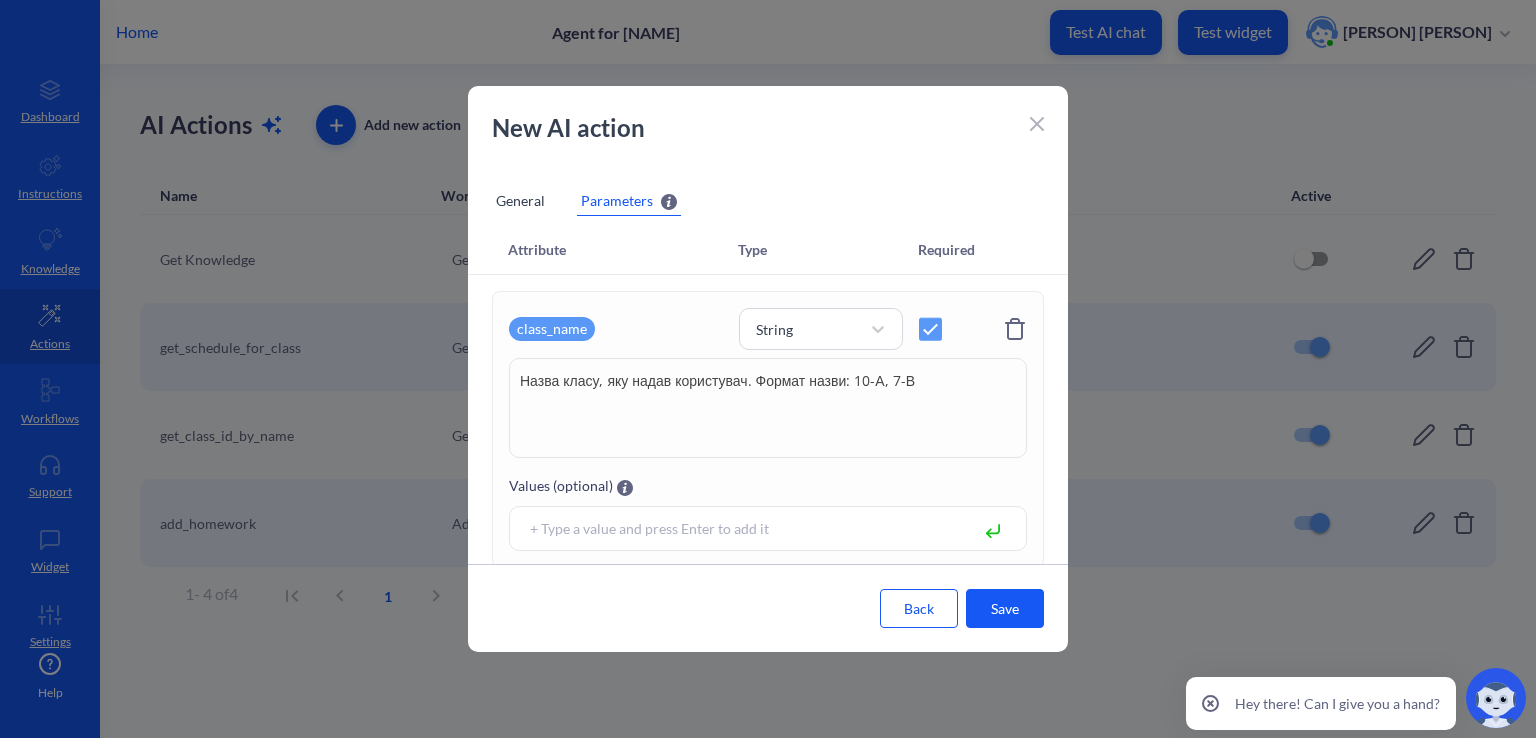 click at bounding box center [1037, 122] 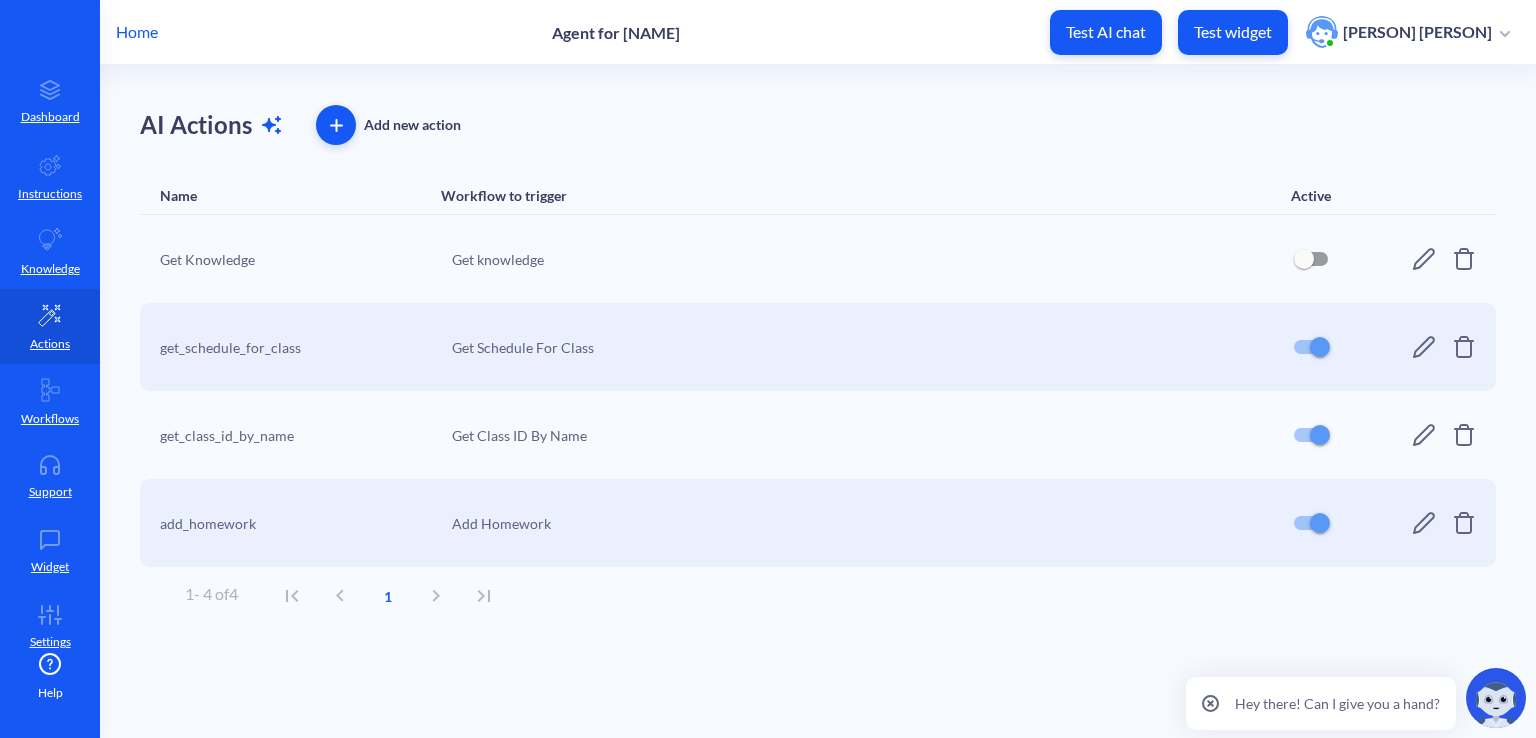 click at bounding box center (336, 125) 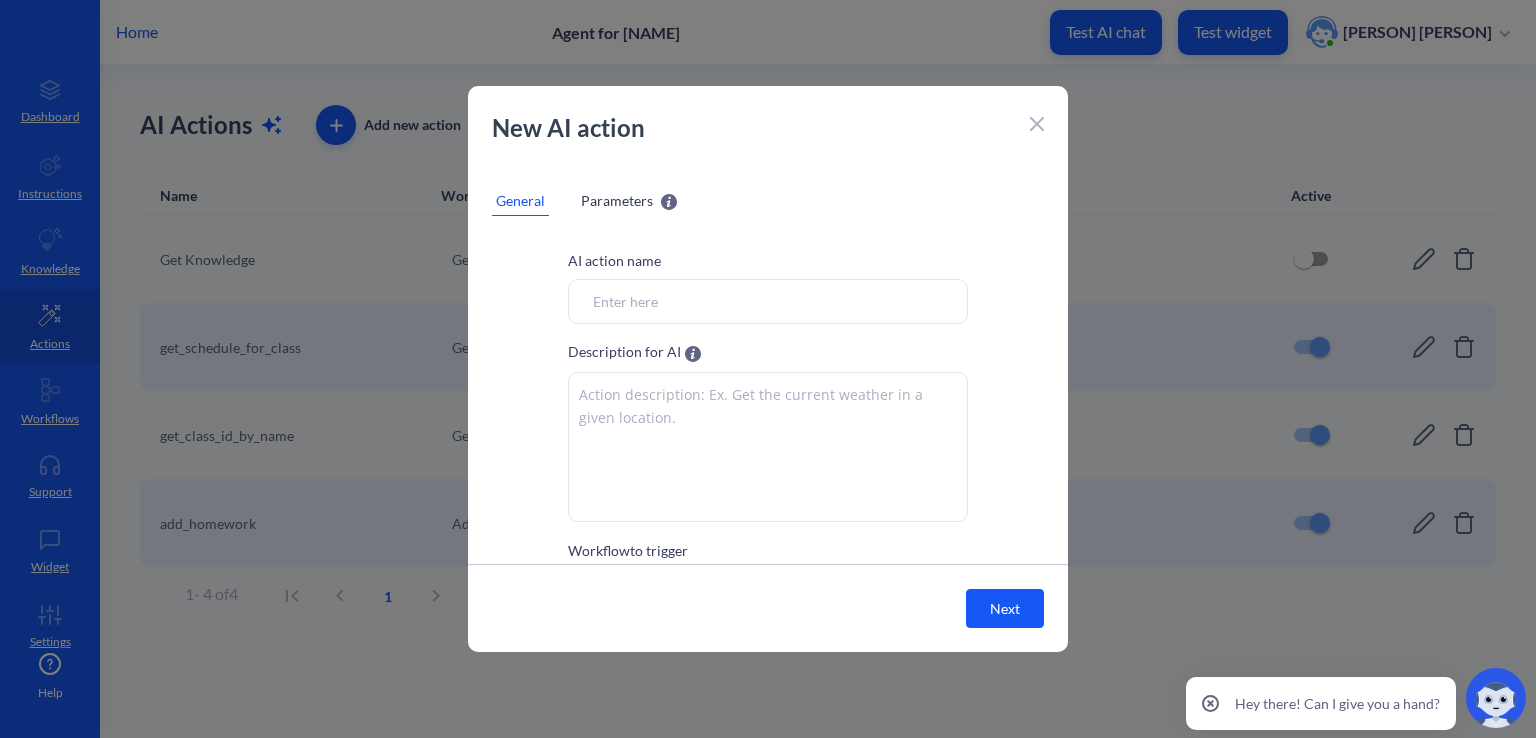 click on "Workflow  to trigger" at bounding box center (768, 301) 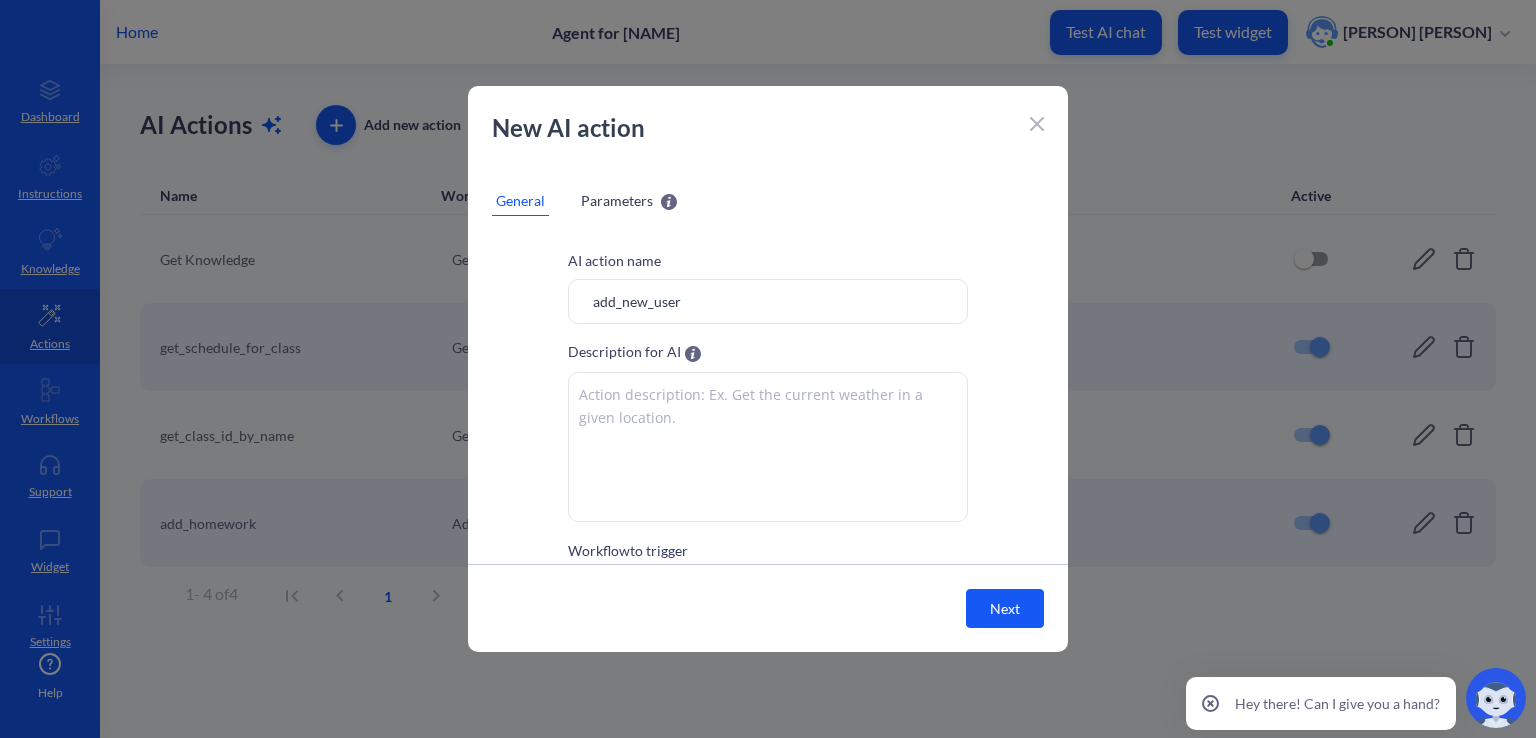 type on "add_new_user" 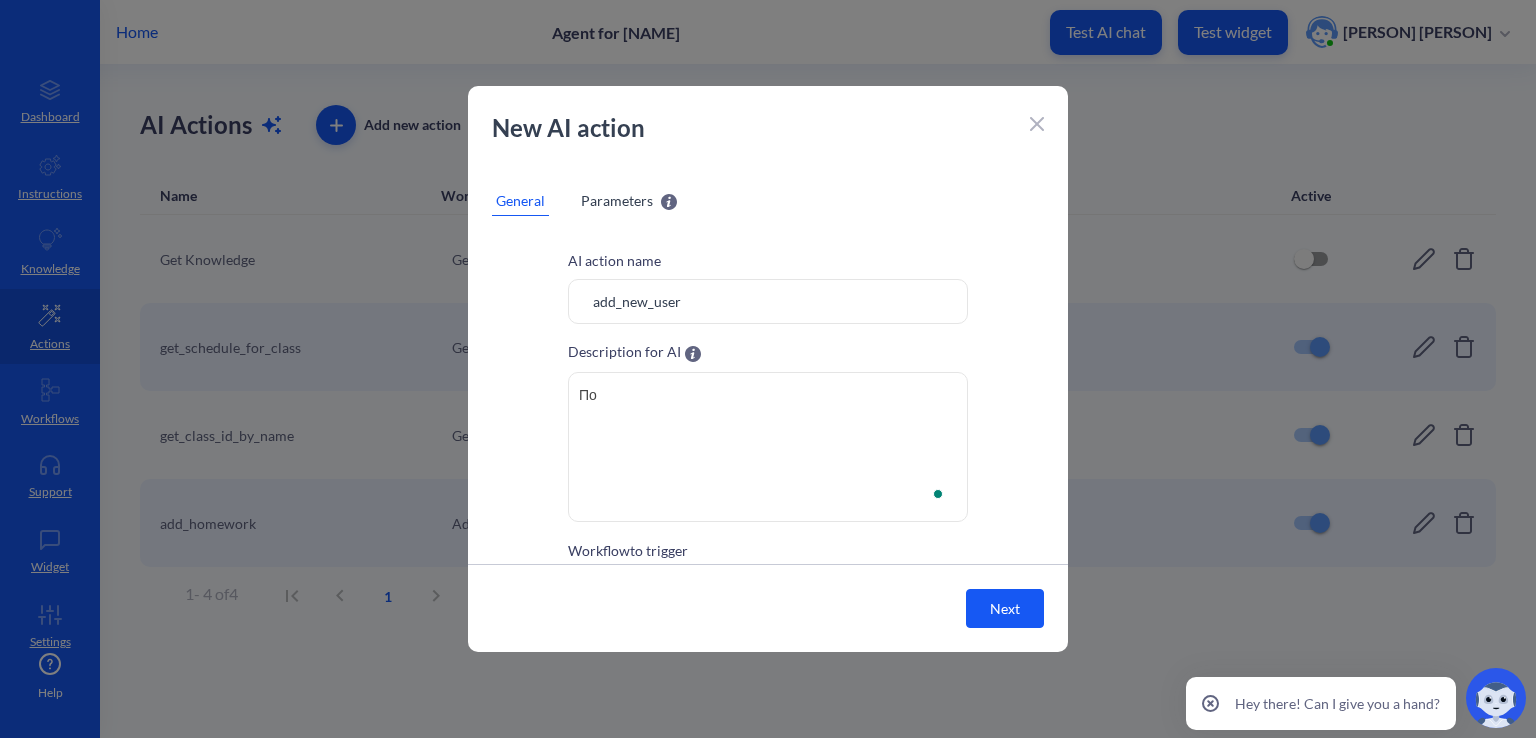 type on "П" 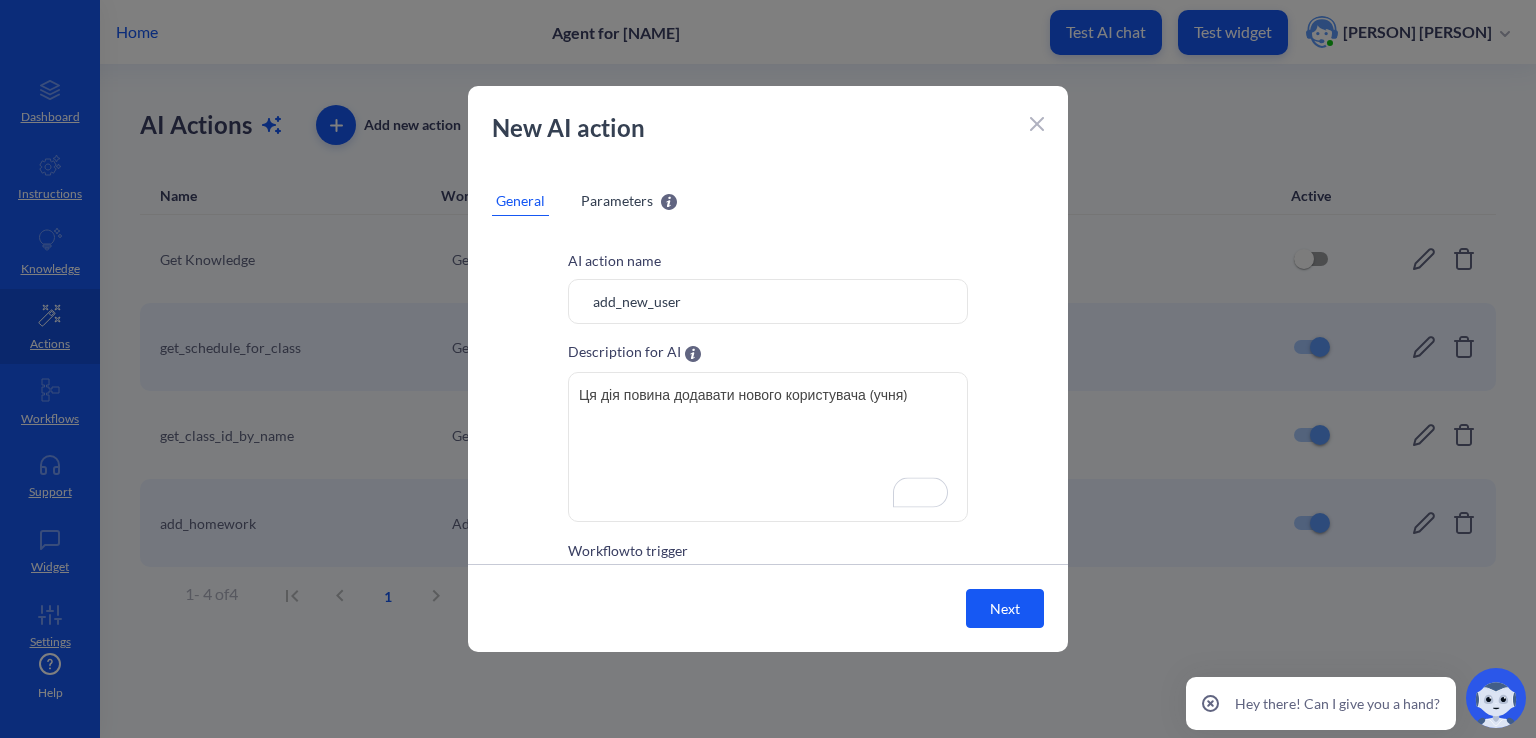 scroll, scrollTop: 100, scrollLeft: 0, axis: vertical 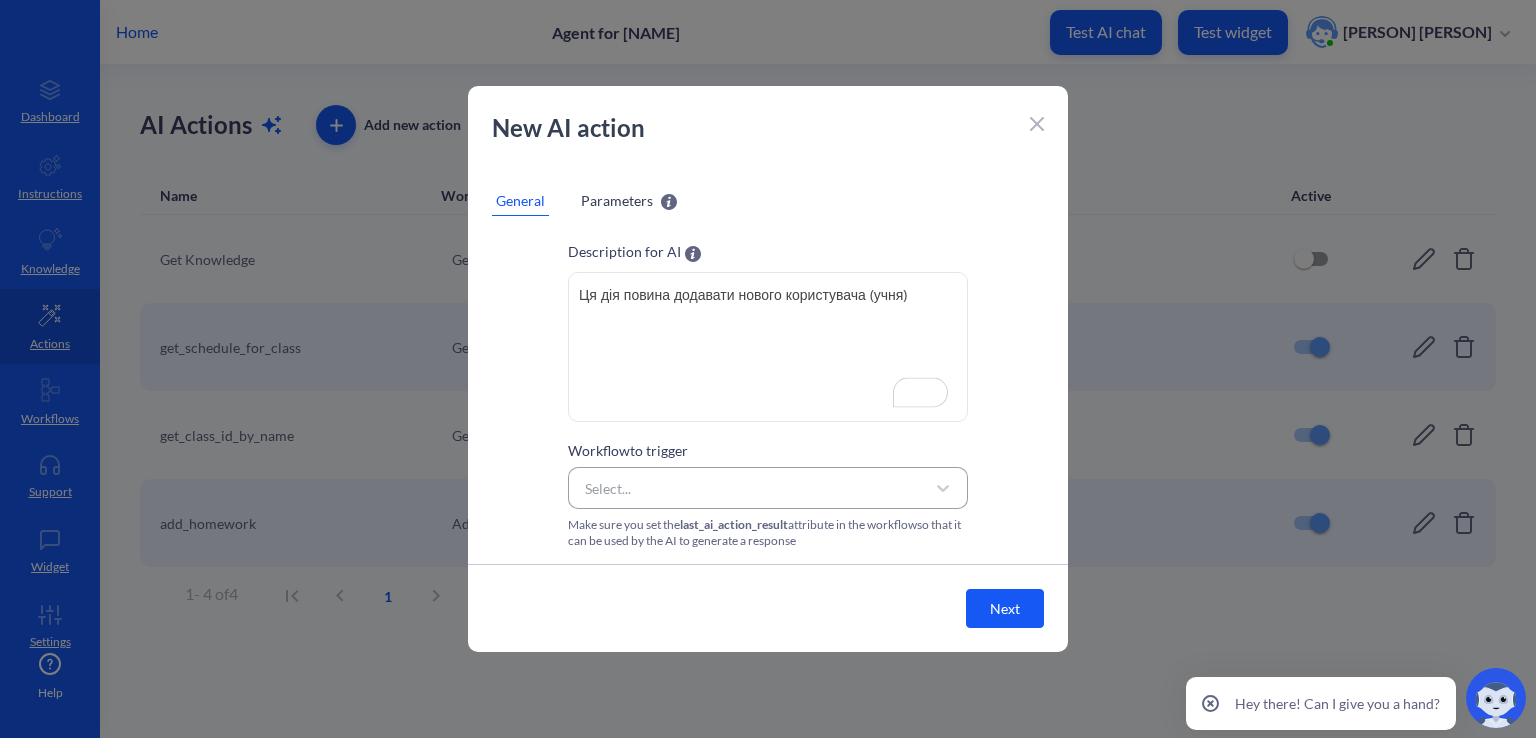 type on "Ця дія повина додавати нового користувача (учня)" 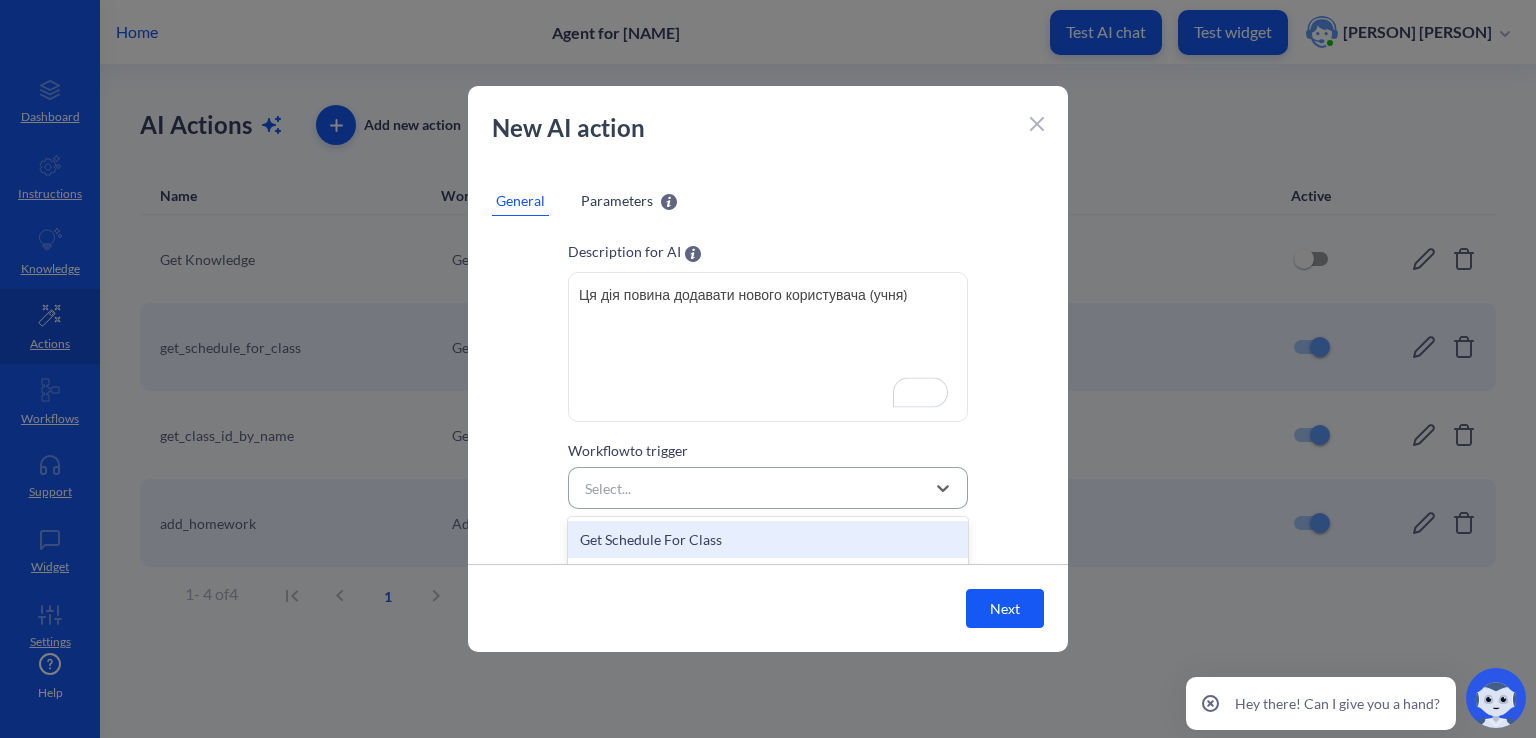 scroll, scrollTop: 172, scrollLeft: 0, axis: vertical 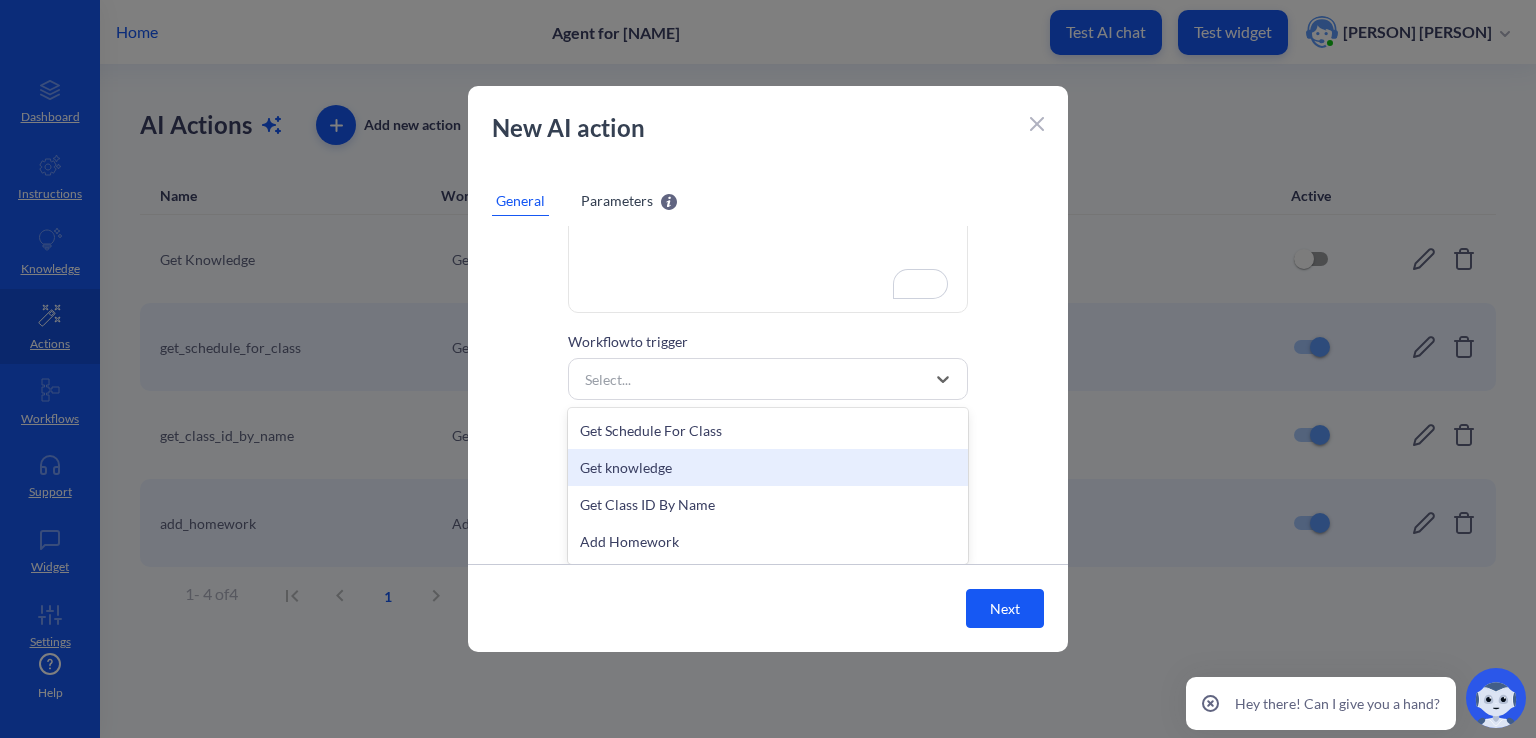 click on "Get knowledge" at bounding box center [768, 467] 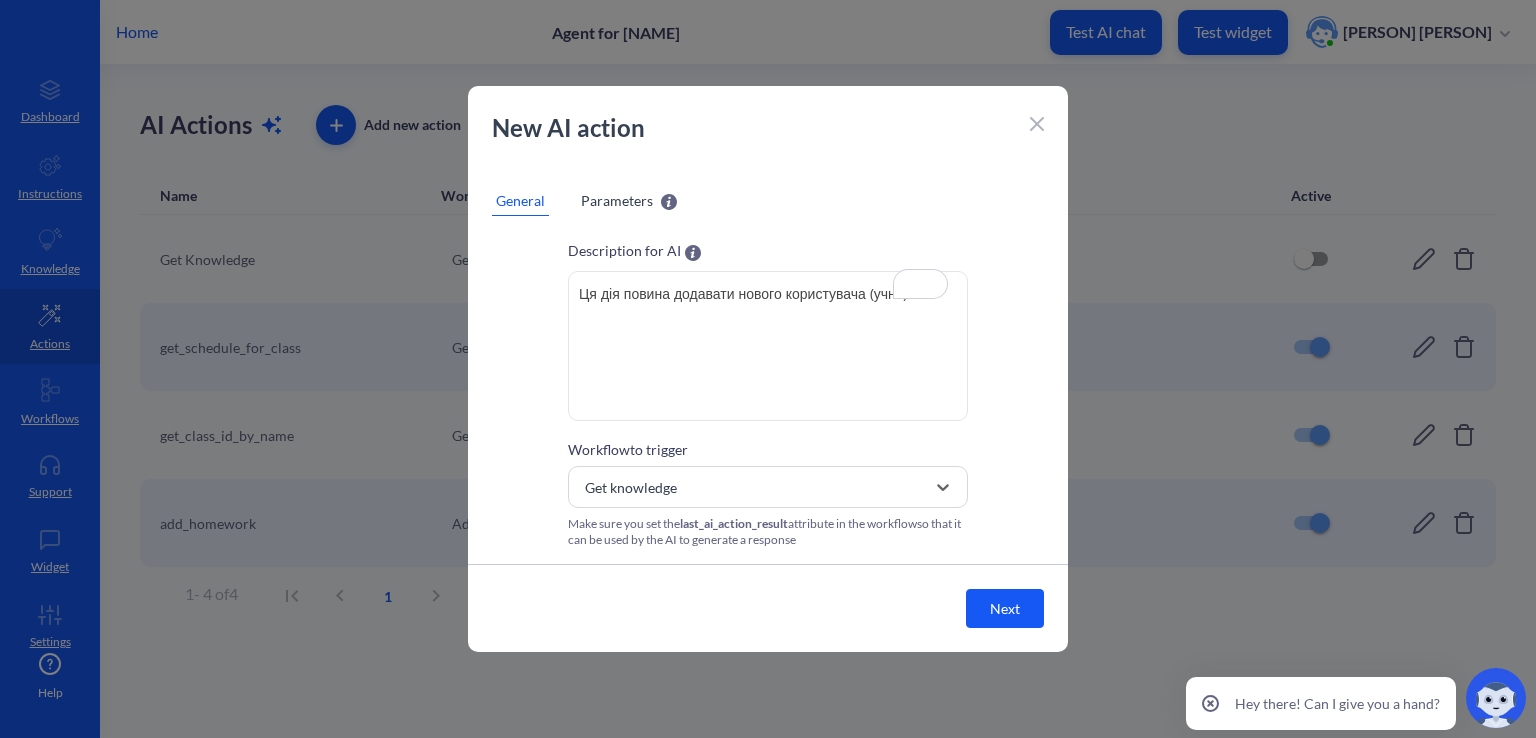 scroll, scrollTop: 101, scrollLeft: 0, axis: vertical 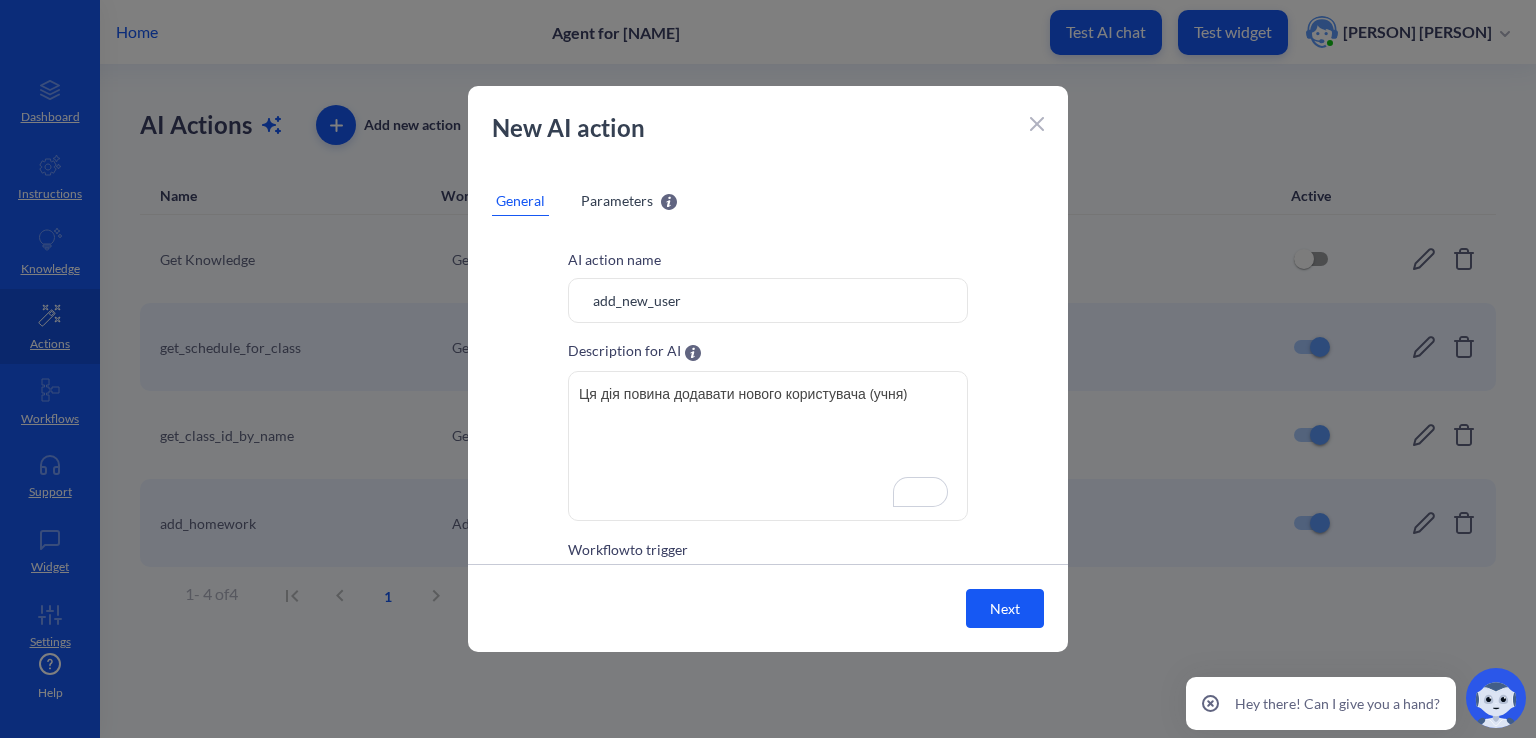 click on "Next" at bounding box center (1005, 608) 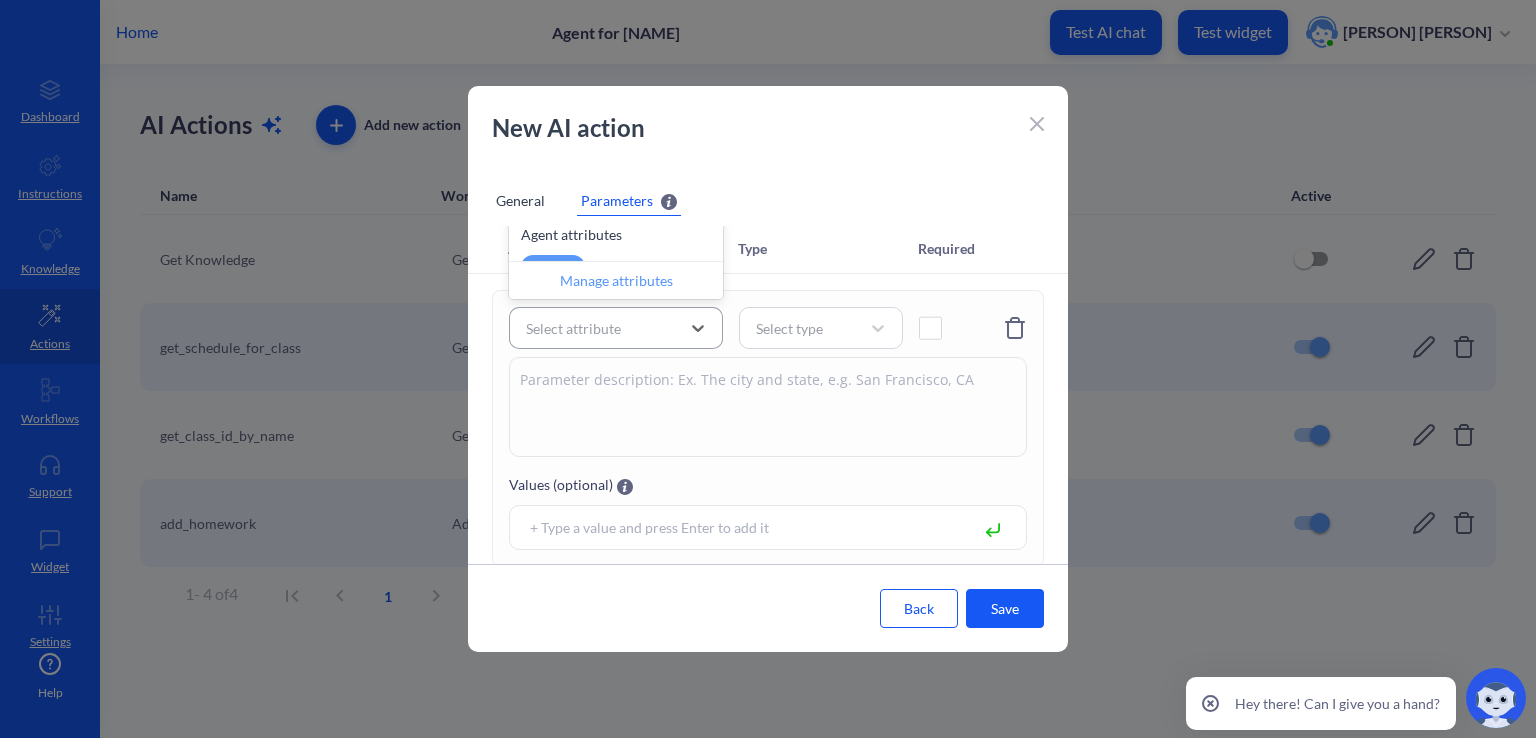 click on "Select attribute" at bounding box center (598, 328) 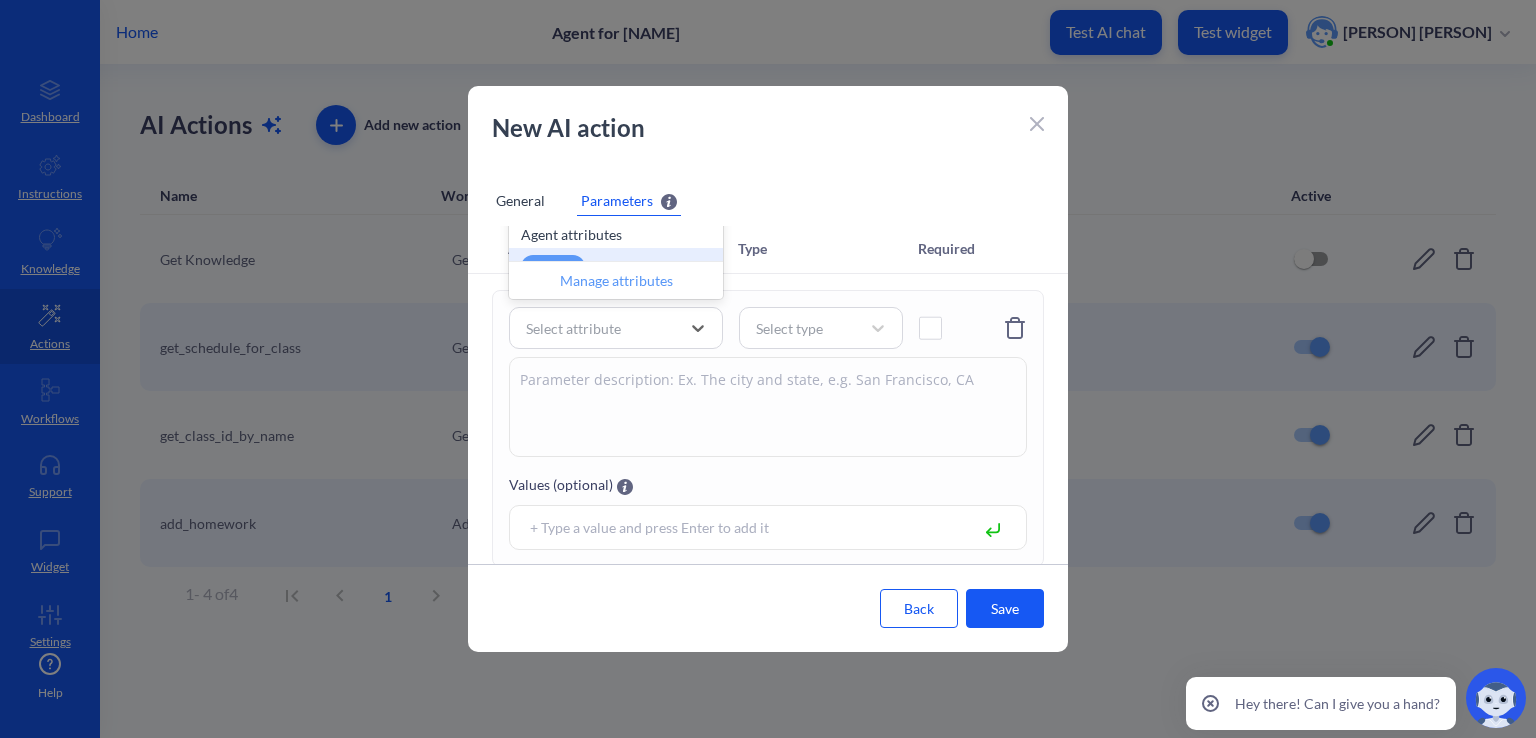click on "Manage attributes" at bounding box center (616, 280) 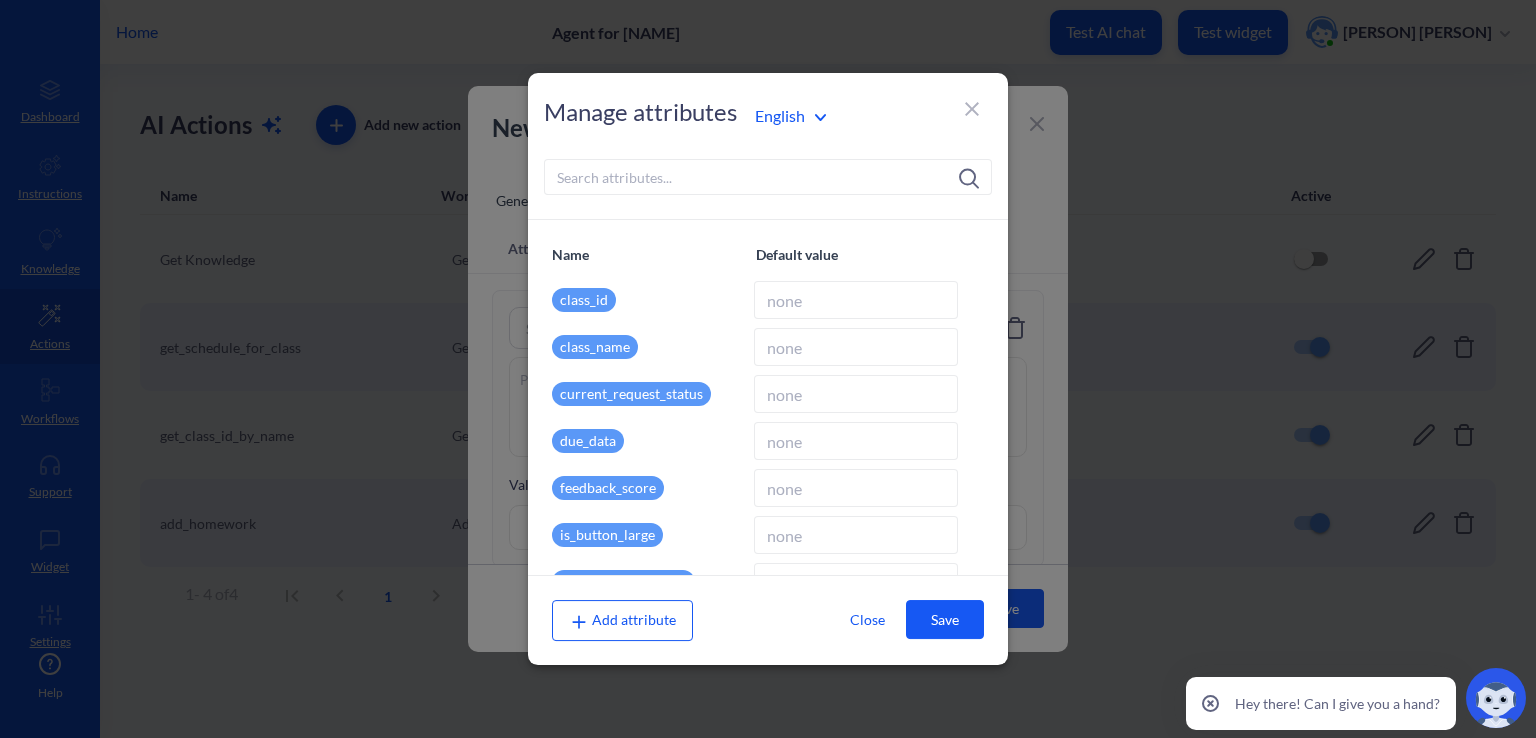 click 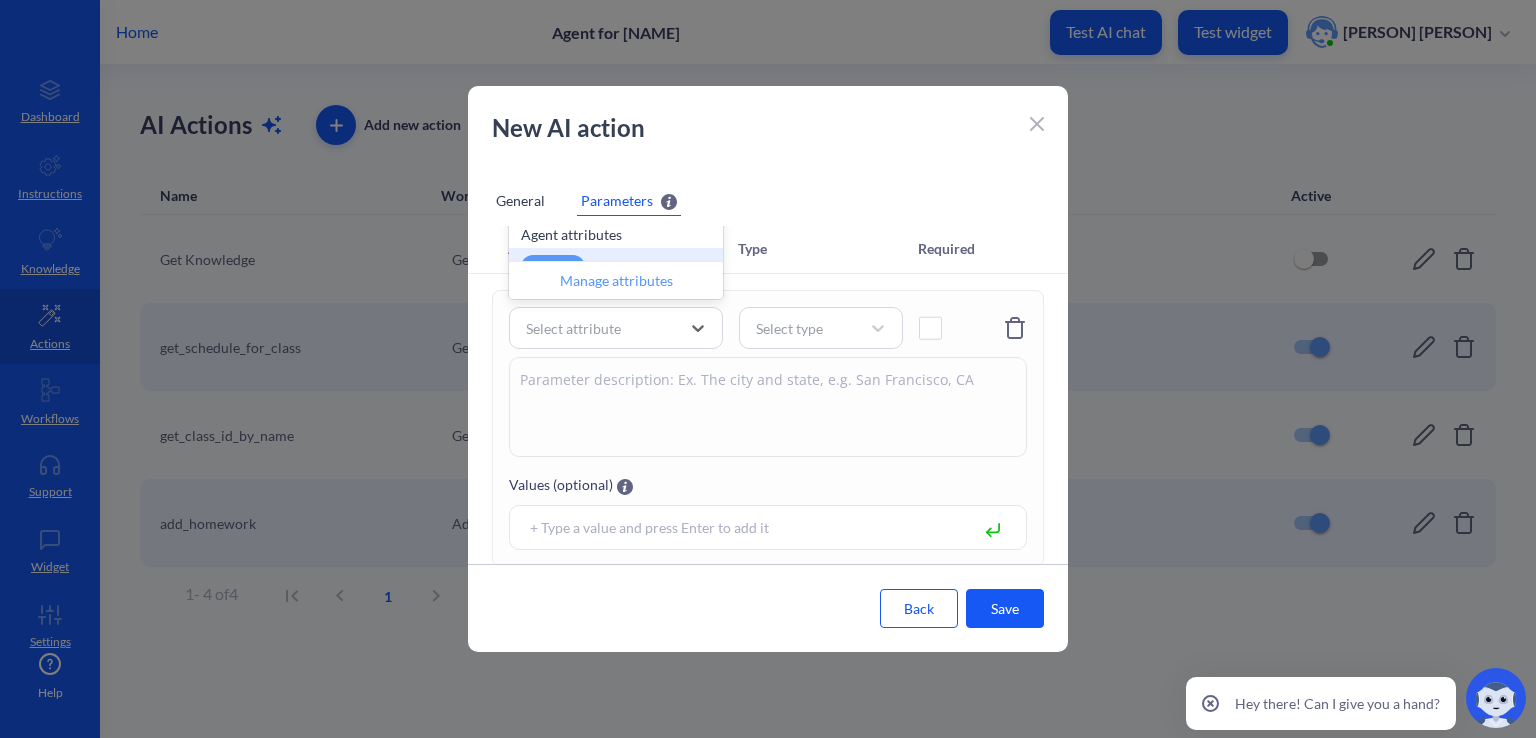 click on "Manage attributes" at bounding box center [616, 280] 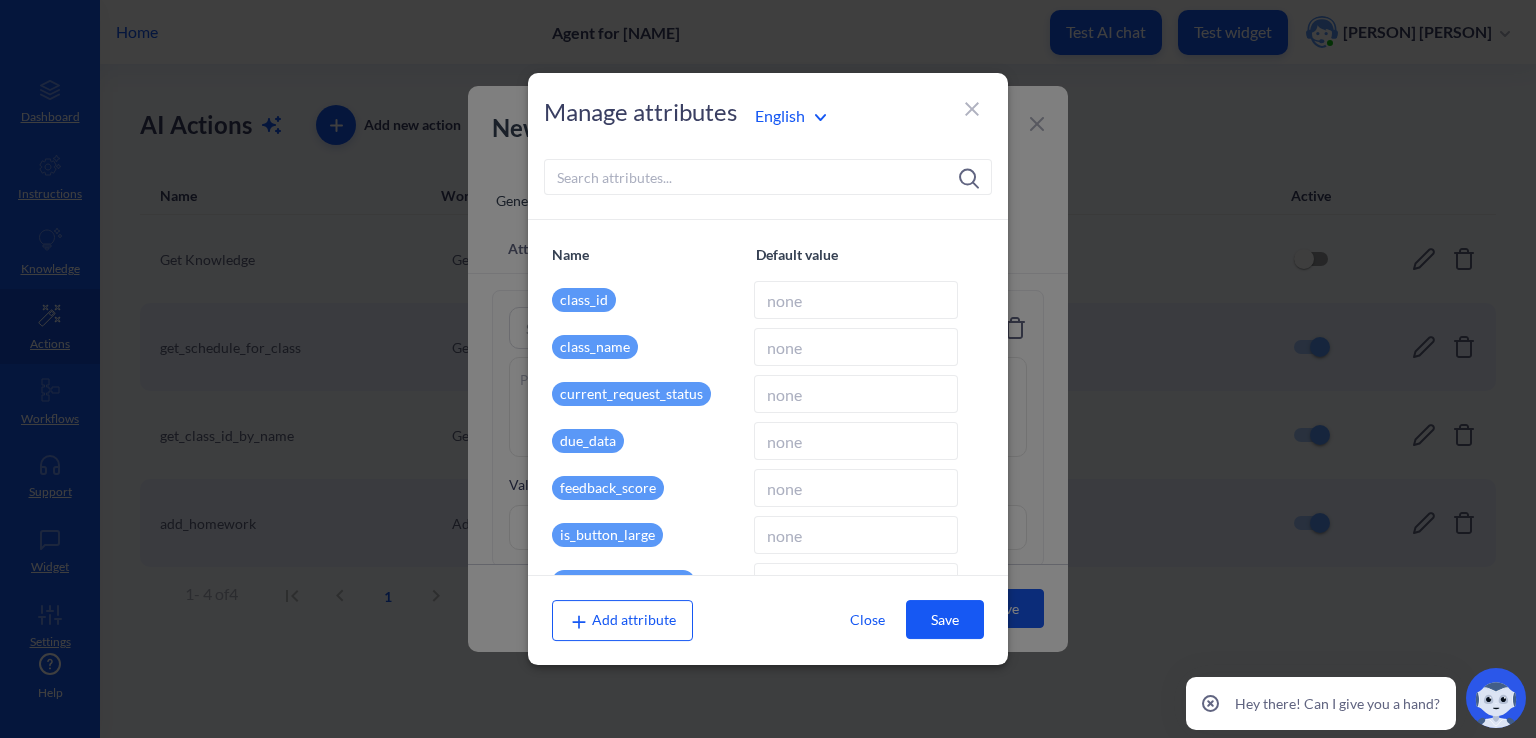 click at bounding box center (768, 177) 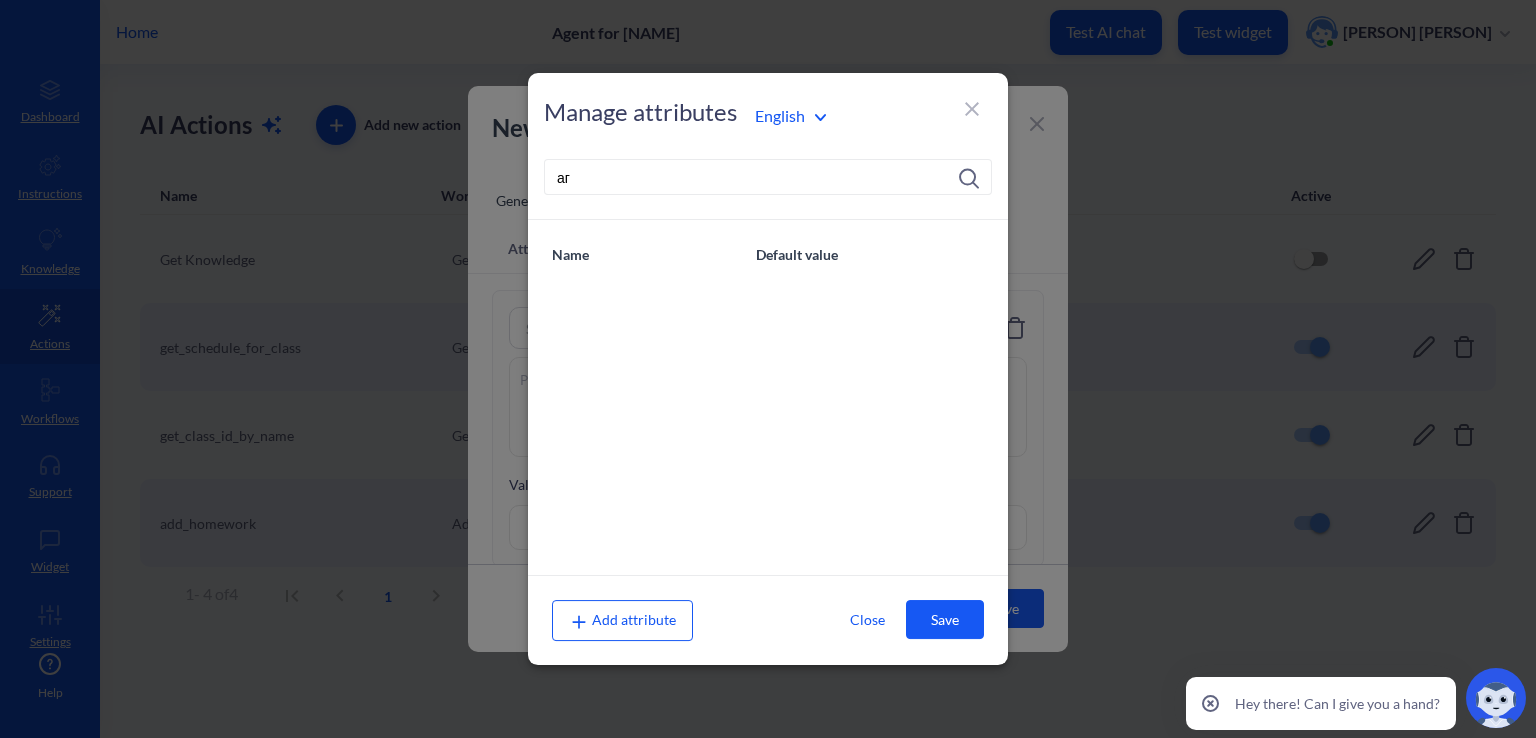 type on "а" 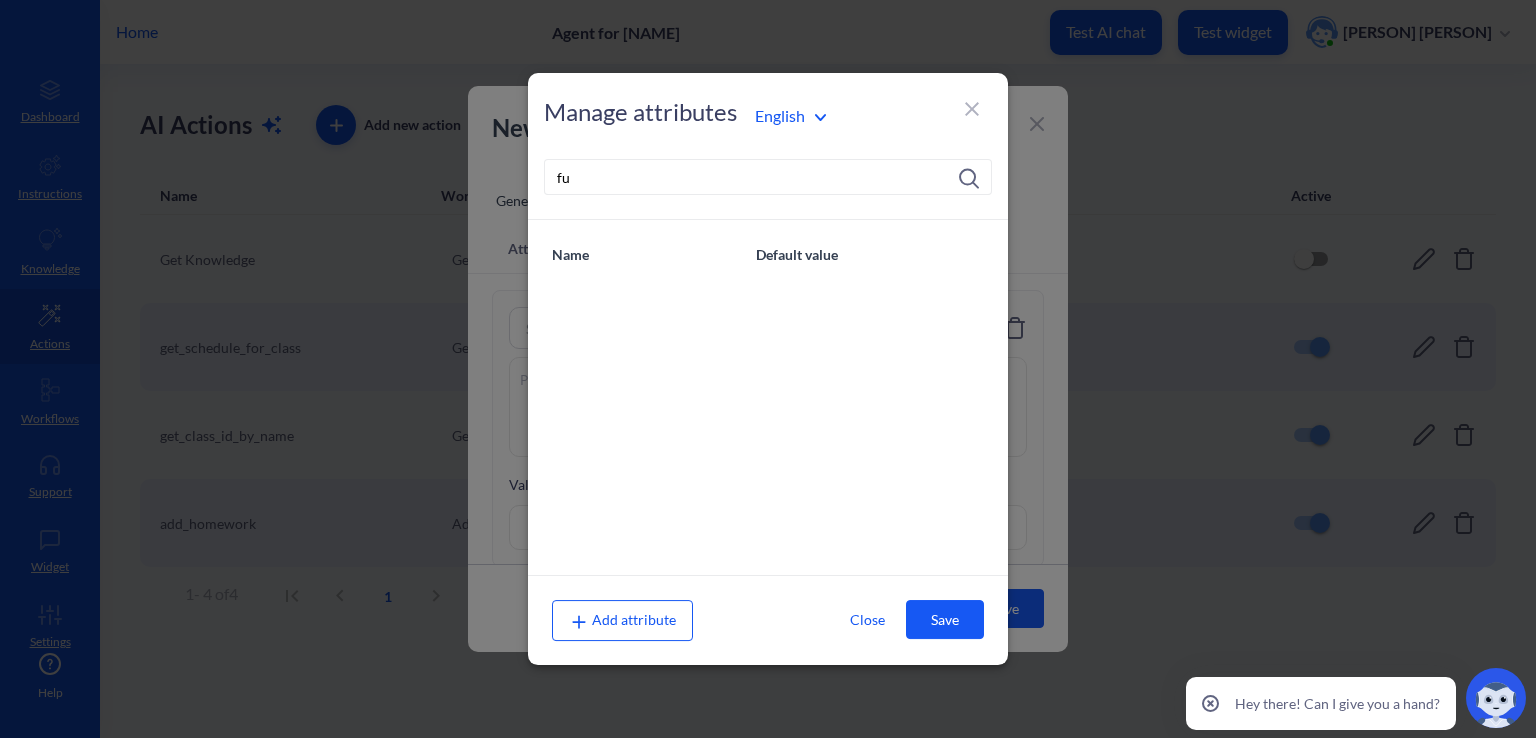click on "Add attribute" at bounding box center (622, 620) 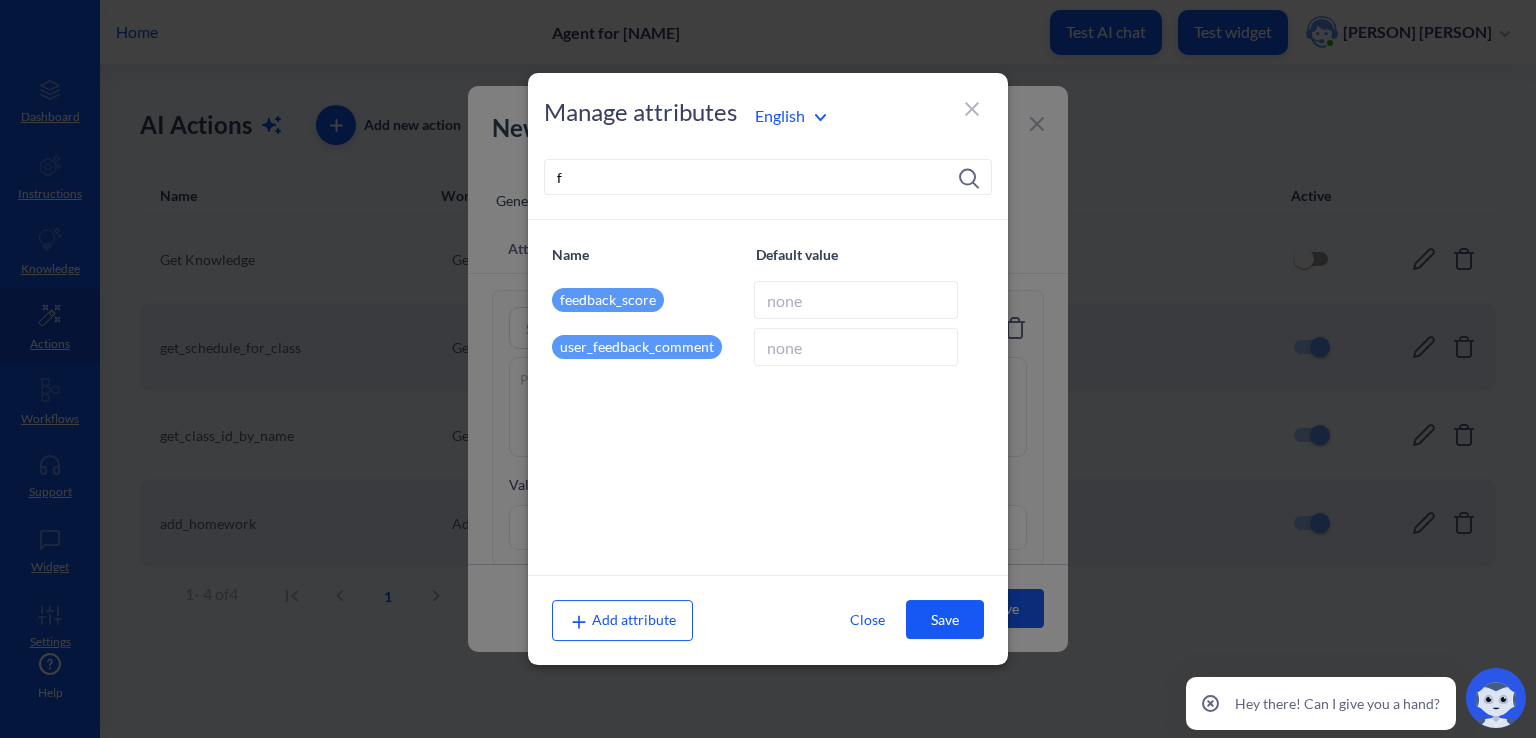 type 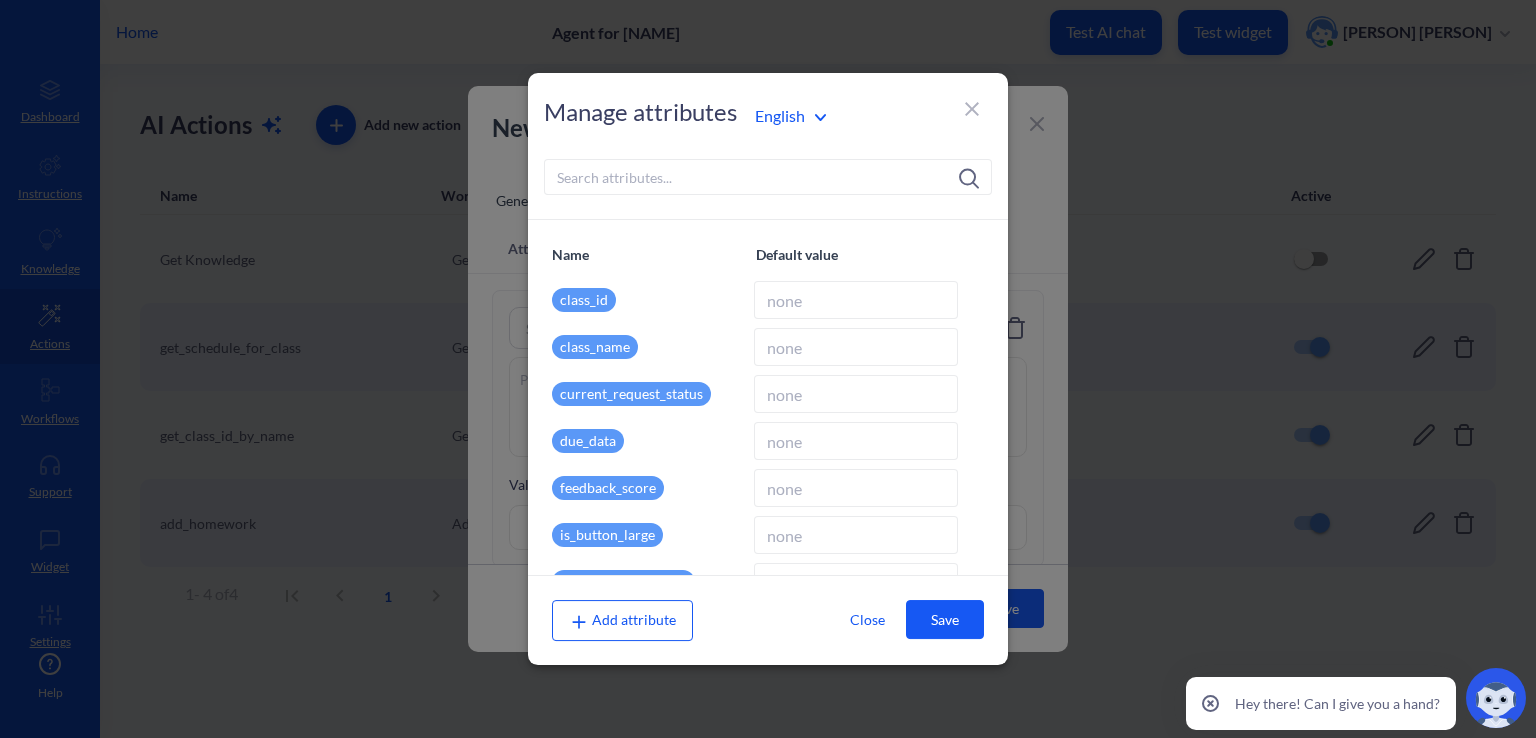 scroll, scrollTop: 764, scrollLeft: 0, axis: vertical 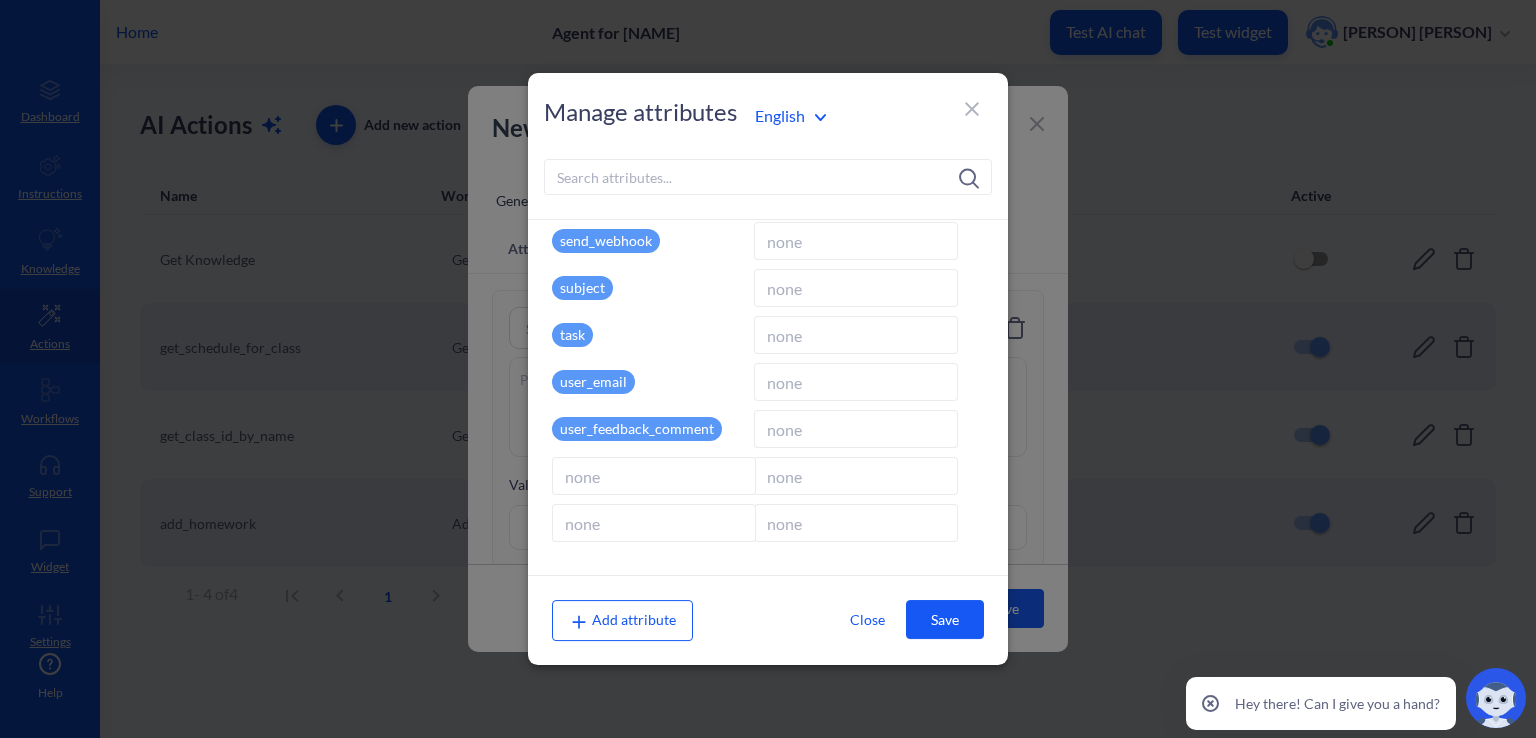 click on "Add attribute" at bounding box center (622, 619) 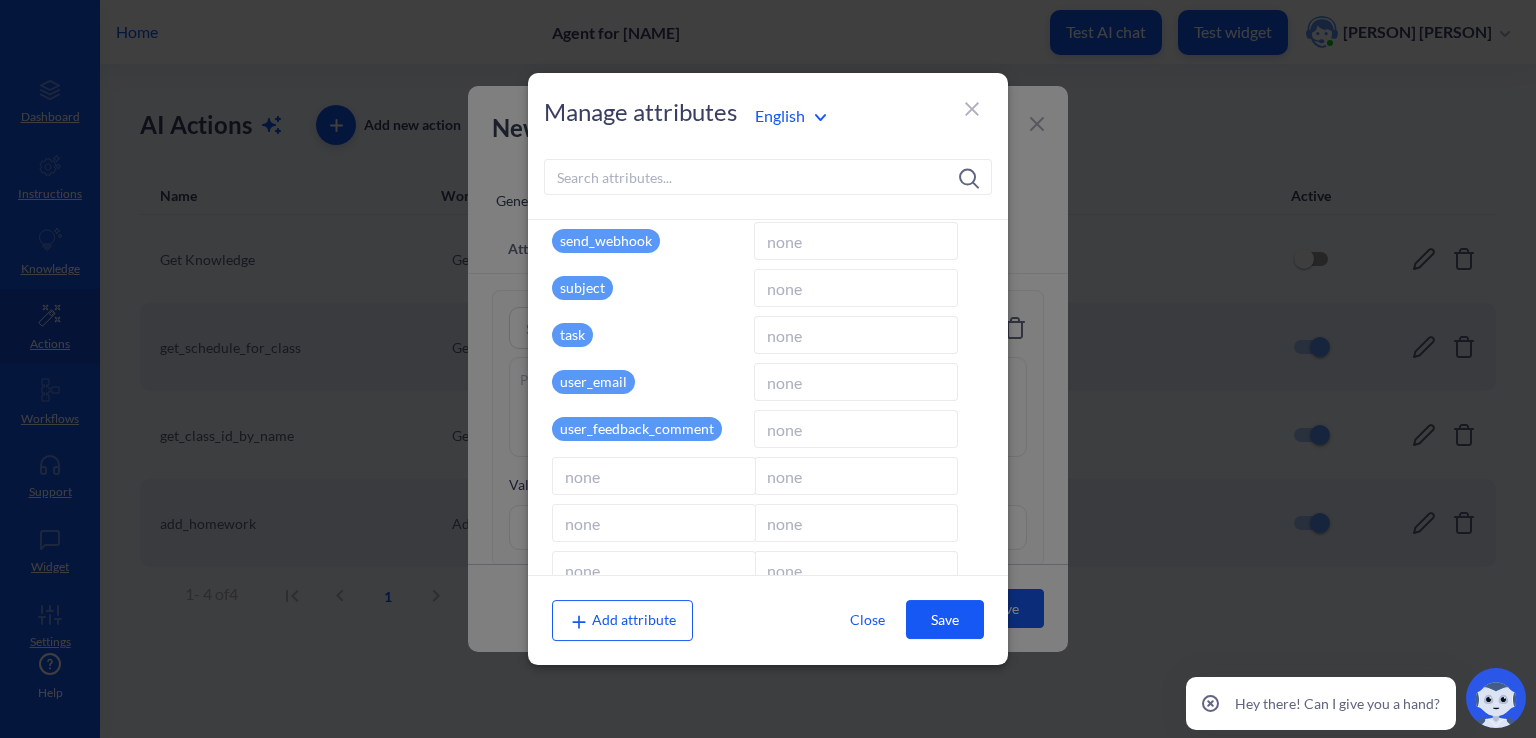 scroll, scrollTop: 777, scrollLeft: 0, axis: vertical 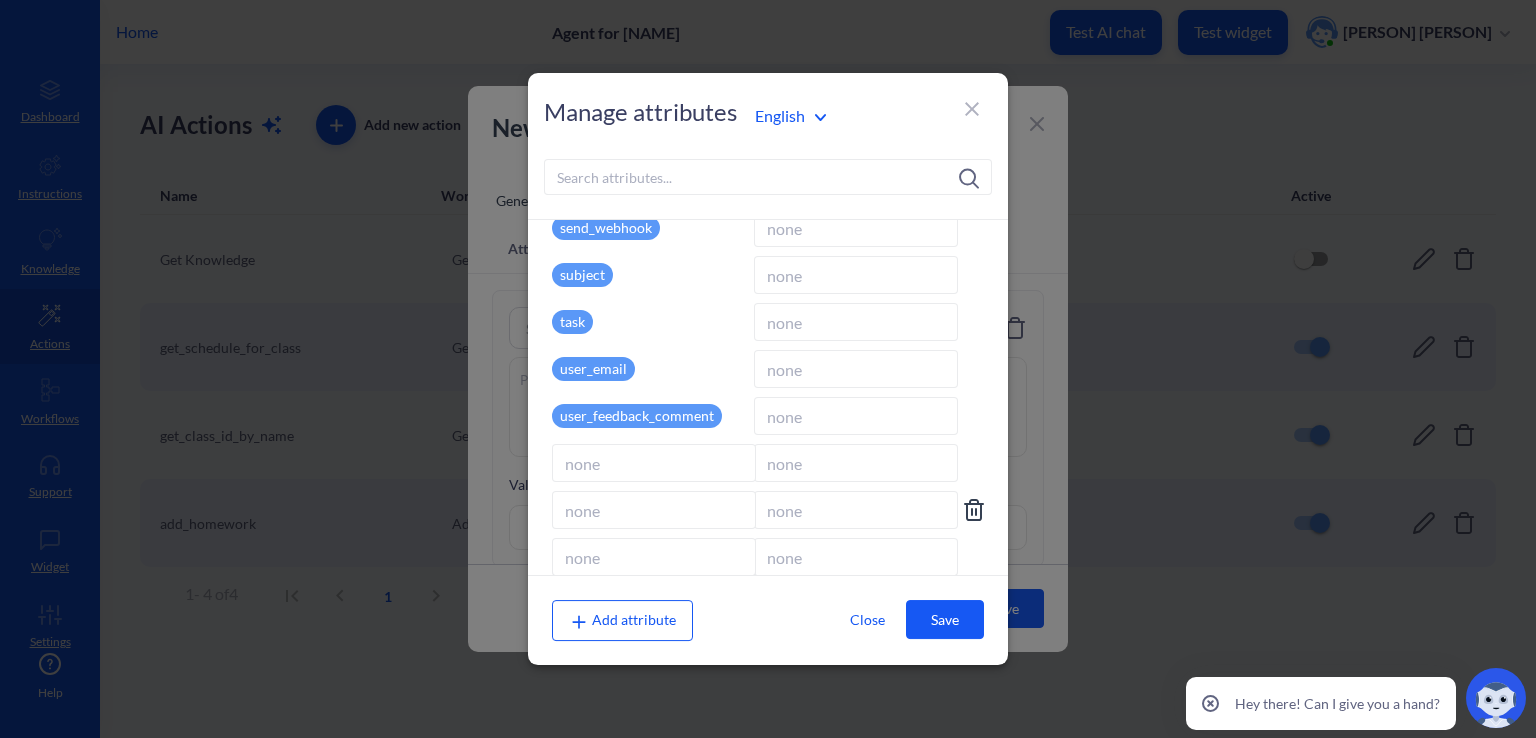 click 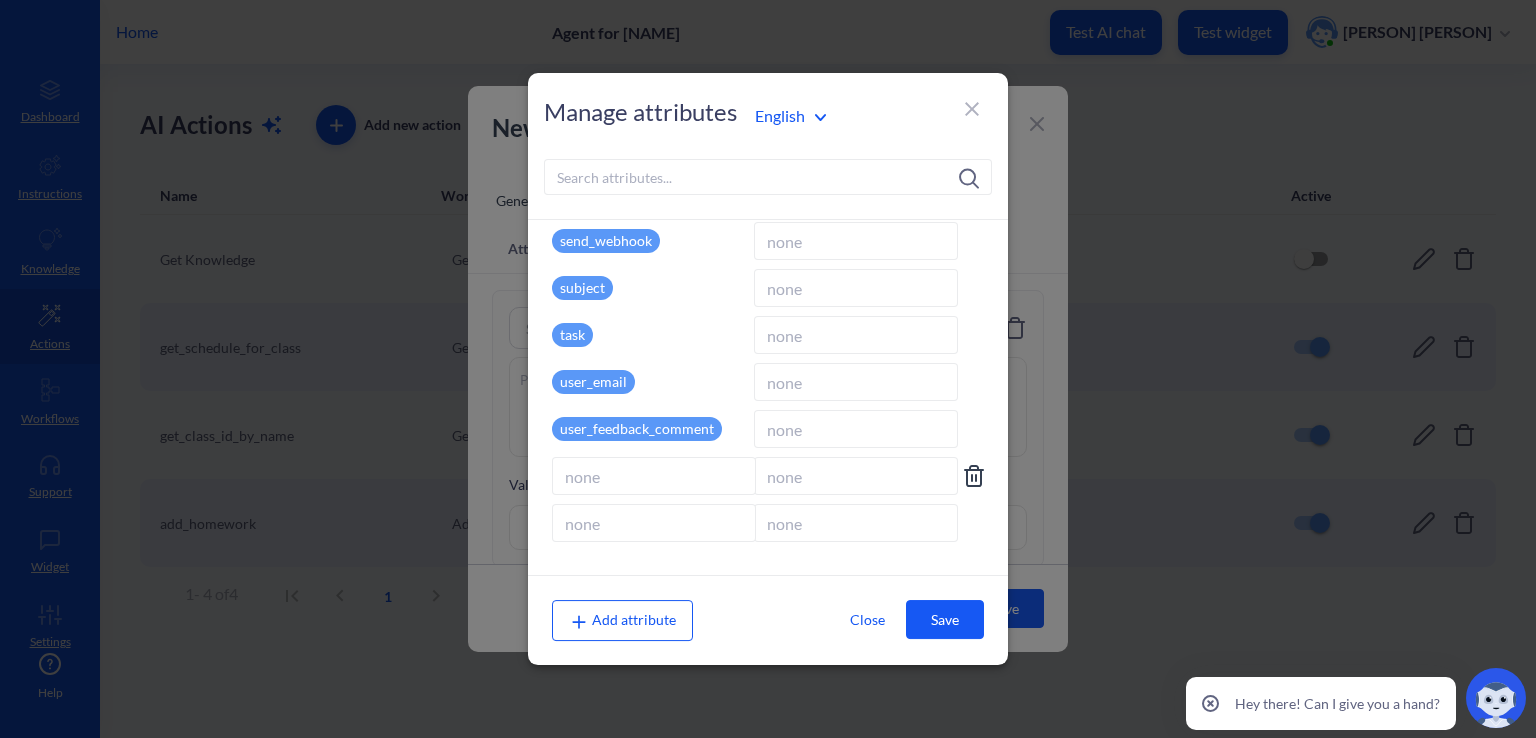 click at bounding box center (654, 476) 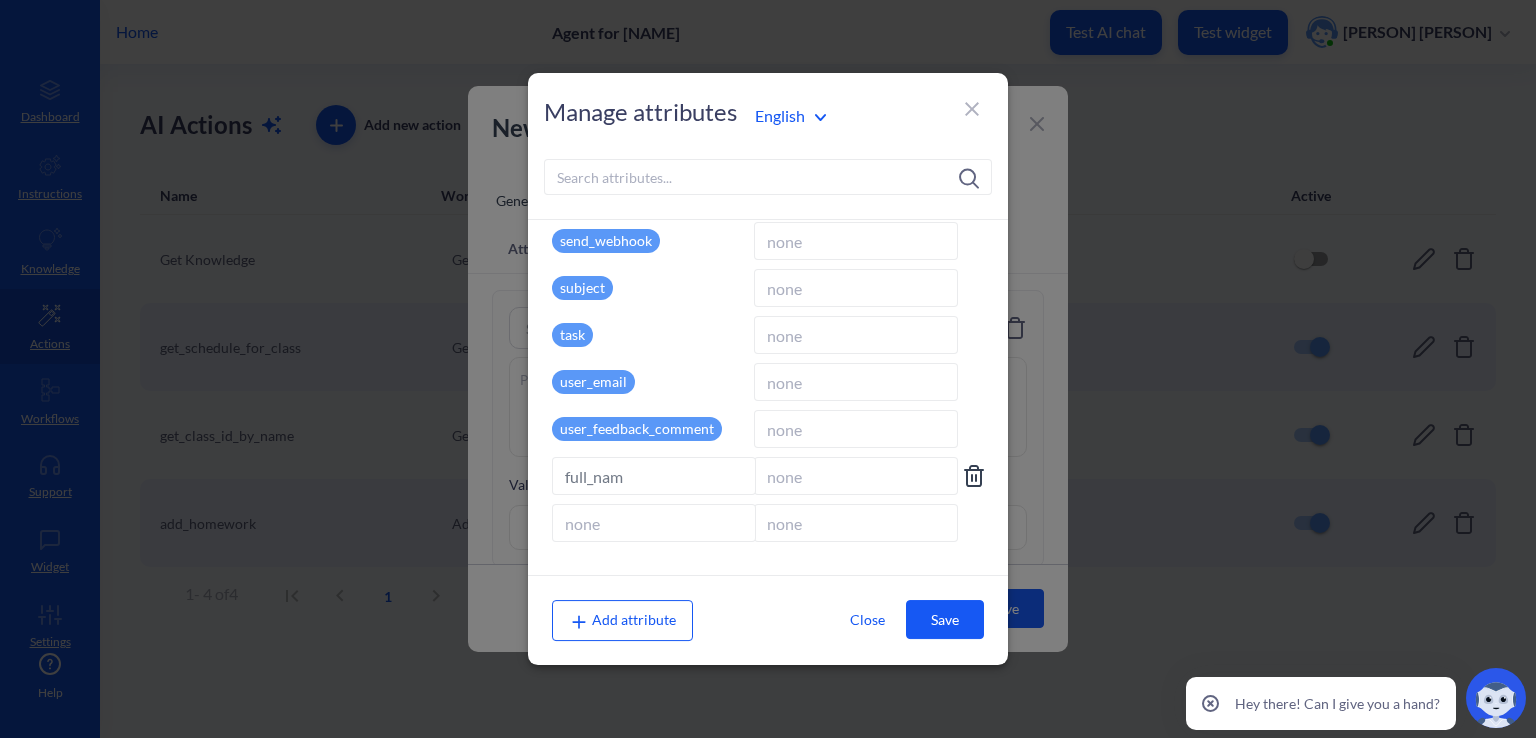 type on "full_name" 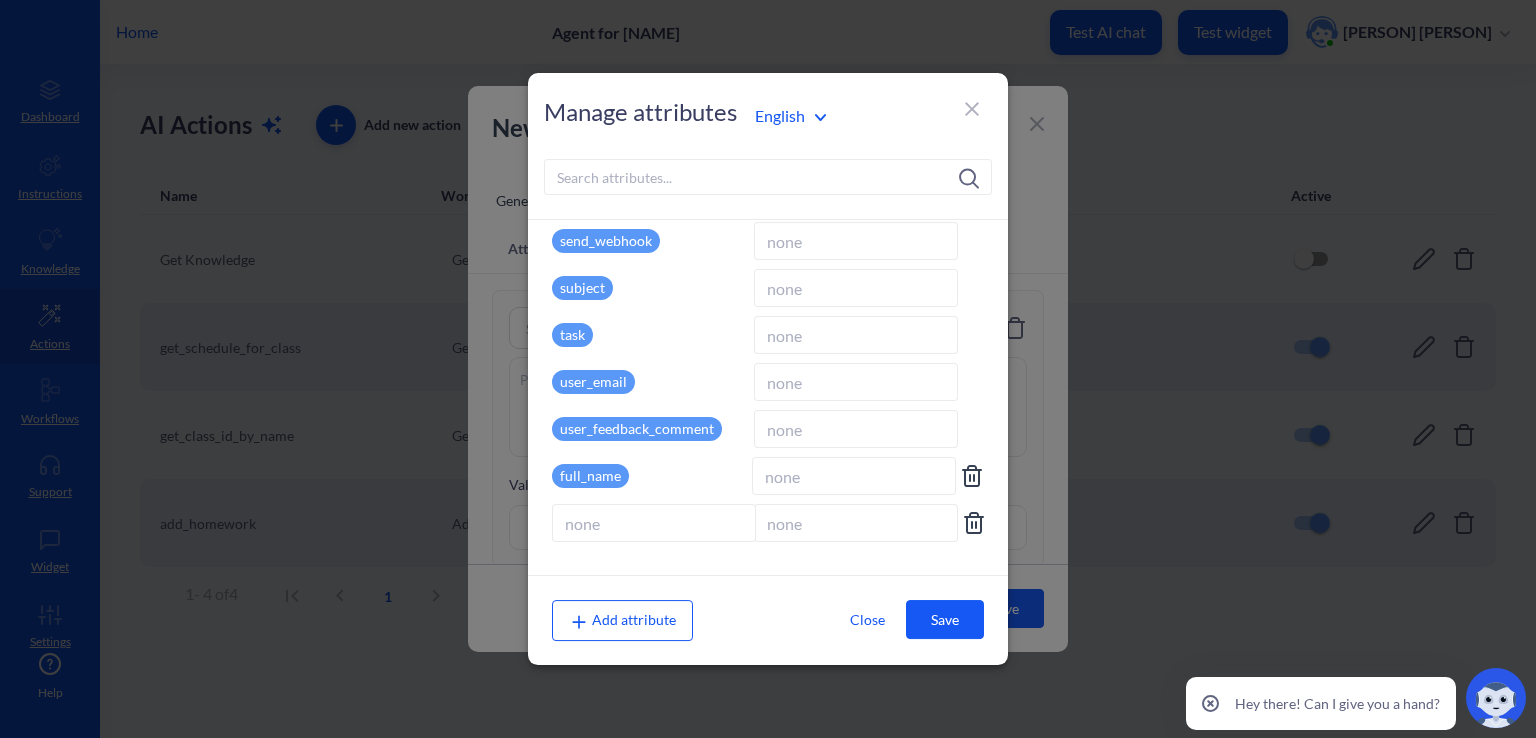 click at bounding box center (654, 523) 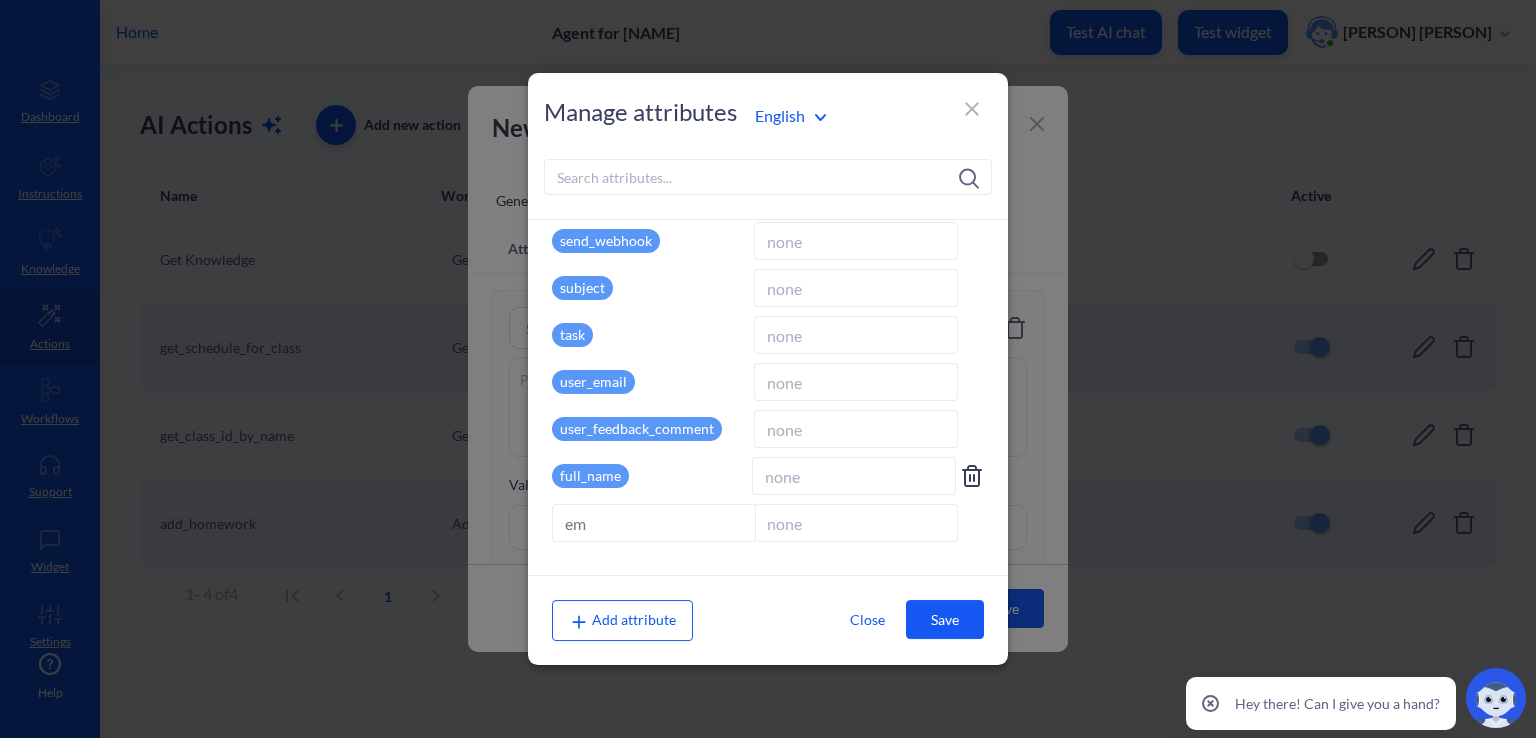 type on "e" 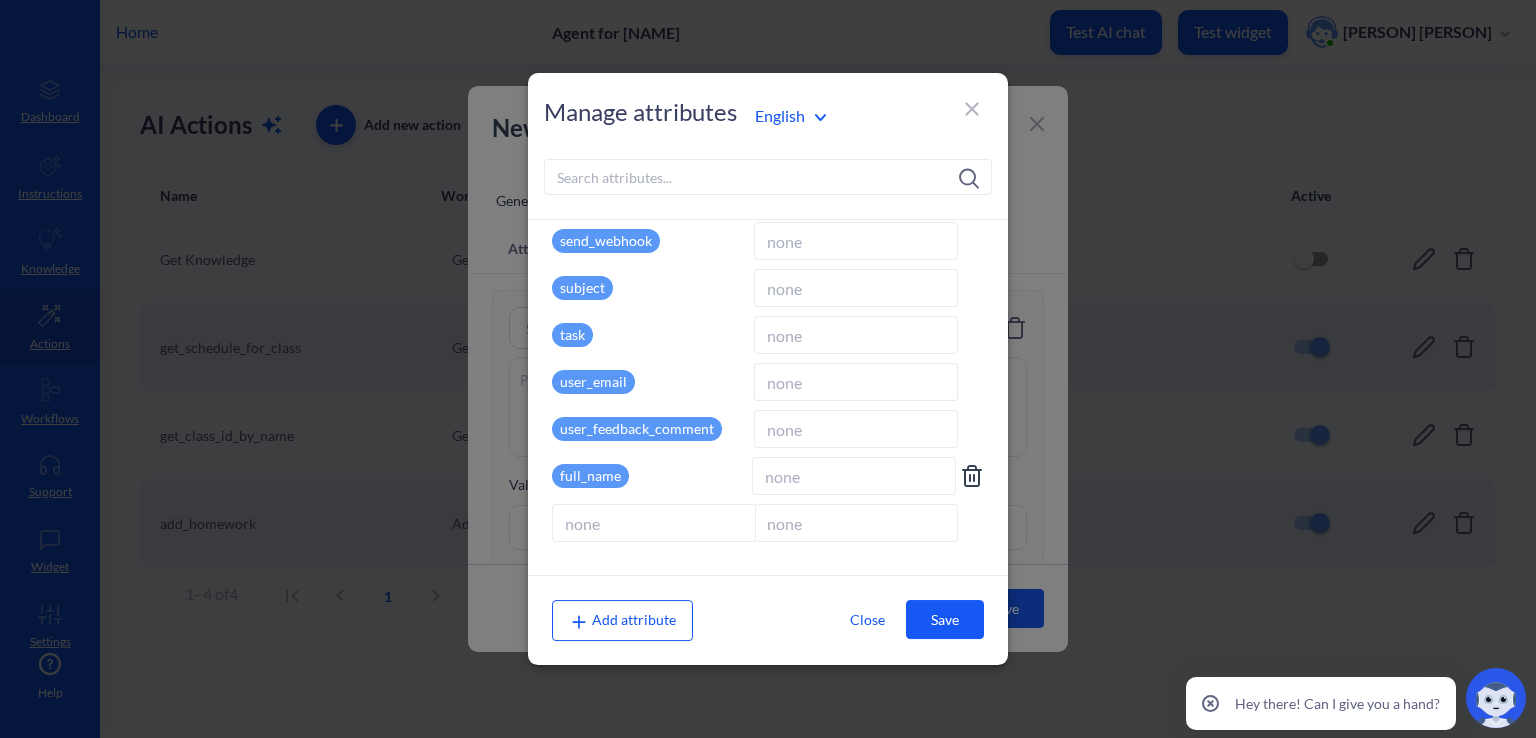type 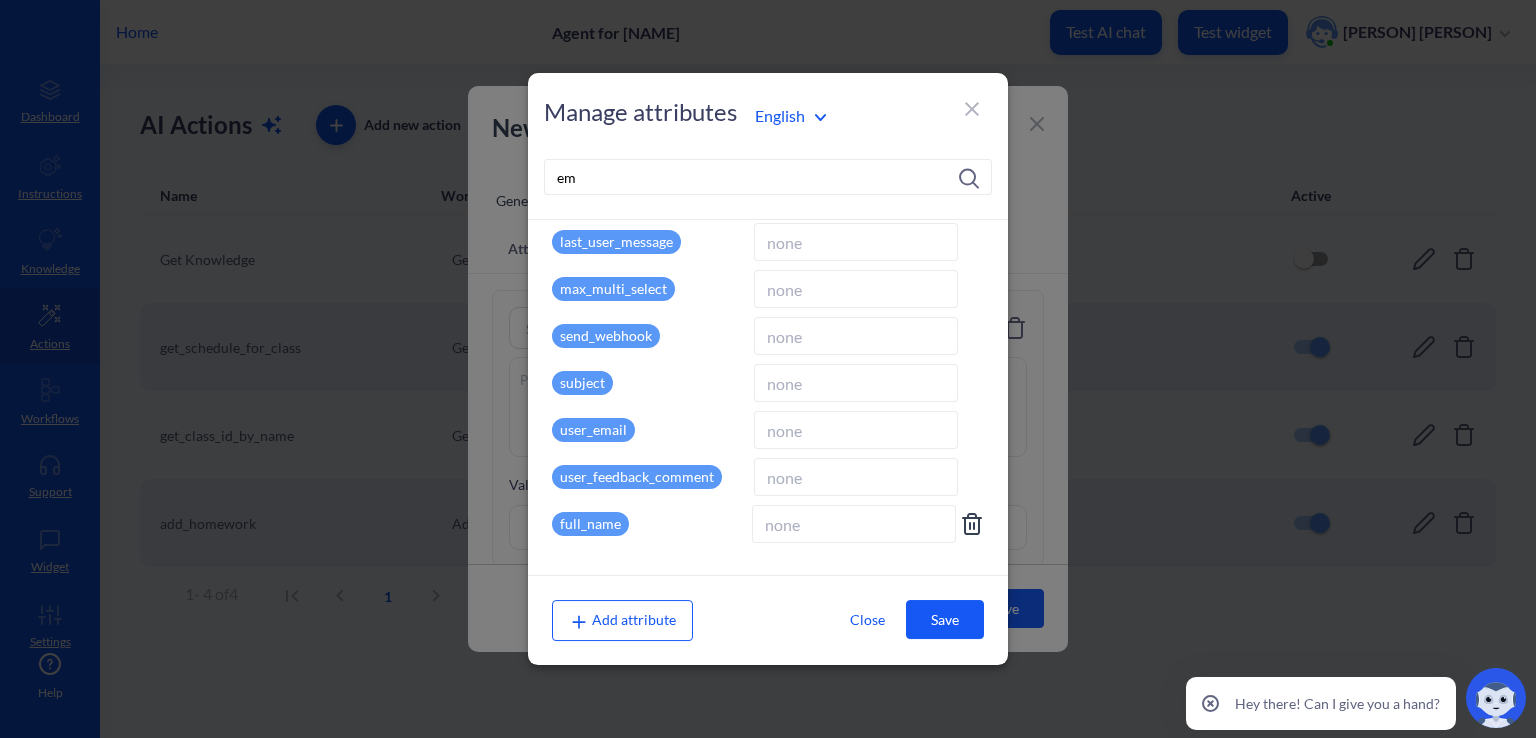 scroll, scrollTop: 0, scrollLeft: 0, axis: both 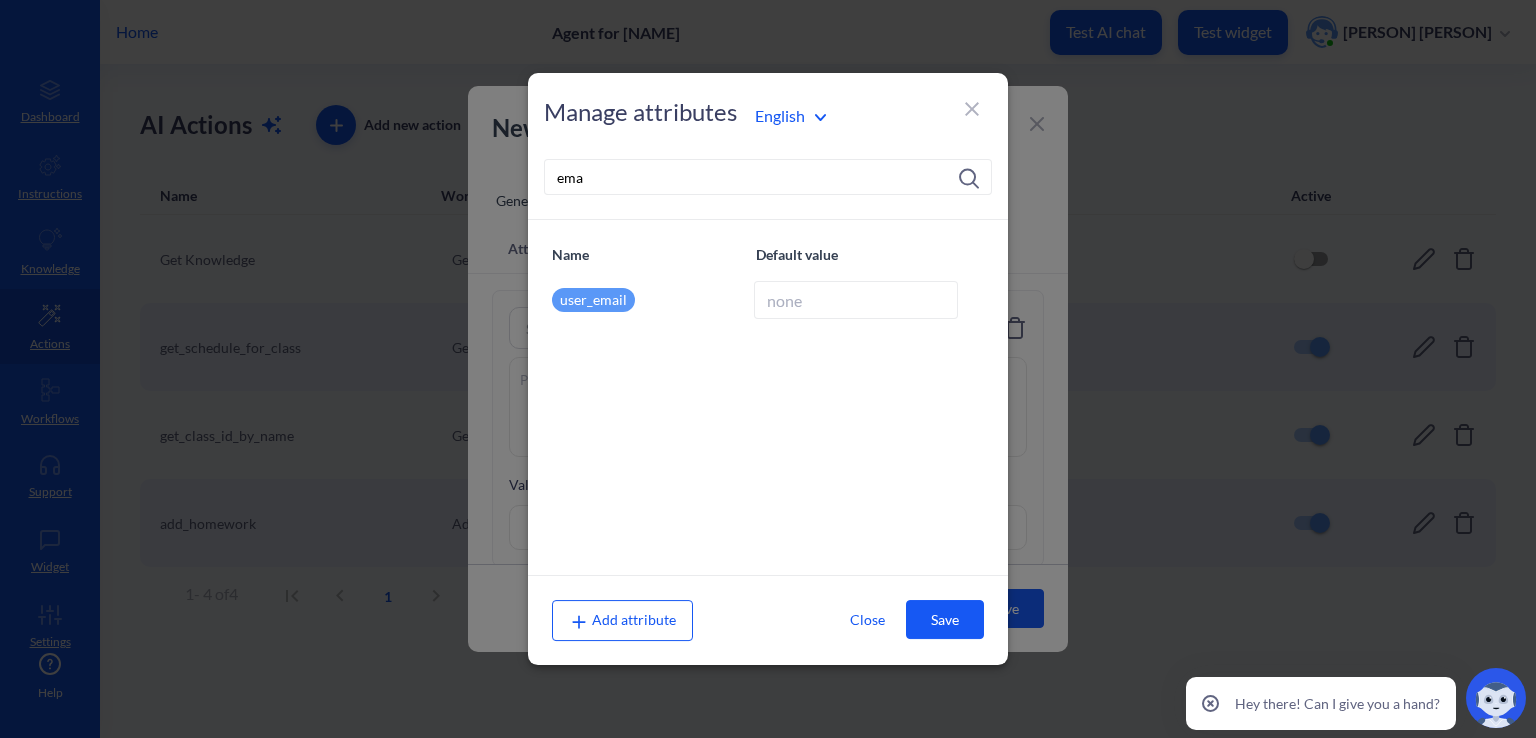 type on "ema" 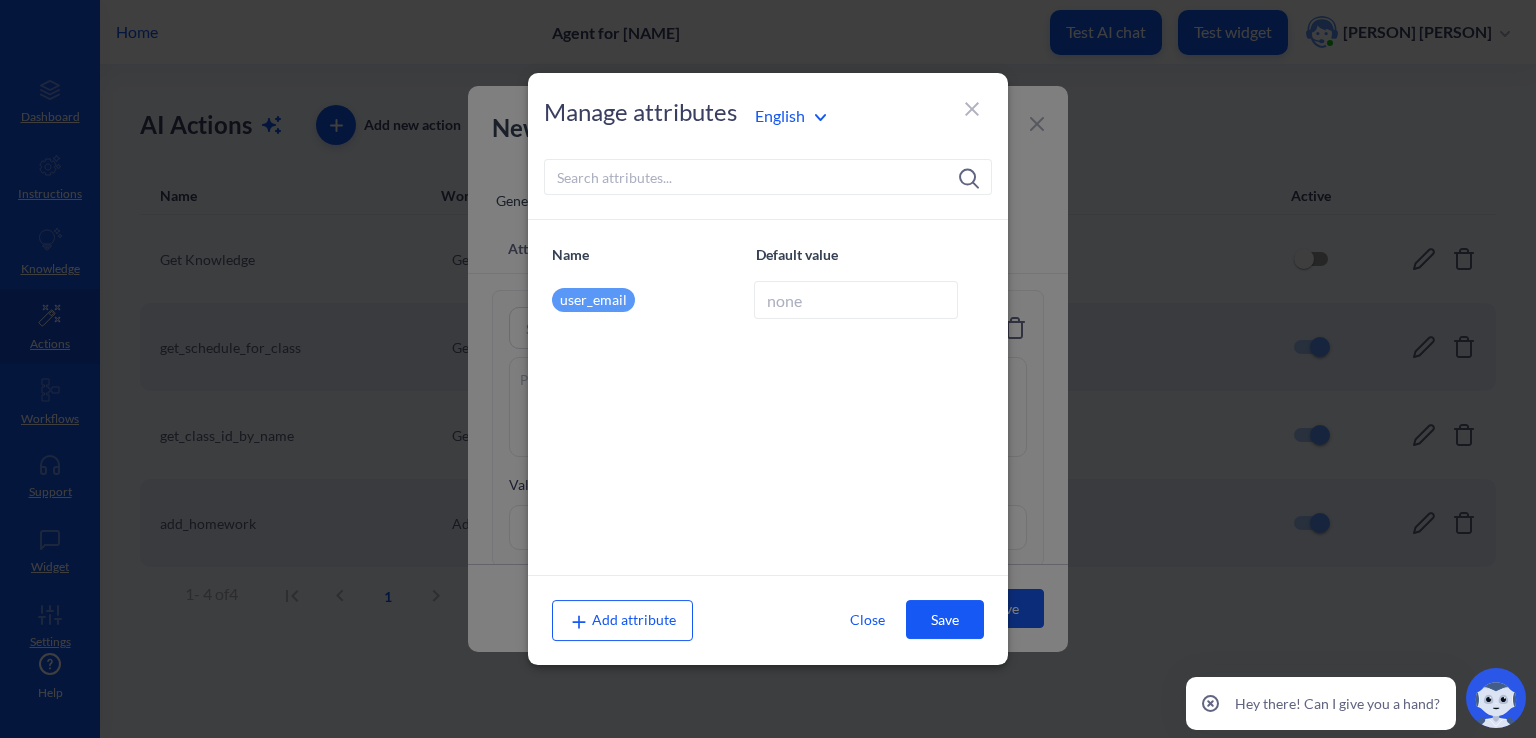 scroll, scrollTop: 811, scrollLeft: 0, axis: vertical 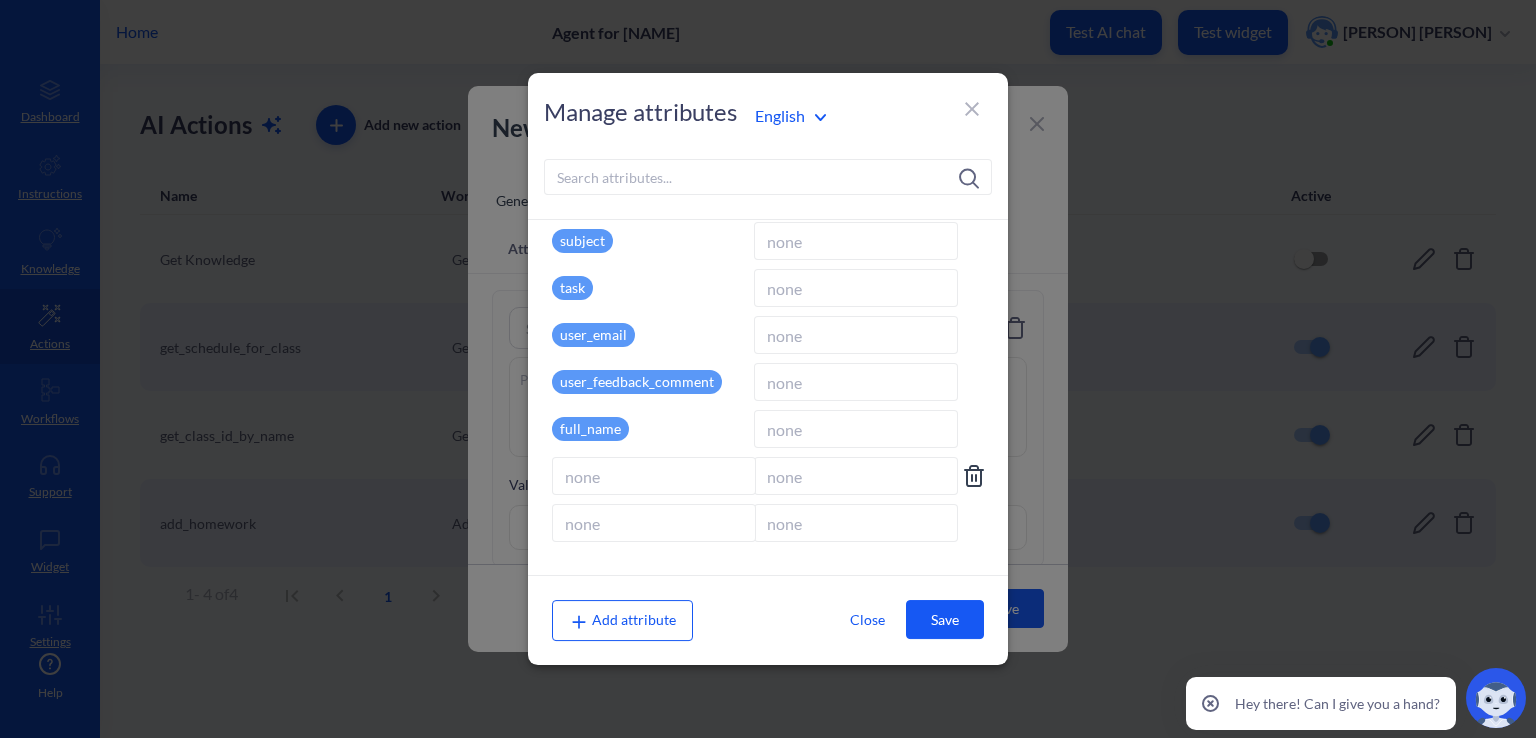 click at bounding box center (654, 476) 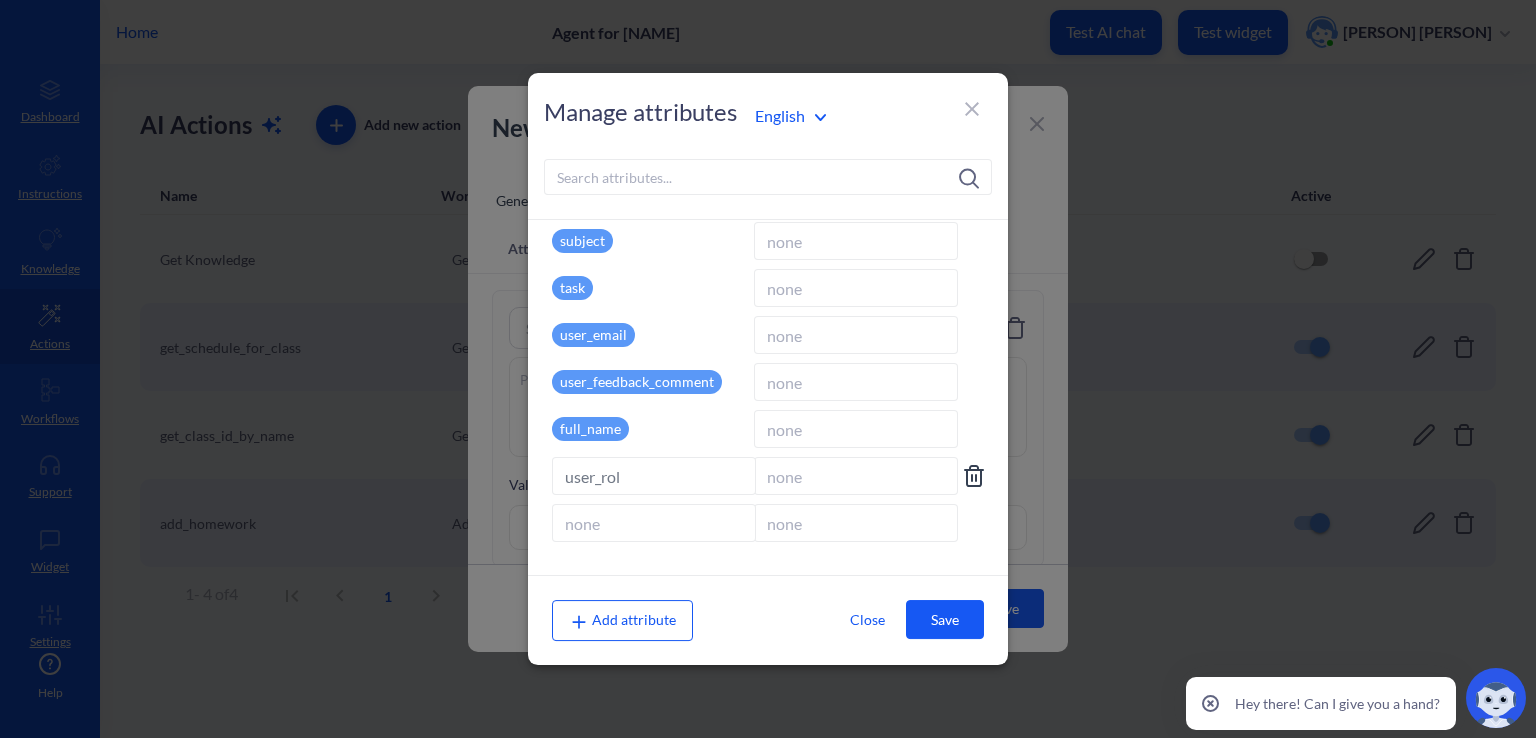 type on "user_role" 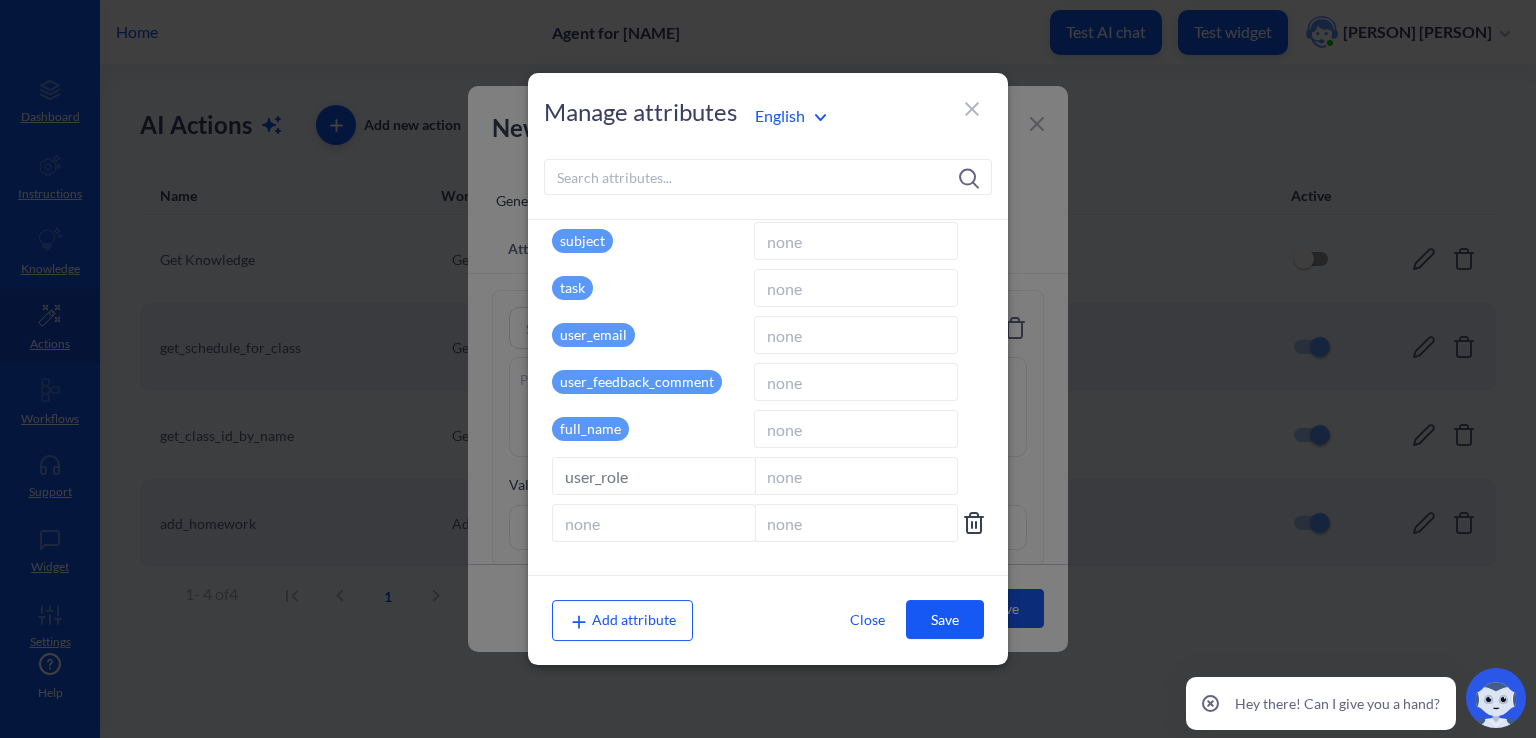 click at bounding box center [654, 523] 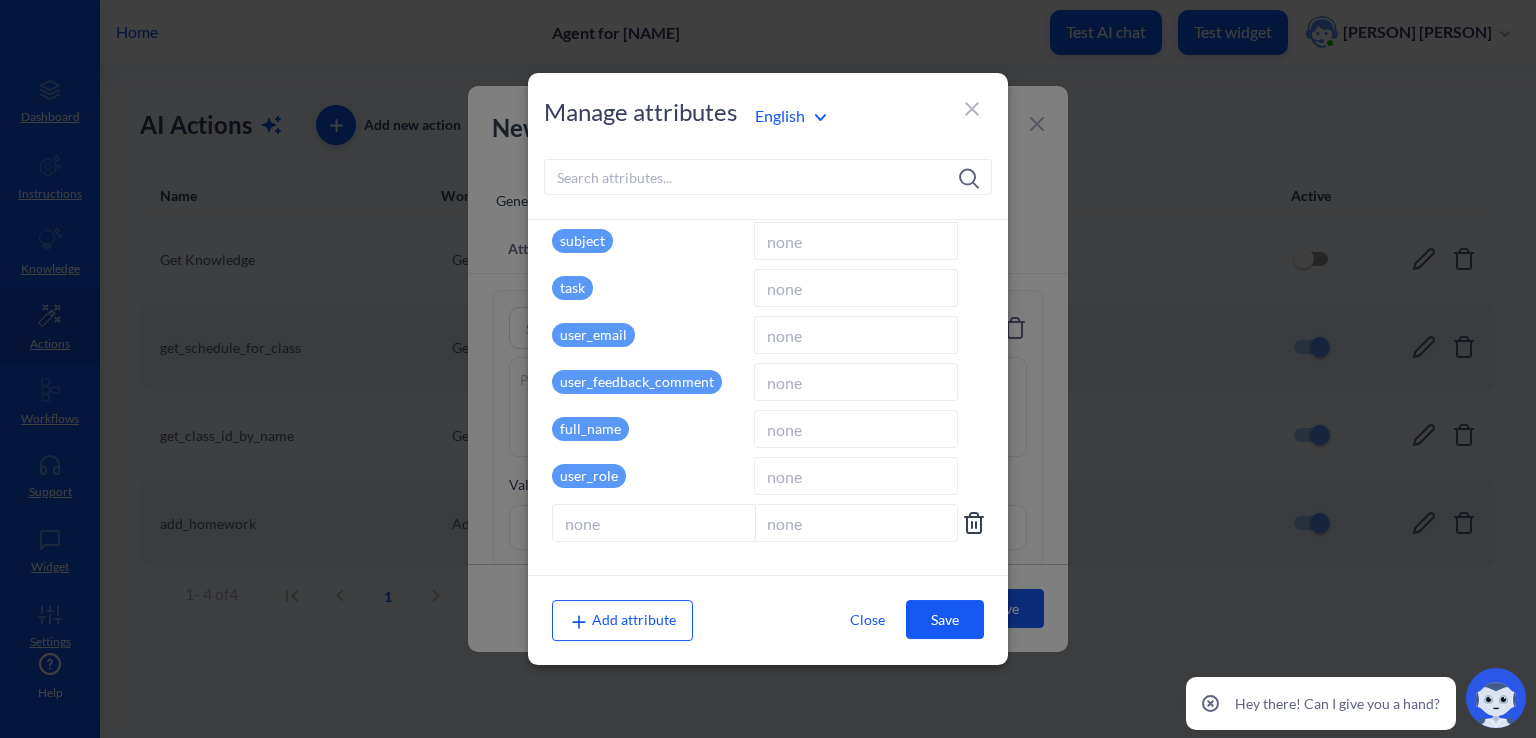 click 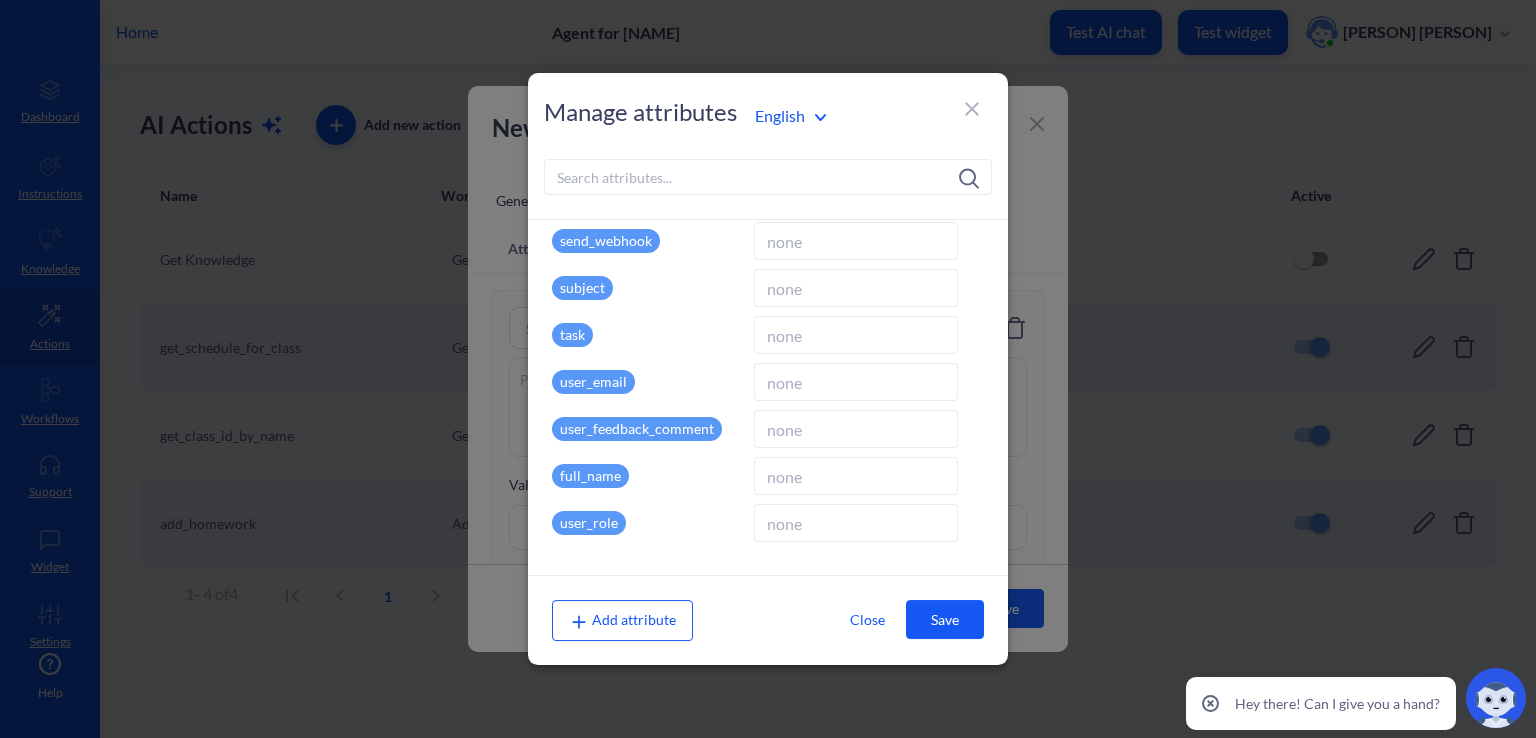 click 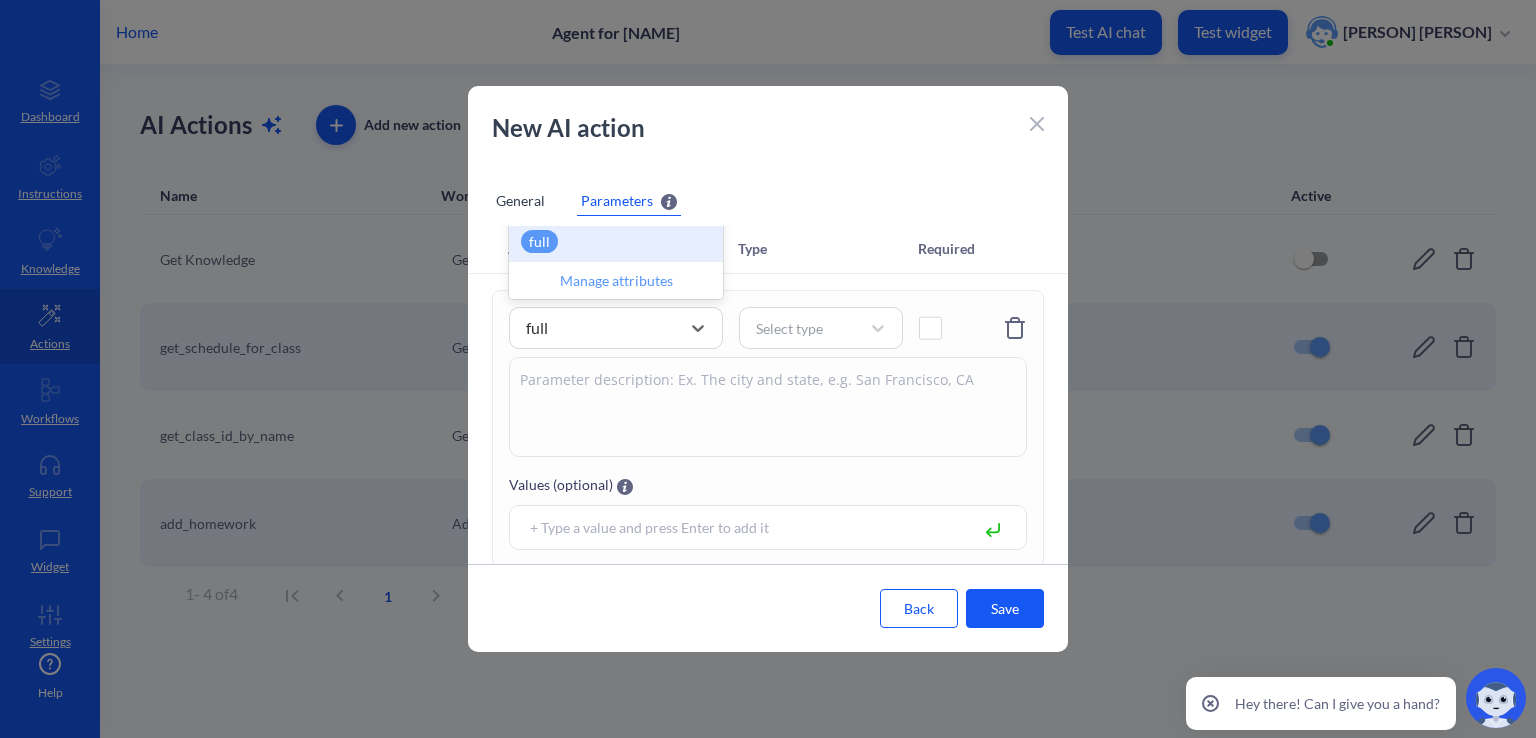 type on "full" 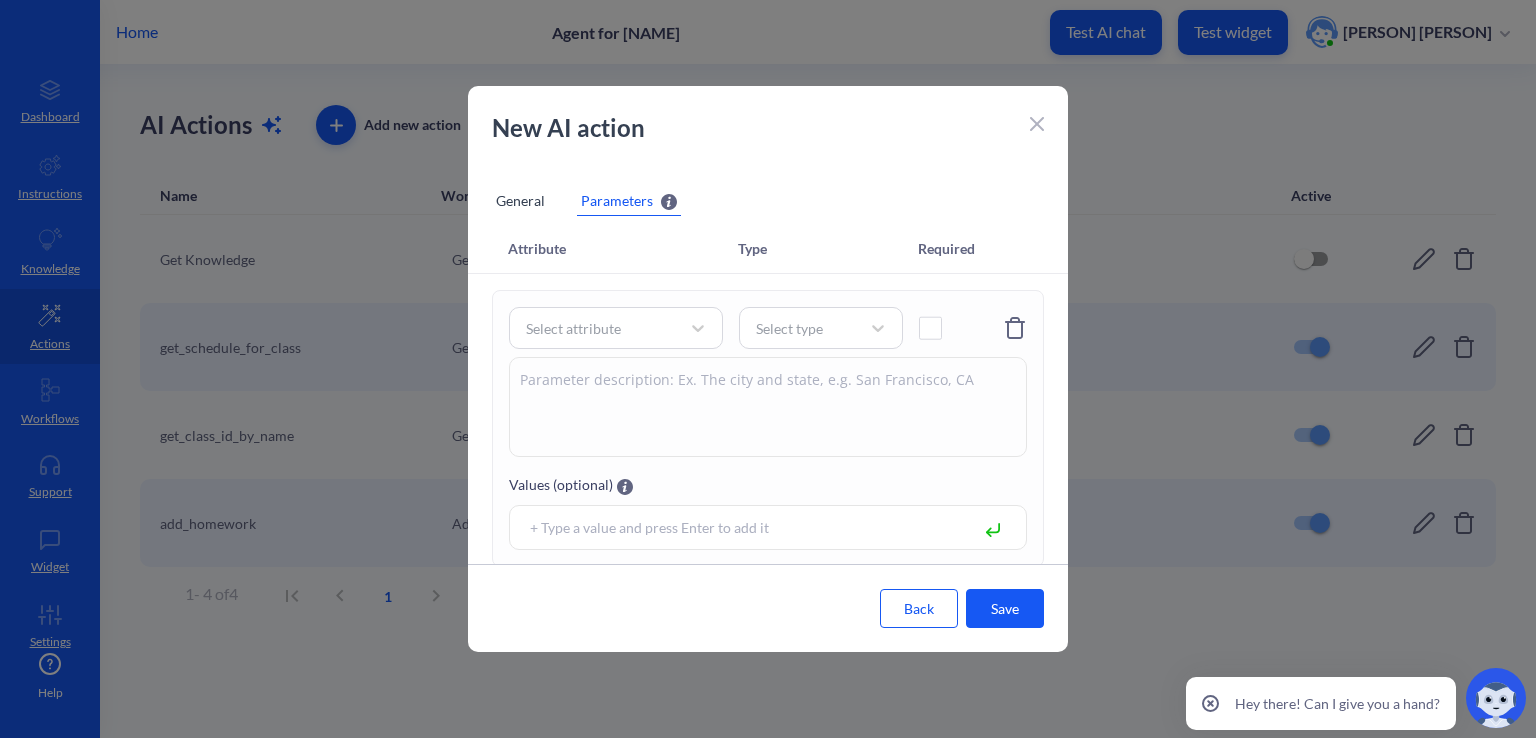 scroll, scrollTop: 0, scrollLeft: 0, axis: both 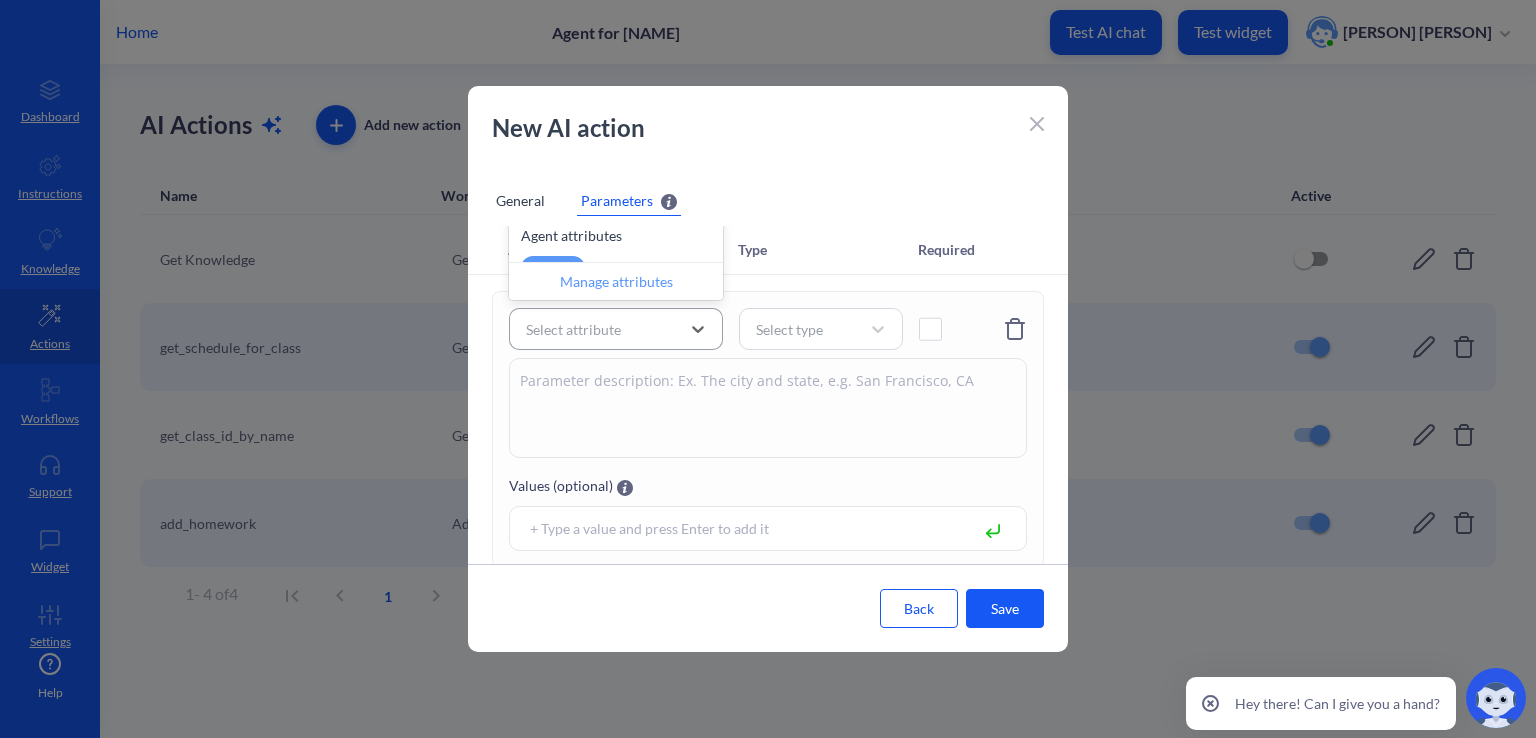 click on "Select attribute" at bounding box center (616, 329) 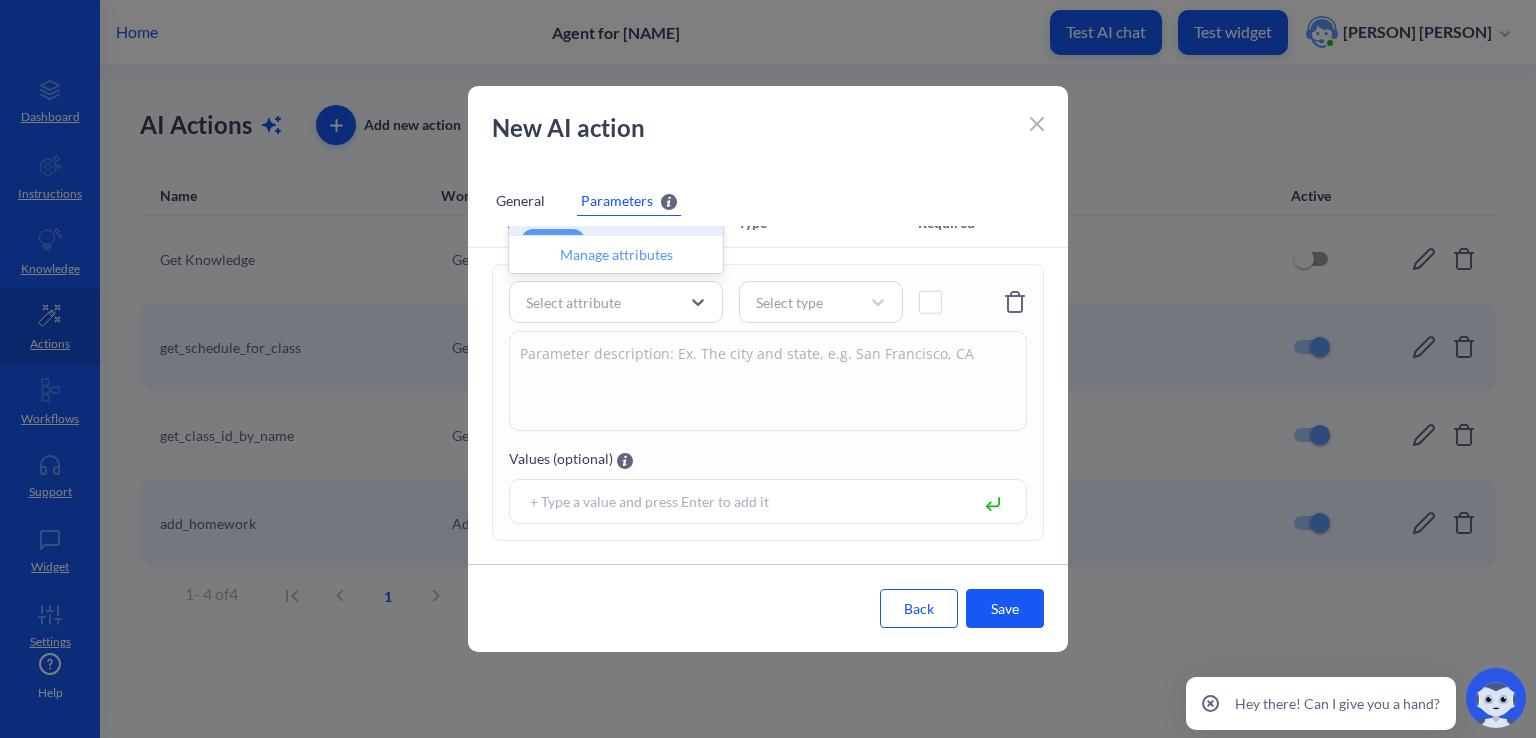 scroll, scrollTop: 0, scrollLeft: 0, axis: both 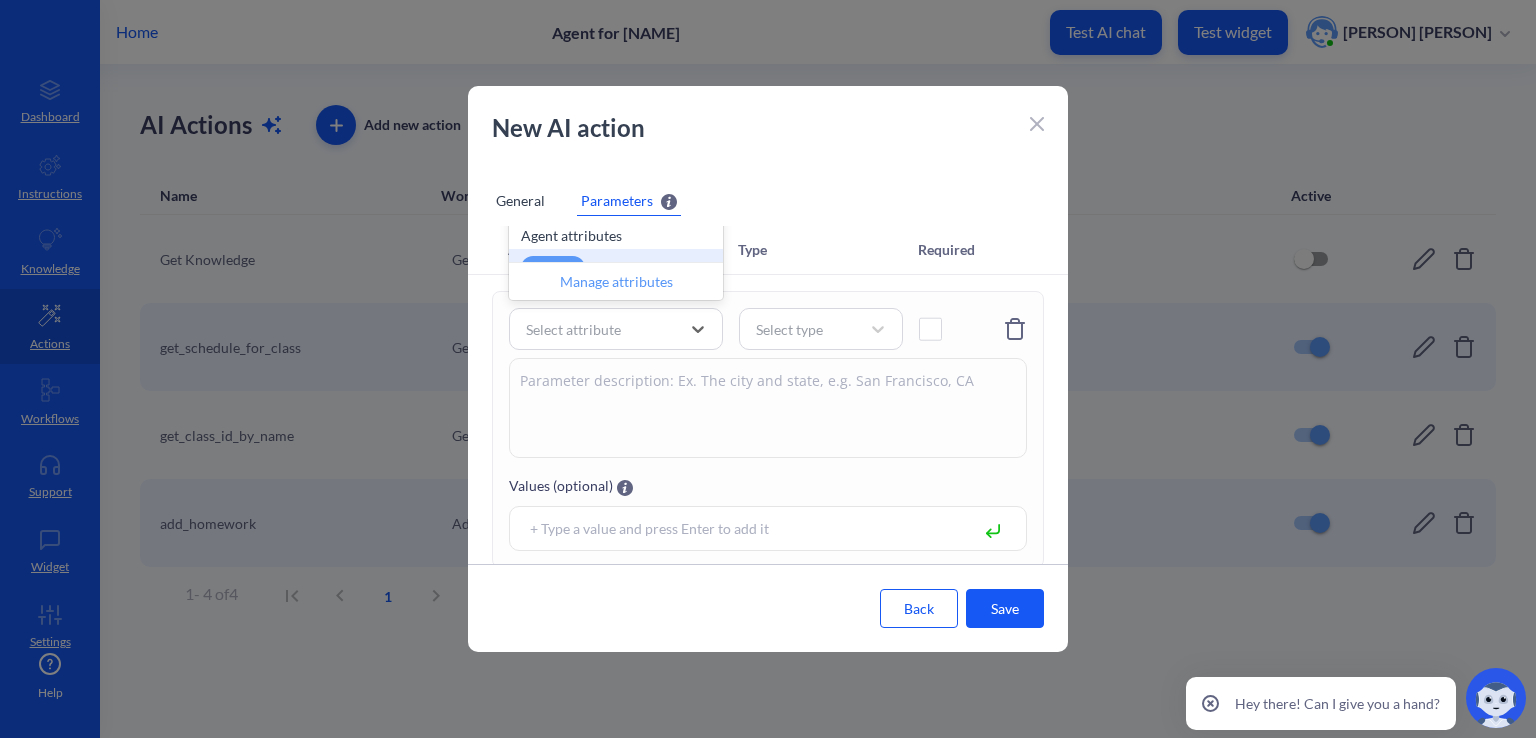 click on "New AI action General Parameters Parameters will be recognized by AI and can be accessed through specified
attributes in the selected workflow. Attribute Type Required      option class_id focused, 0 of 2. 23 results available. Use Up and Down to choose options, press Enter to select the currently focused option, press Escape to exit the menu, press Tab to select the option and exit the menu. Select attribute Default attributes close_conversation Immediately closes current user conversation conversation_outcome Changes last user conversation outcome language User's language short name — en (English) by default Agent attributes class_id class_name current_request_status Updates user's support request status. Allowed values are open, closed, pending. New requests are displayed in the support tab due_data feedback_score is_button_large (Optional) true/false. Change 'Submit' button appearance. is_in_working_hours is_multi_select is_submit_button knowledge_search_query knowledge_sources_used send_webhook" at bounding box center [768, 369] 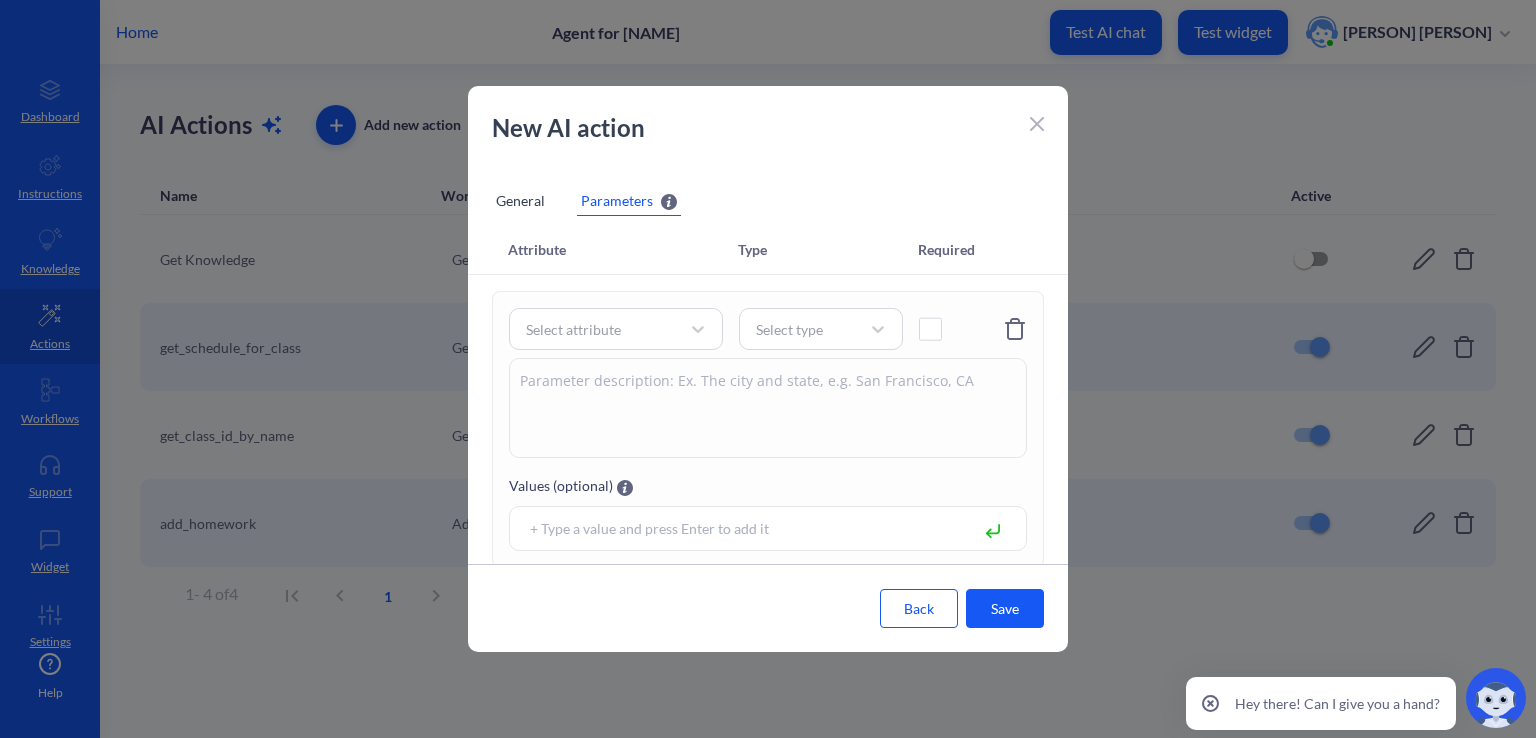 click on "Save" at bounding box center [1005, 608] 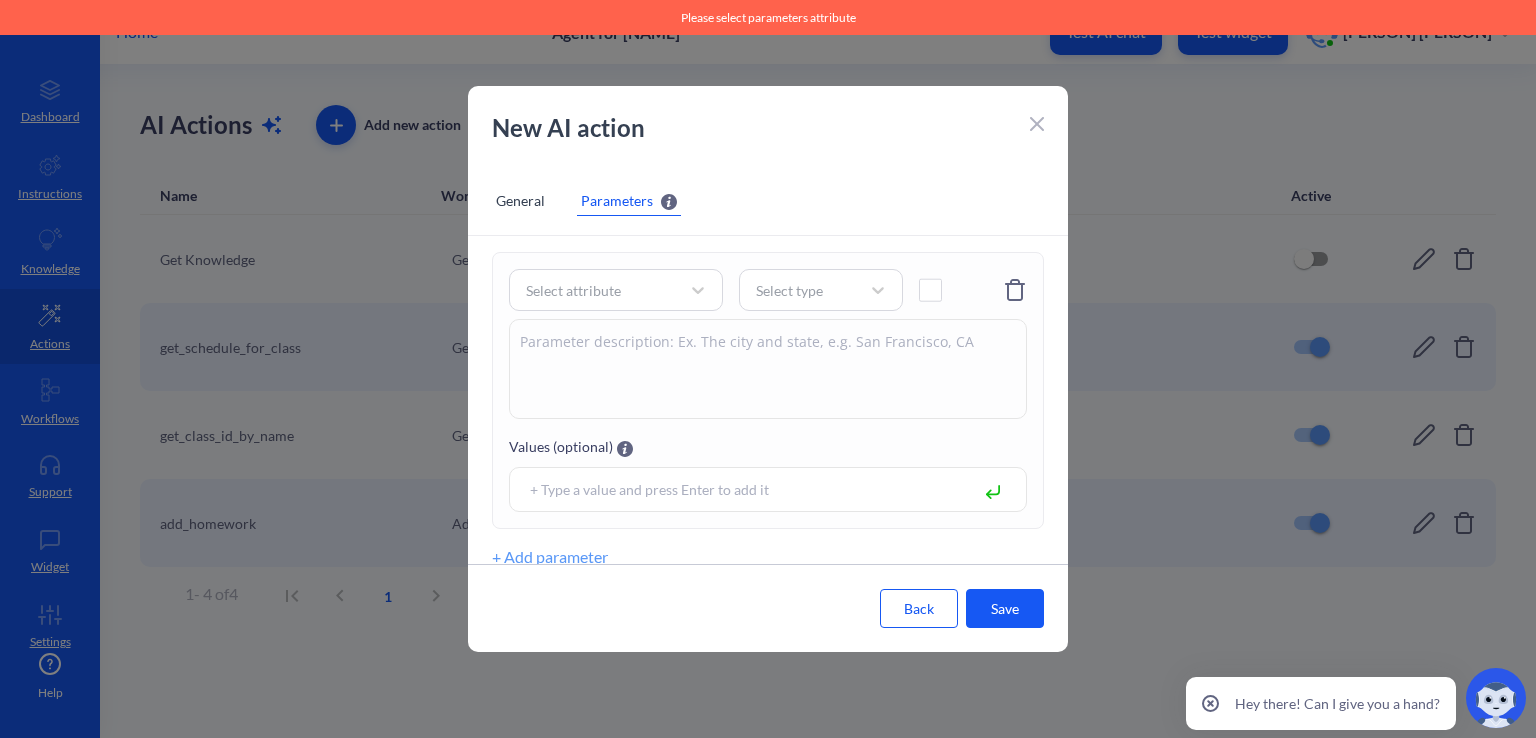 scroll, scrollTop: 60, scrollLeft: 0, axis: vertical 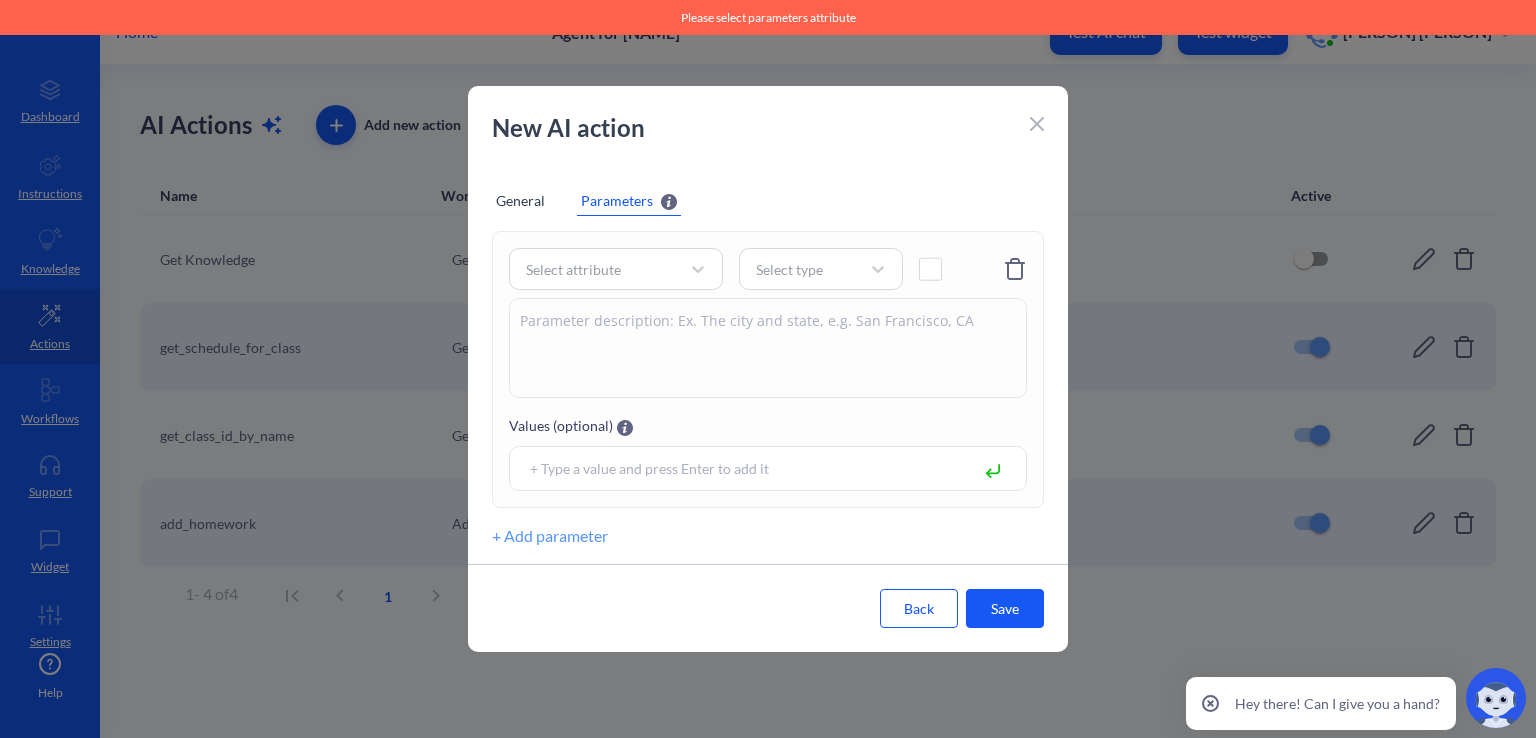 click on "General" at bounding box center [520, 201] 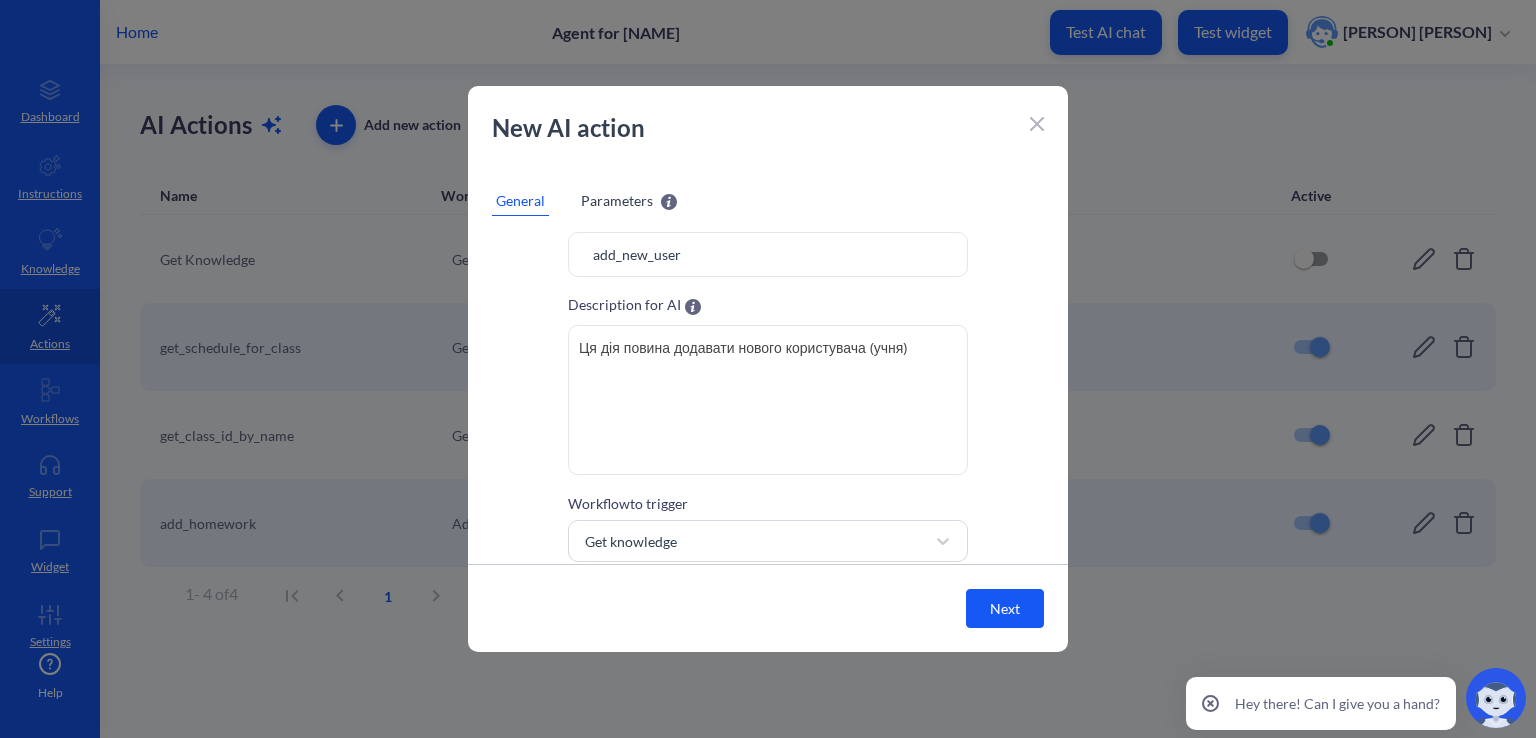 scroll, scrollTop: 0, scrollLeft: 0, axis: both 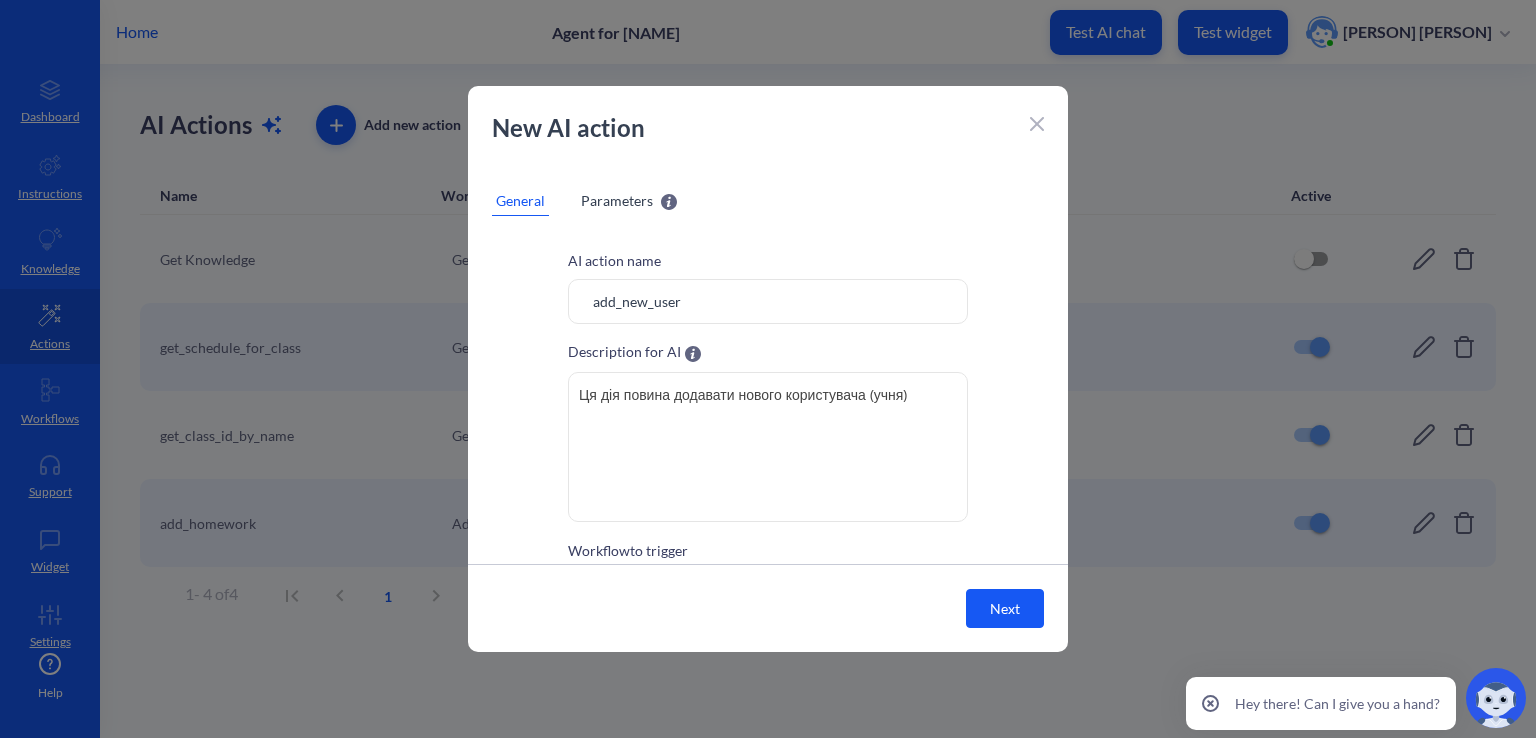 click on "Next" at bounding box center [1005, 608] 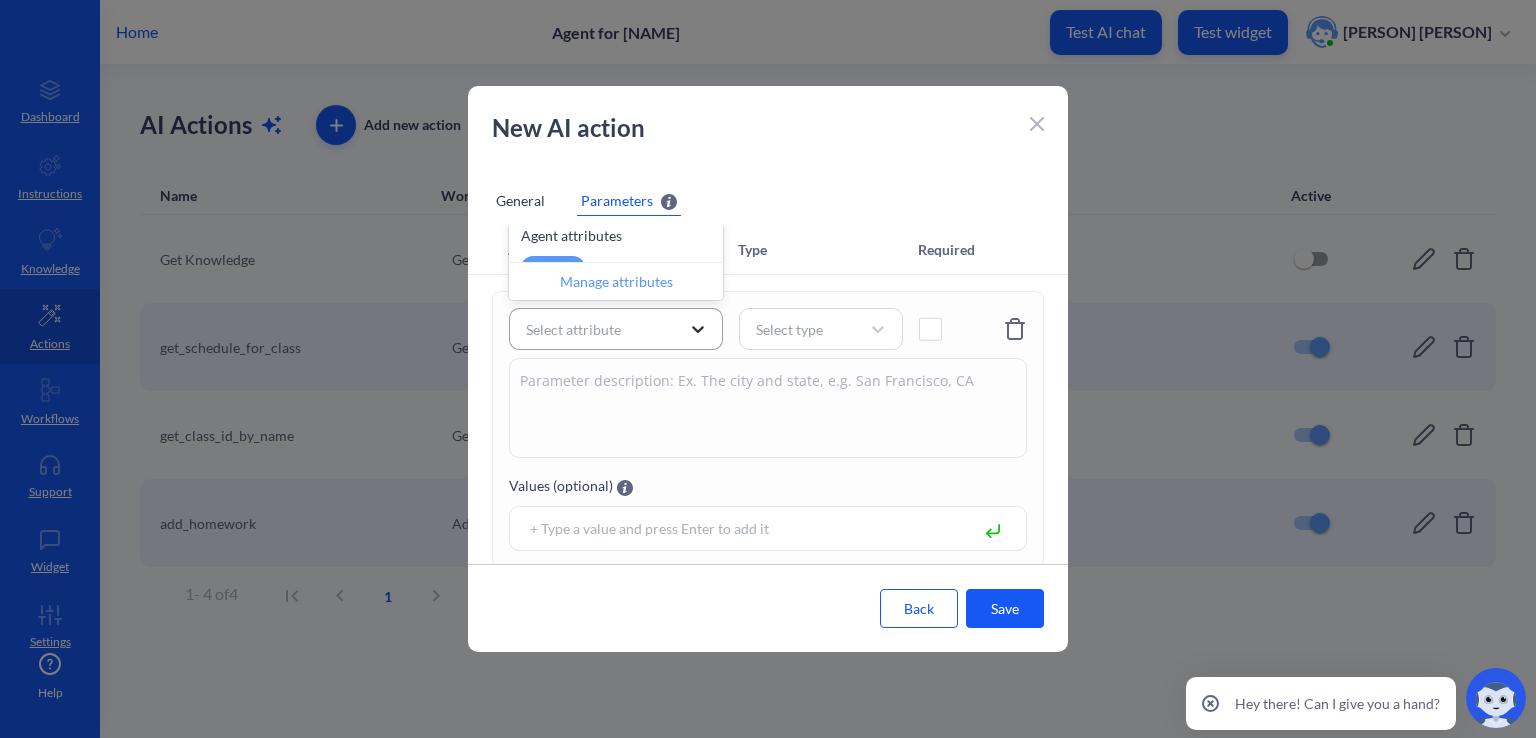 click at bounding box center [698, 329] 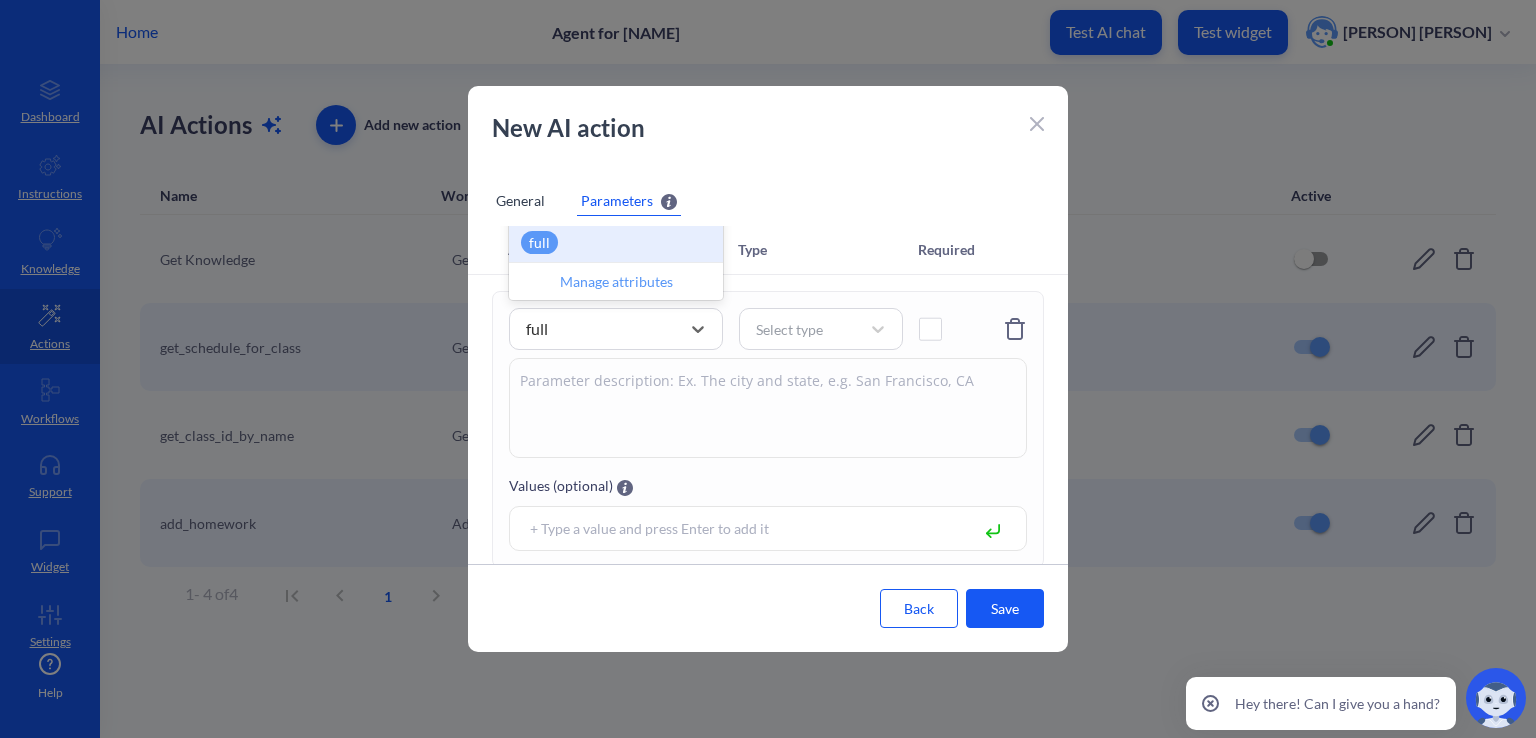 click on "Manage attributes" at bounding box center (616, 281) 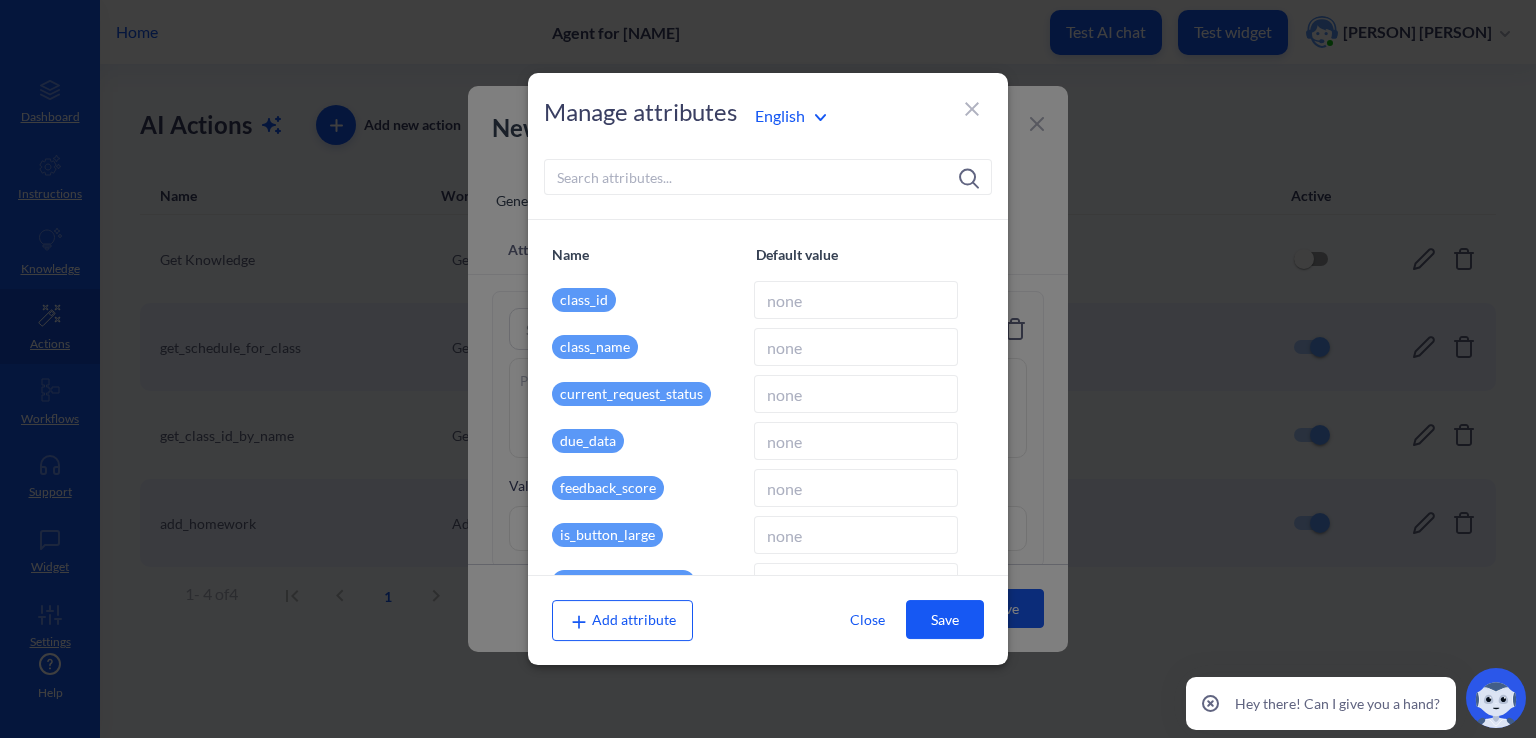 click on "Add attribute" at bounding box center (622, 619) 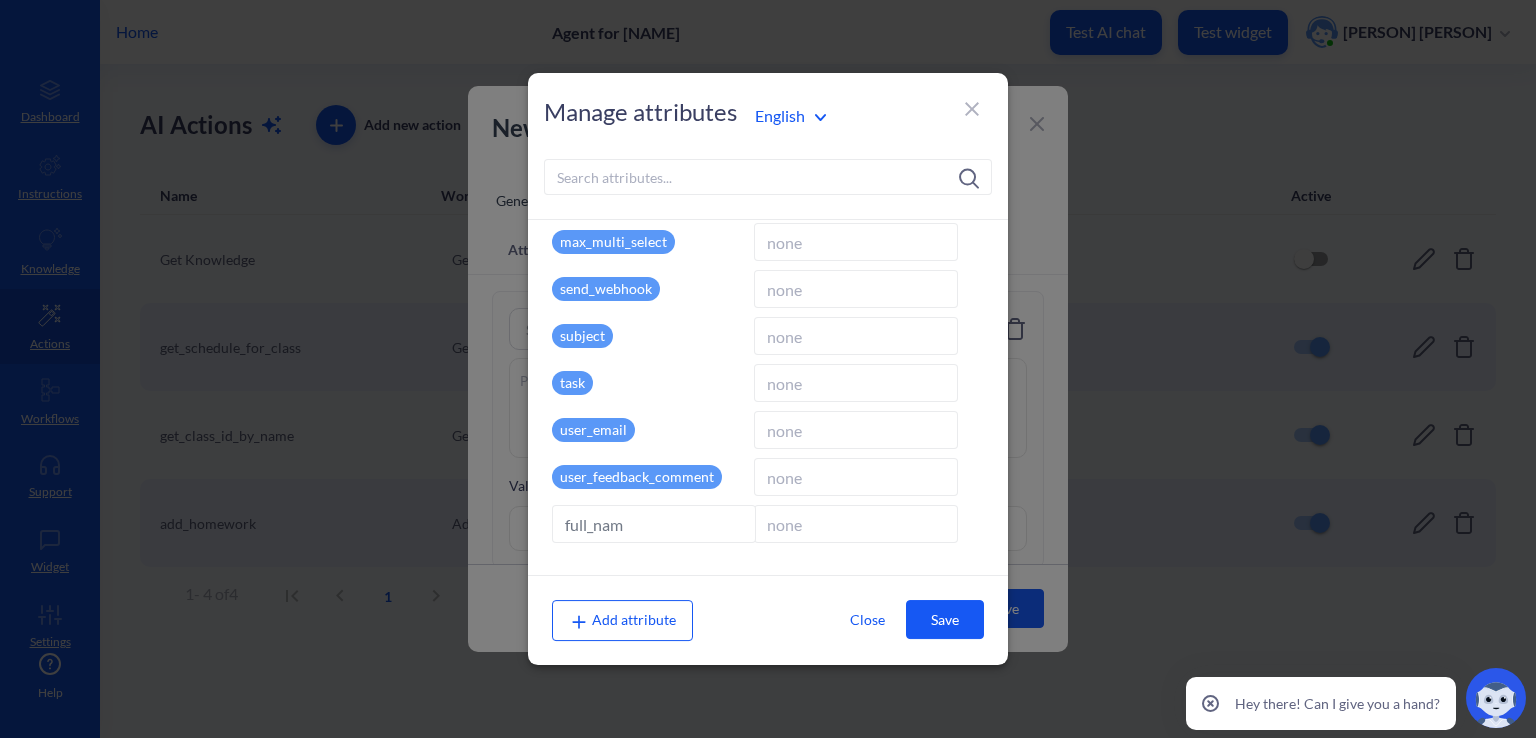 type on "full_name" 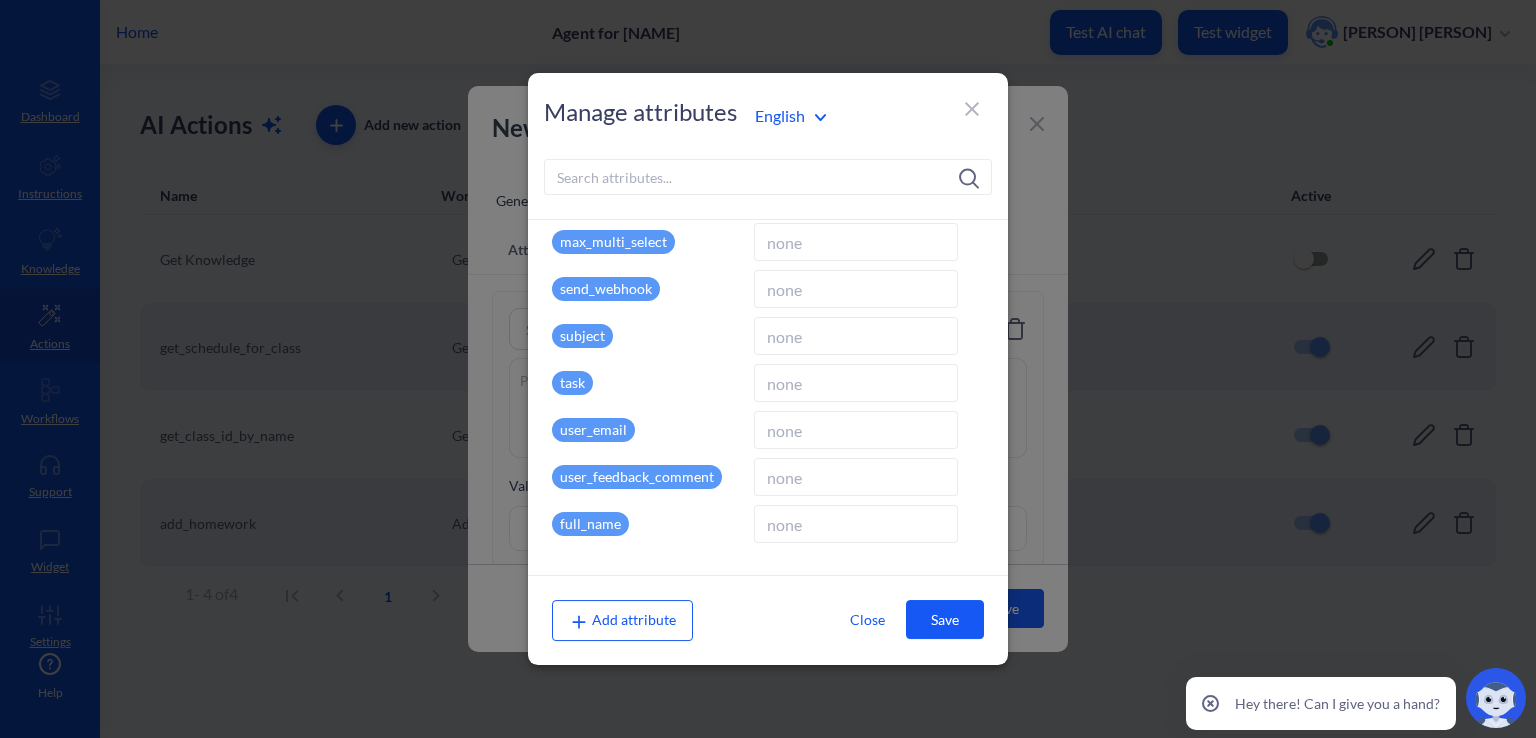 click on "Add attribute" at bounding box center (622, 619) 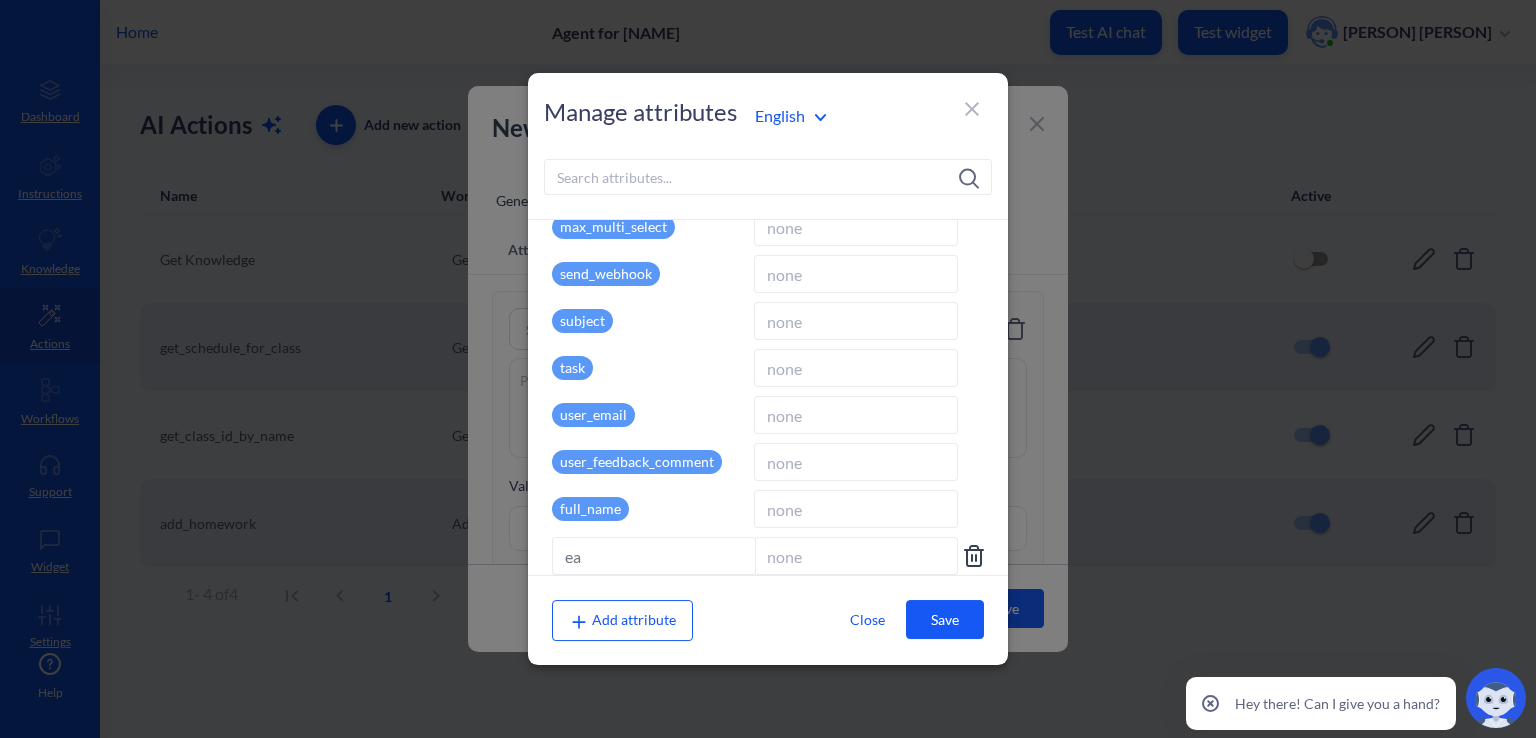 type on "e" 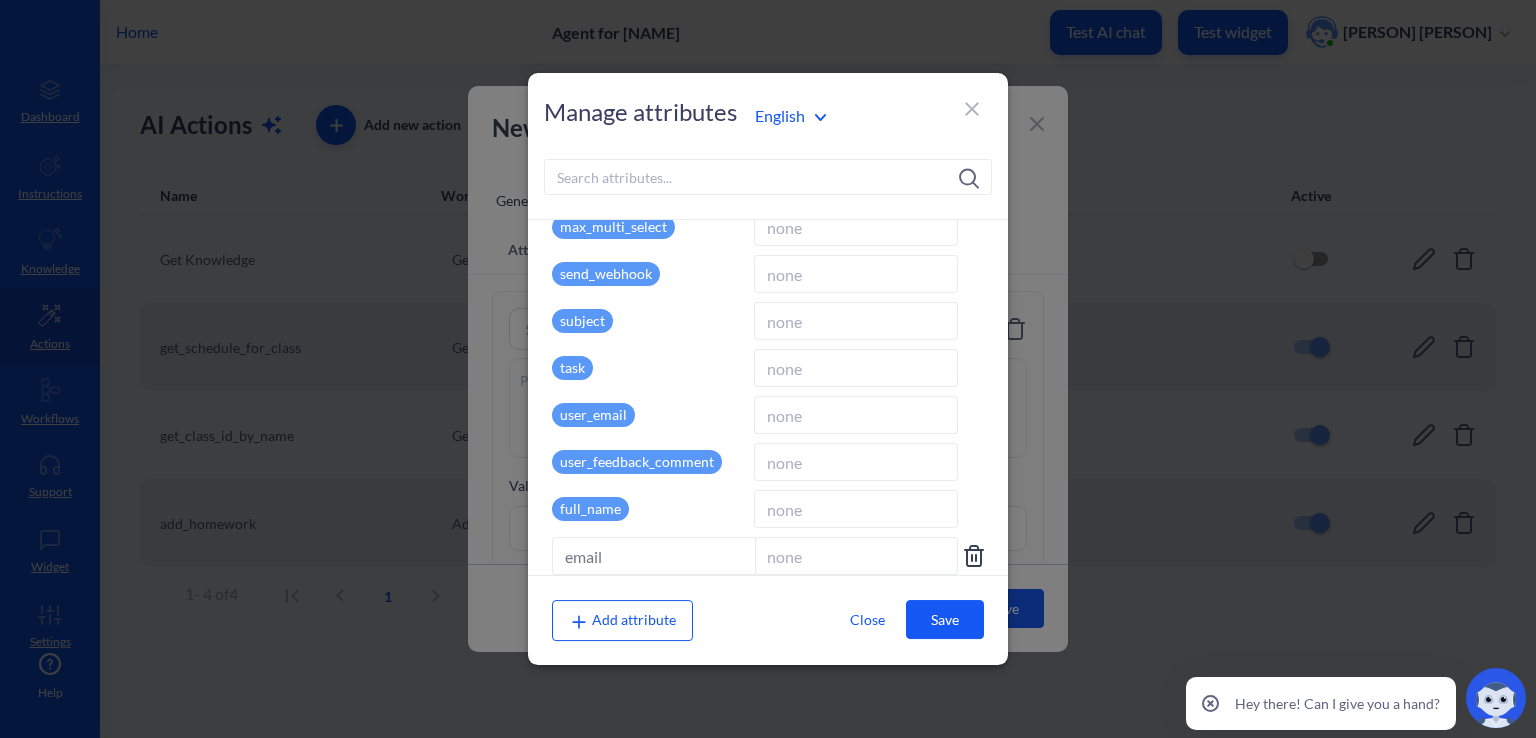 click on "email" at bounding box center (654, 556) 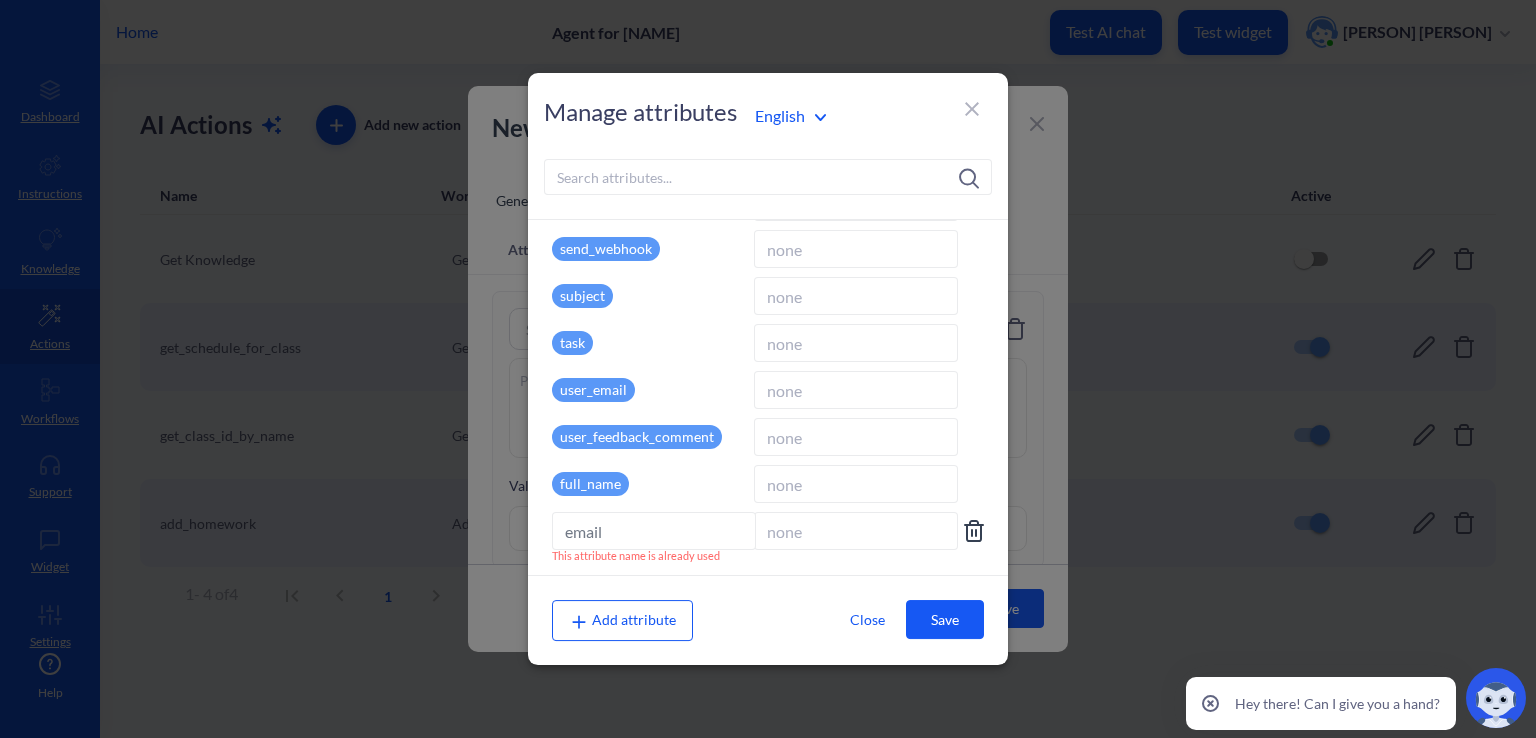 scroll, scrollTop: 764, scrollLeft: 0, axis: vertical 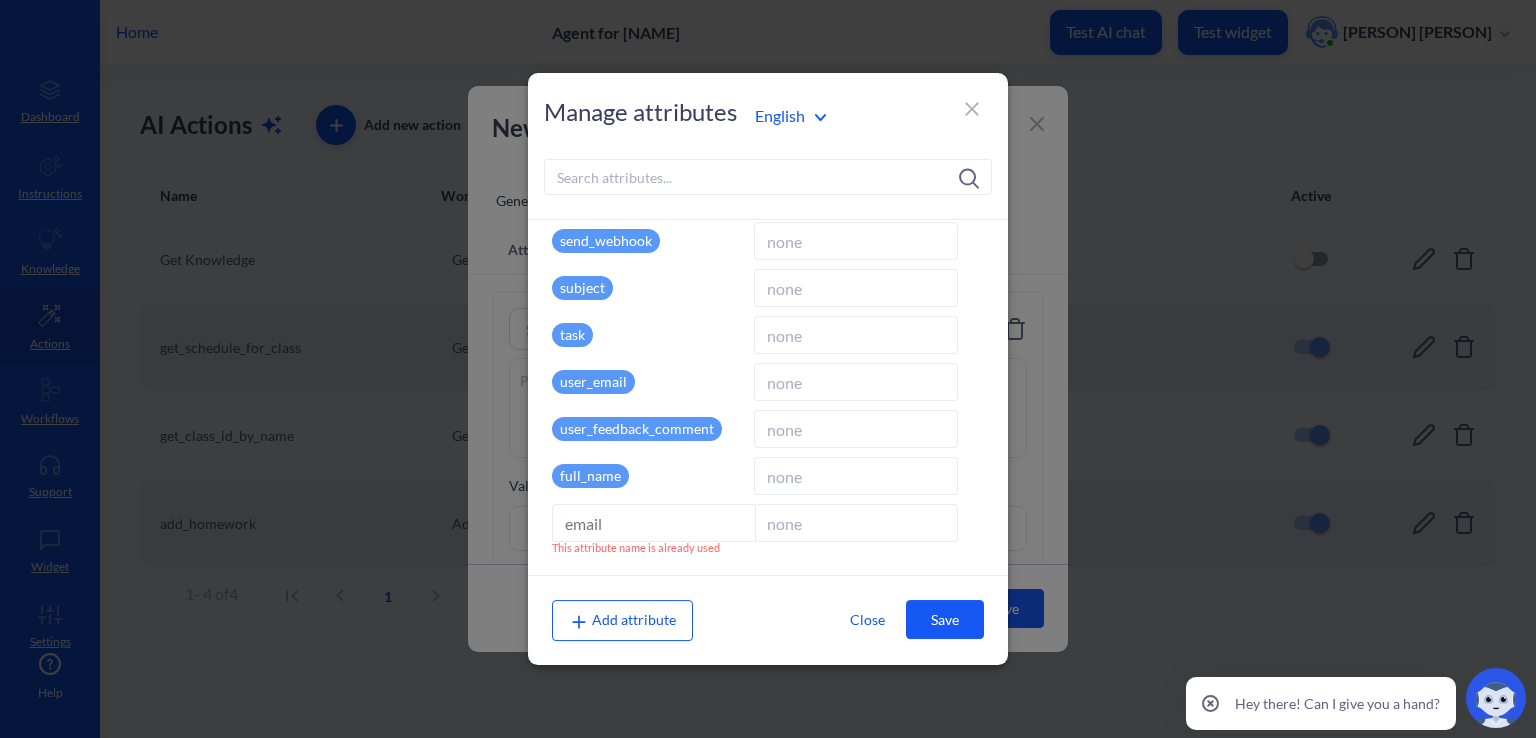 click 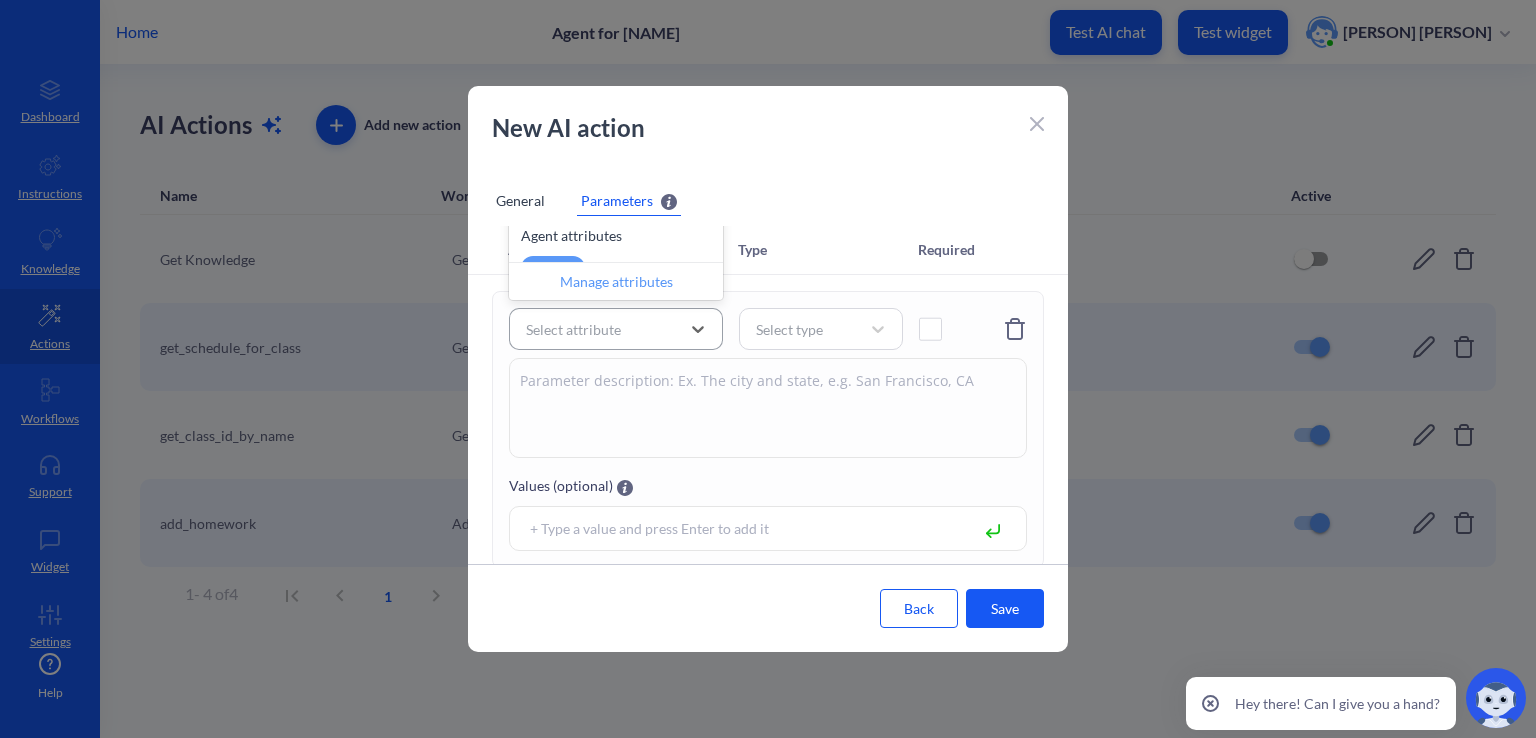 click on "Select attribute" at bounding box center [573, 329] 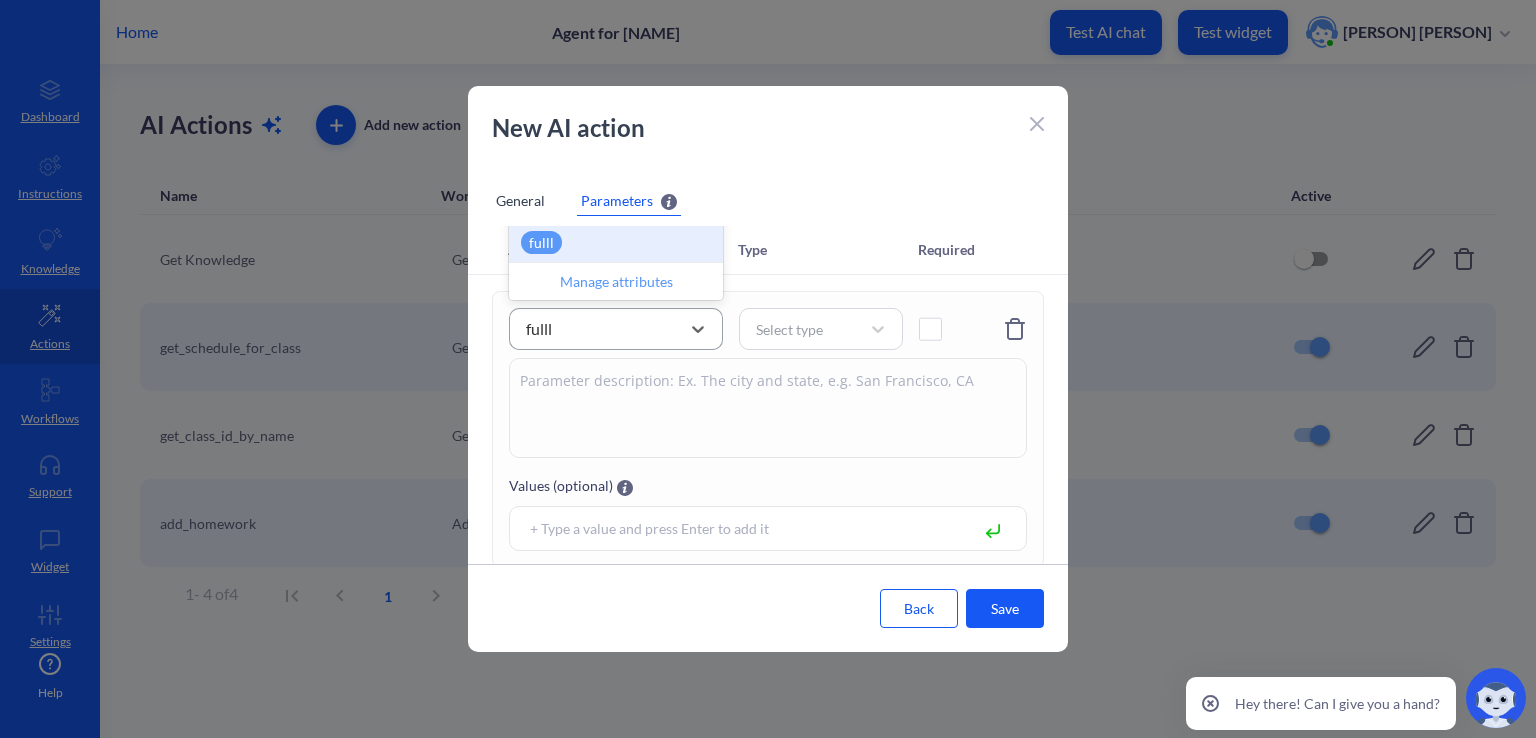 type on "fulll" 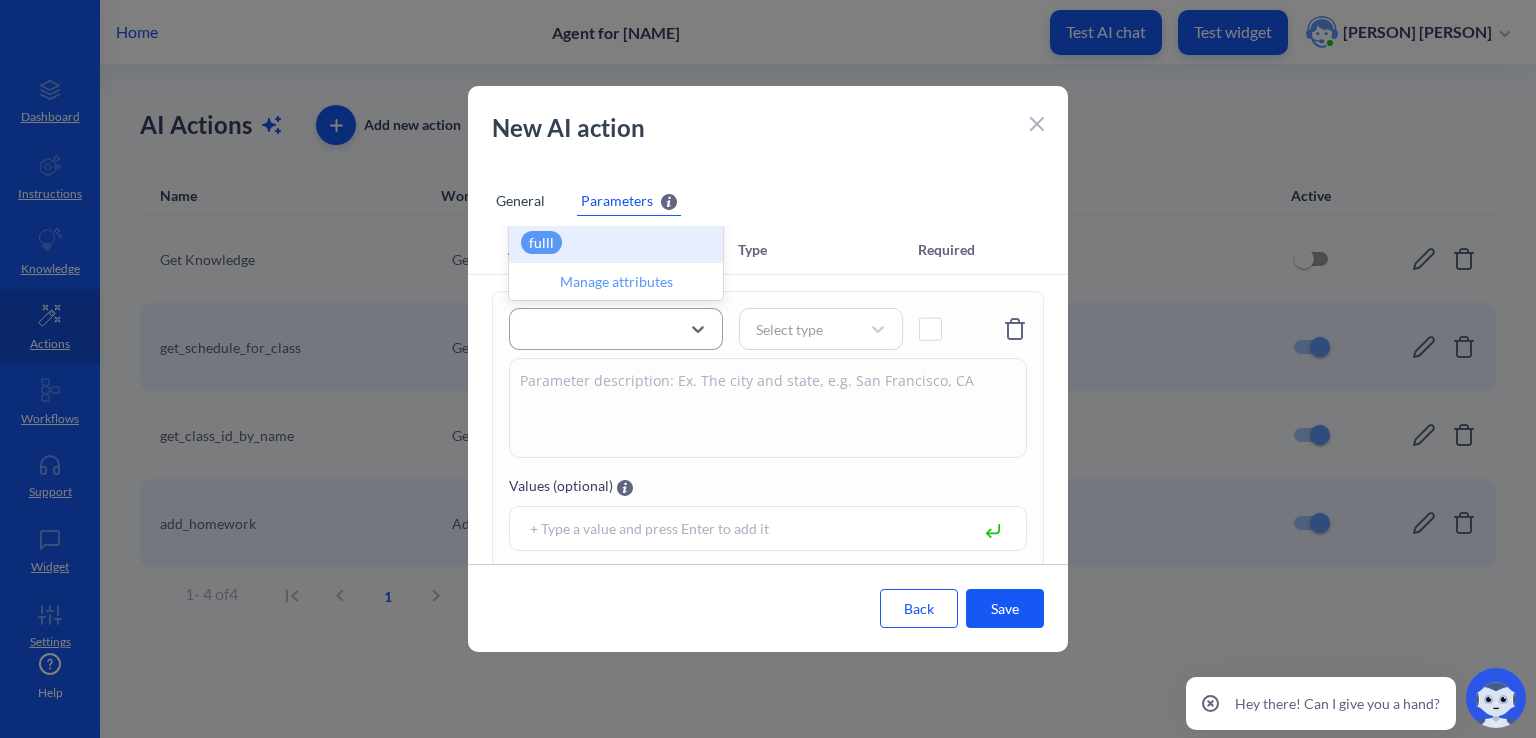 click 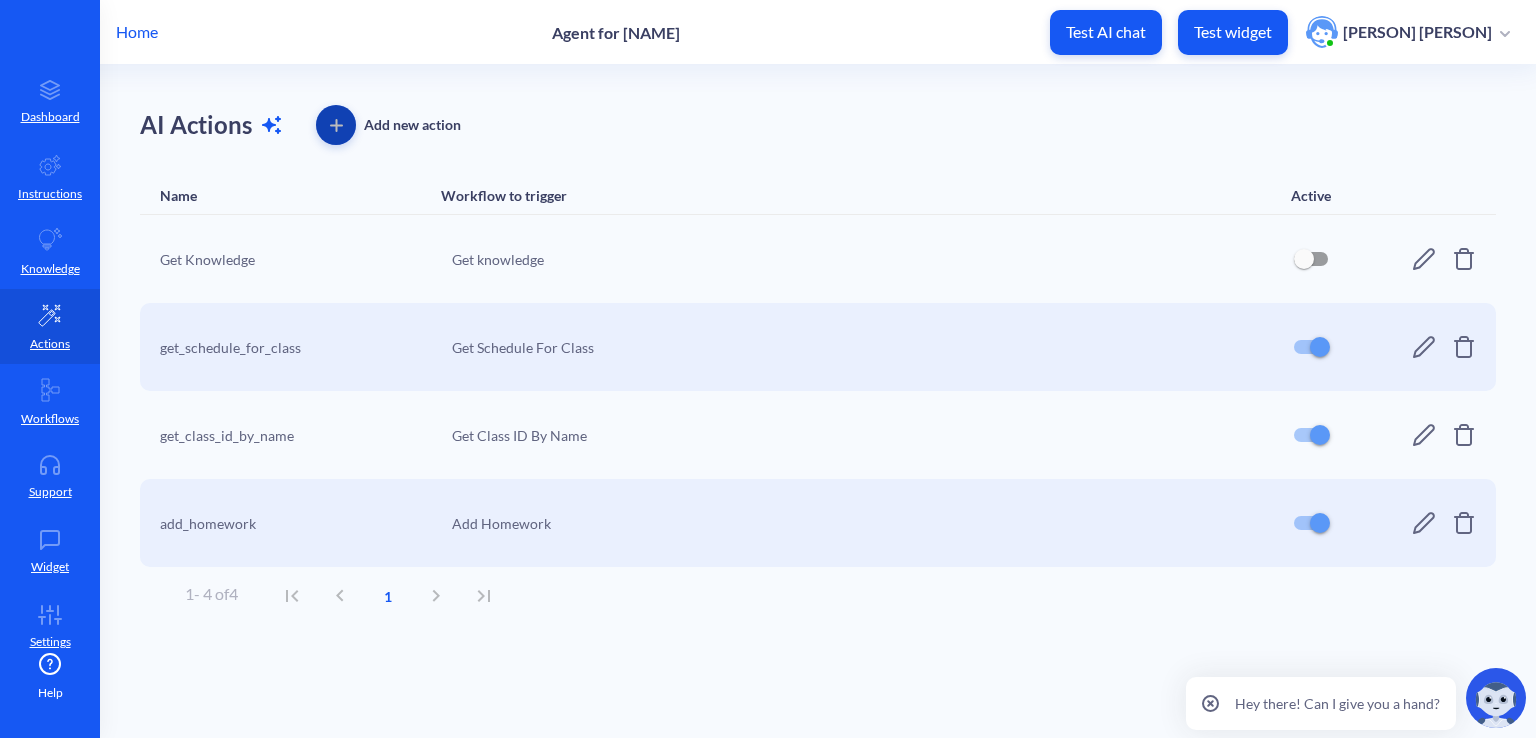 click 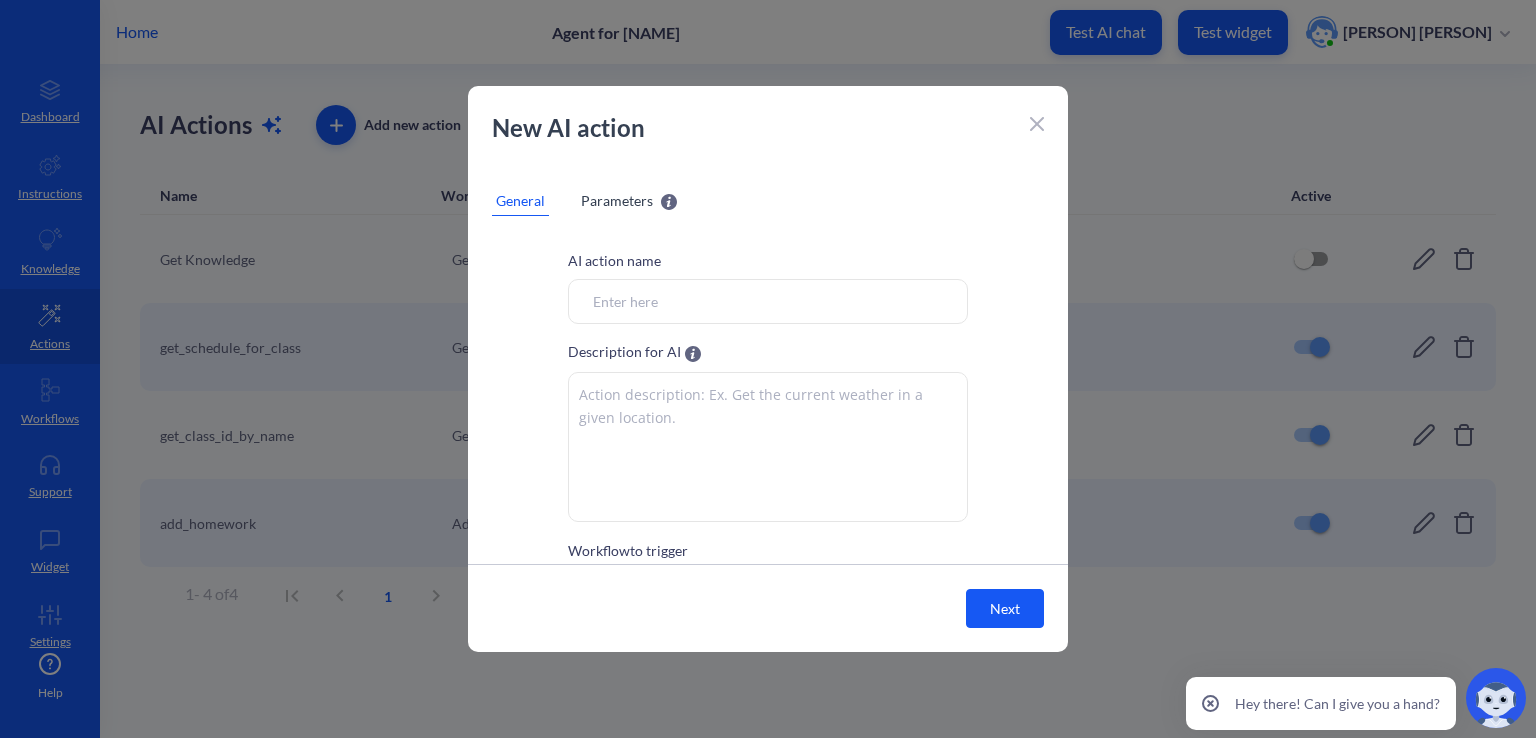 click on "New AI action" at bounding box center (768, 138) 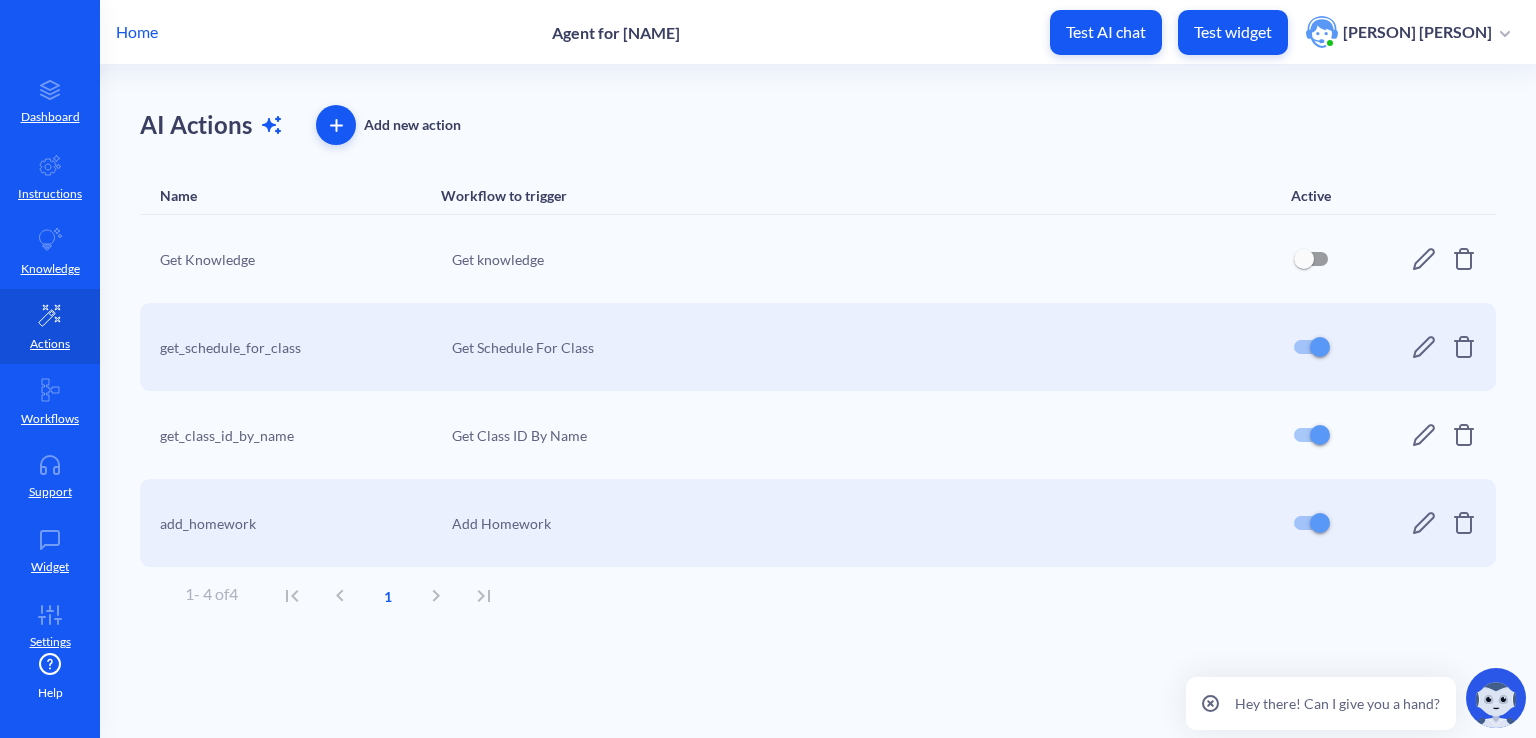 click 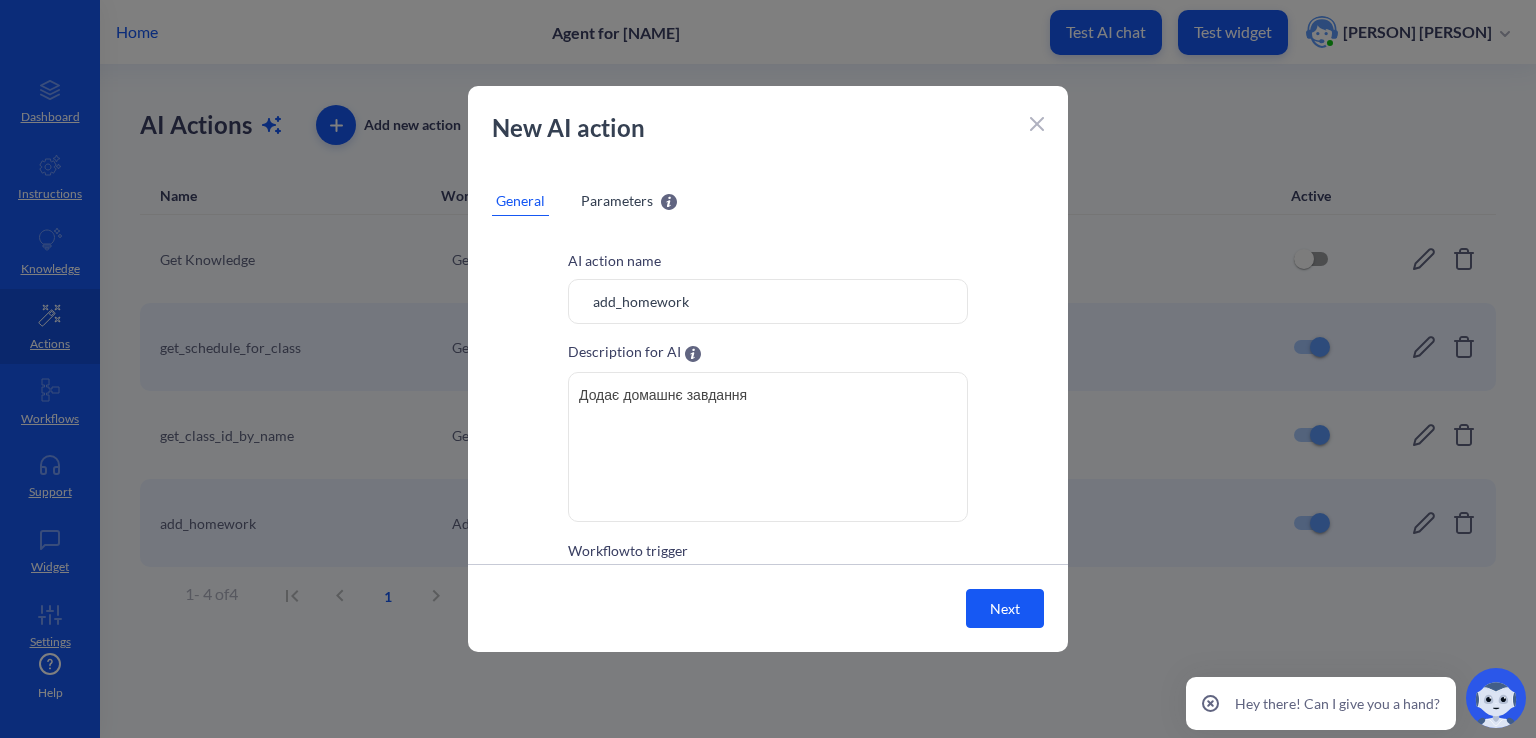 click on "Parameters" at bounding box center [617, 200] 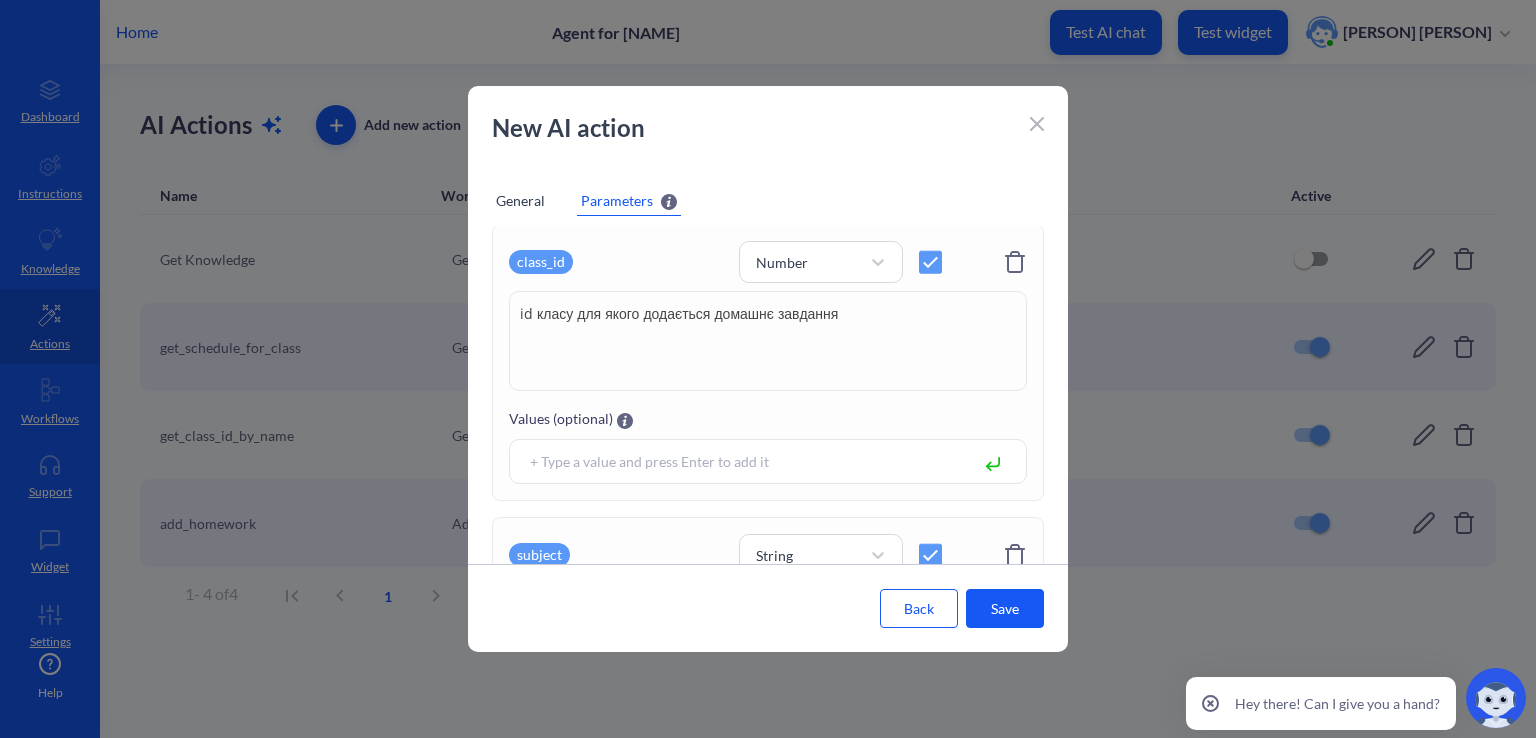 scroll, scrollTop: 0, scrollLeft: 0, axis: both 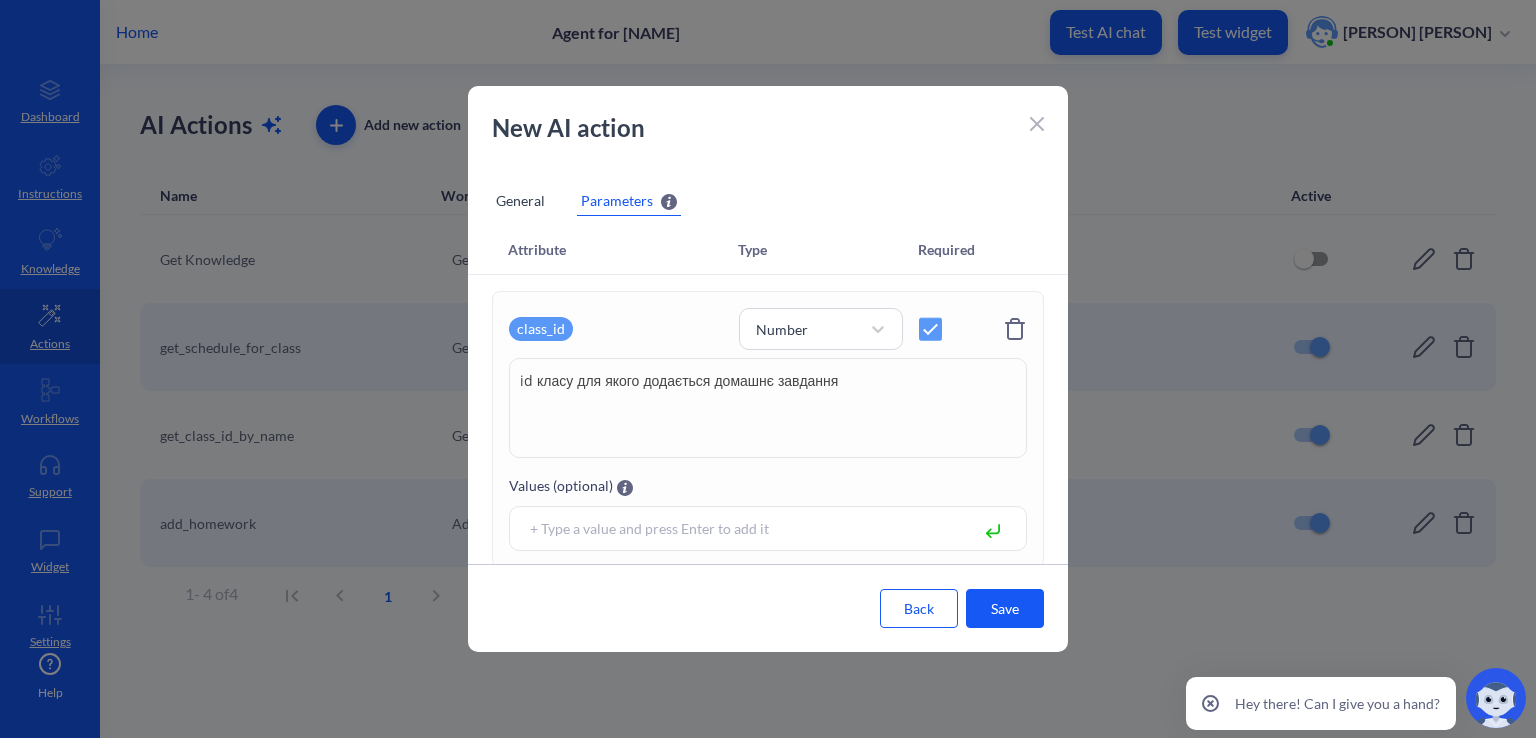 click 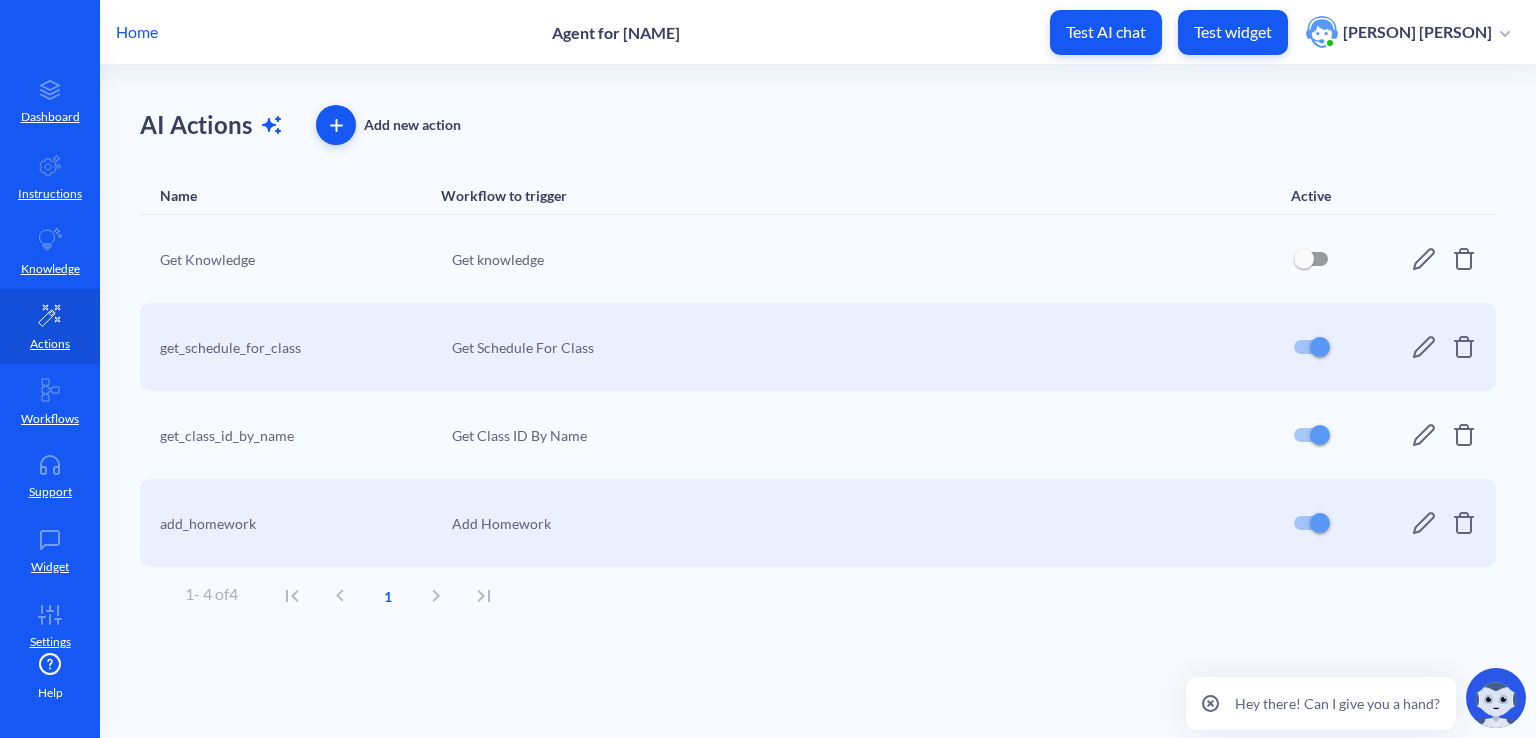 click 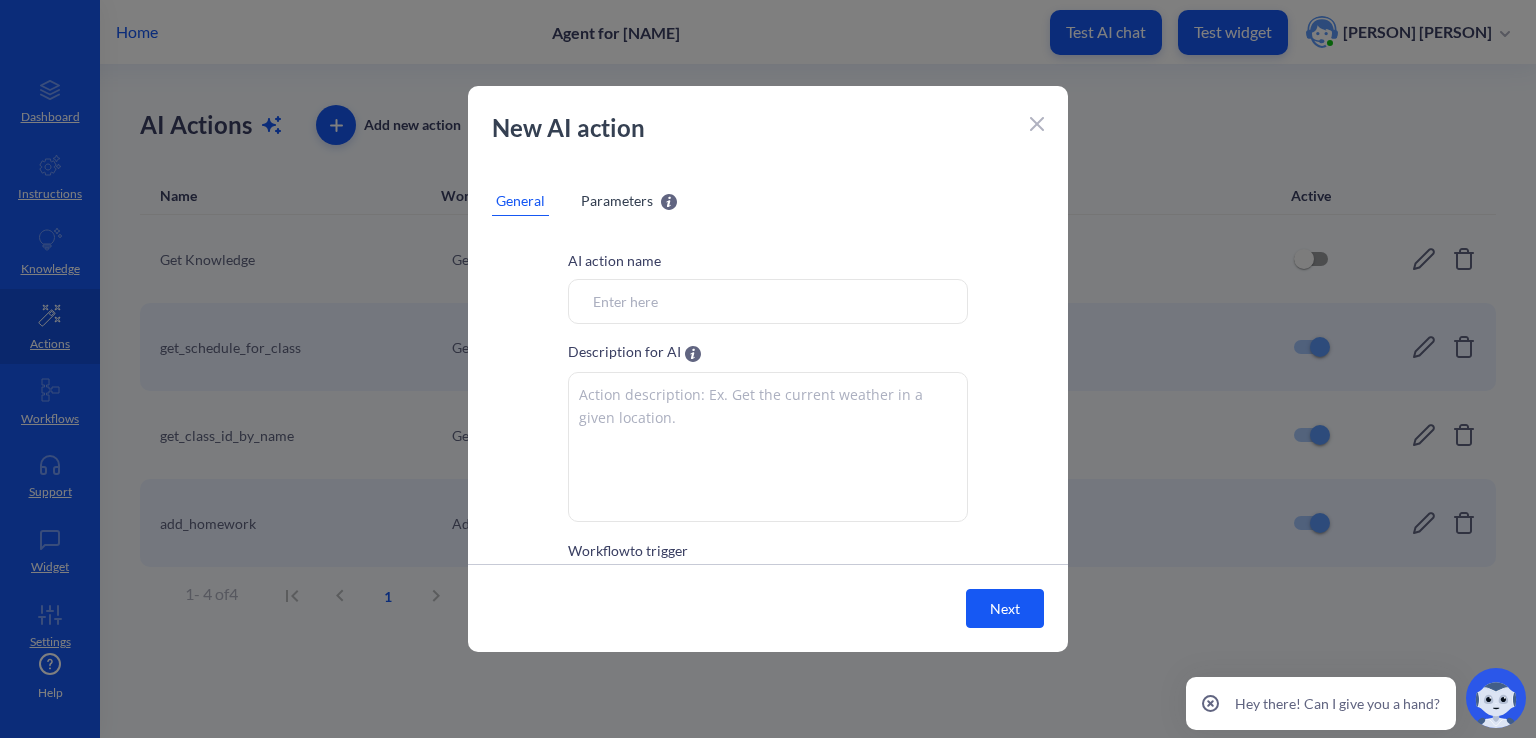 click on "Workflow  to trigger" at bounding box center (768, 301) 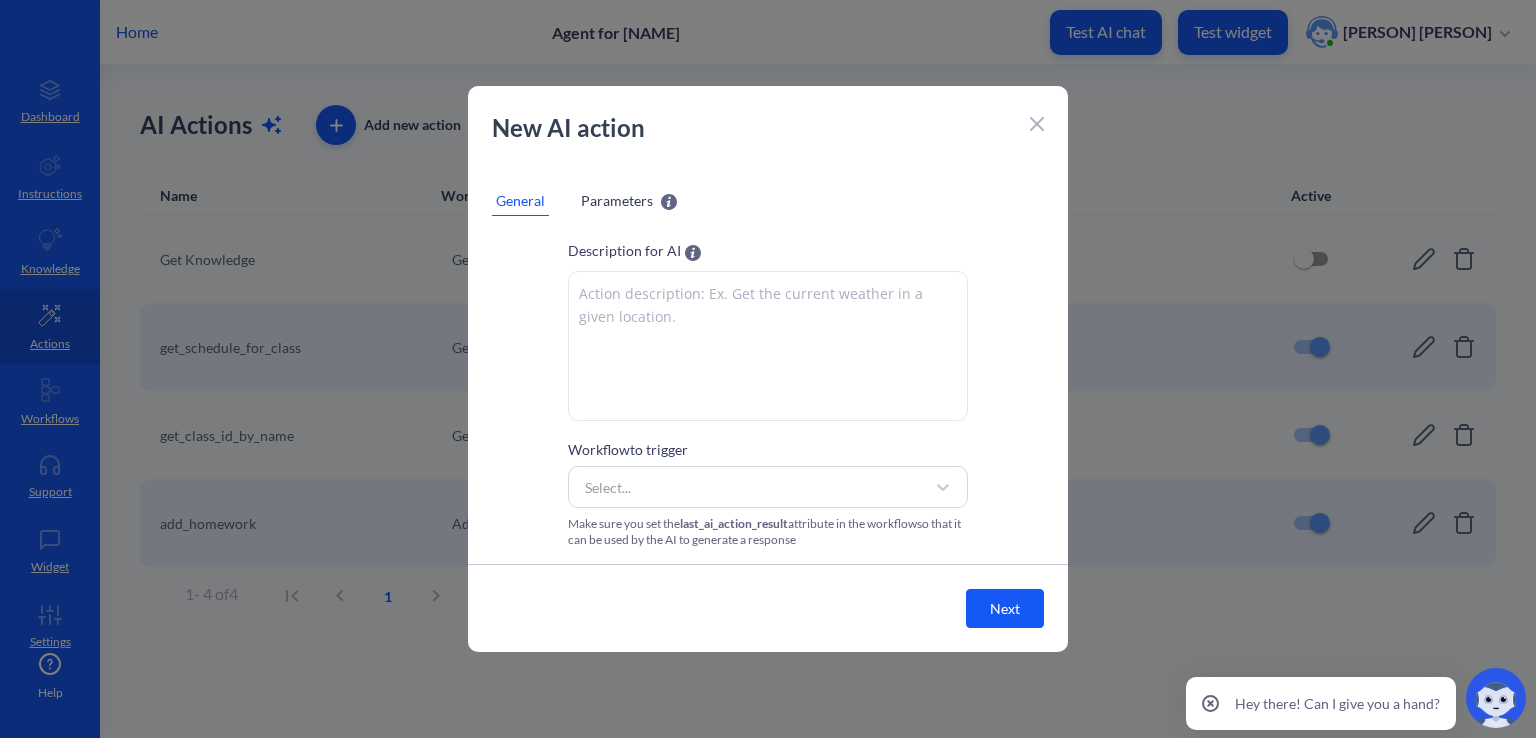 scroll, scrollTop: 0, scrollLeft: 0, axis: both 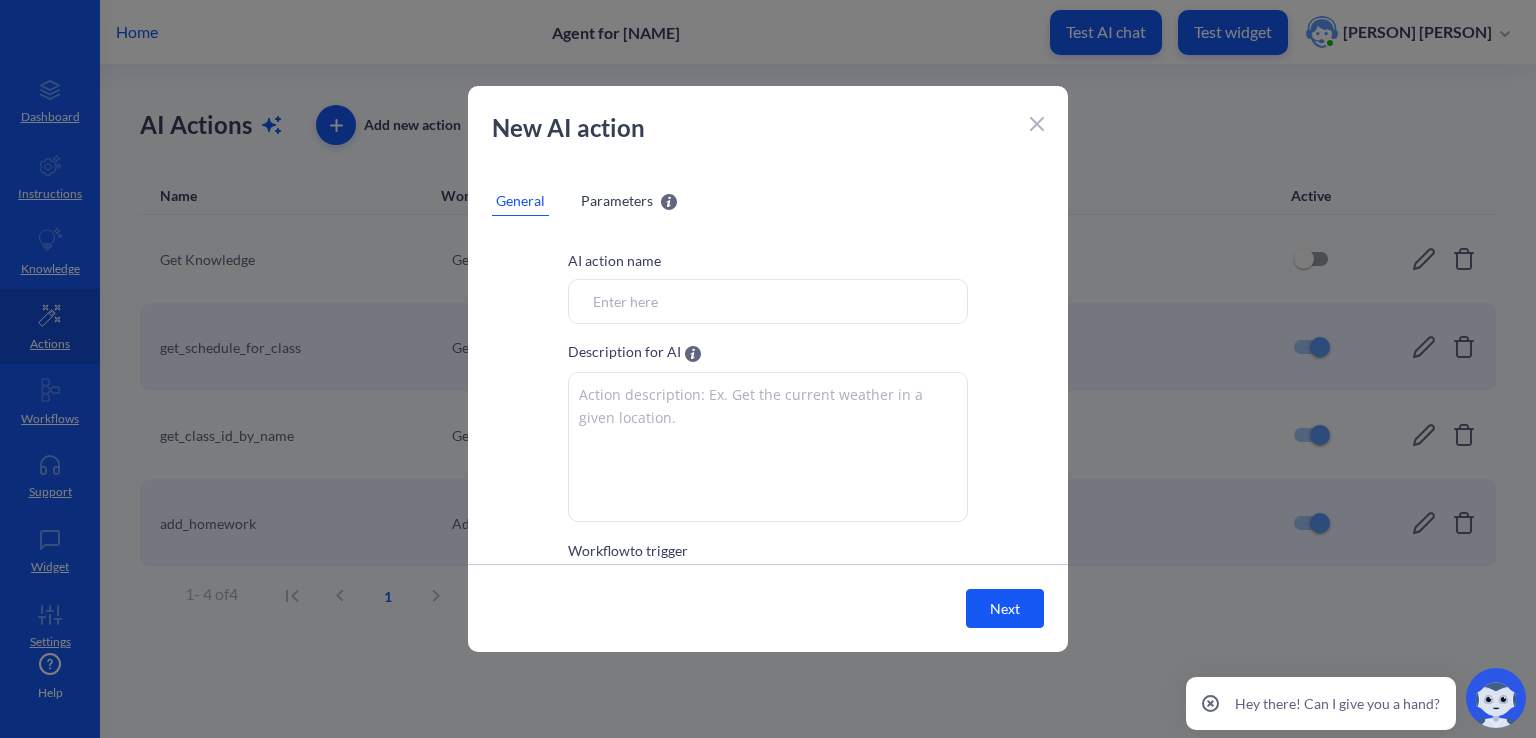 click 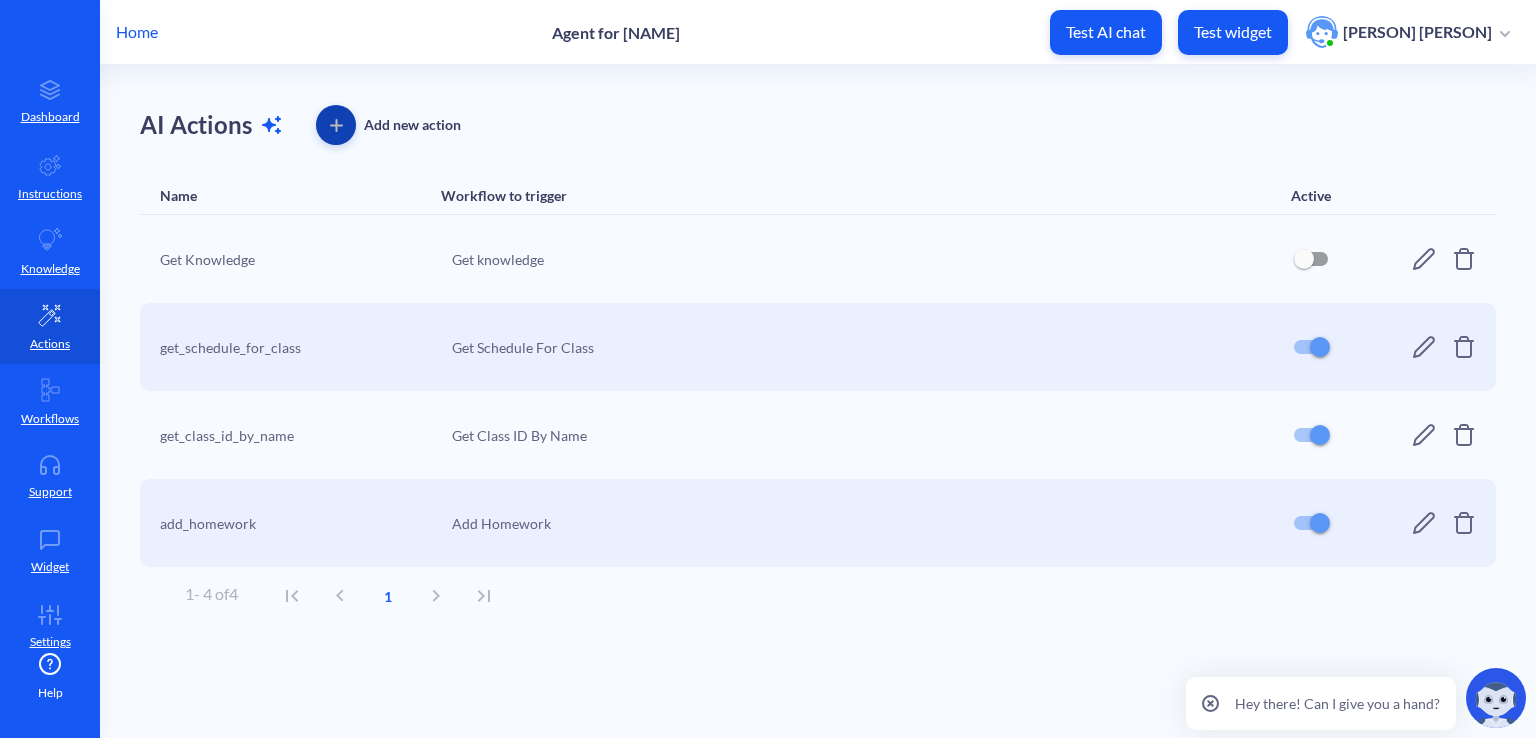 click 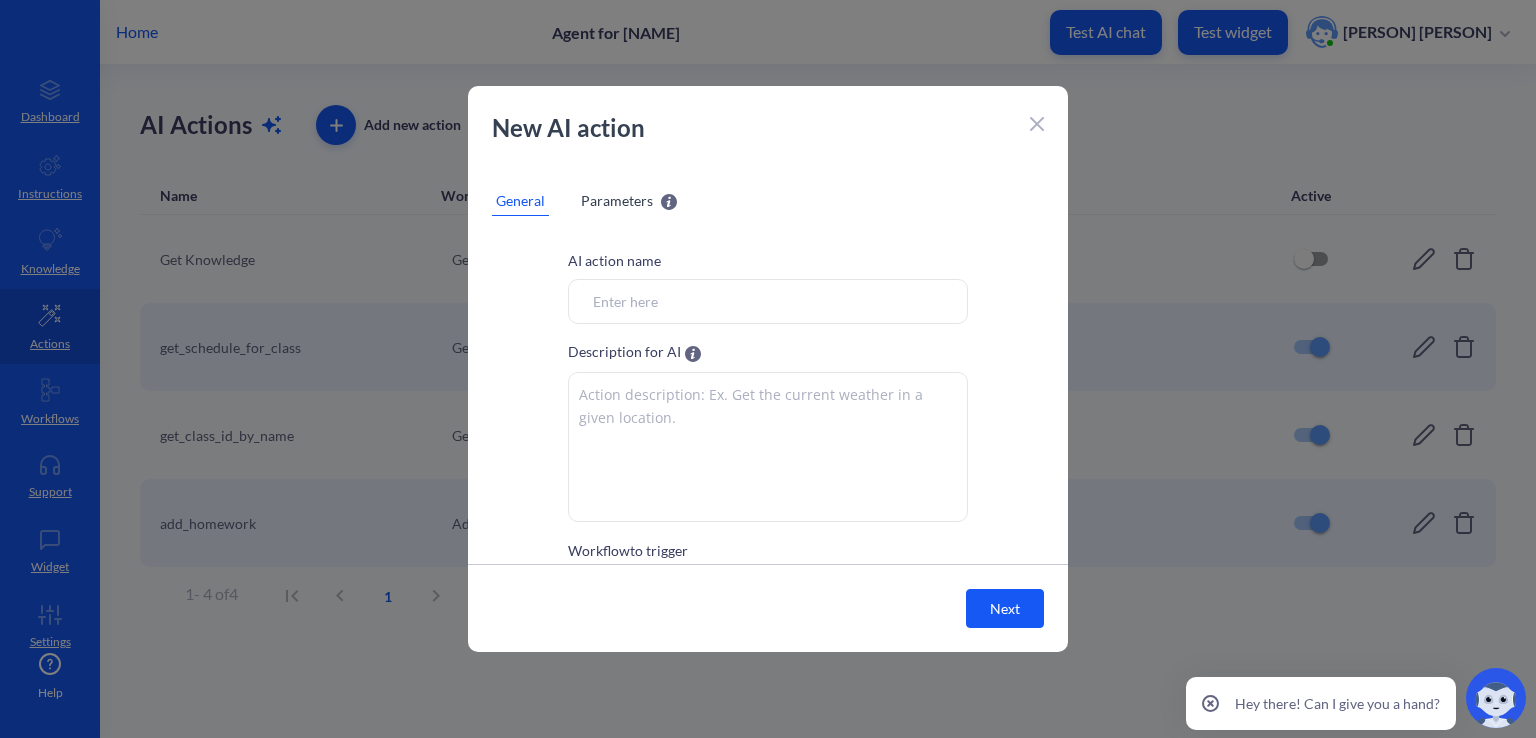 click on "Workflow  to trigger" at bounding box center [768, 301] 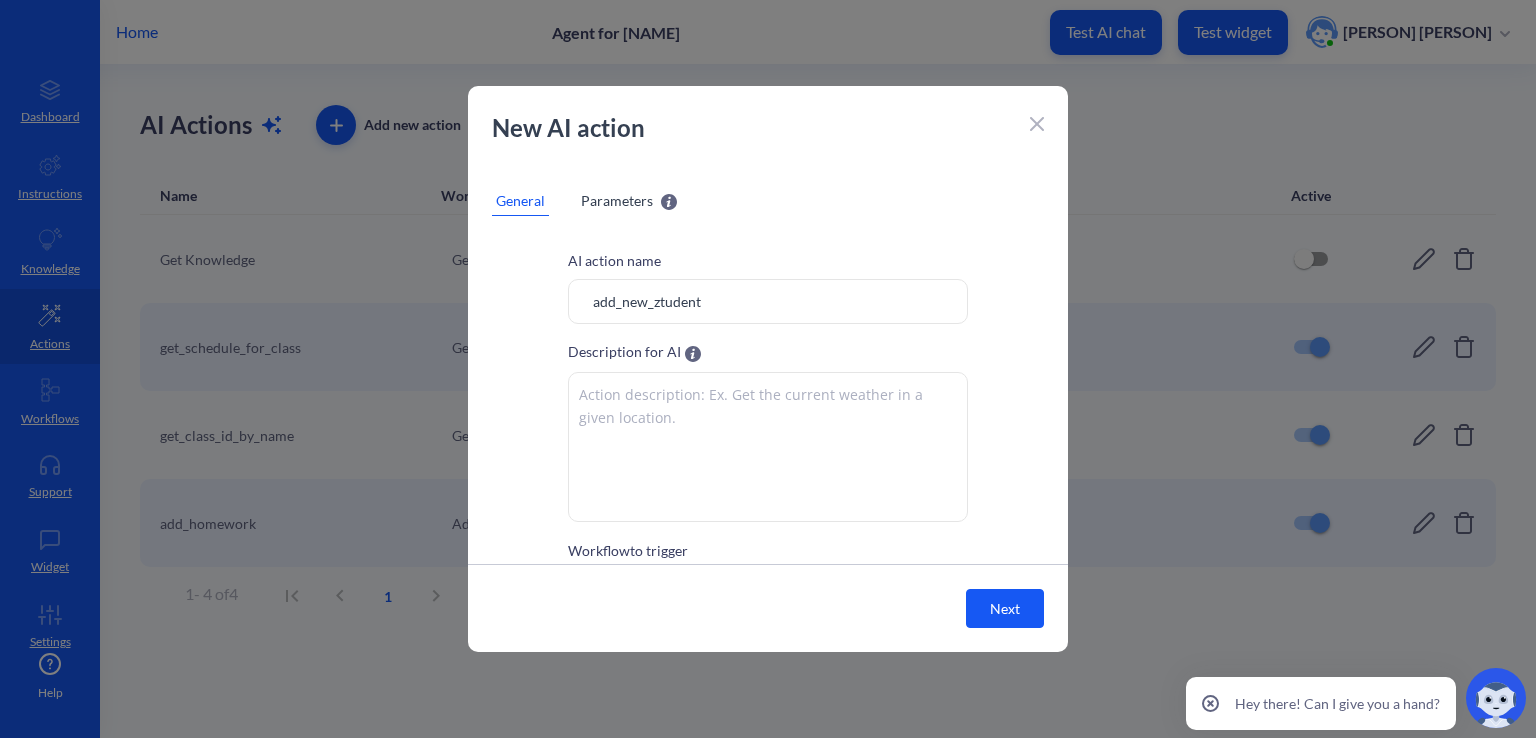 click on "add_new_ztudent" at bounding box center (768, 301) 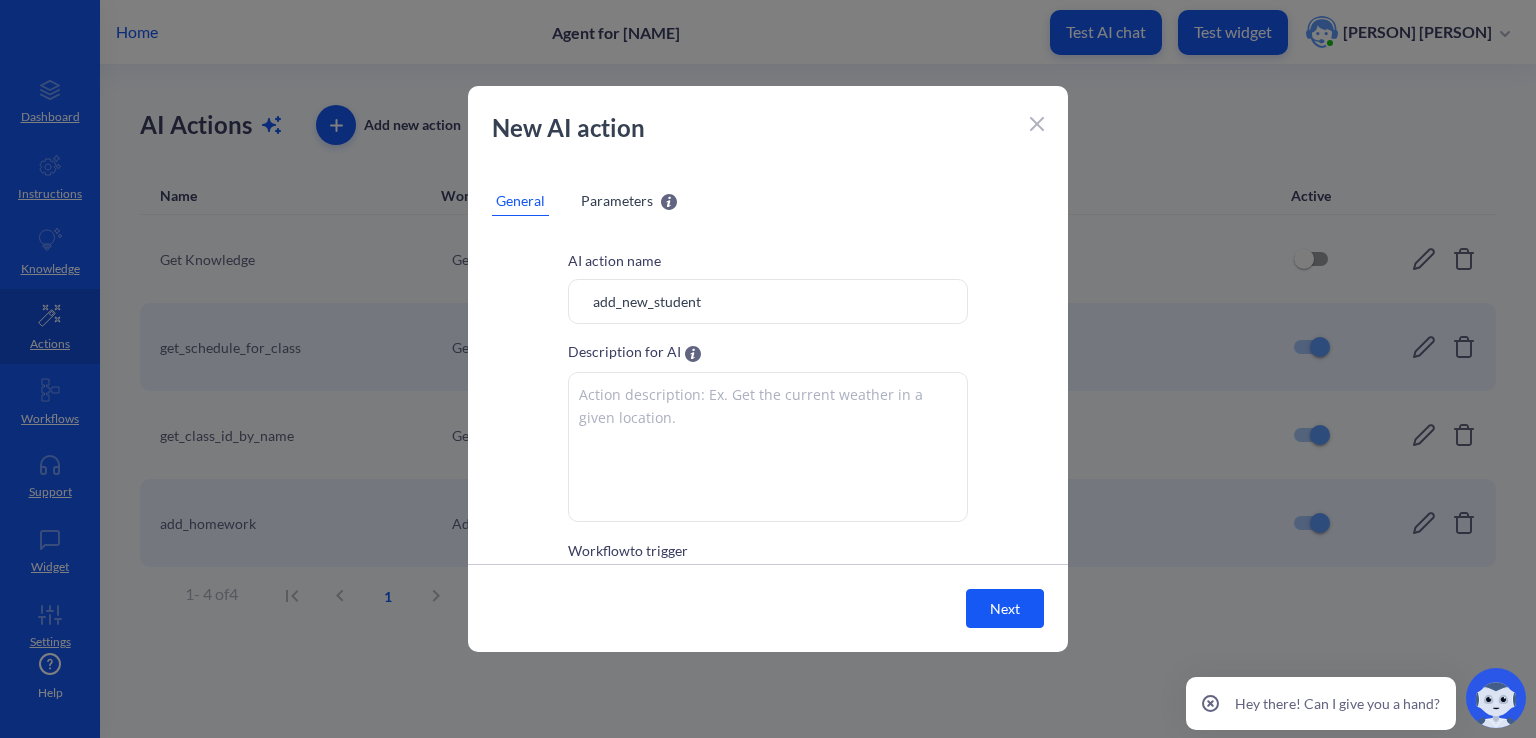 type on "add_new_student" 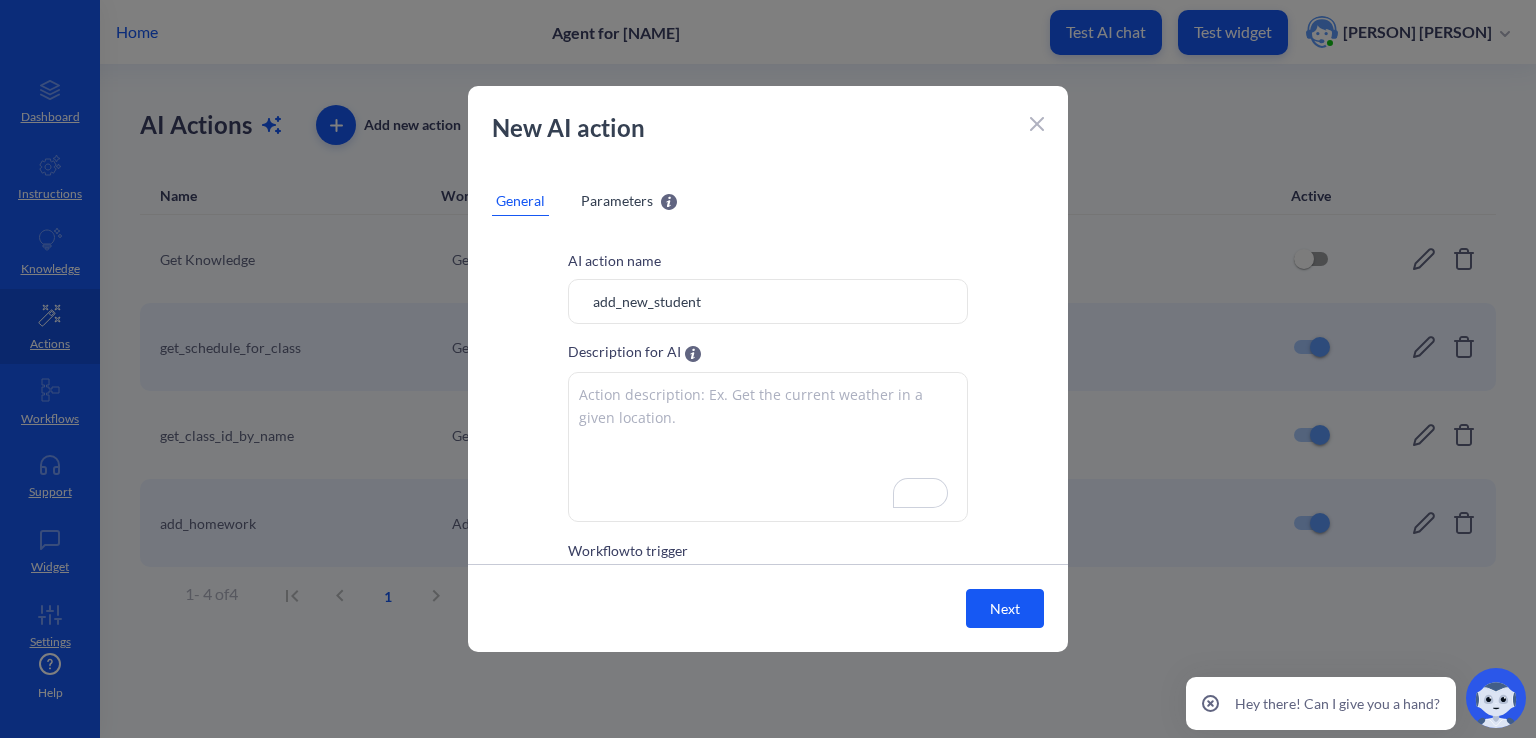 drag, startPoint x: 780, startPoint y: 290, endPoint x: 364, endPoint y: 294, distance: 416.01923 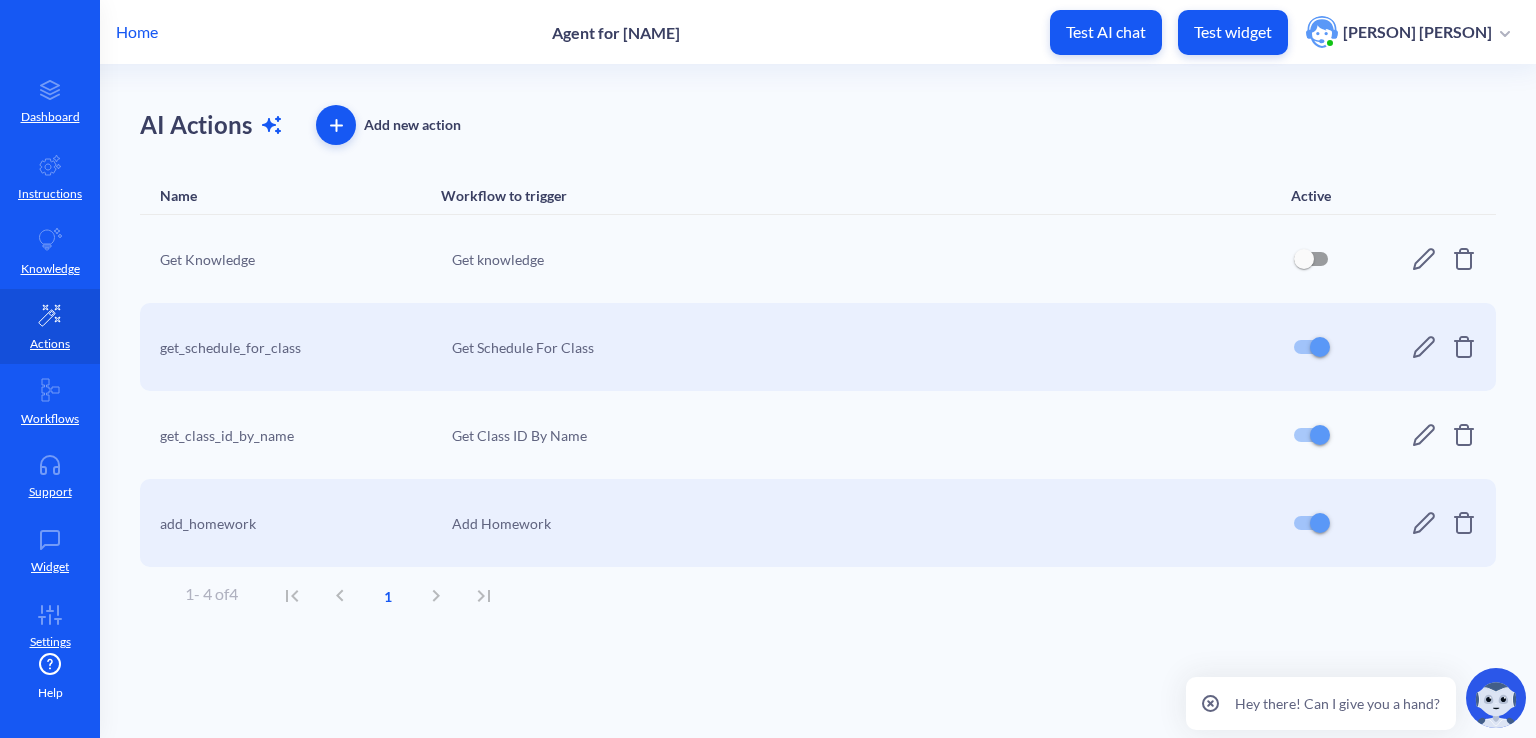 click 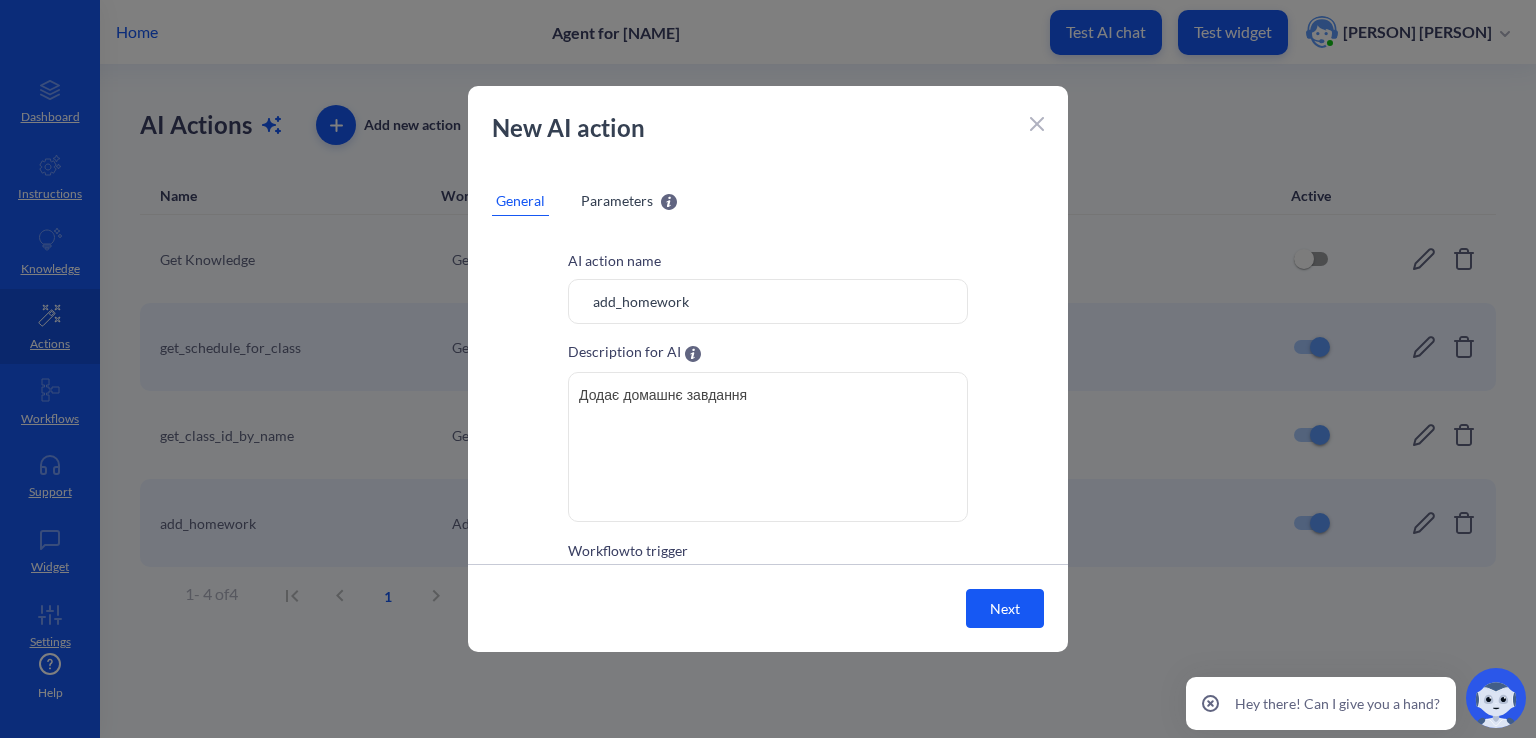 click 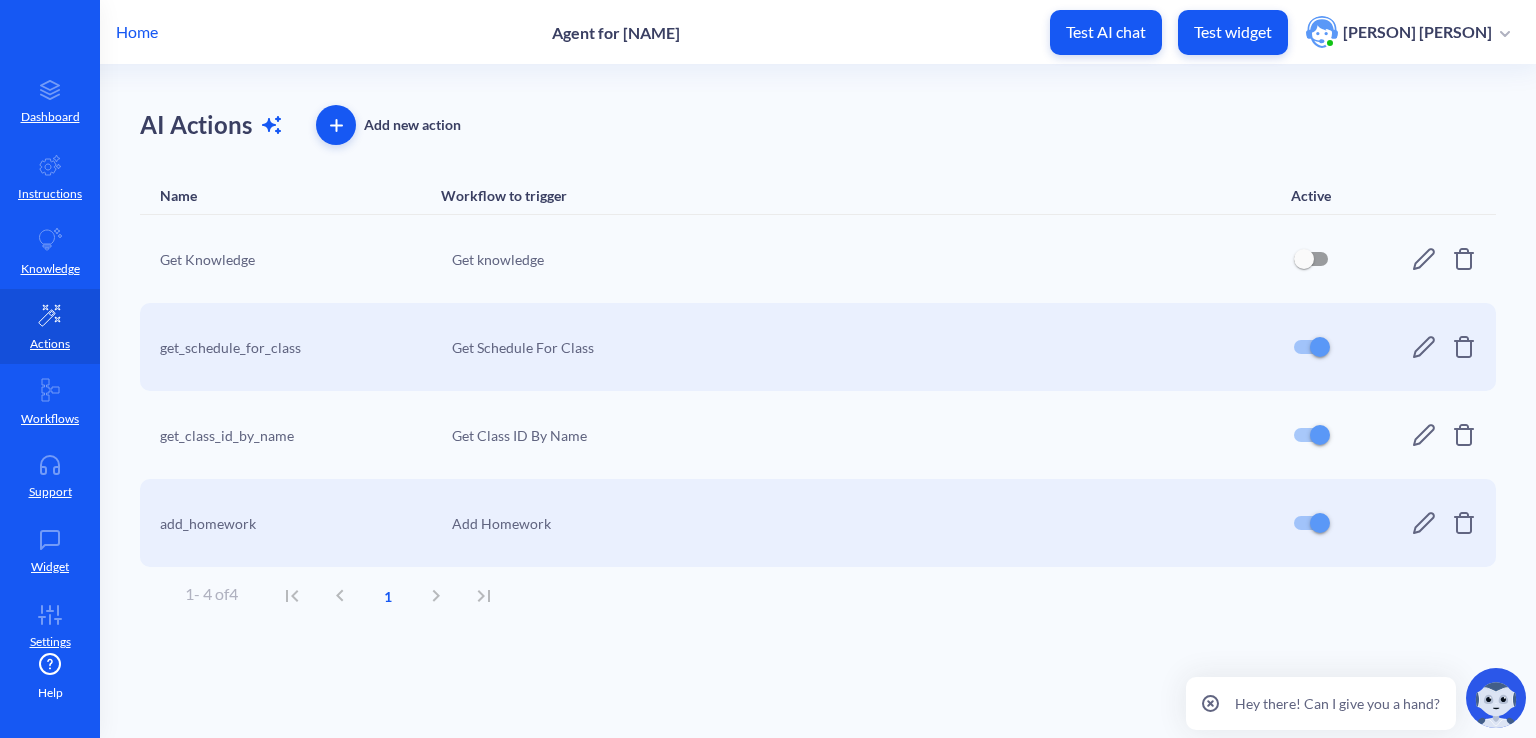 click 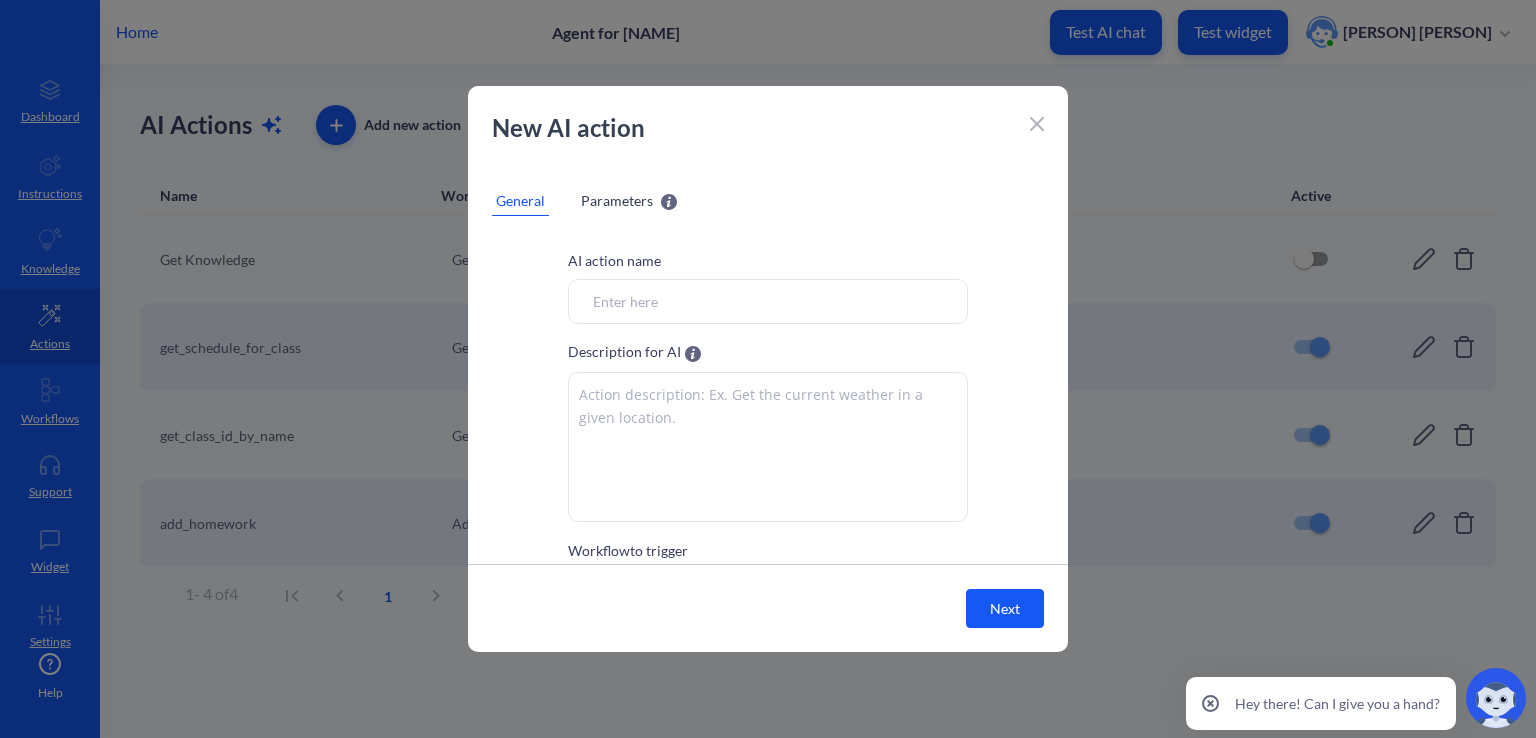 click on "Workflow  to trigger" at bounding box center [768, 301] 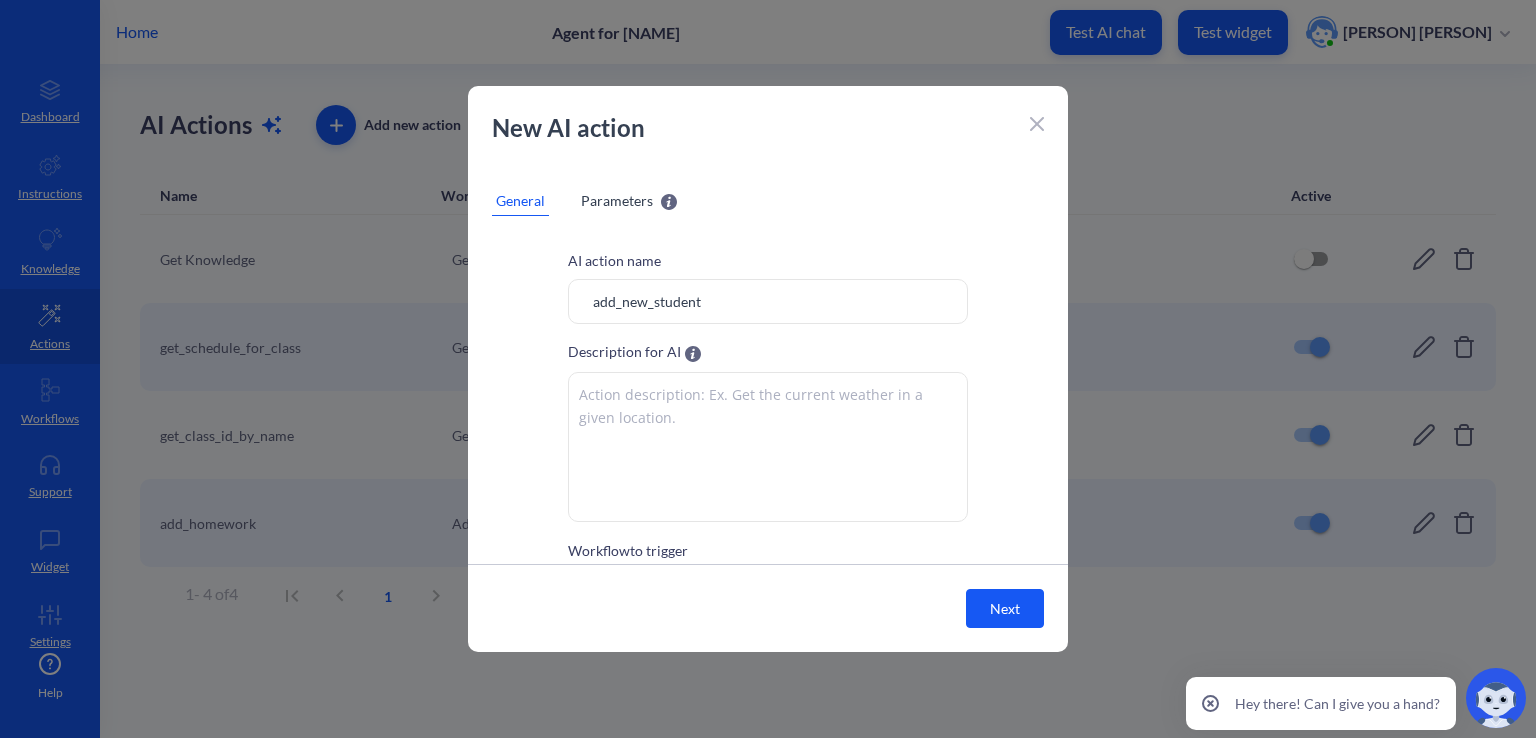 type on "add_new_student" 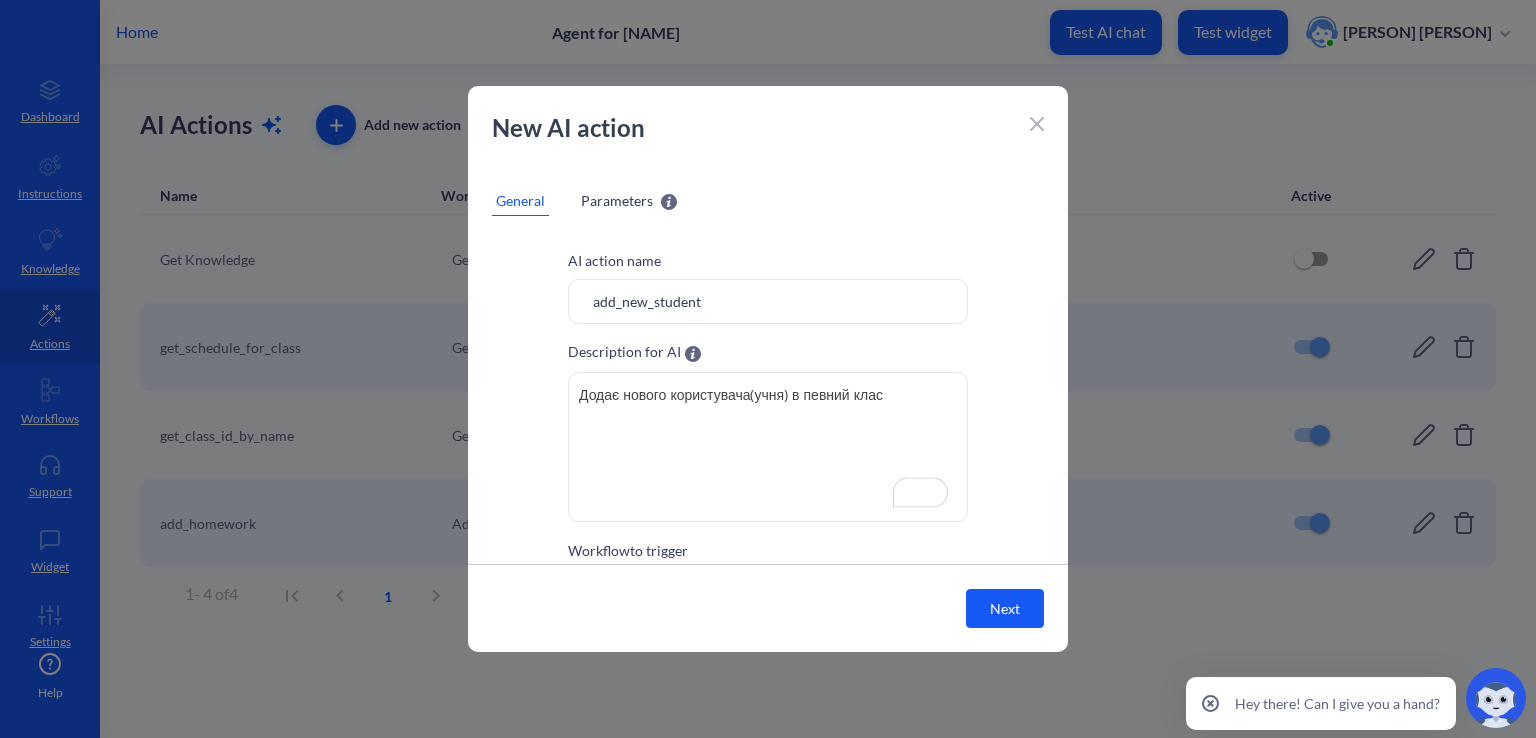 click on "Додає нового користувача(учня) в певний клас" at bounding box center [768, 447] 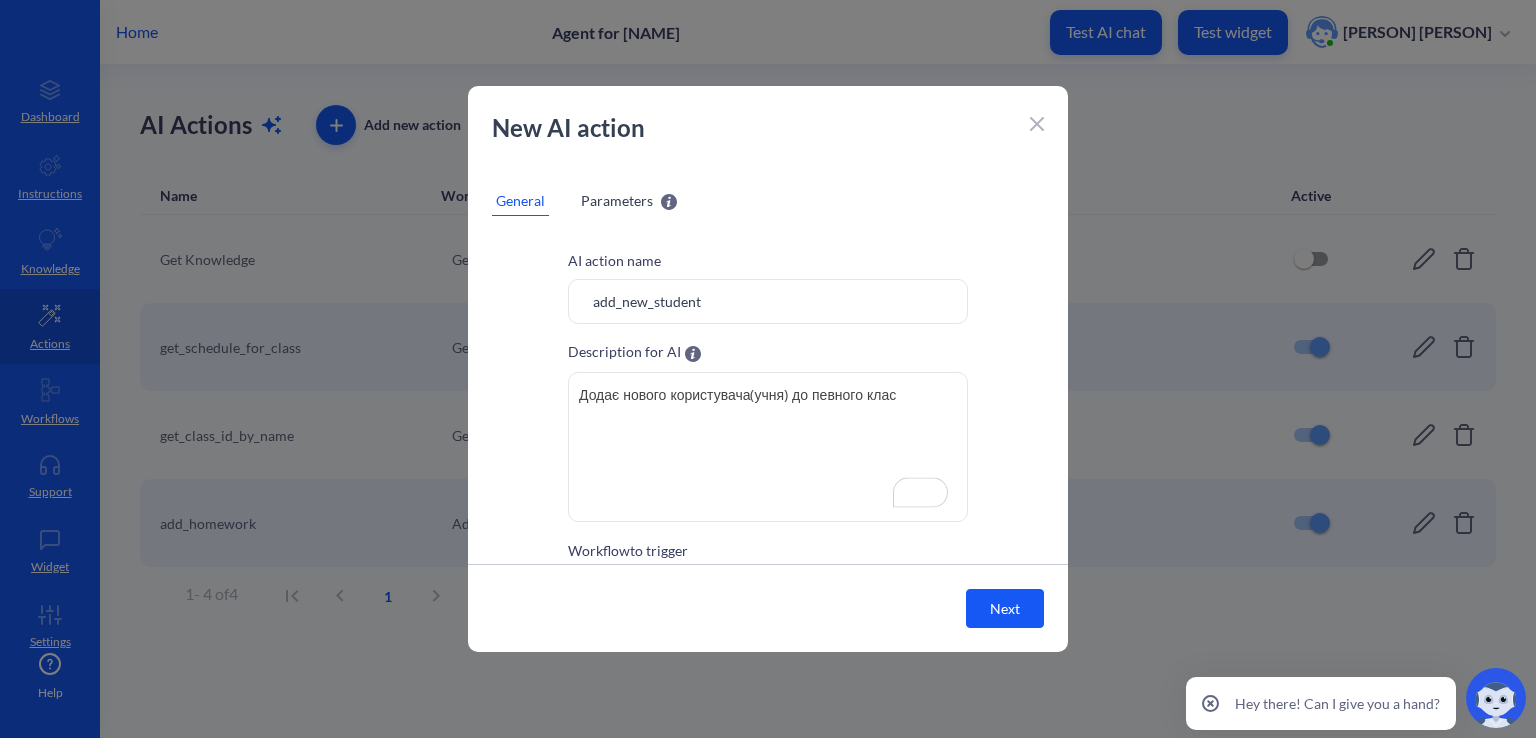 click on "Додає нового користувача(учня) до певного клас" at bounding box center (768, 447) 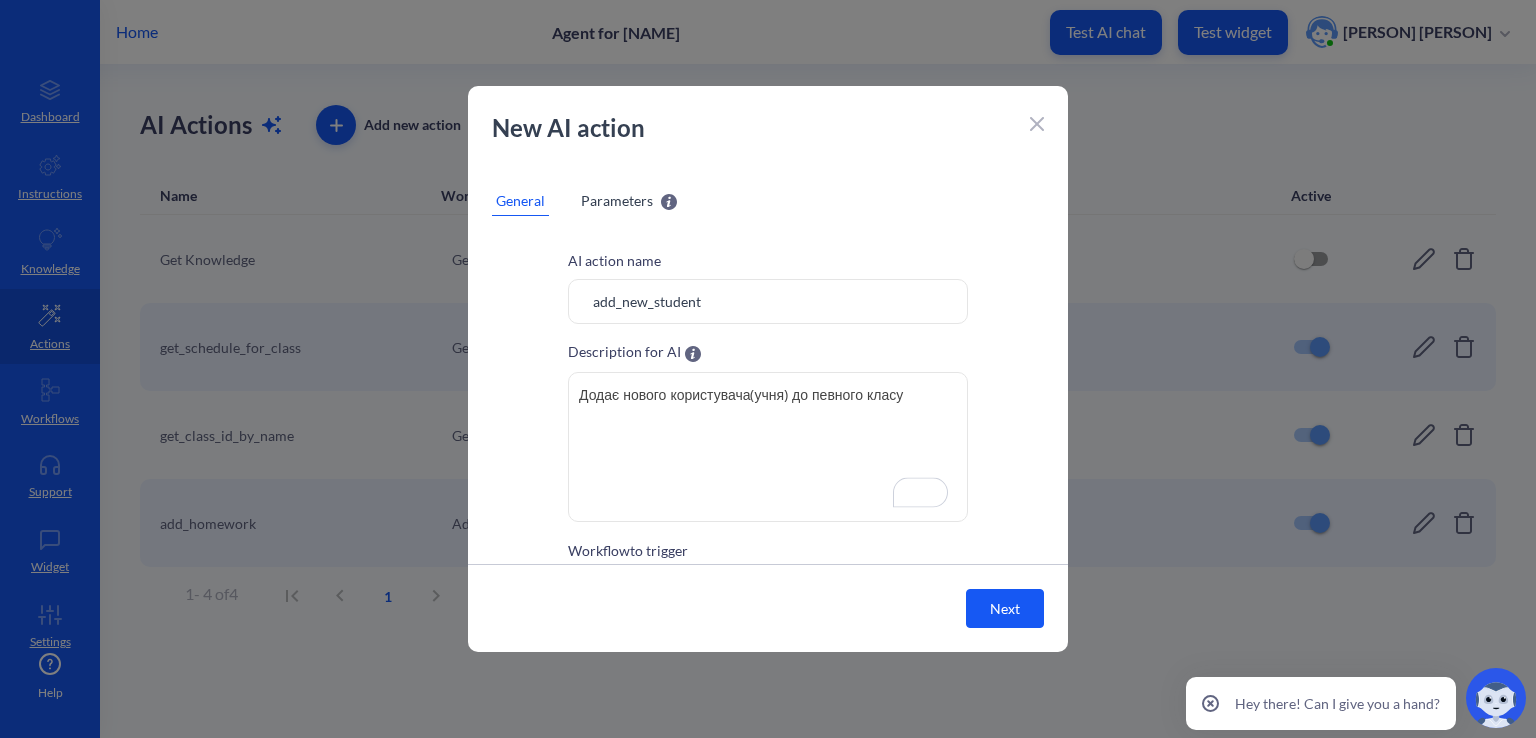 click on "Додає нового користувача(учня) до певного класу" at bounding box center [768, 447] 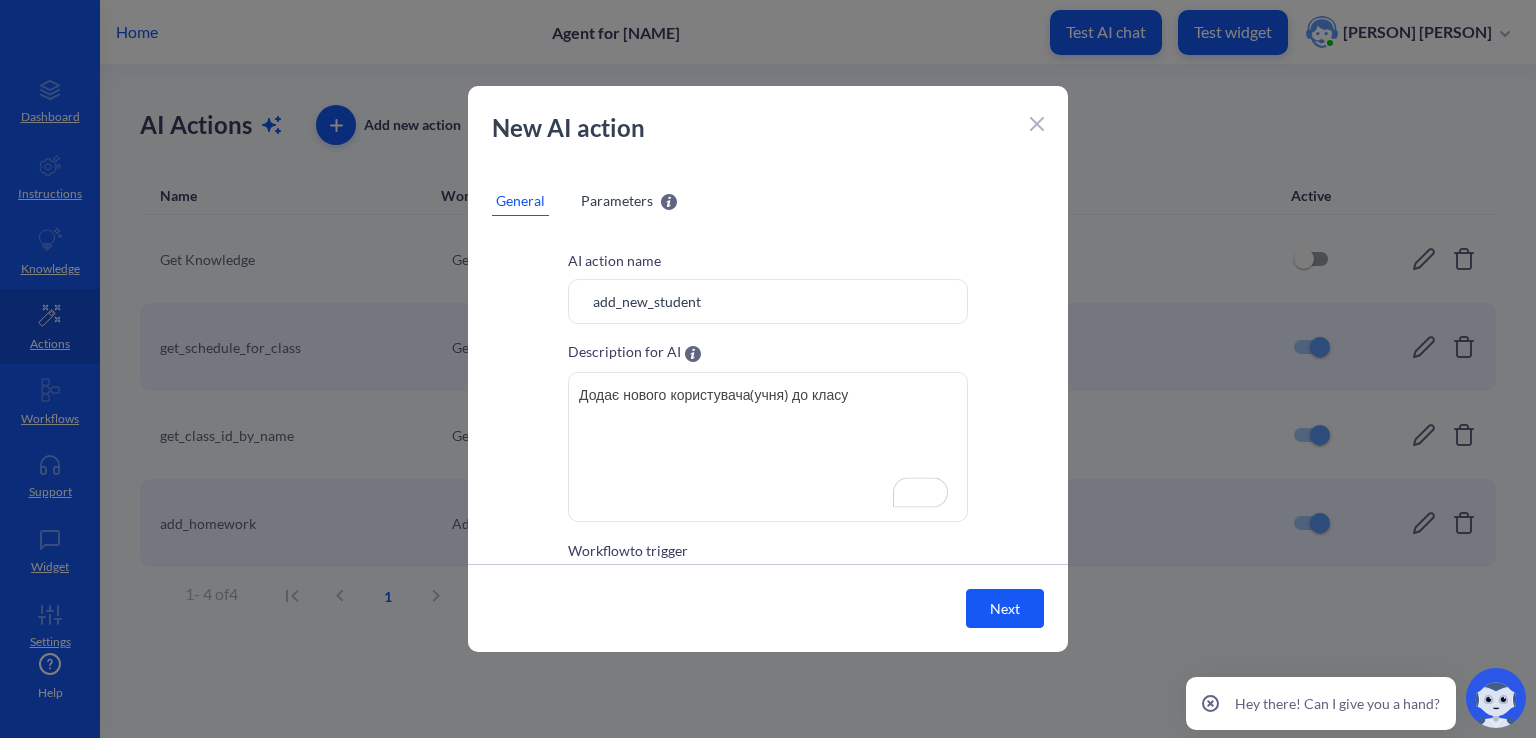 scroll, scrollTop: 100, scrollLeft: 0, axis: vertical 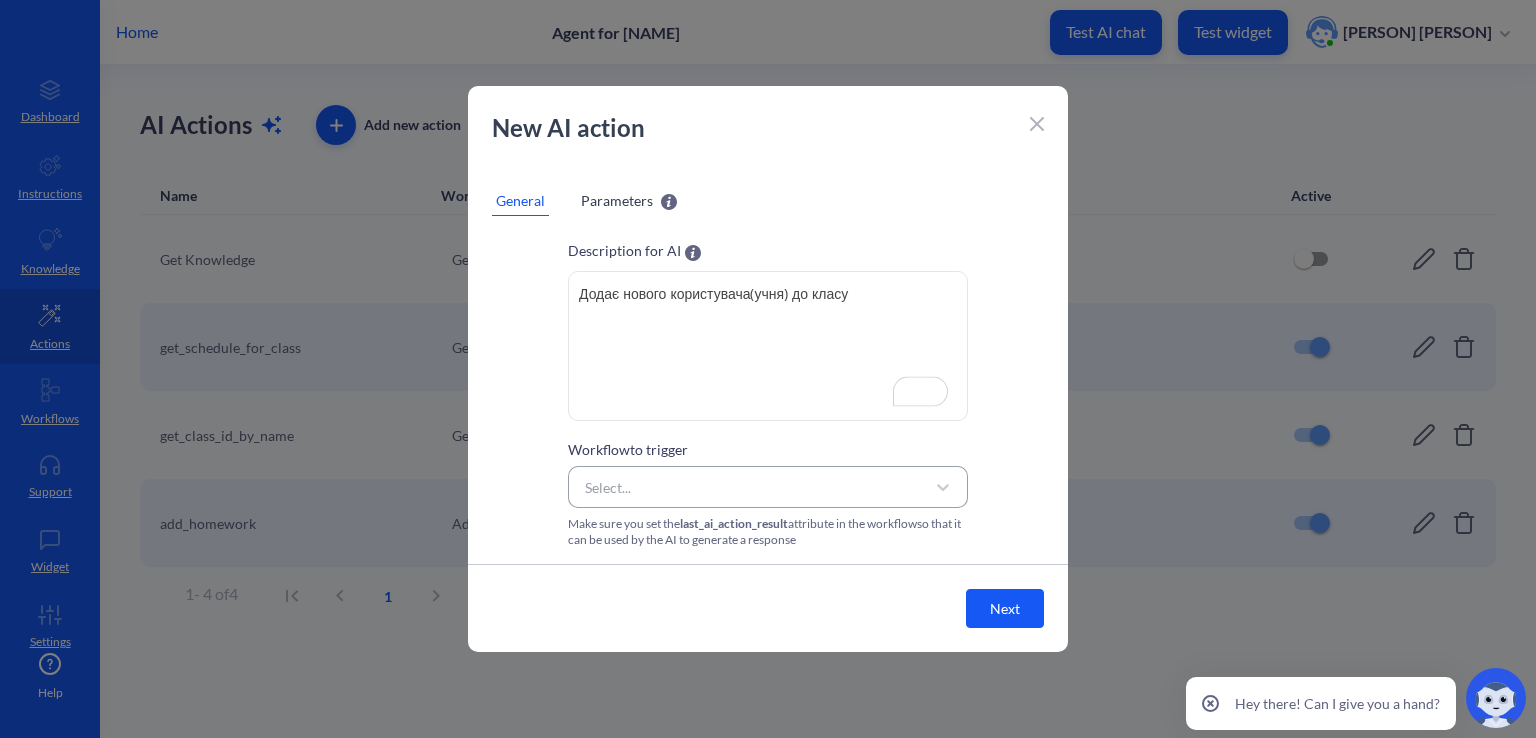 type on "Додає нового користувача(учня) до класу" 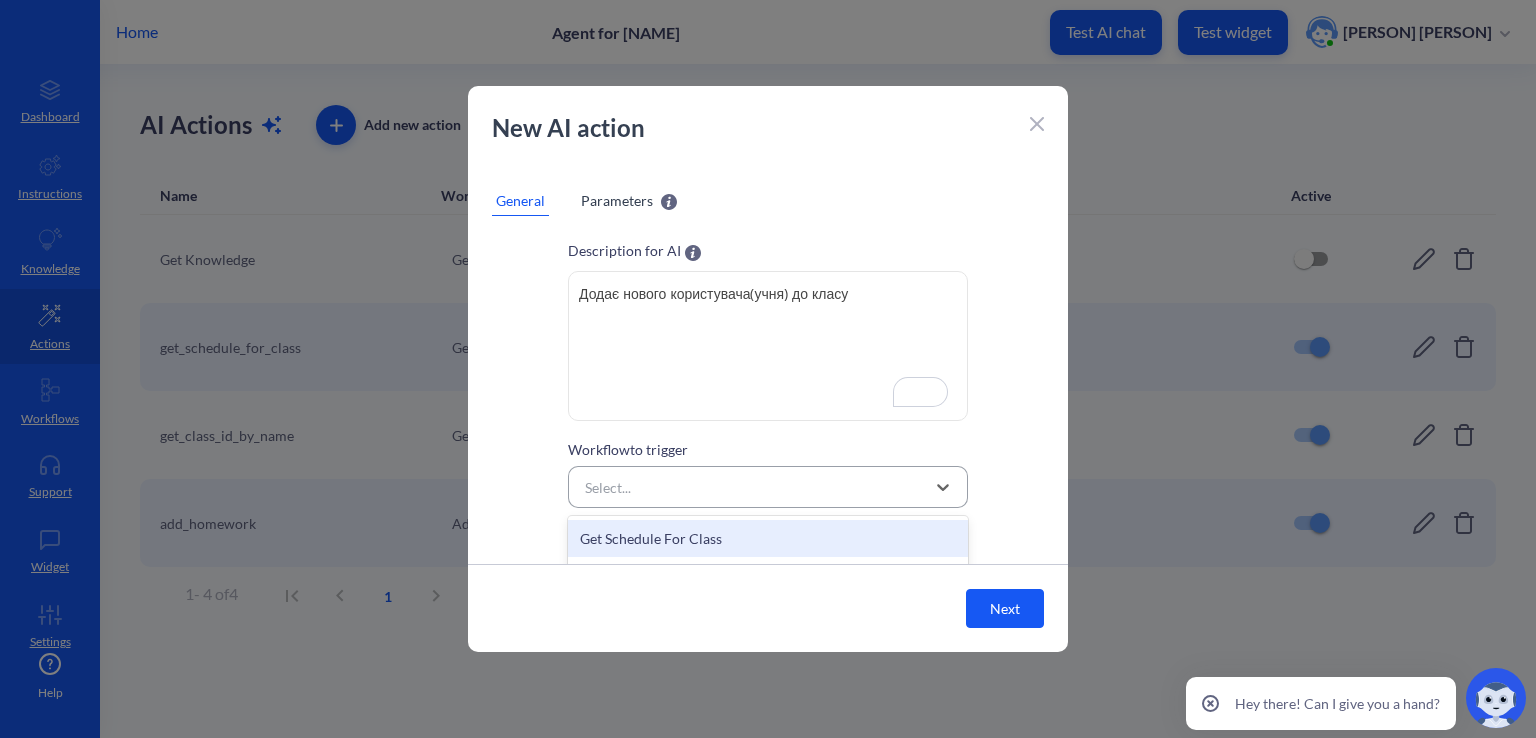 click on "Select..." at bounding box center [750, 487] 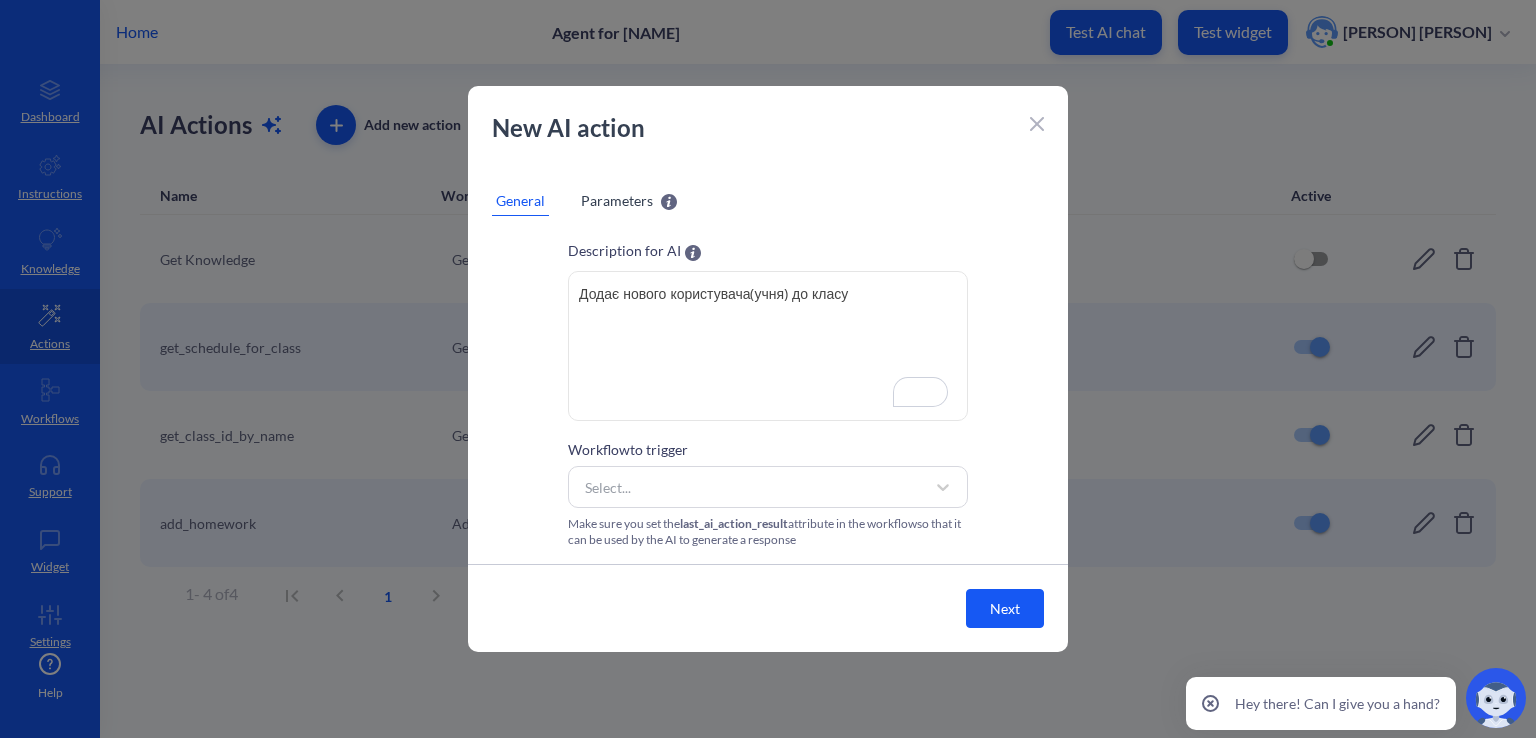 click on "Next" at bounding box center [1005, 608] 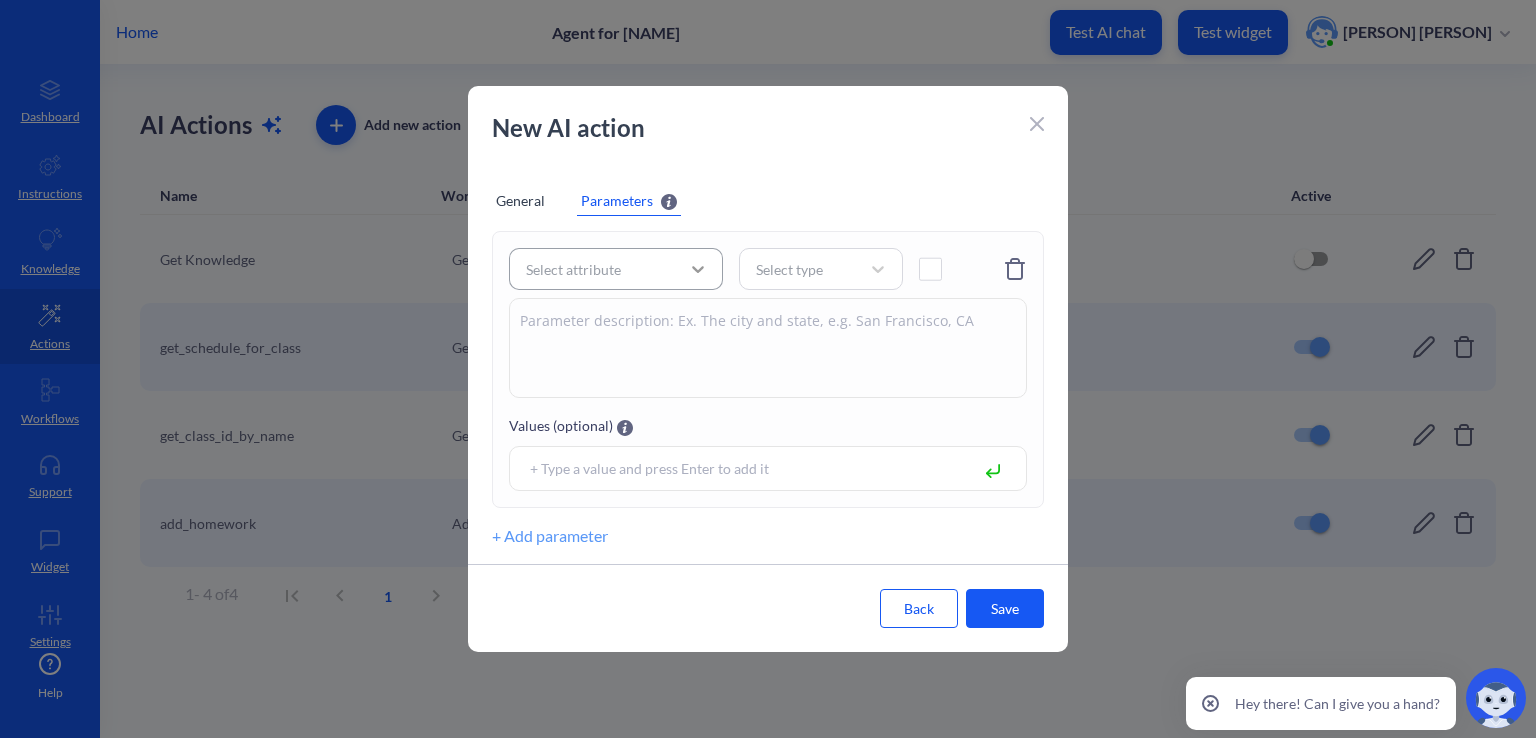 click 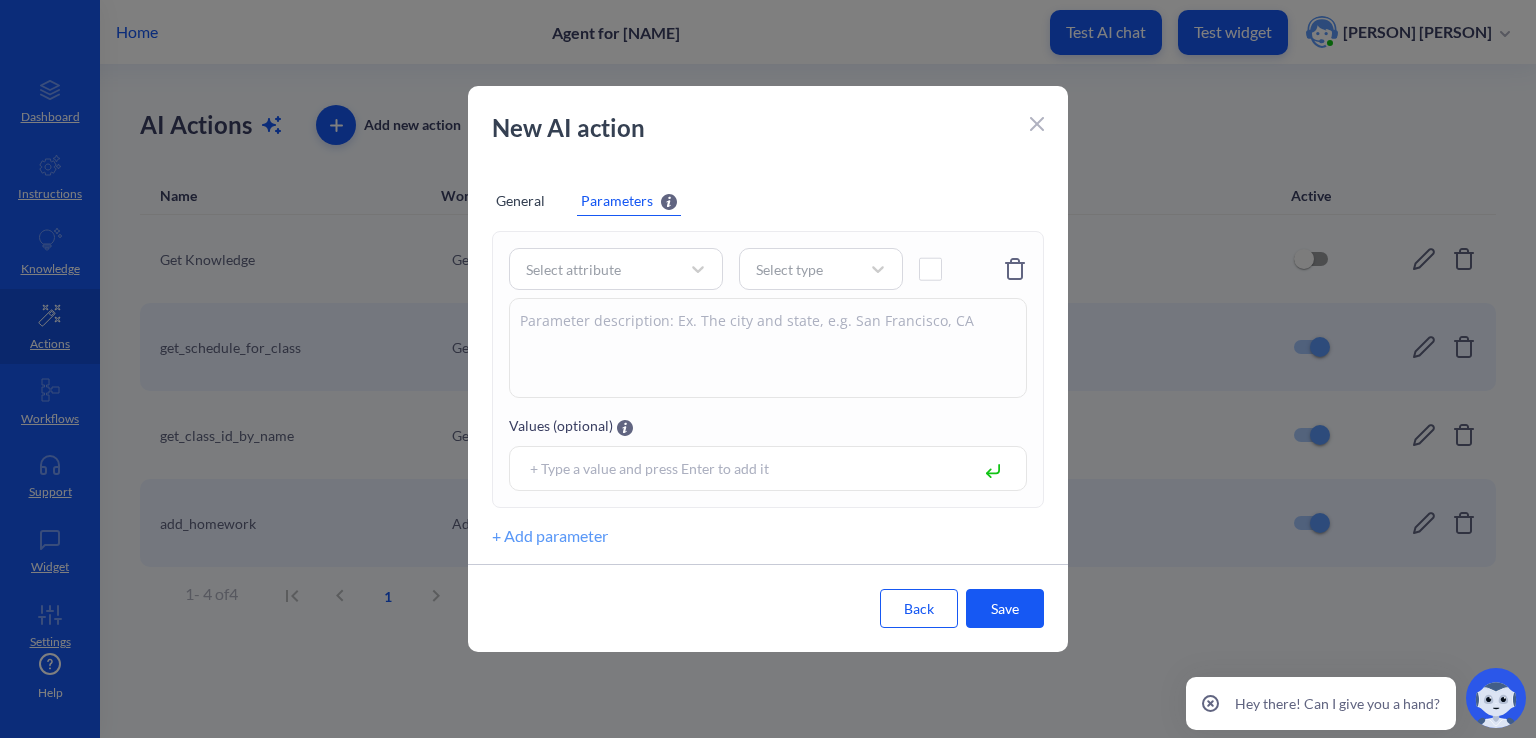 click on "Save" at bounding box center [1005, 608] 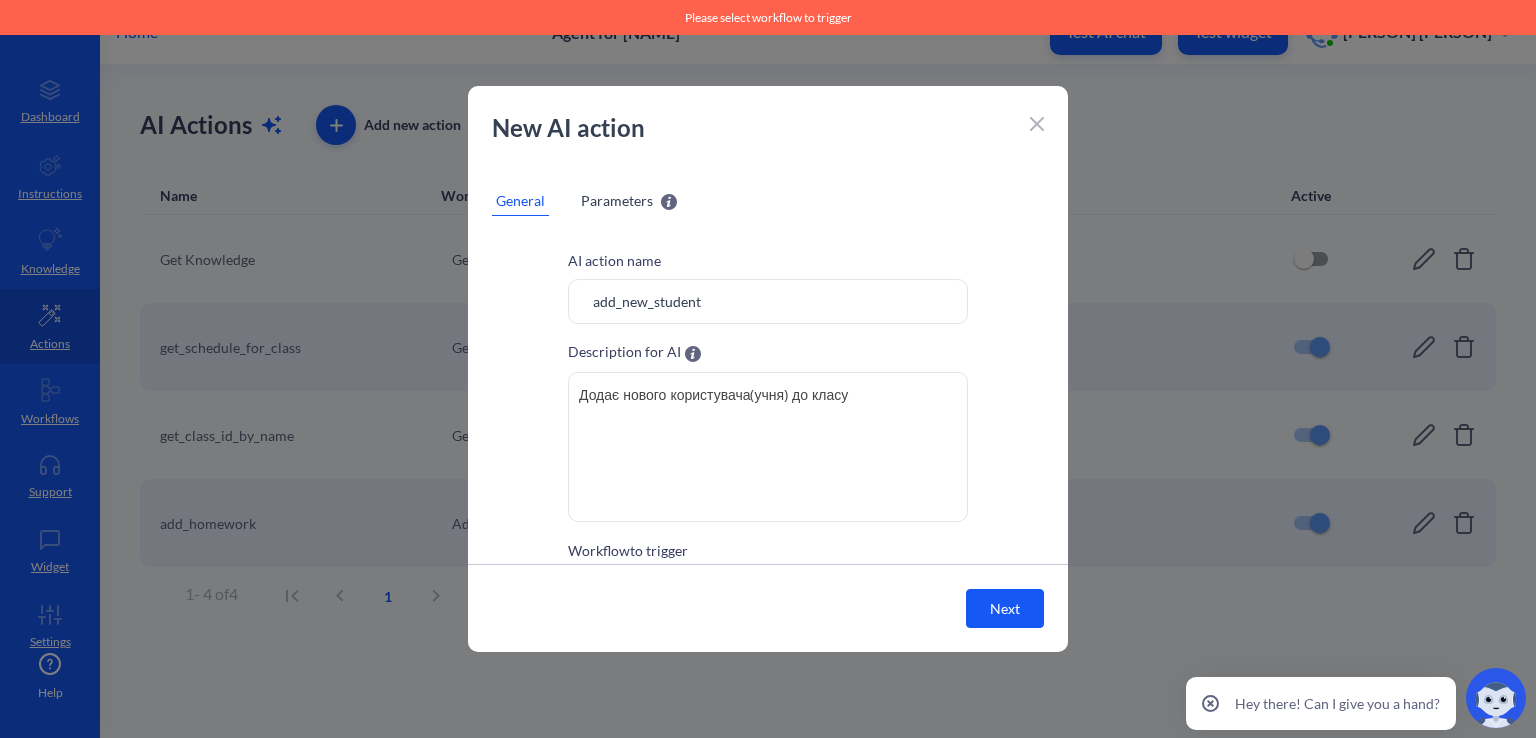 scroll, scrollTop: 101, scrollLeft: 0, axis: vertical 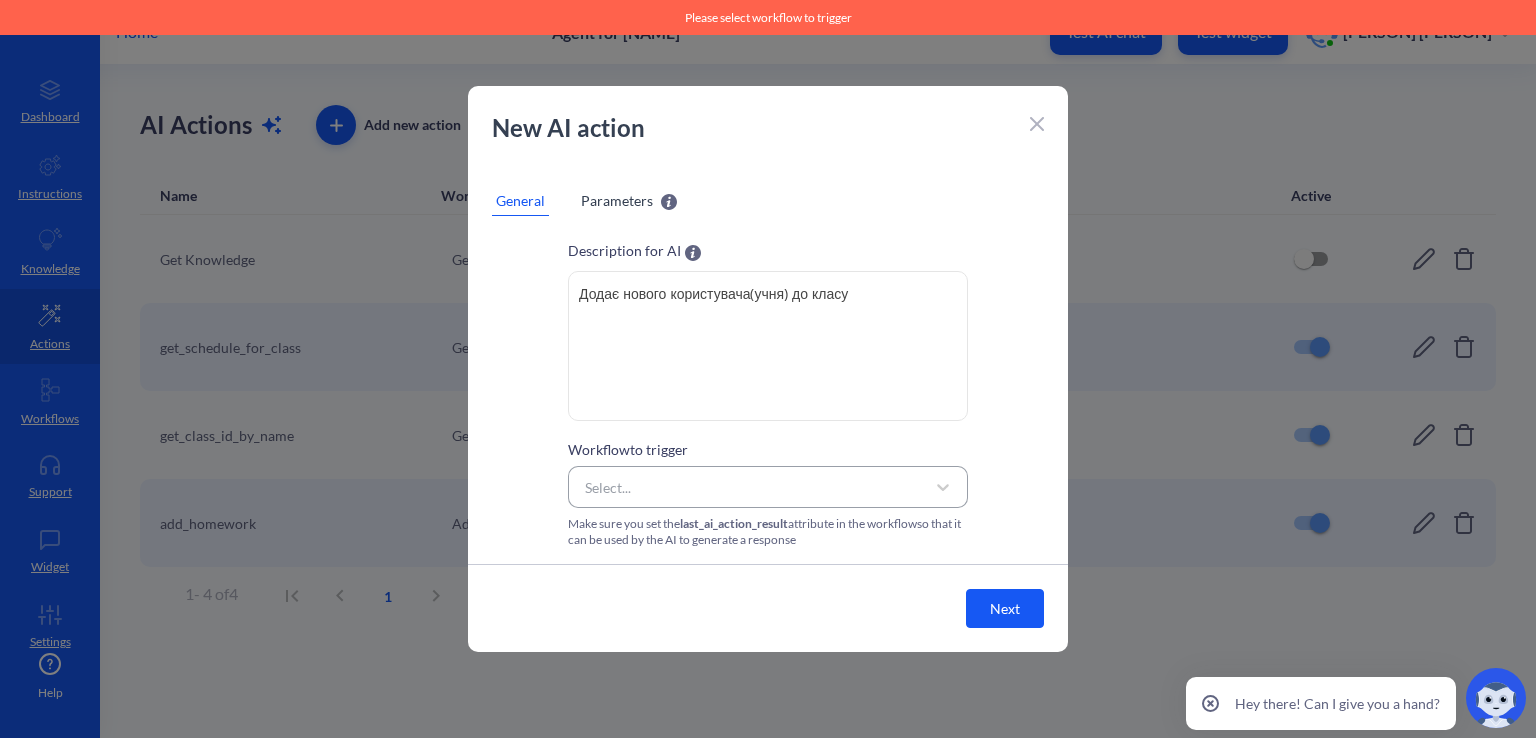 click on "Select..." at bounding box center [750, 487] 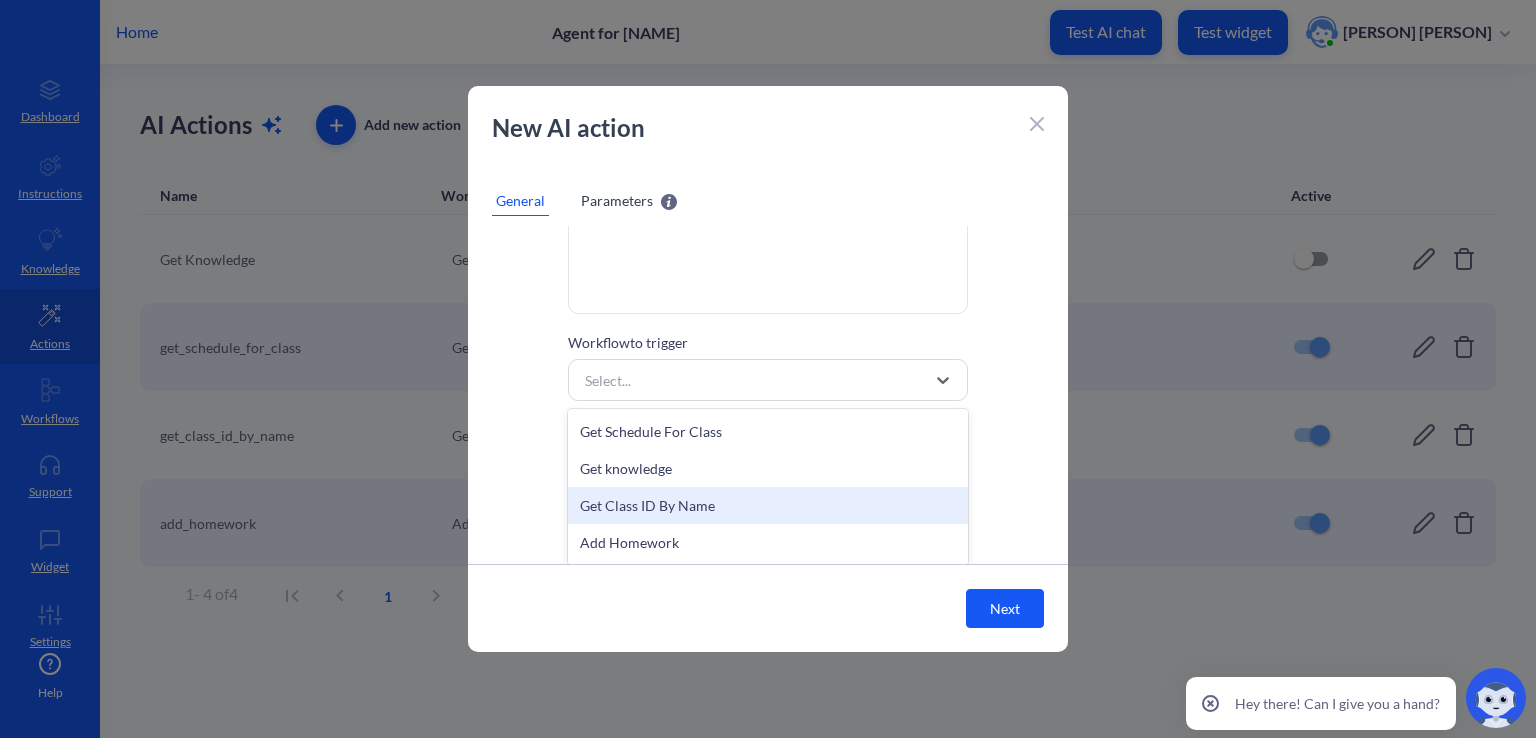 scroll, scrollTop: 209, scrollLeft: 0, axis: vertical 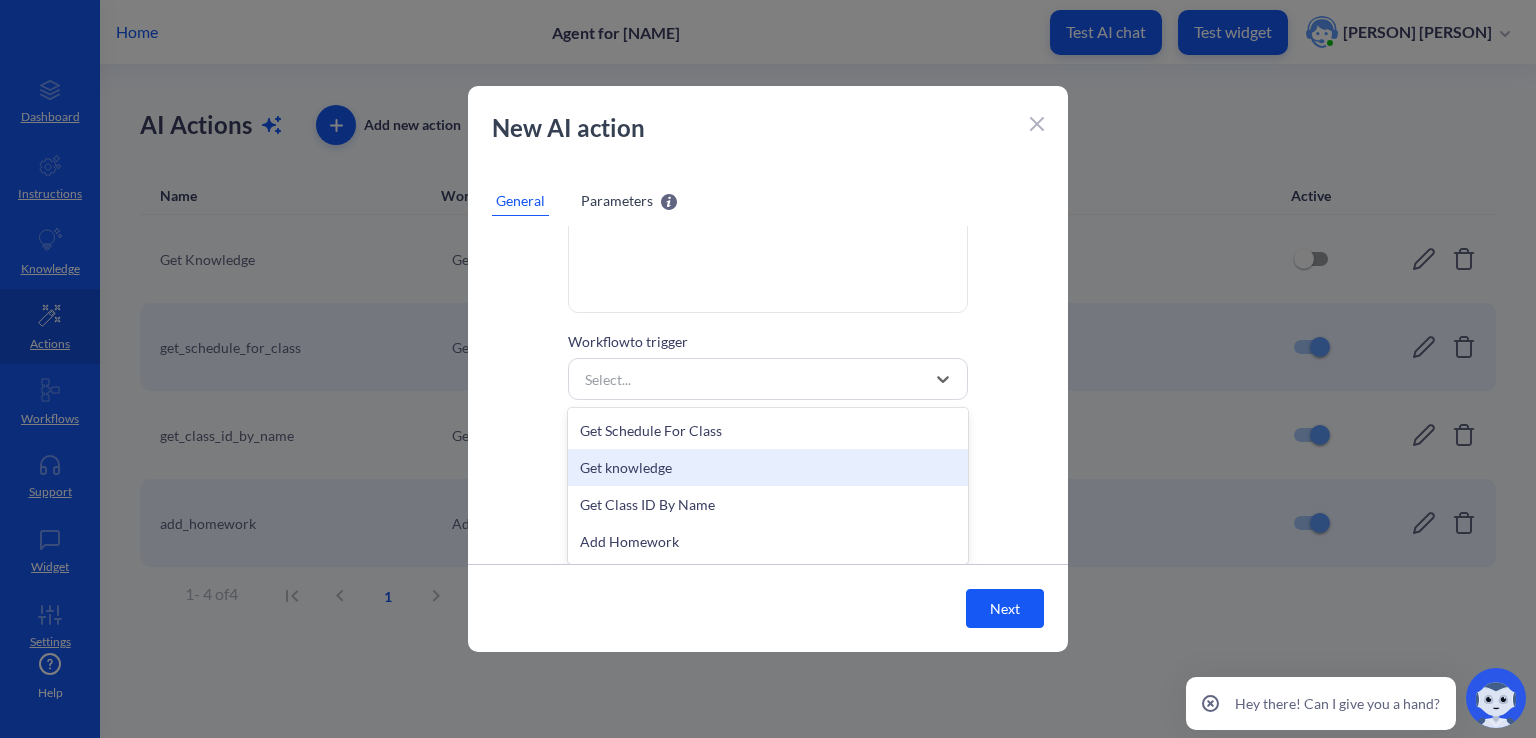 click on "Get knowledge" at bounding box center [768, 467] 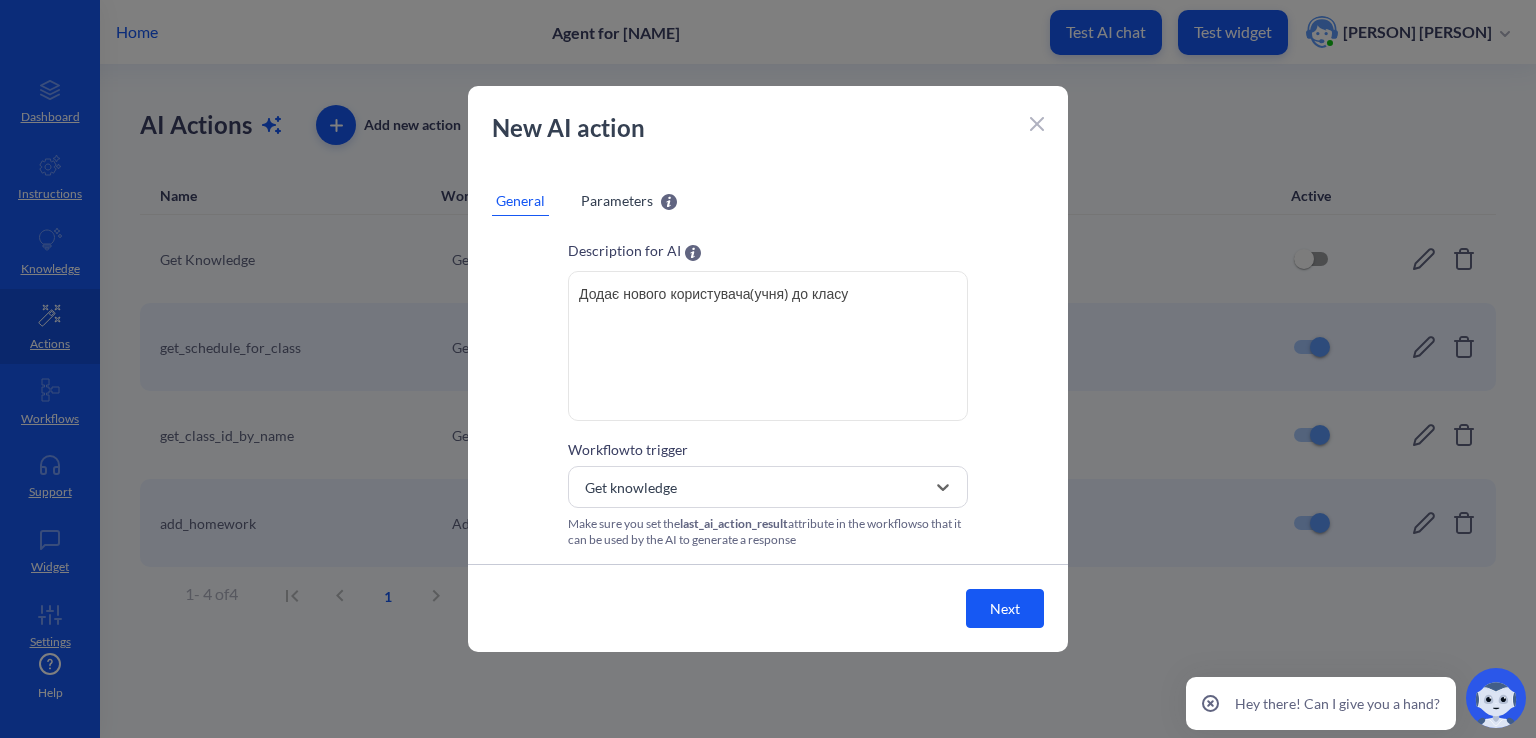 scroll, scrollTop: 101, scrollLeft: 0, axis: vertical 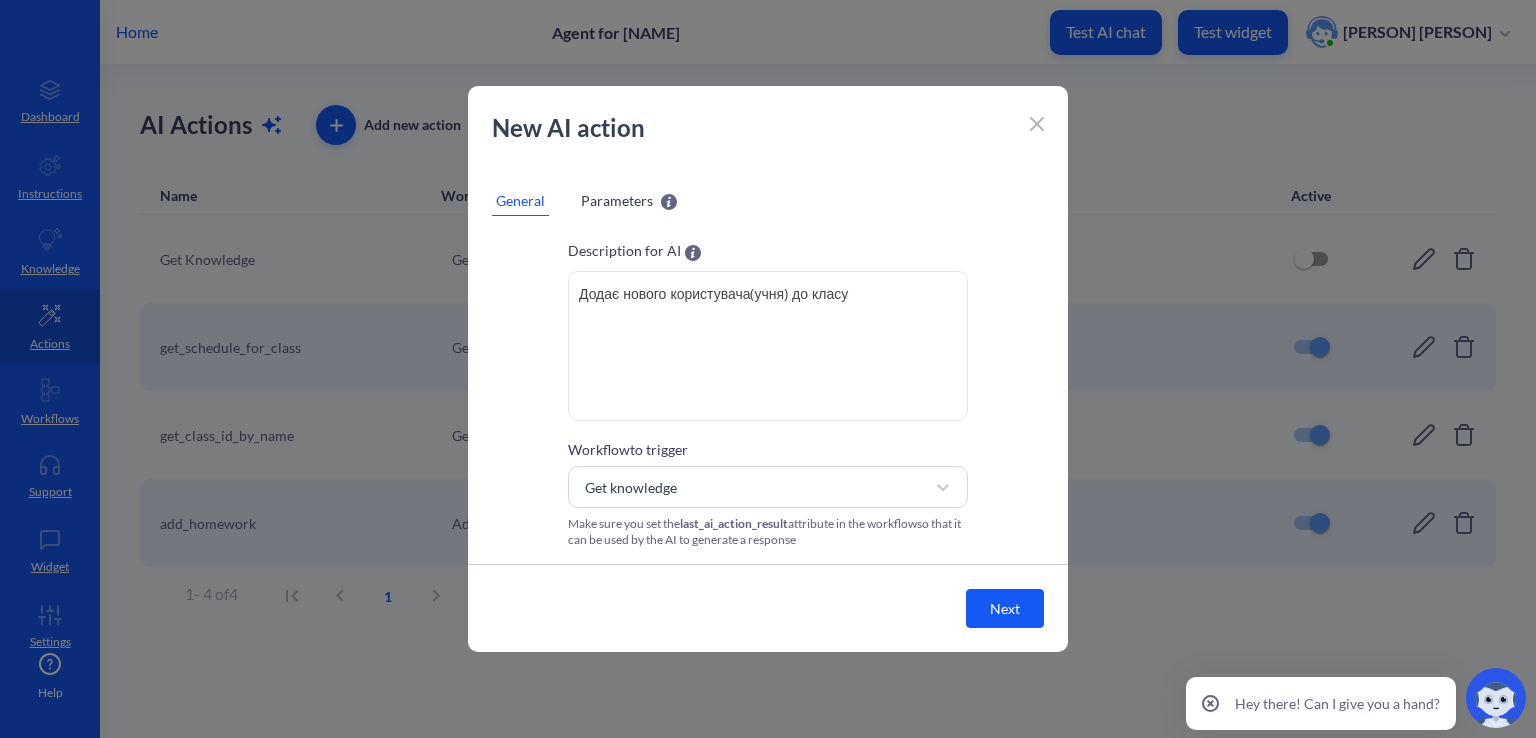 click on "Next" at bounding box center (1005, 608) 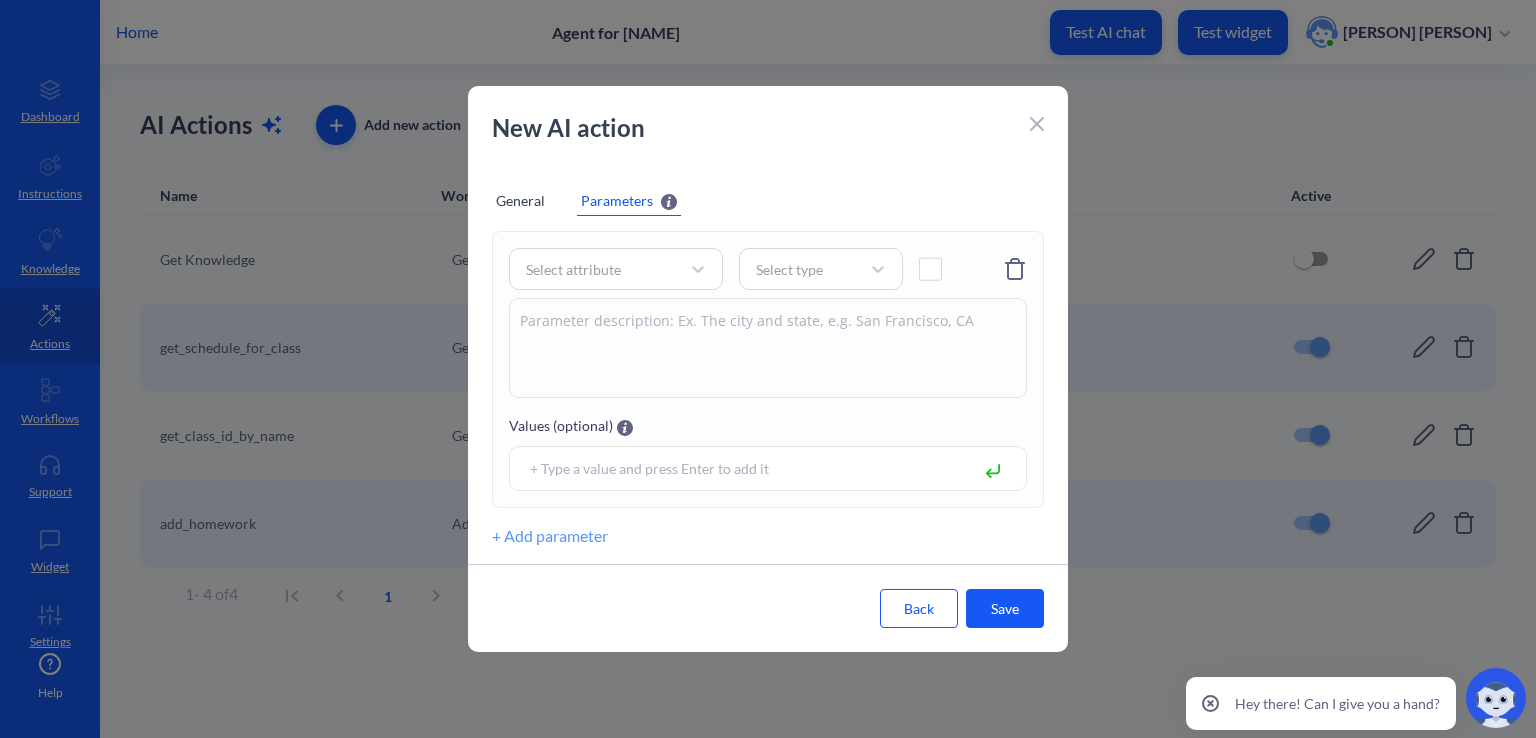 click on "Save" at bounding box center (1005, 608) 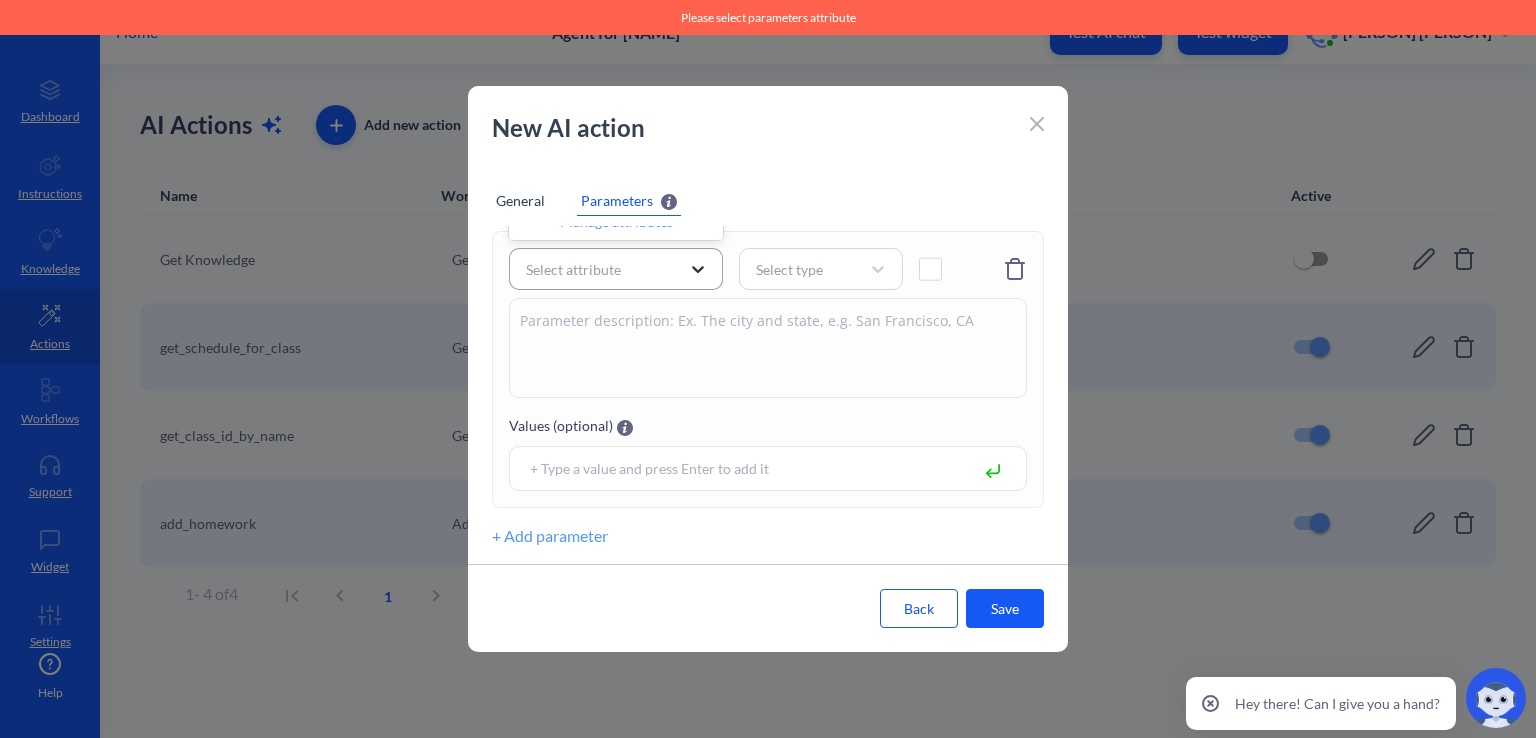 click at bounding box center [698, 269] 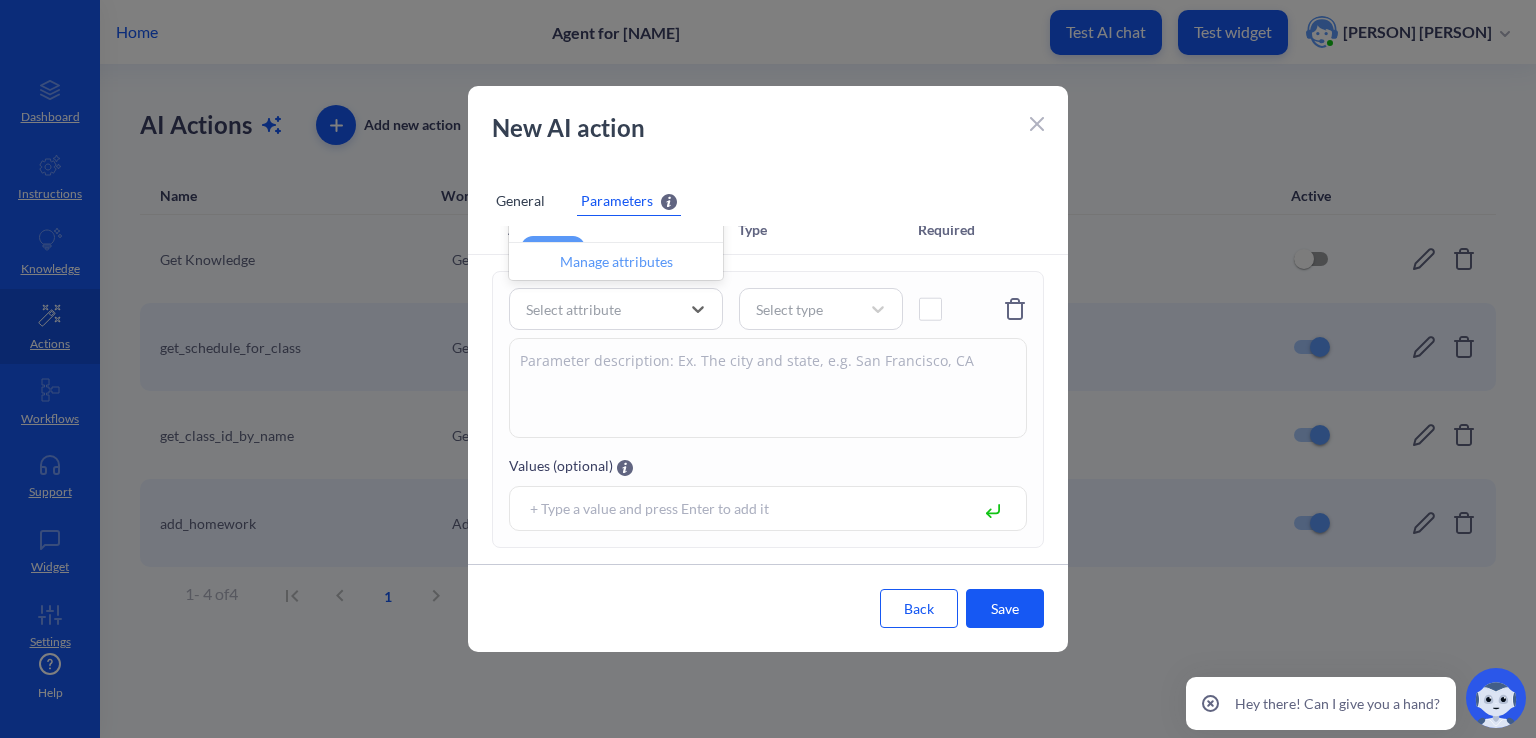 scroll, scrollTop: 0, scrollLeft: 0, axis: both 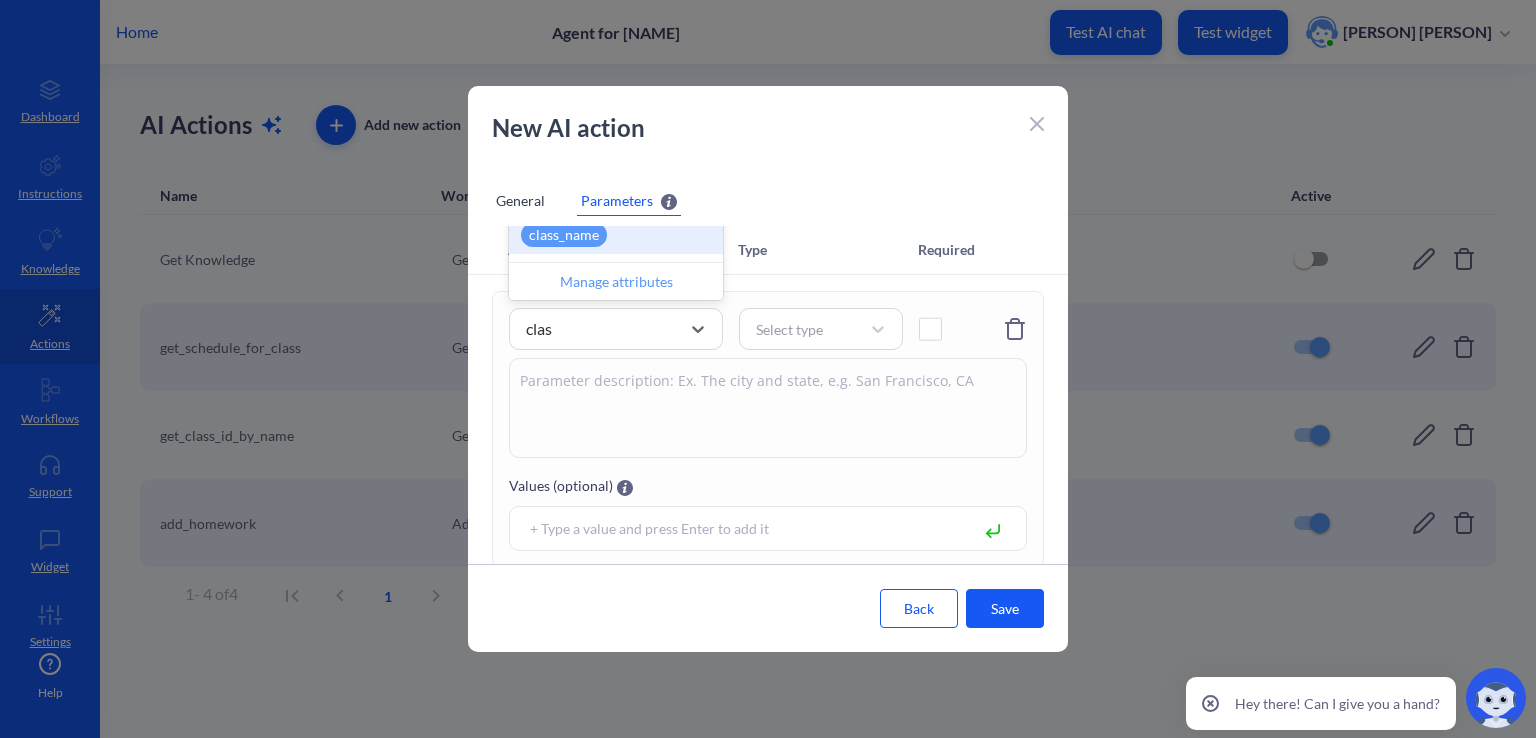 type on "clas" 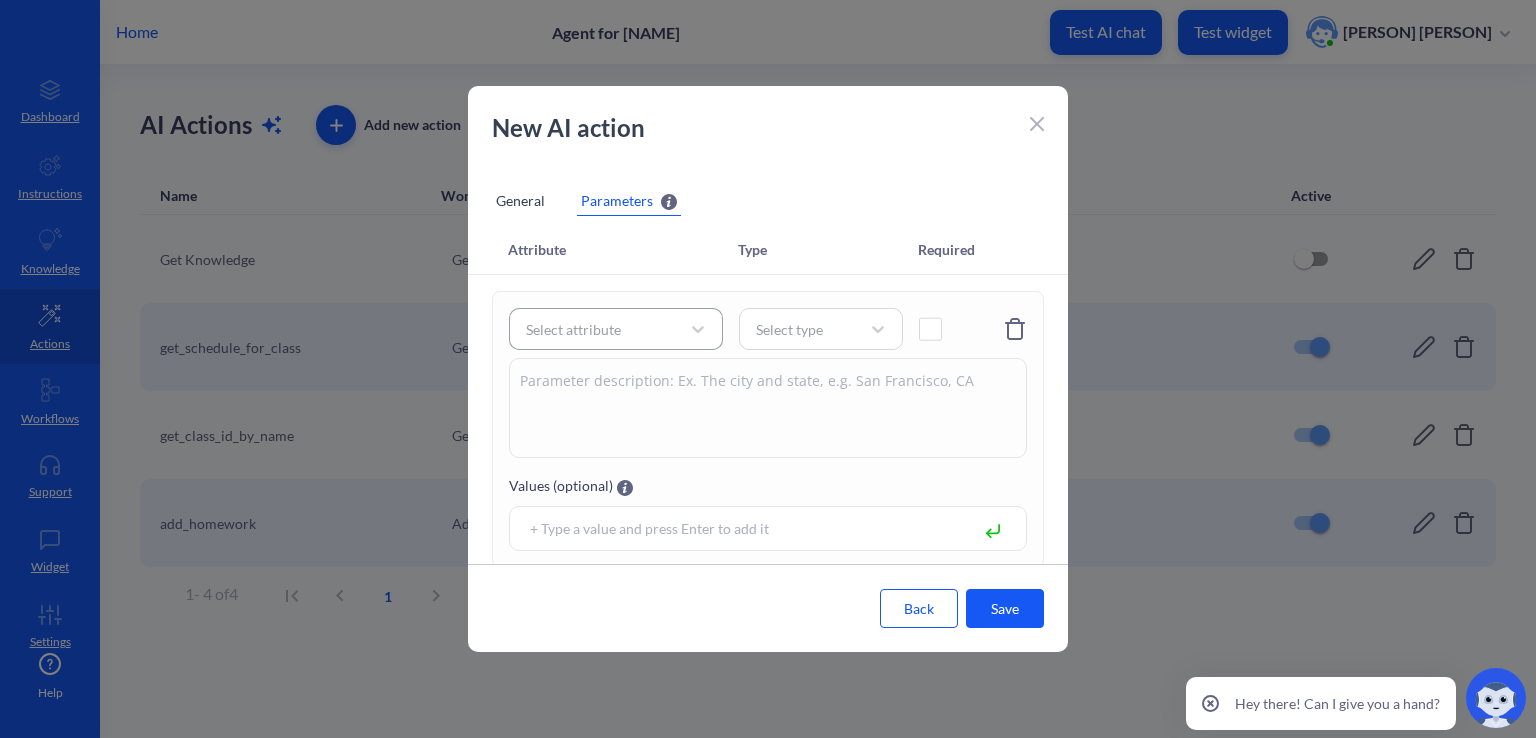 click on "Select attribute" at bounding box center [598, 329] 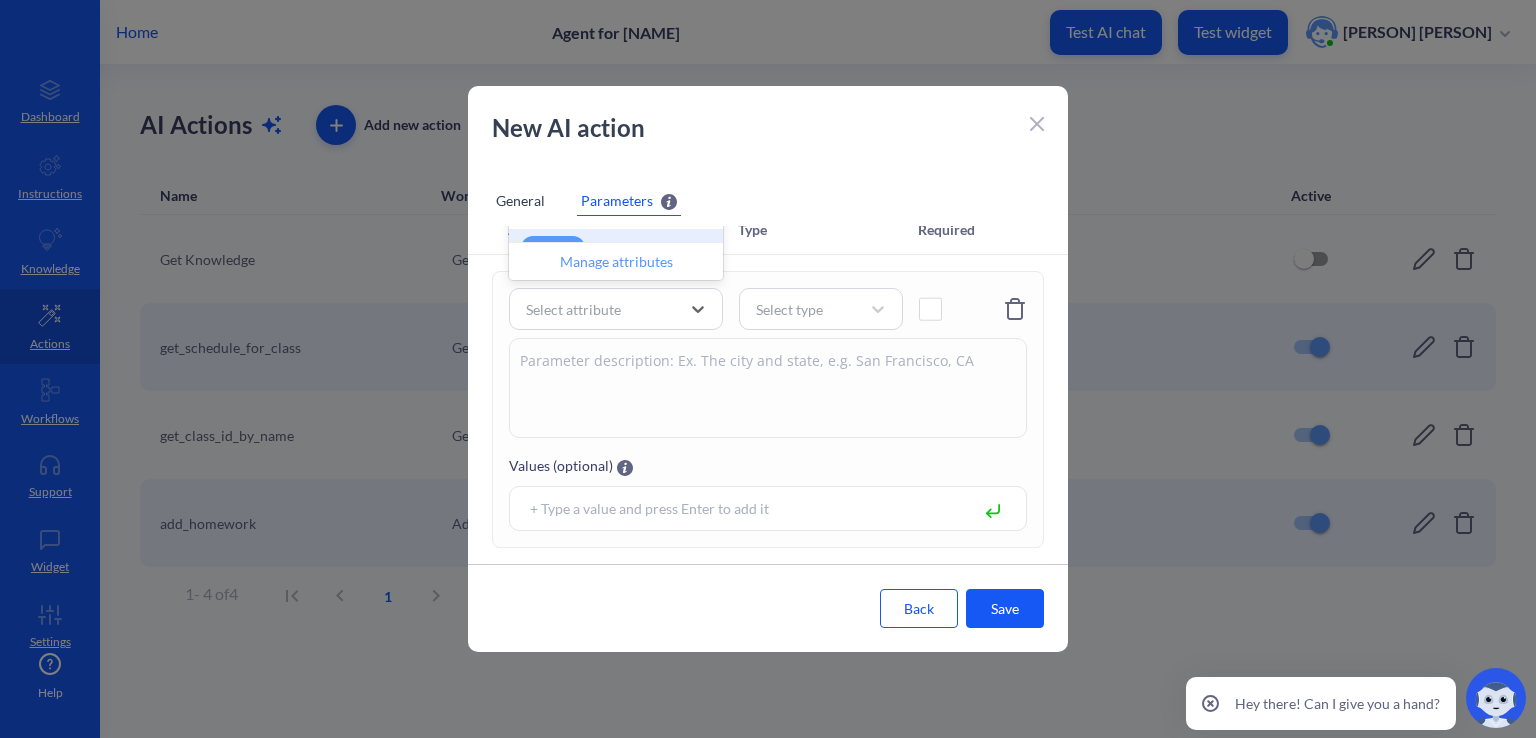 scroll, scrollTop: 0, scrollLeft: 0, axis: both 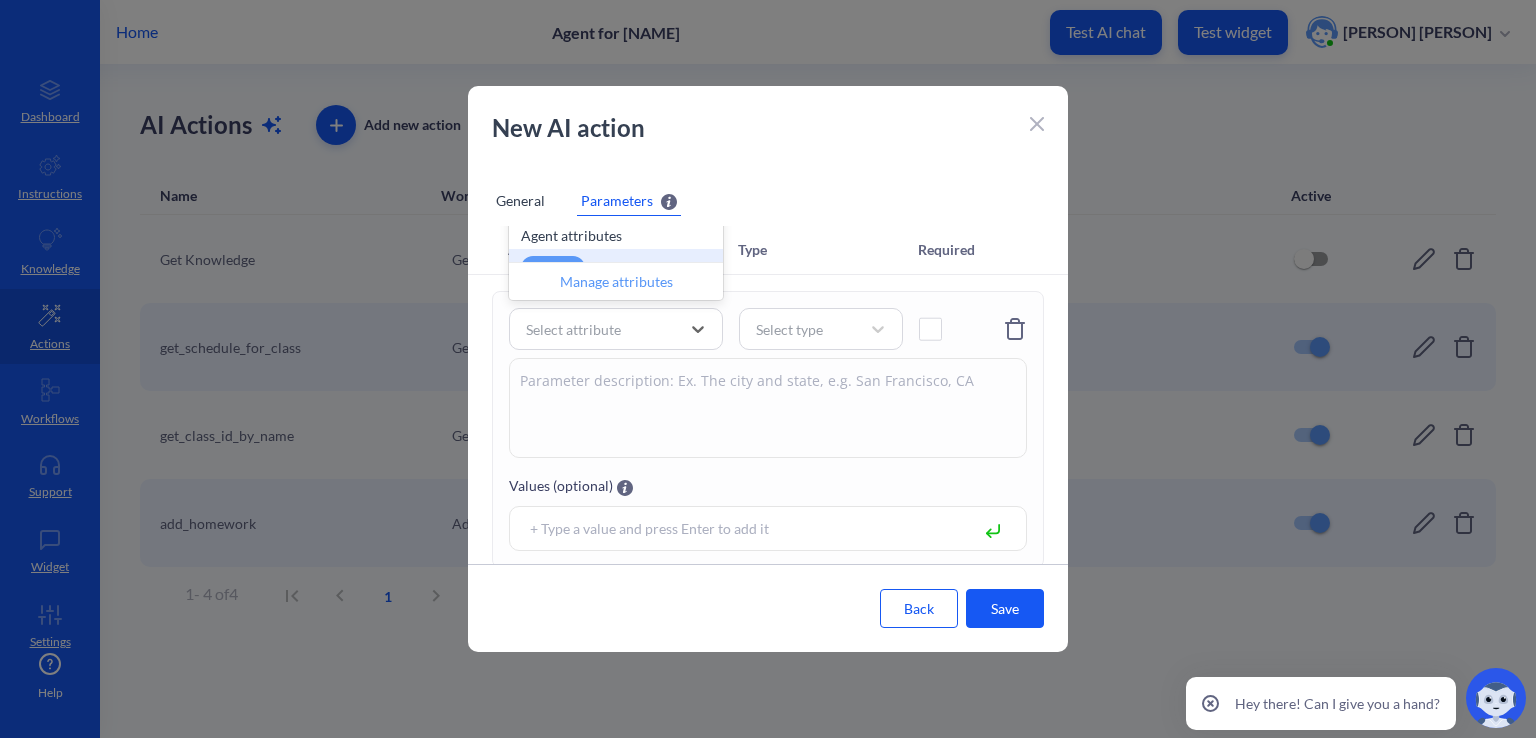click on "Manage attributes" at bounding box center (616, 281) 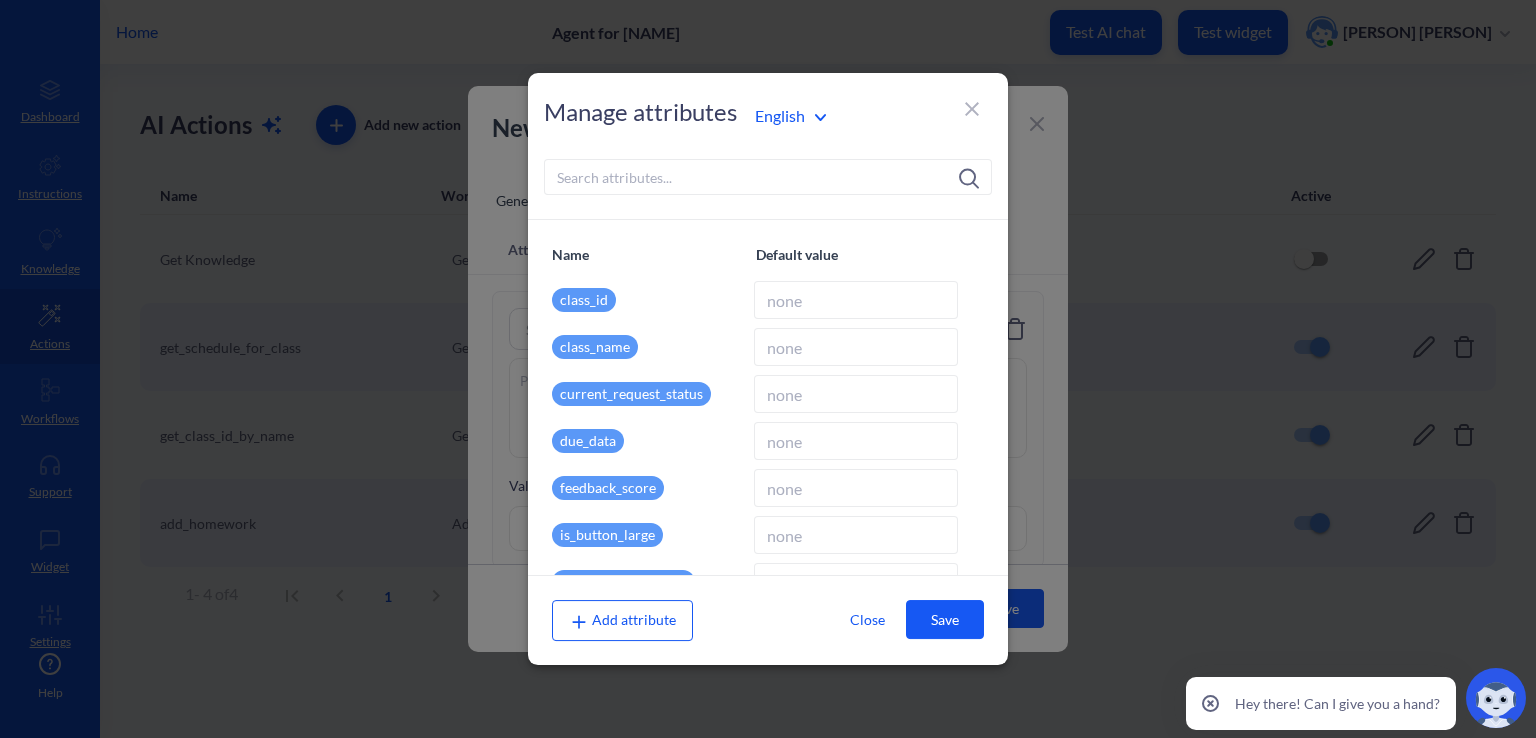 click 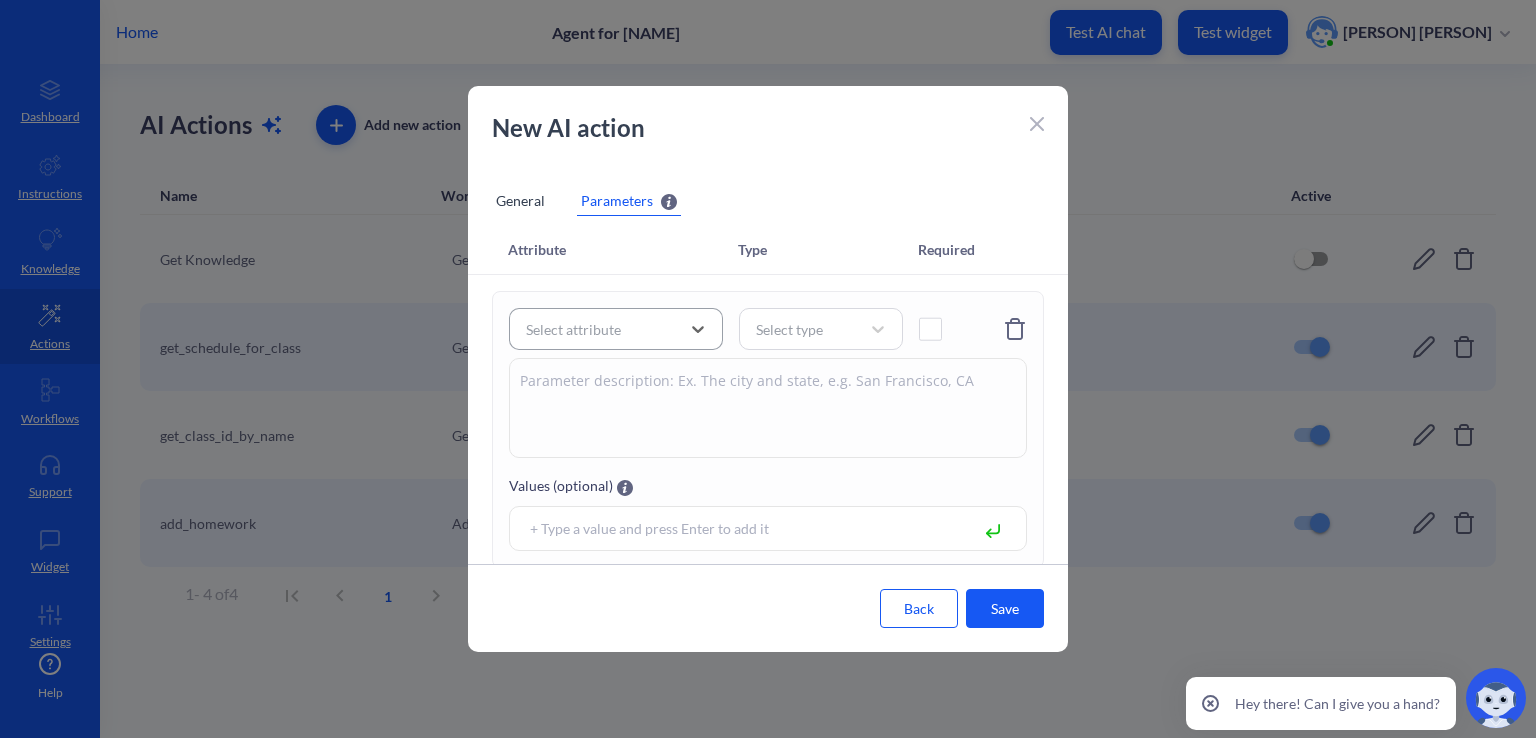 click on "Select attribute" at bounding box center [598, 329] 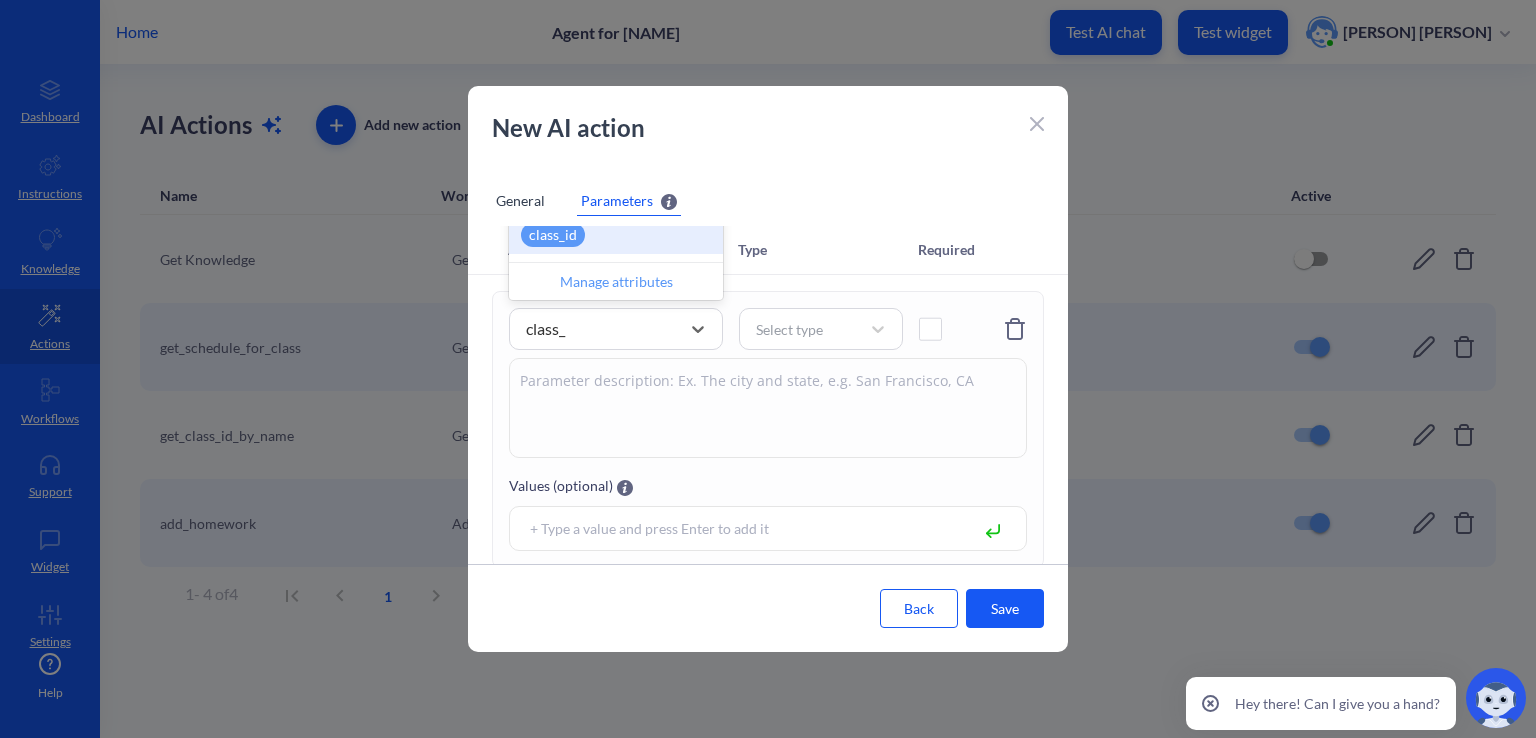 type on "class_i" 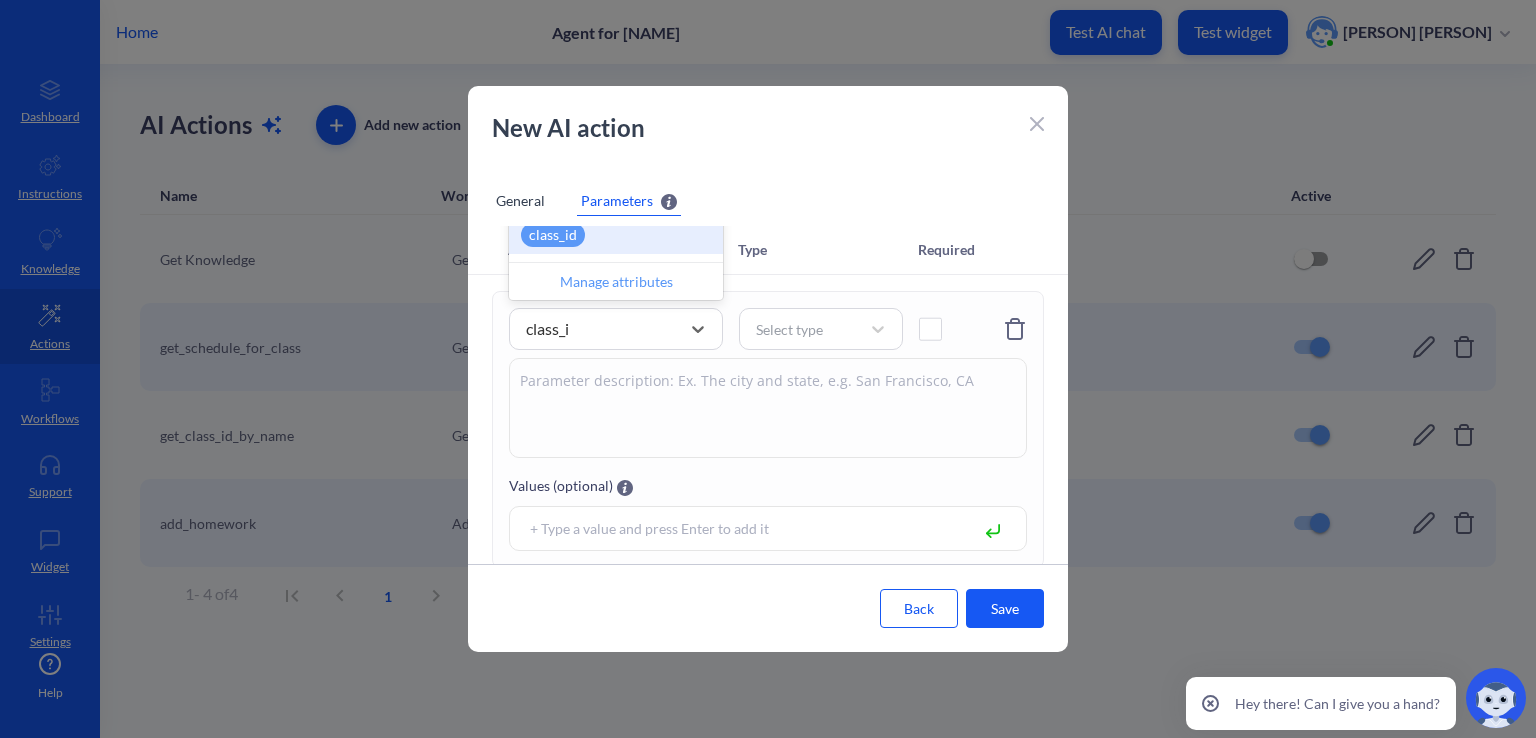 click on "class_id" at bounding box center (616, 235) 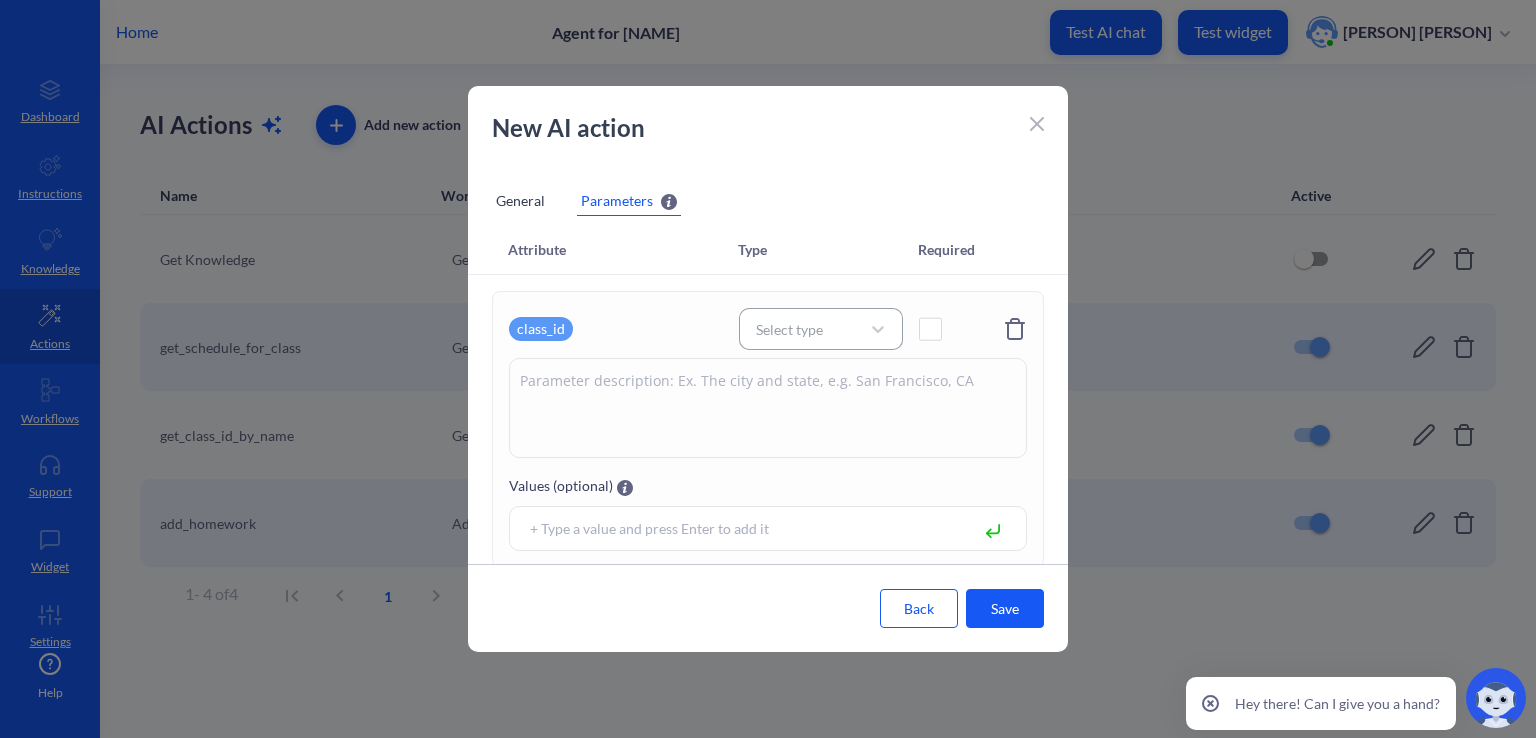 click on "Select type" at bounding box center (803, 329) 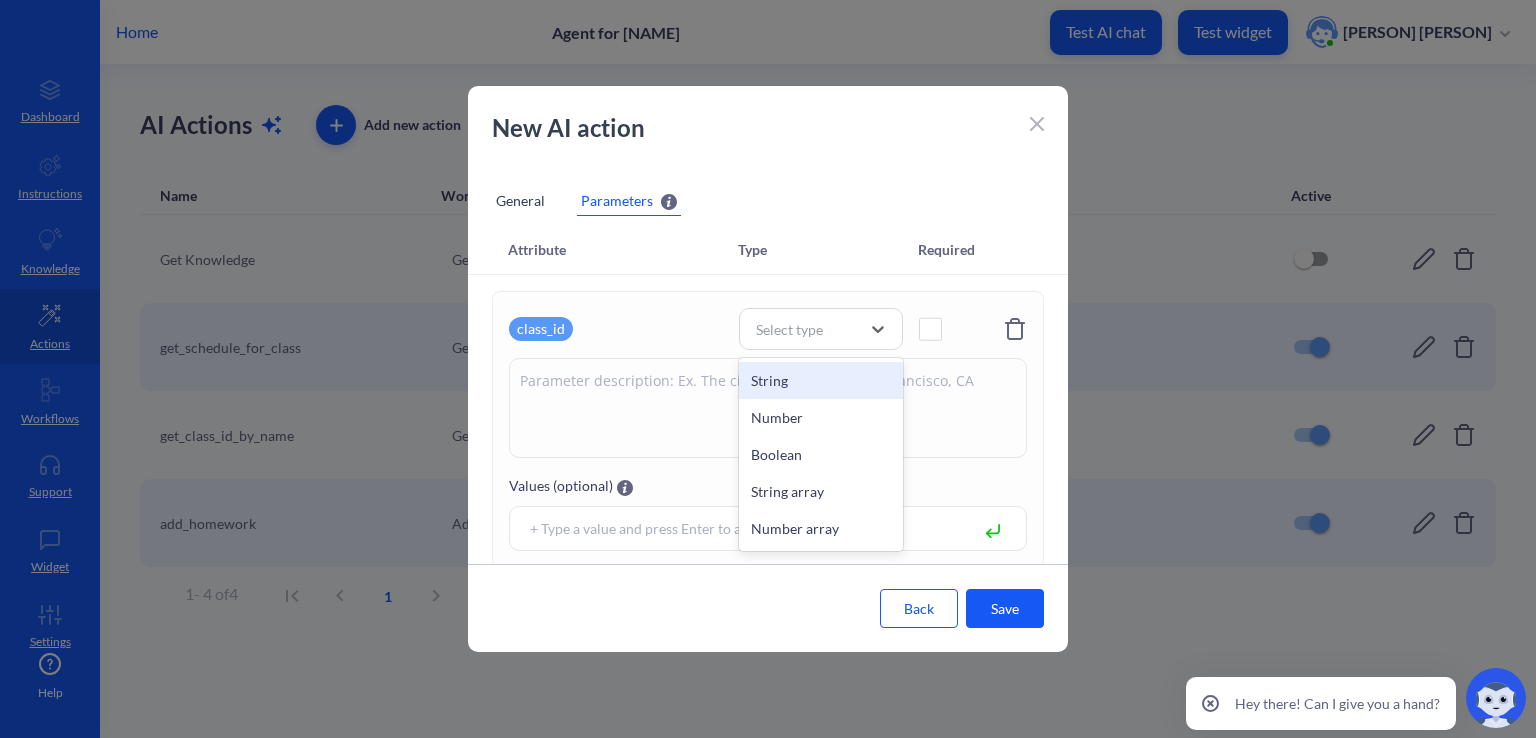 click on "String" at bounding box center (821, 380) 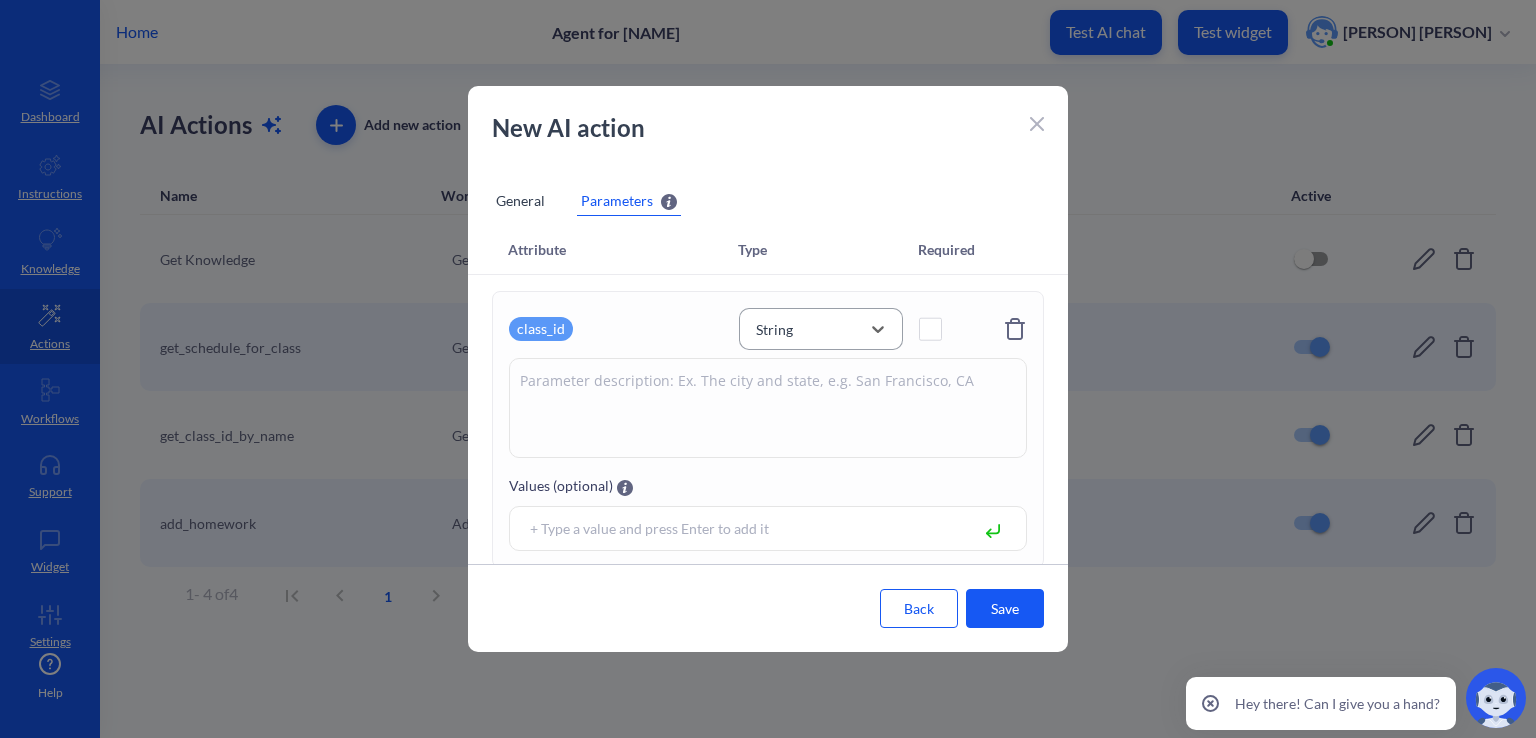 click on "String" at bounding box center [803, 329] 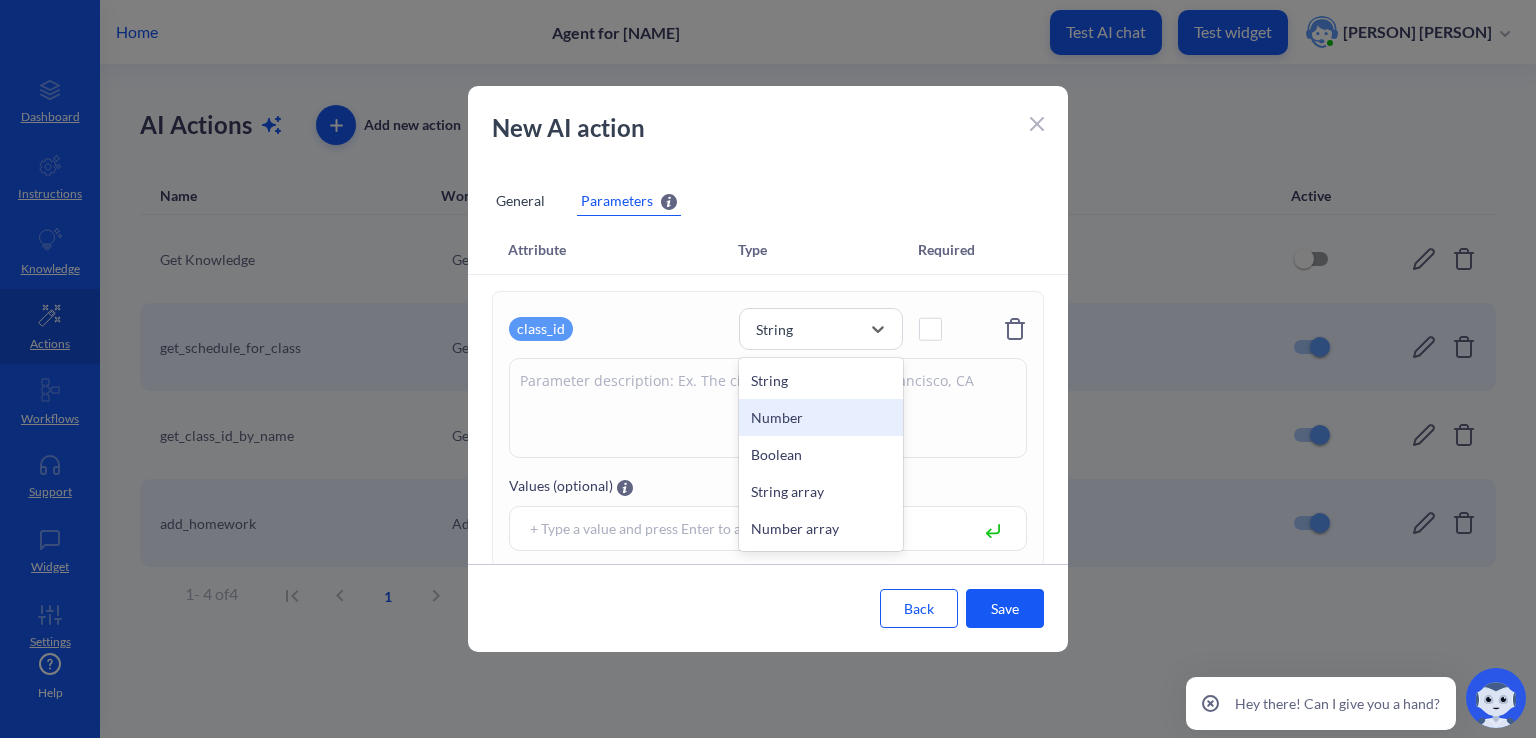 click on "Number" at bounding box center [821, 417] 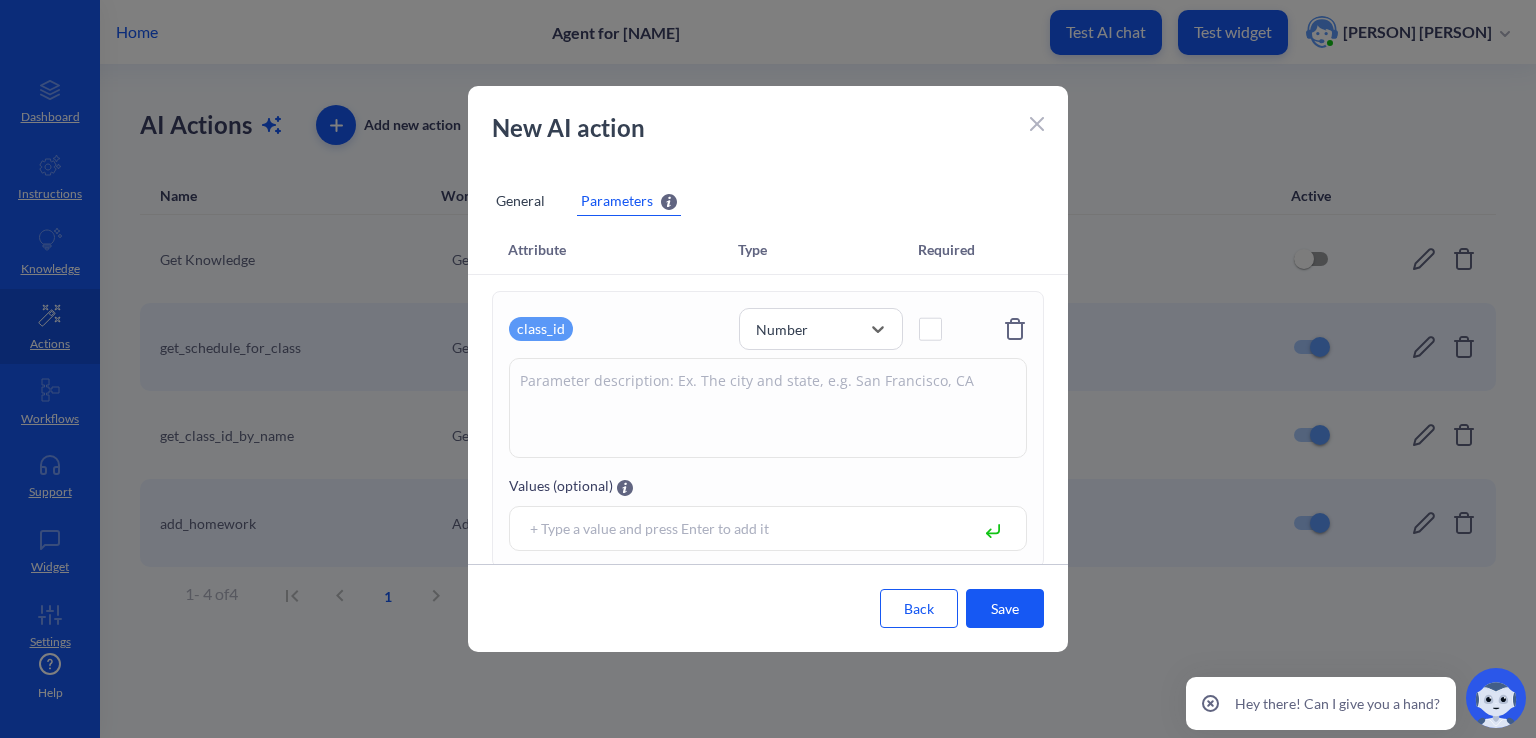 click 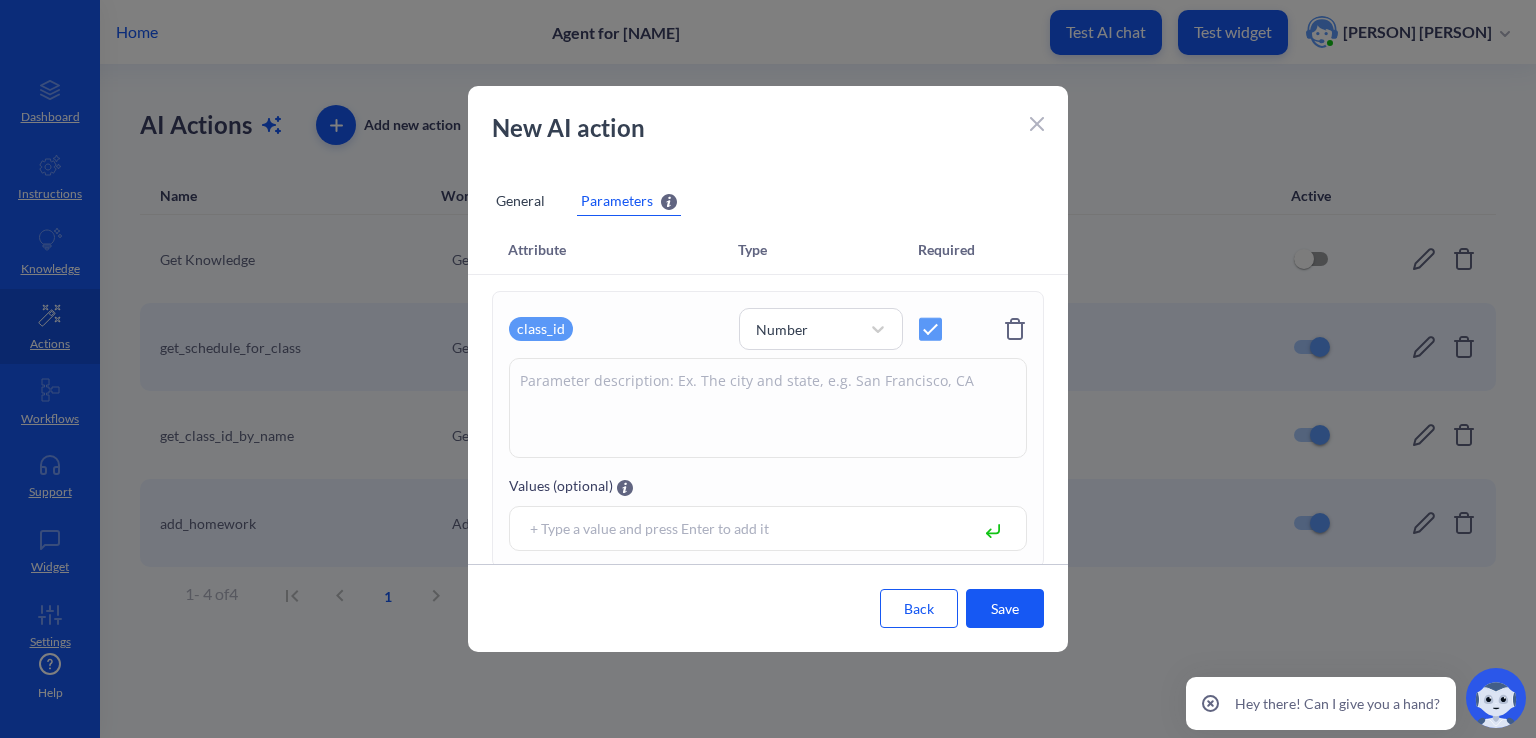click at bounding box center (768, 408) 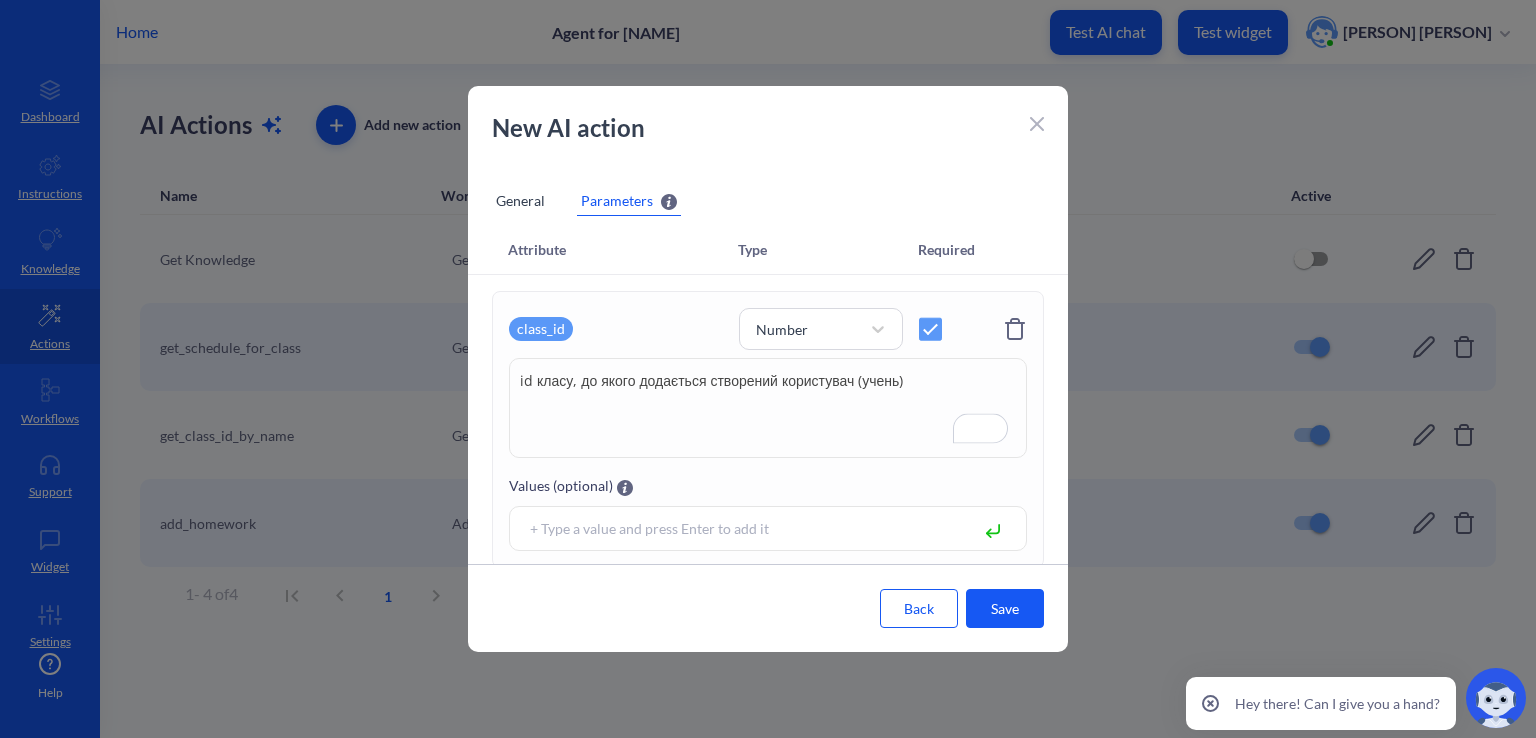 scroll, scrollTop: 60, scrollLeft: 0, axis: vertical 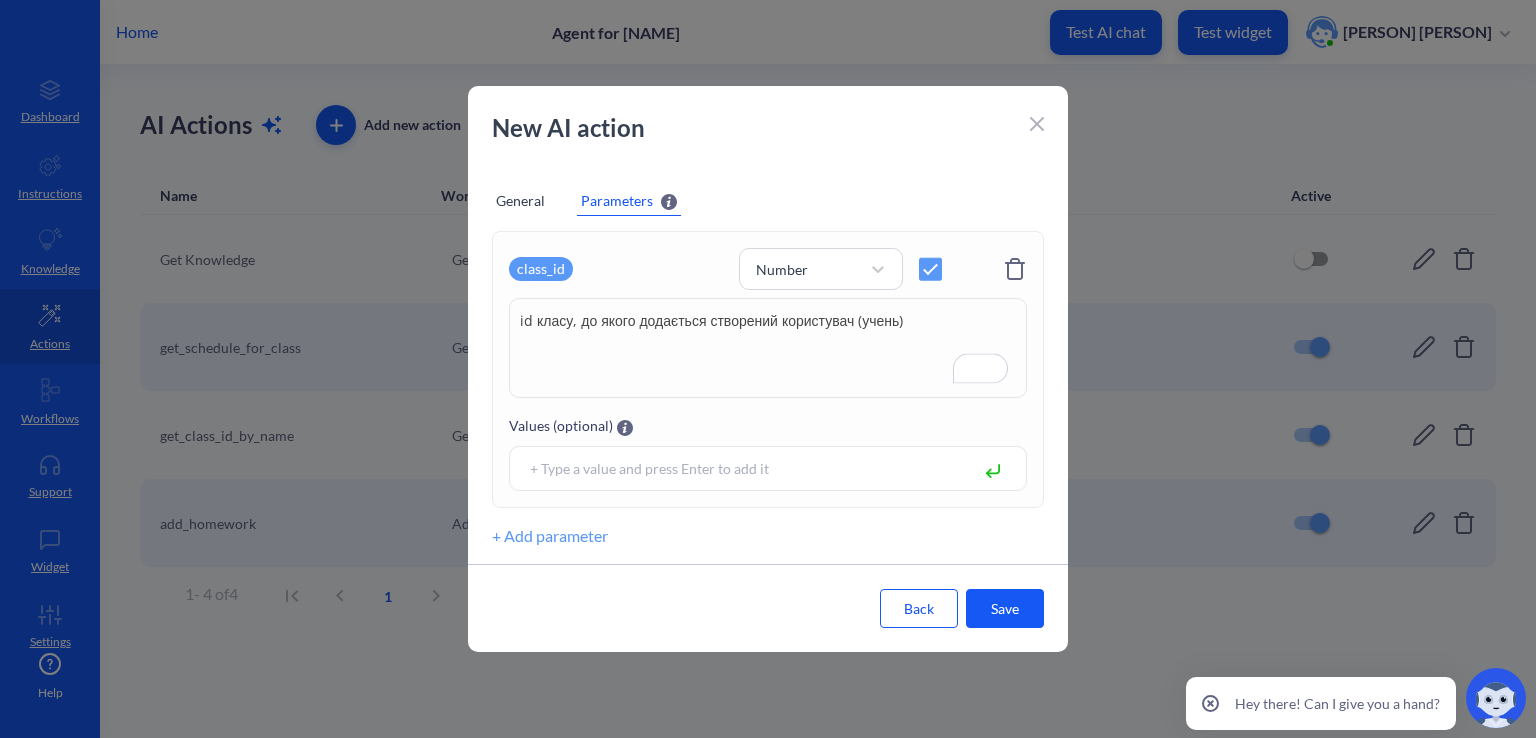 type on "id класу, до якого додається створений користувач (учень)" 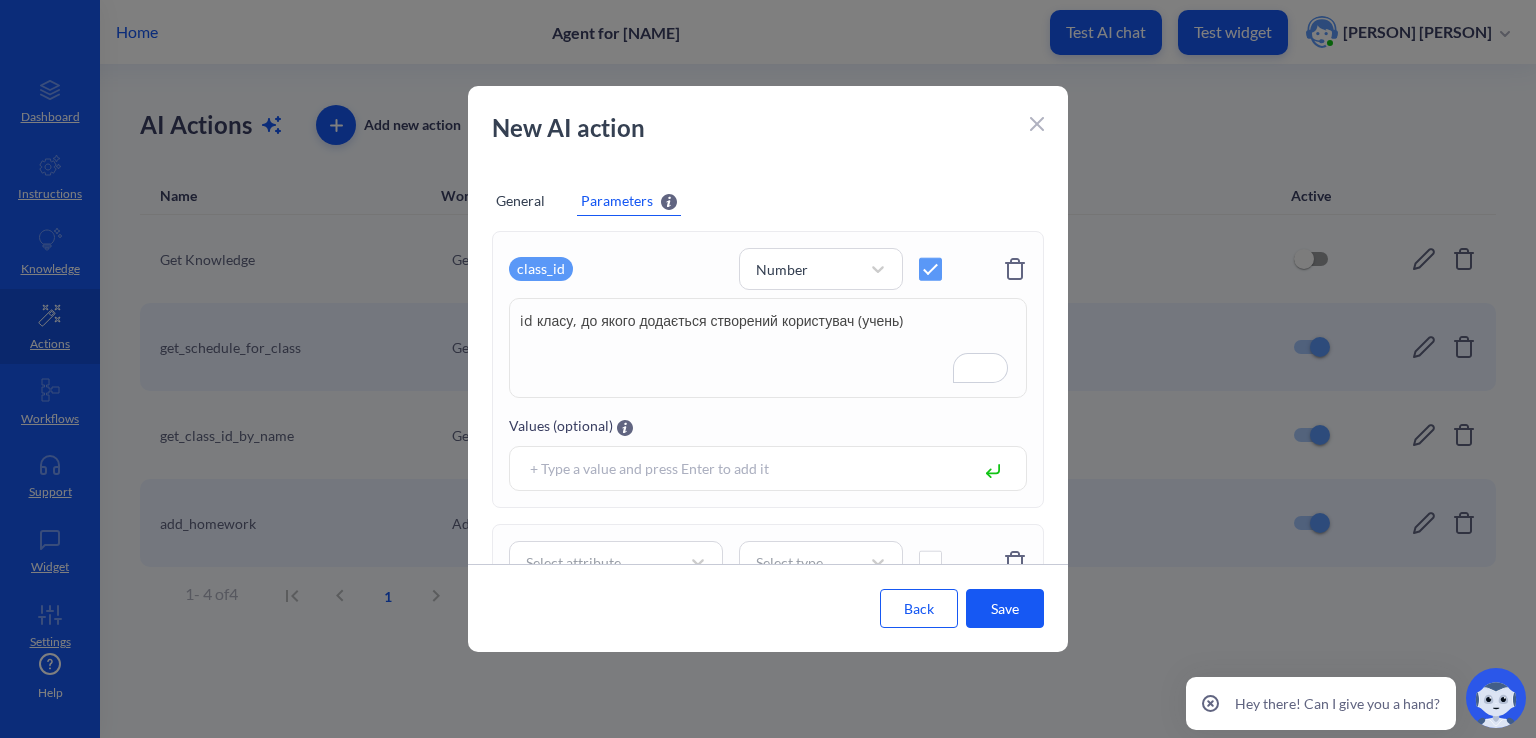 scroll, scrollTop: 180, scrollLeft: 0, axis: vertical 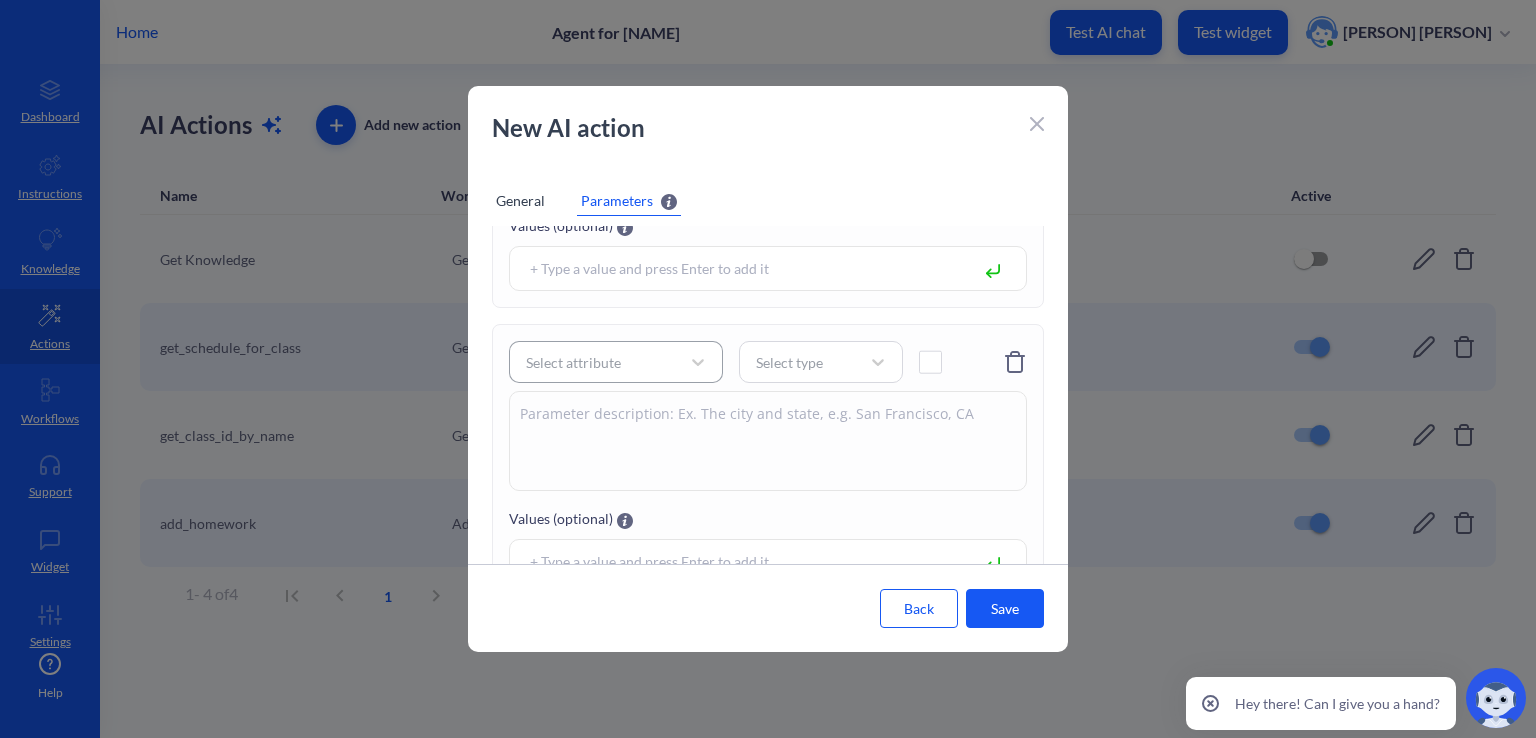 click on "Select attribute" at bounding box center [573, 362] 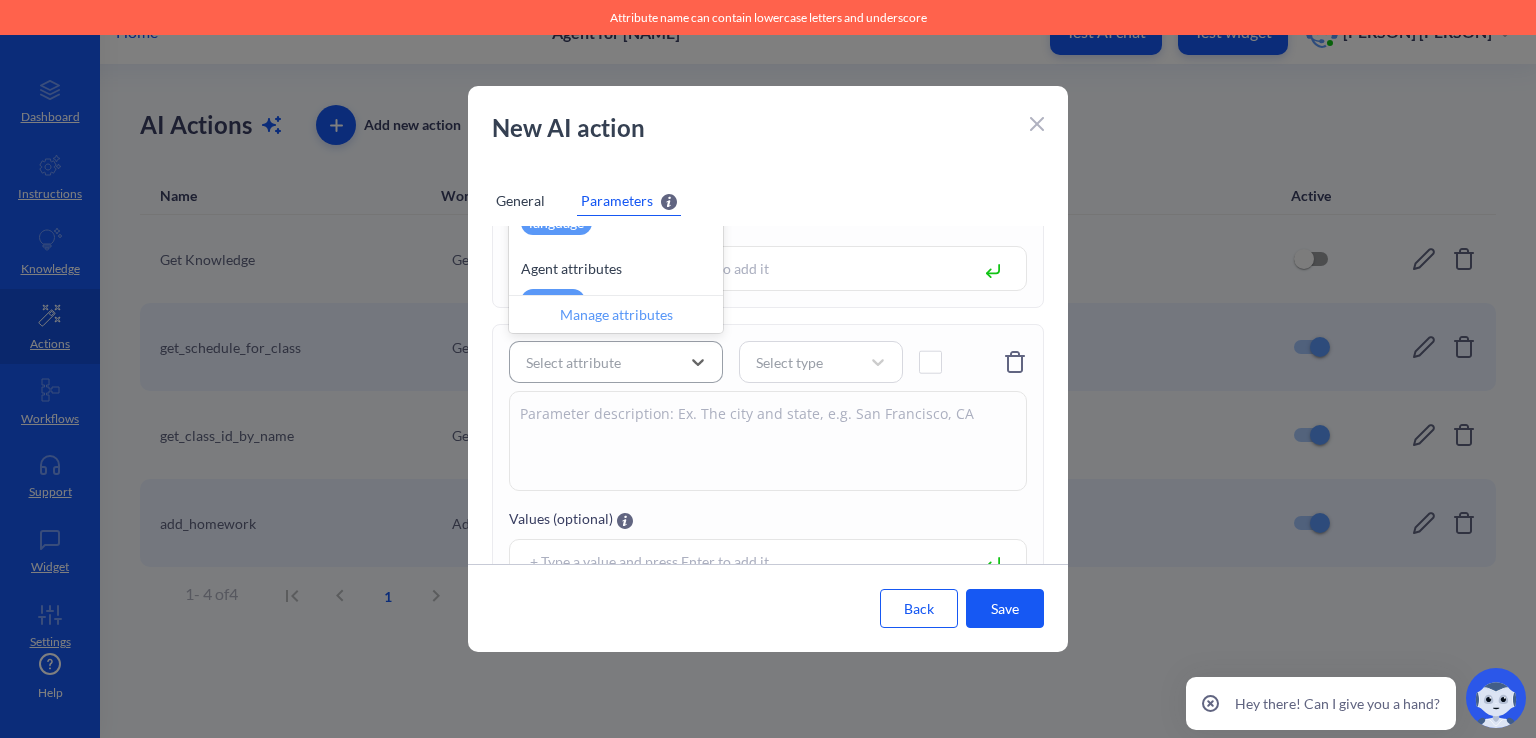 click on "Select attribute" at bounding box center (573, 362) 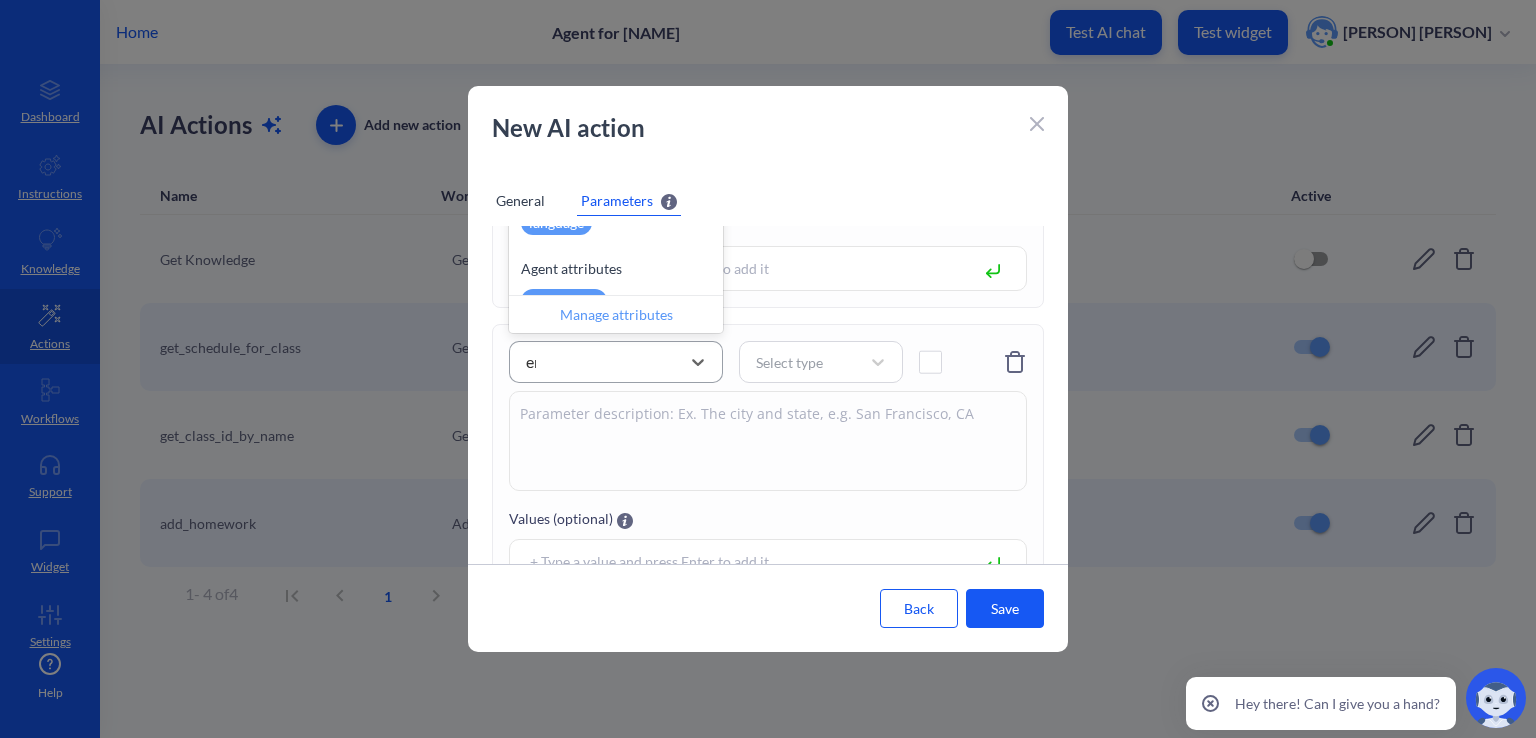 type on "ema" 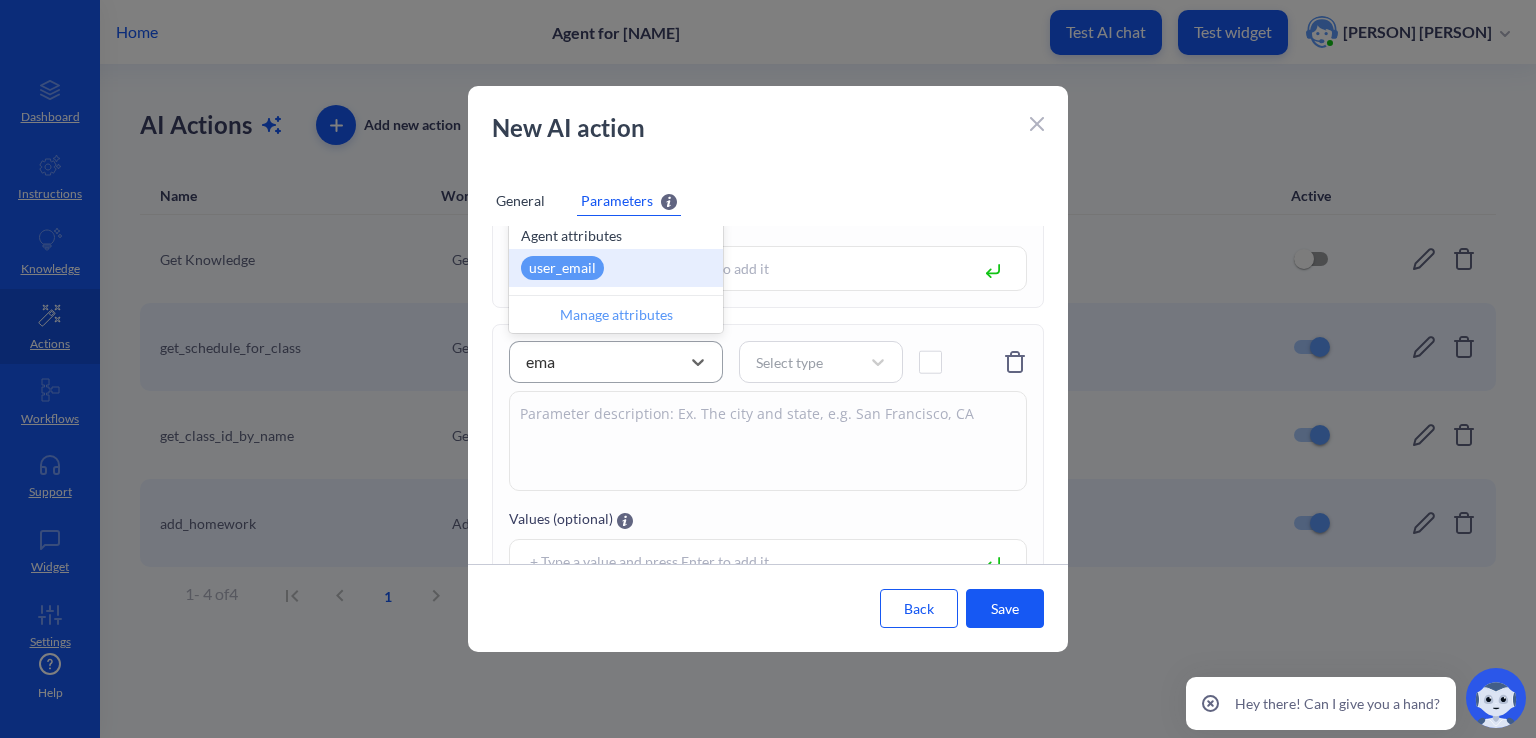 click on "user_email" at bounding box center [616, 268] 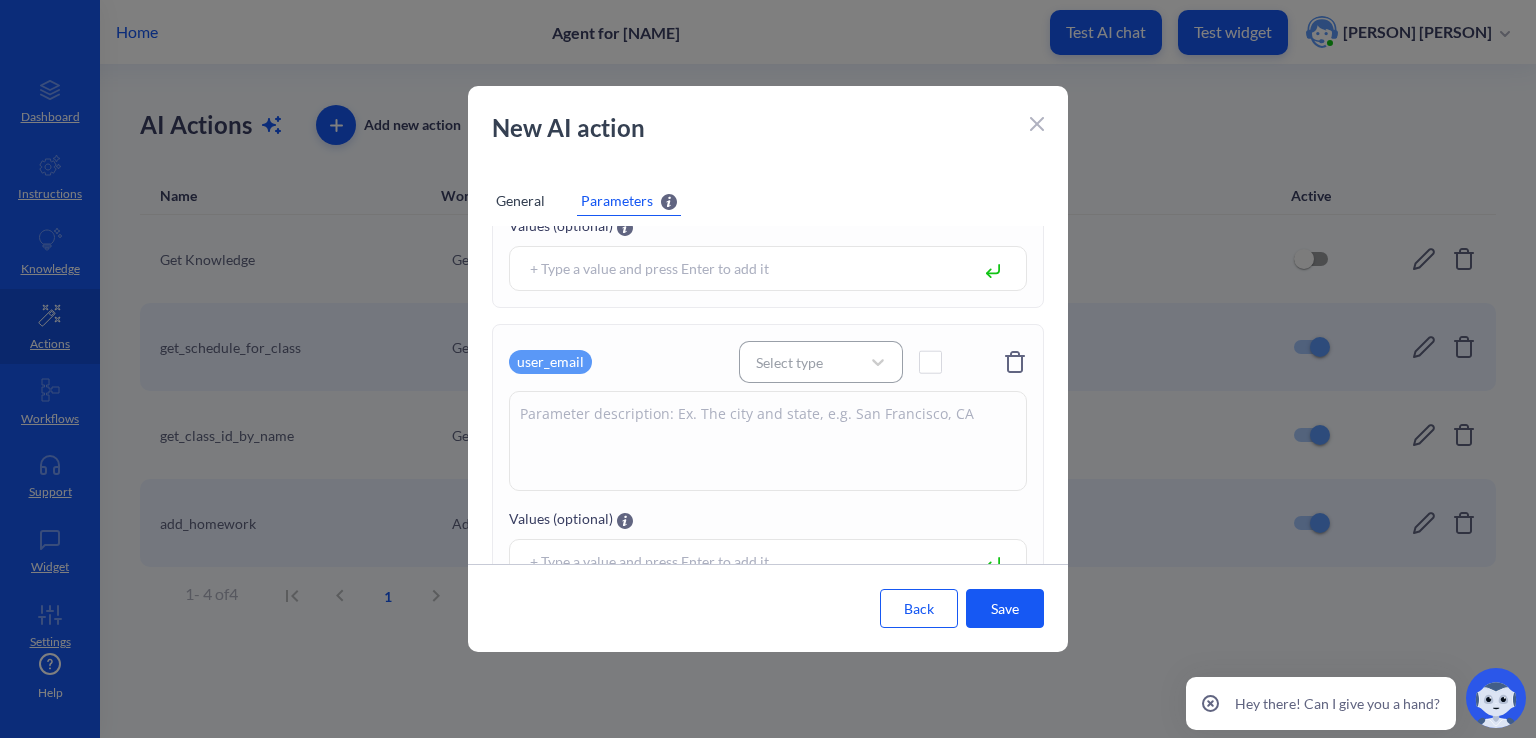 click on "Select type" at bounding box center [789, 362] 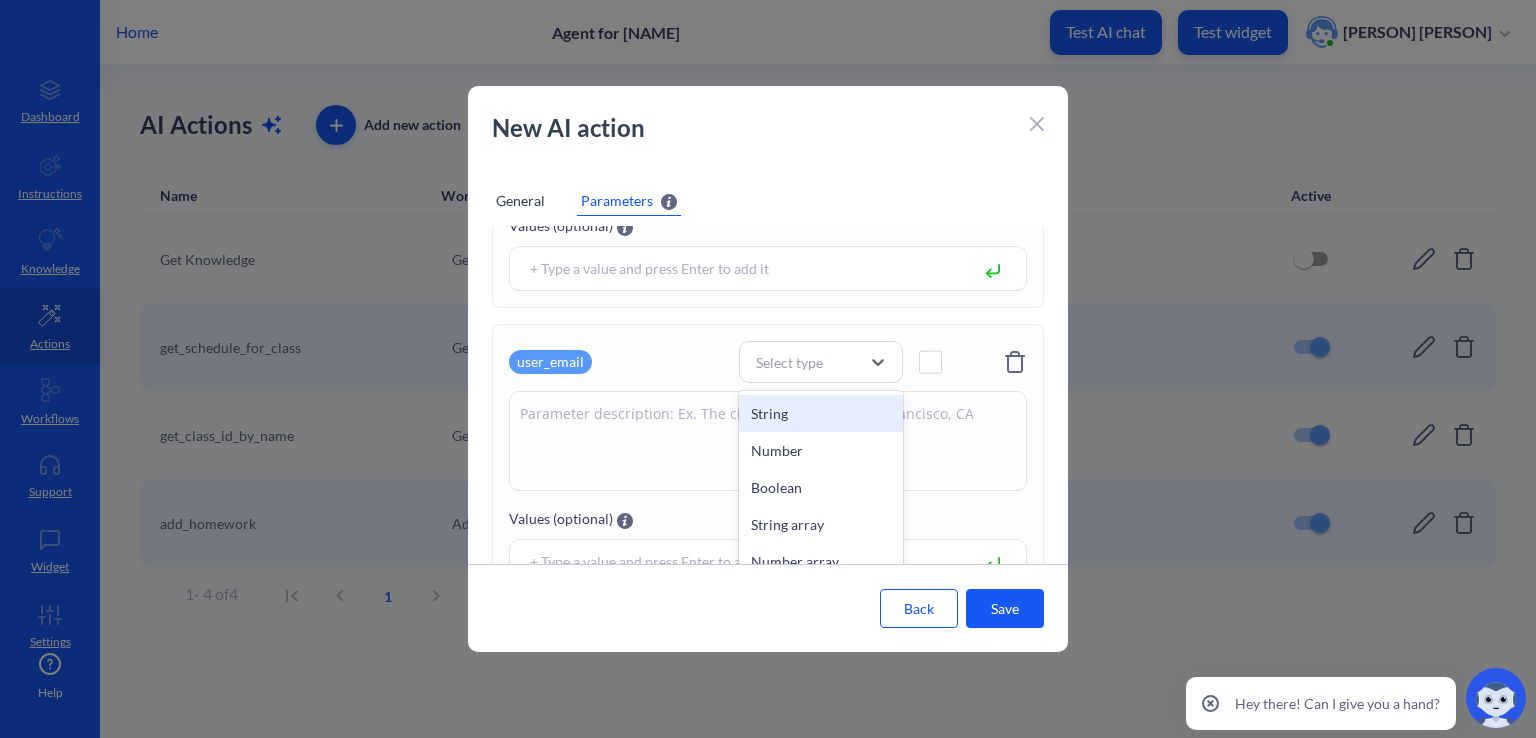 click on "String" at bounding box center [821, 413] 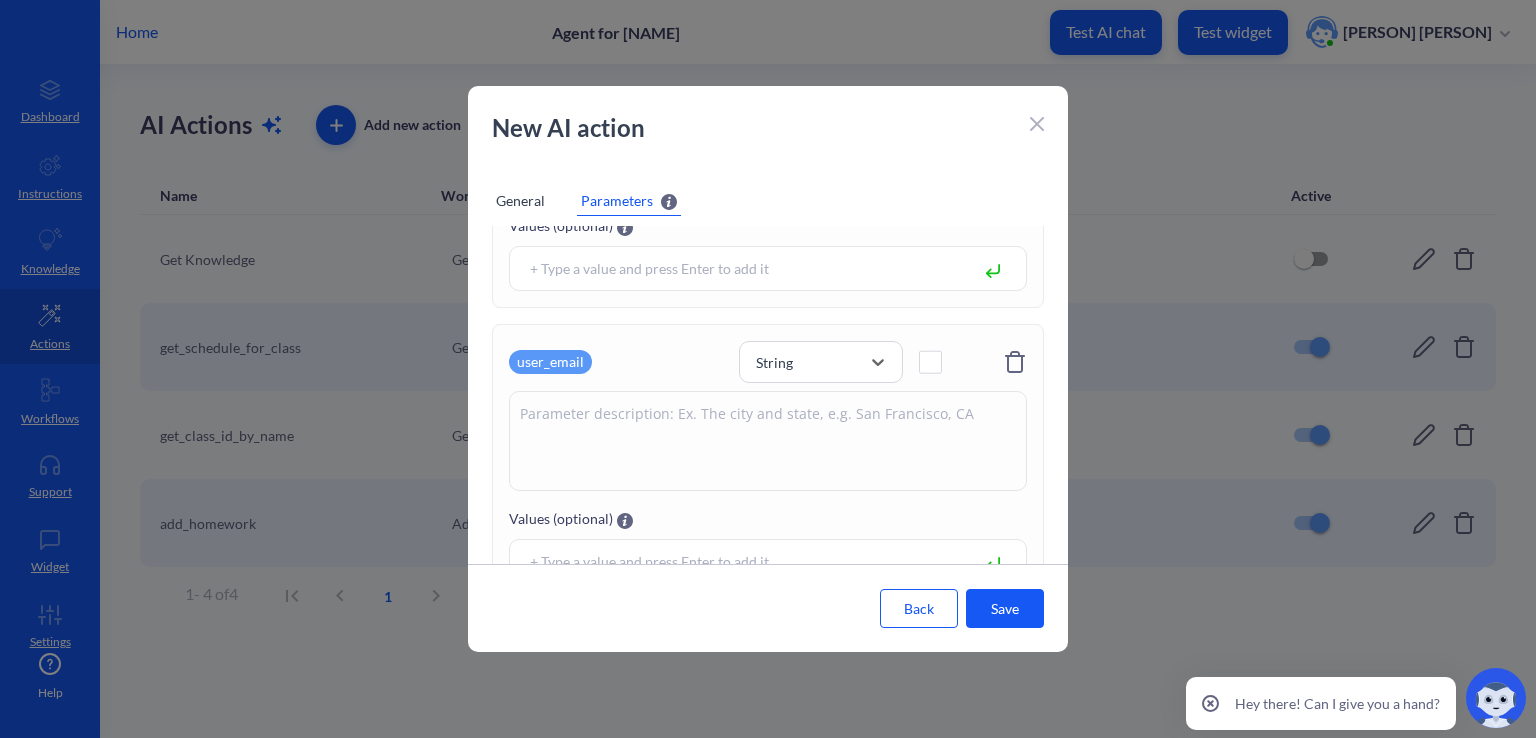 click at bounding box center (768, 441) 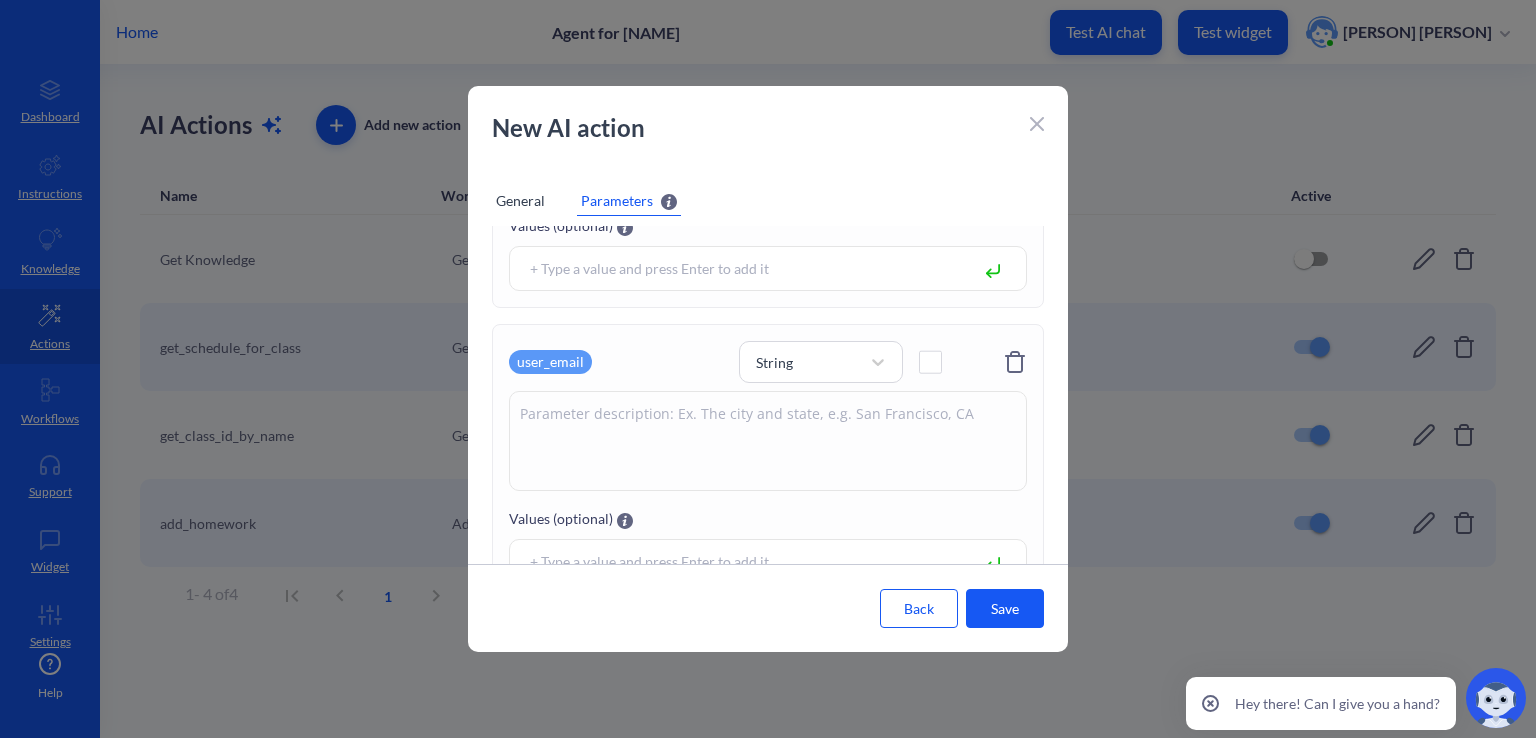 scroll, scrollTop: 260, scrollLeft: 0, axis: vertical 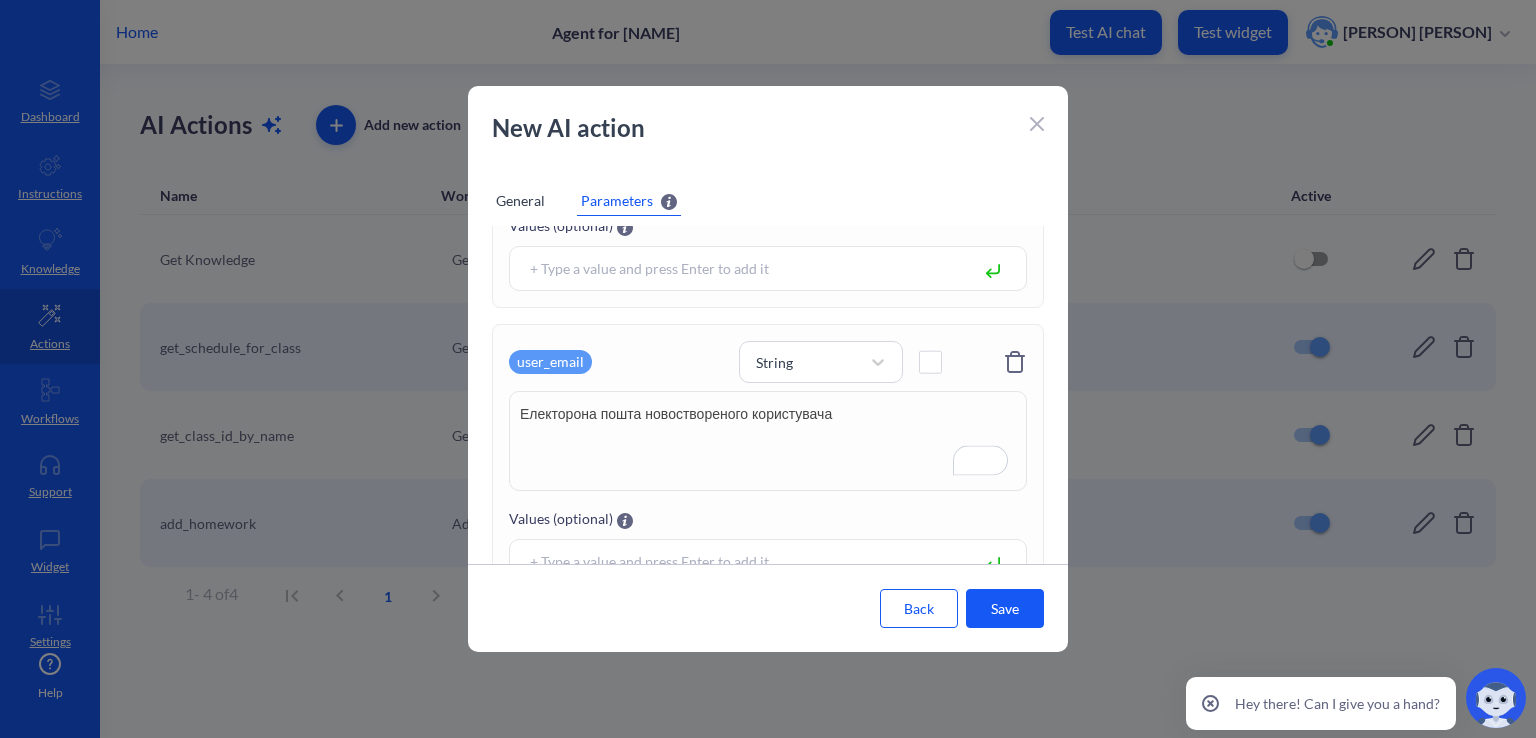 type on "Електорона пошта новоствореного користувача" 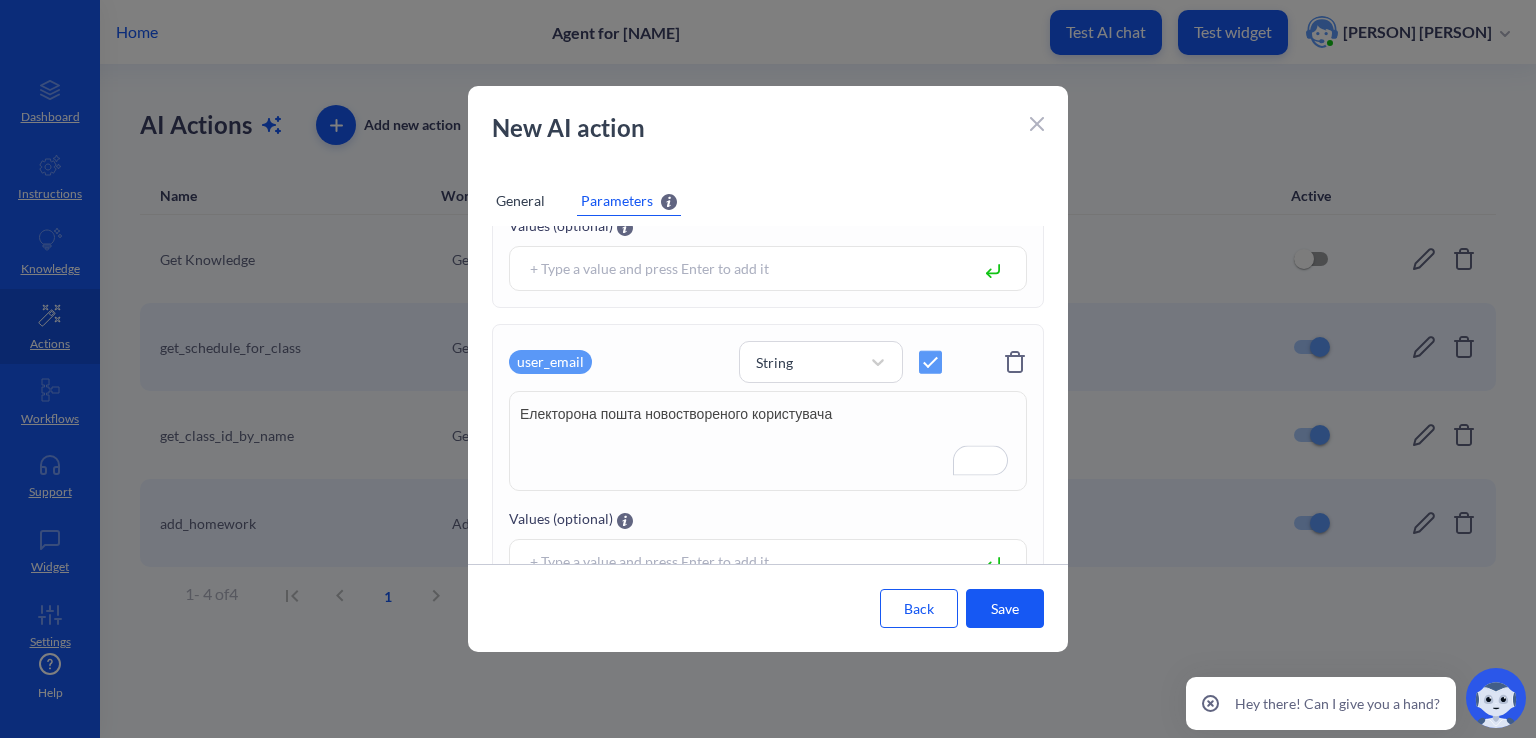 scroll, scrollTop: 352, scrollLeft: 0, axis: vertical 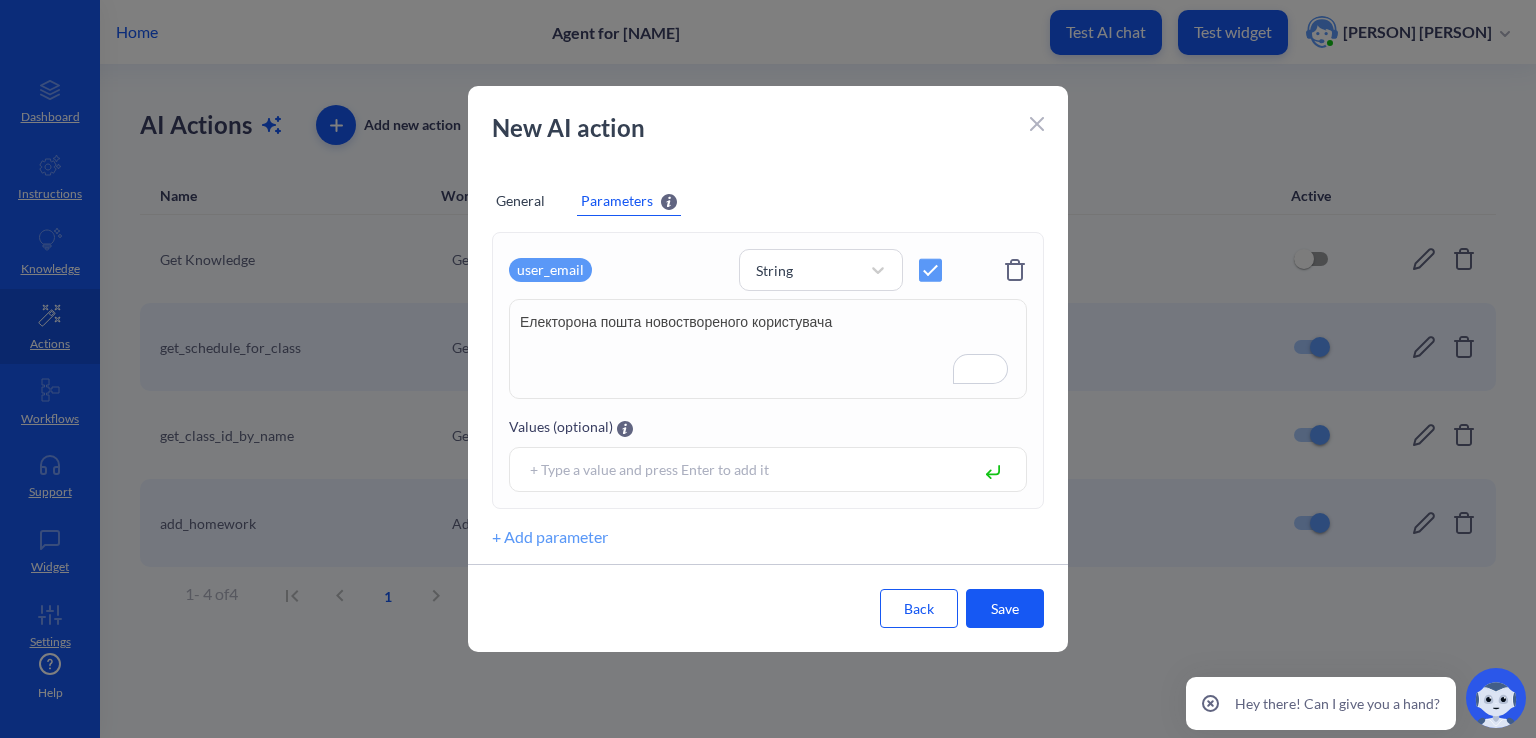 click on "+ Add parameter" at bounding box center (550, 537) 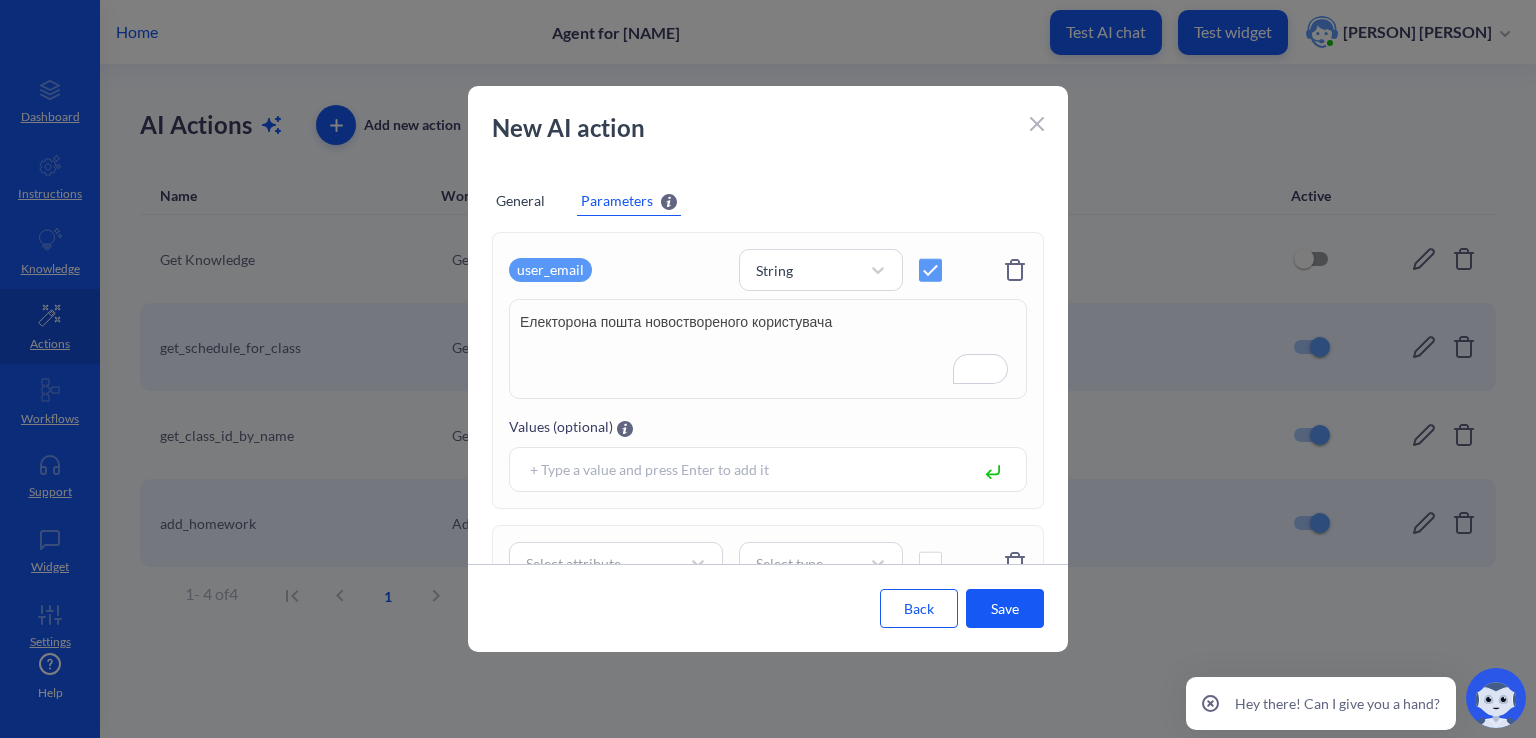 scroll, scrollTop: 452, scrollLeft: 0, axis: vertical 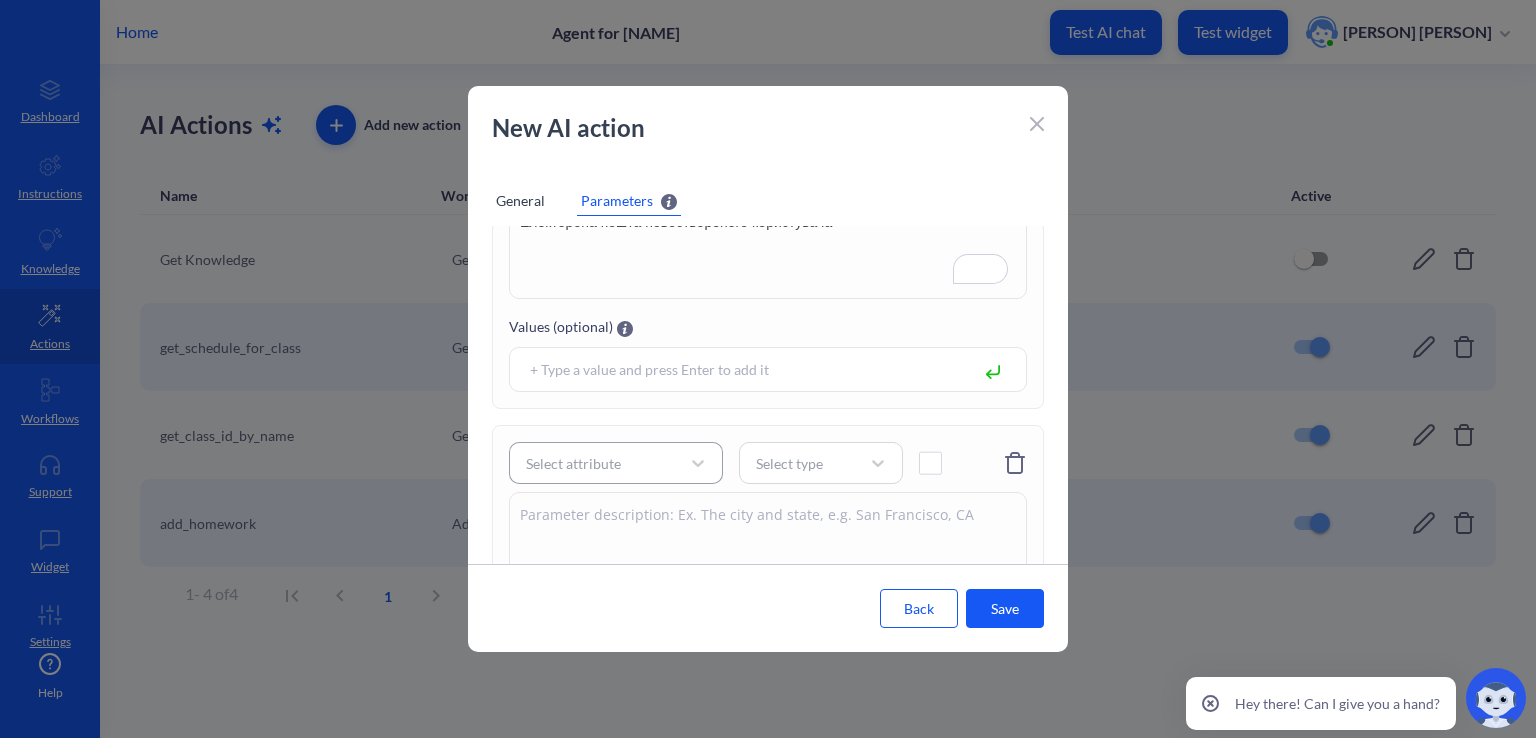 click on "Select attribute" at bounding box center [573, 463] 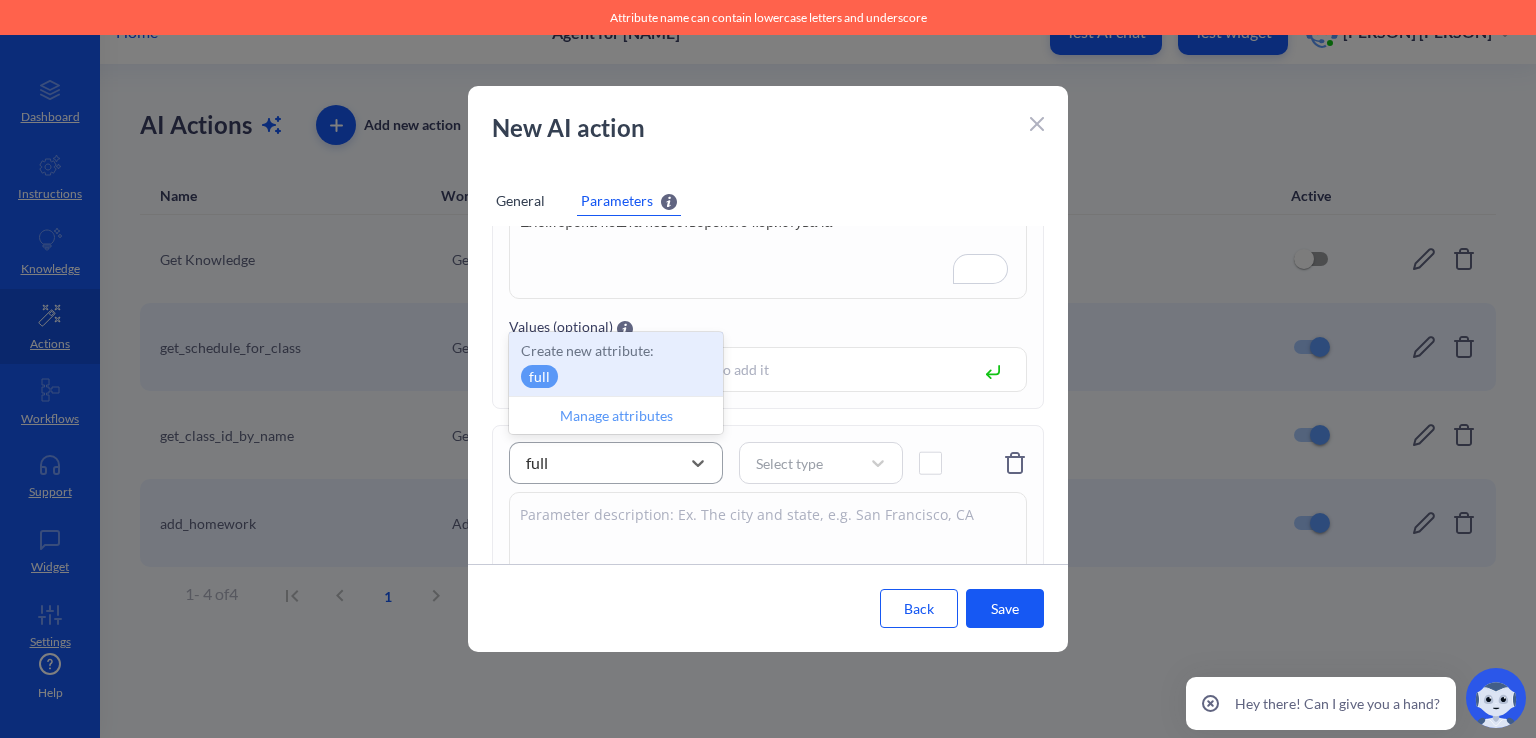 click on "Manage attributes" at bounding box center (616, 415) 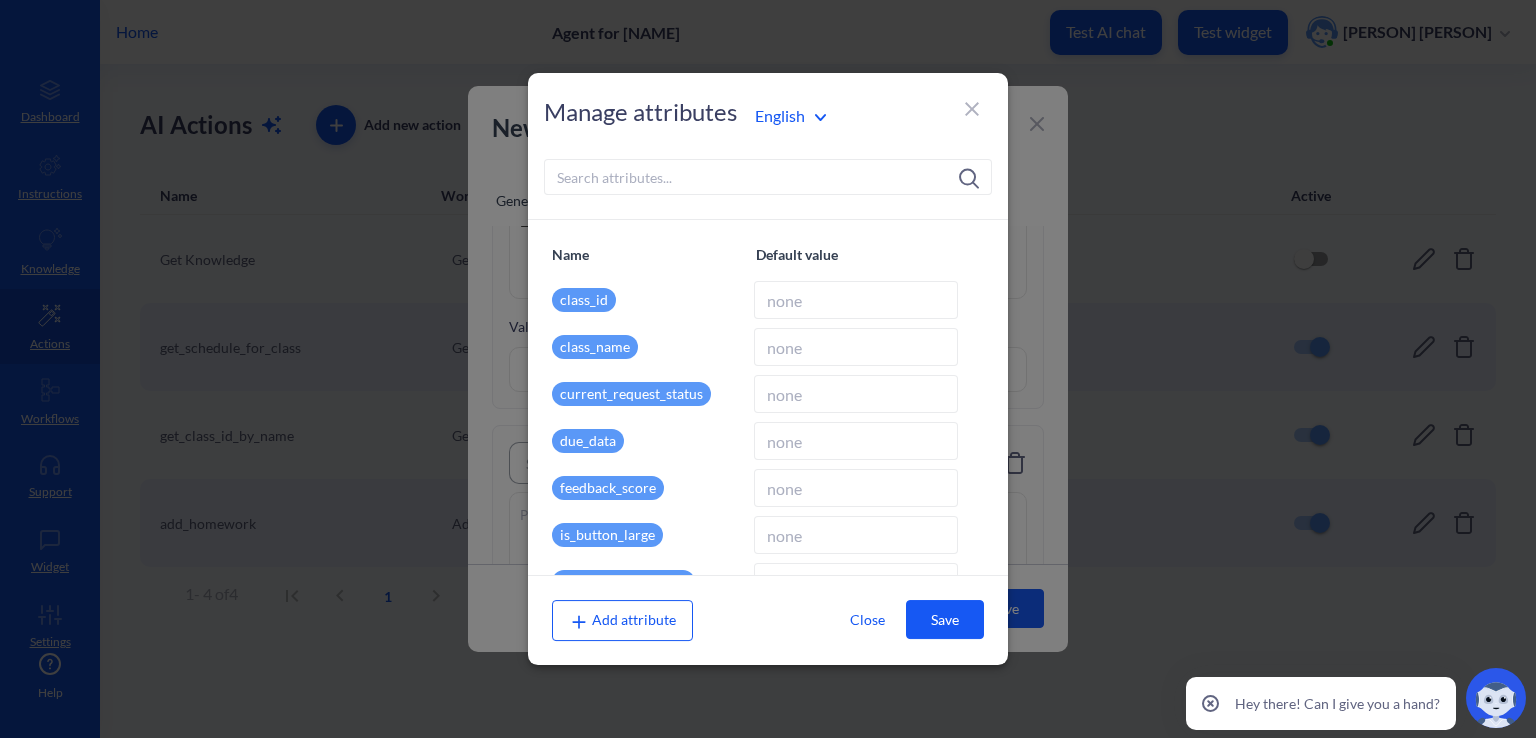 click on "Add attribute" at bounding box center [622, 619] 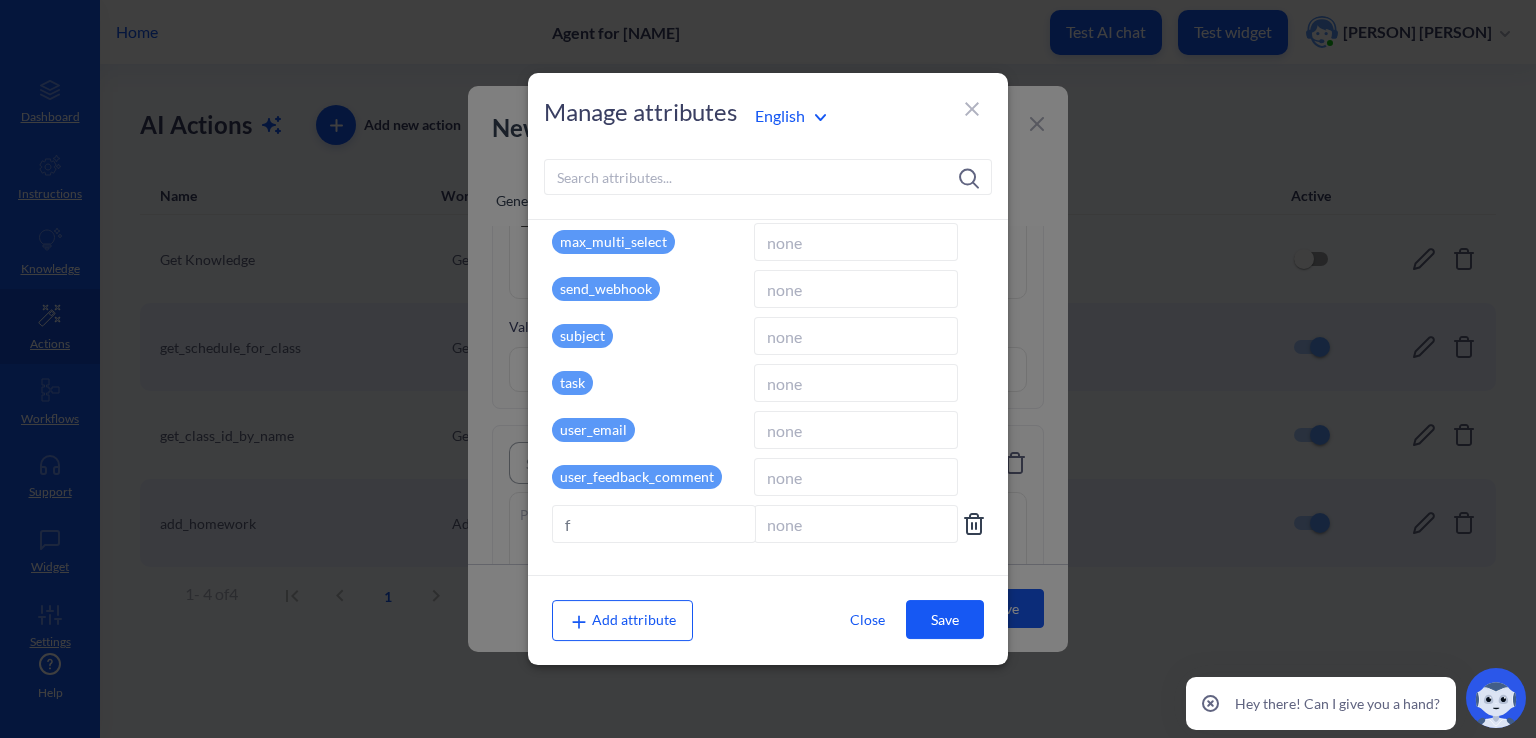 click on "f" at bounding box center [654, 524] 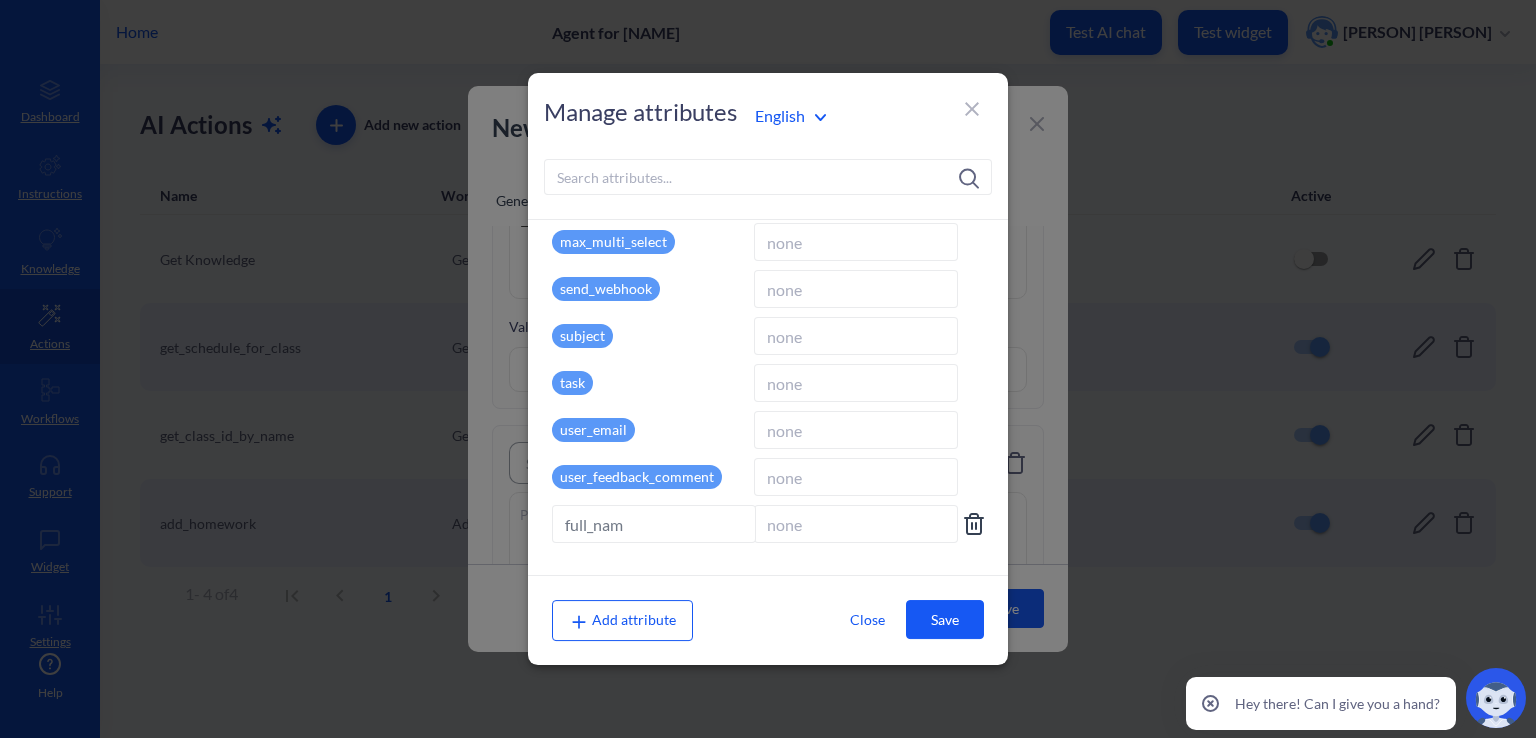 type on "full_name" 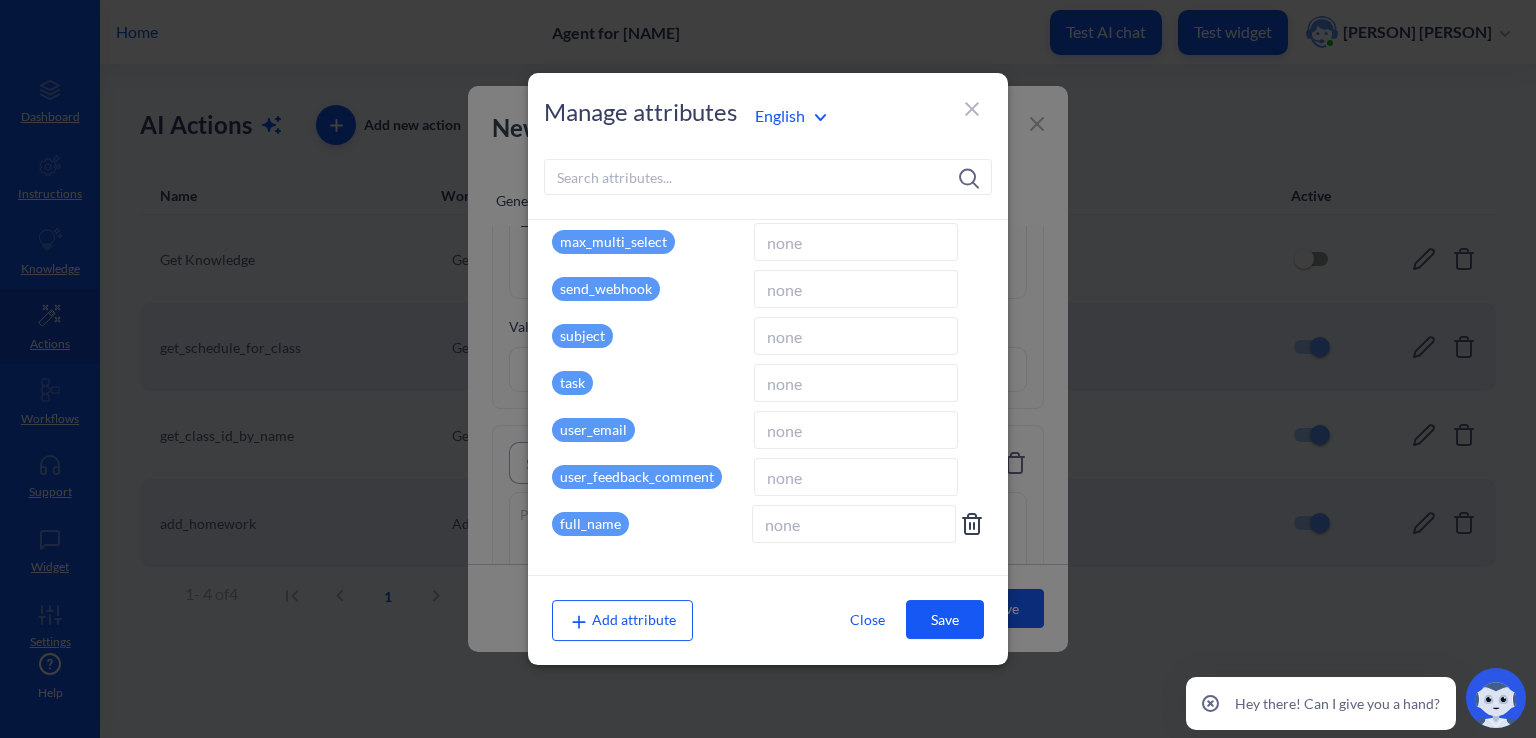 click at bounding box center (854, 524) 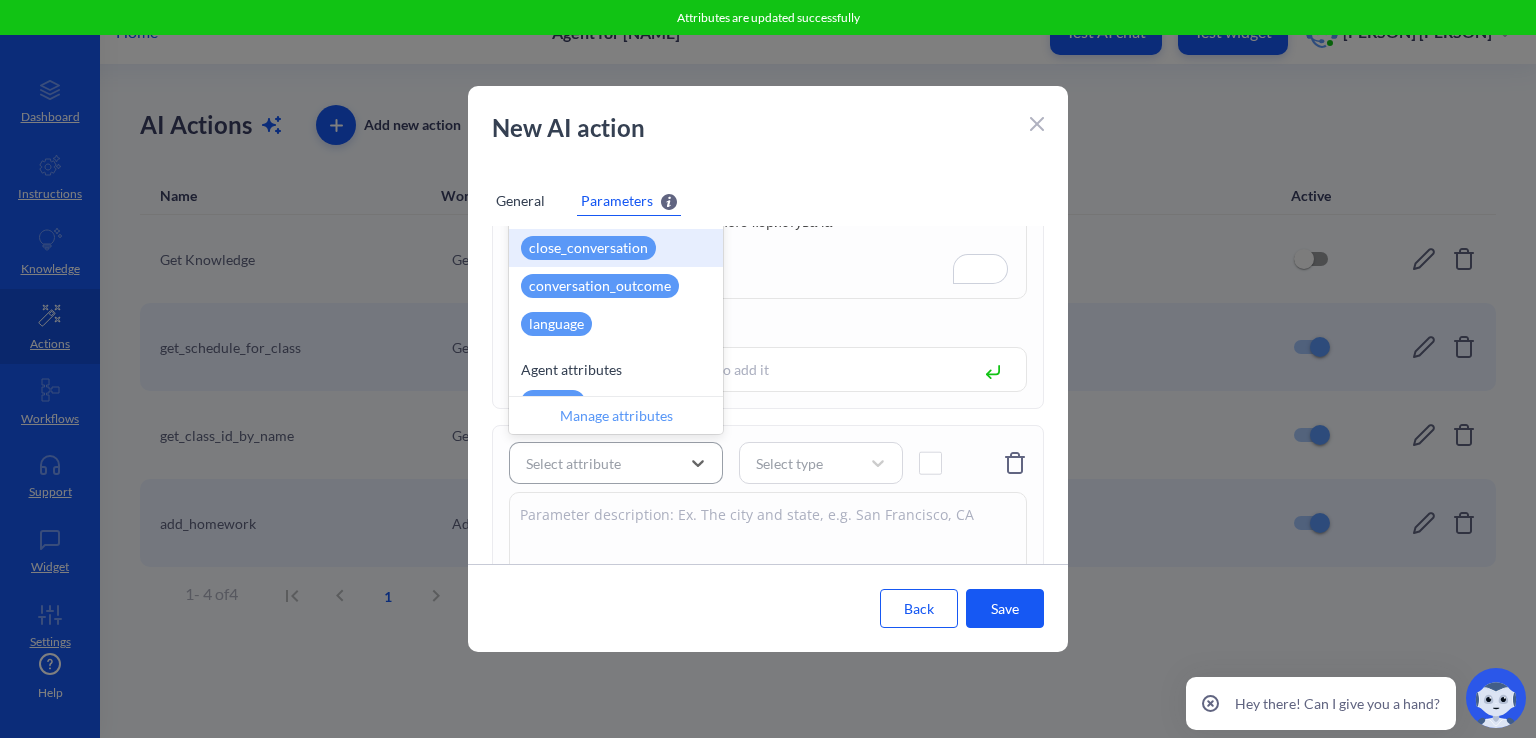 click on "Select attribute" at bounding box center [573, 463] 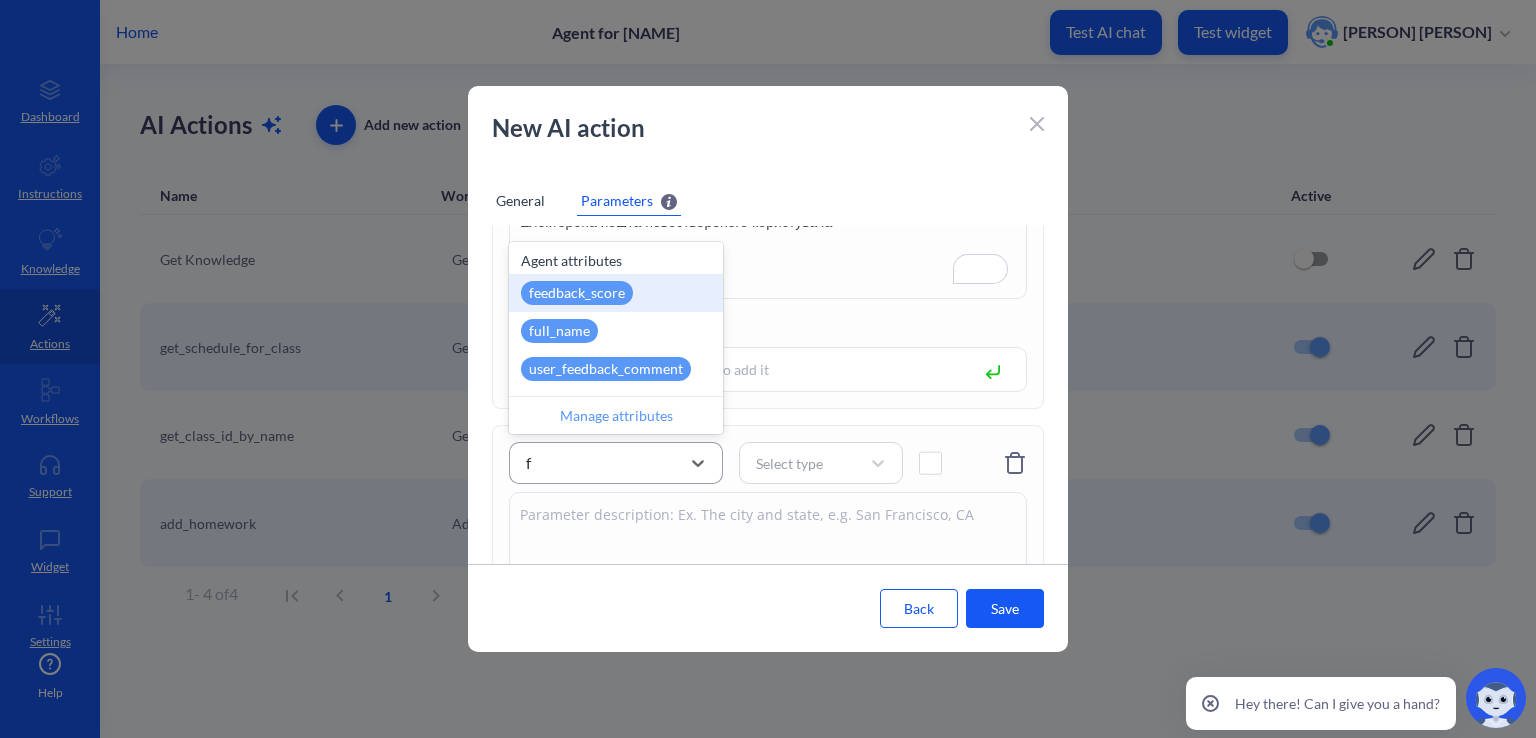 type on "fu" 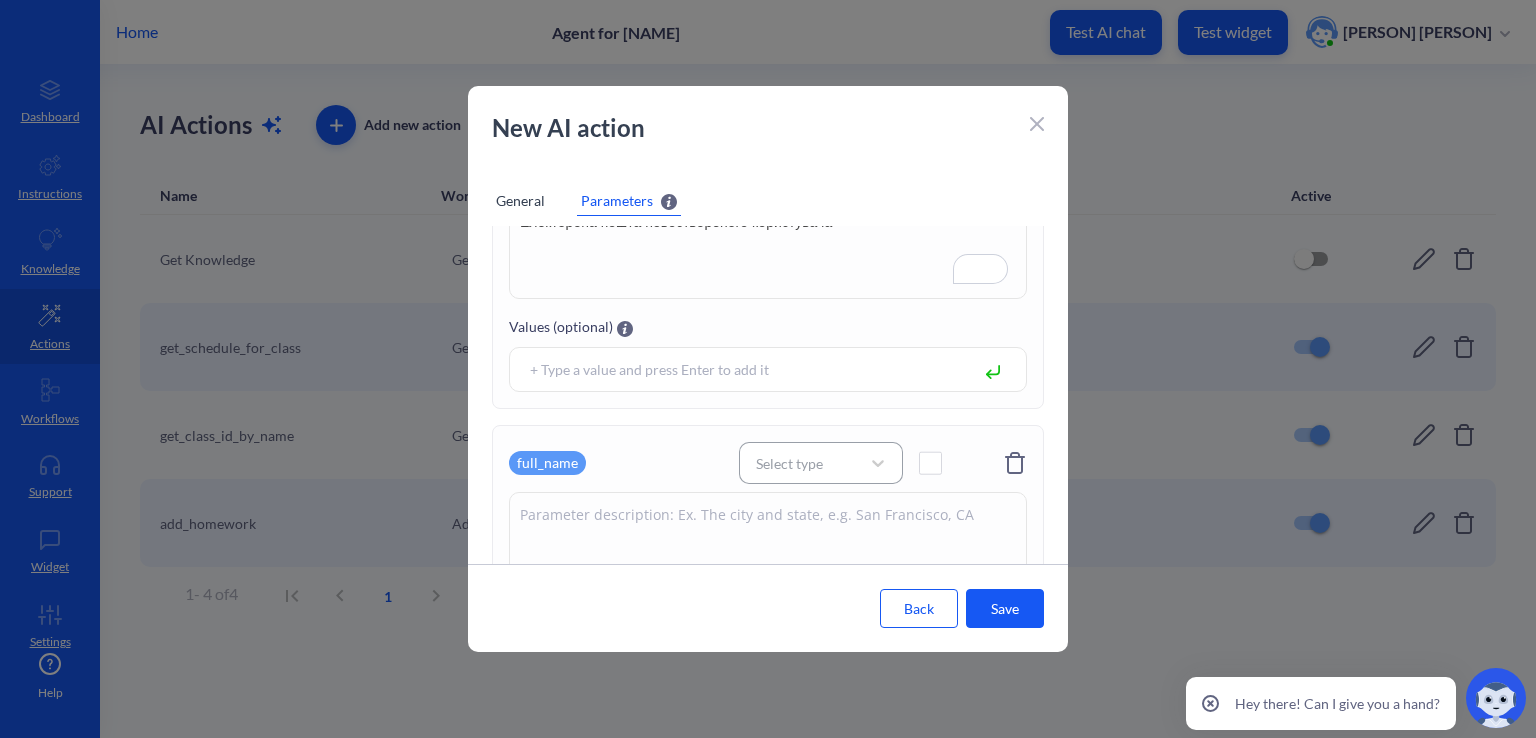 click on "Select type" at bounding box center (789, 463) 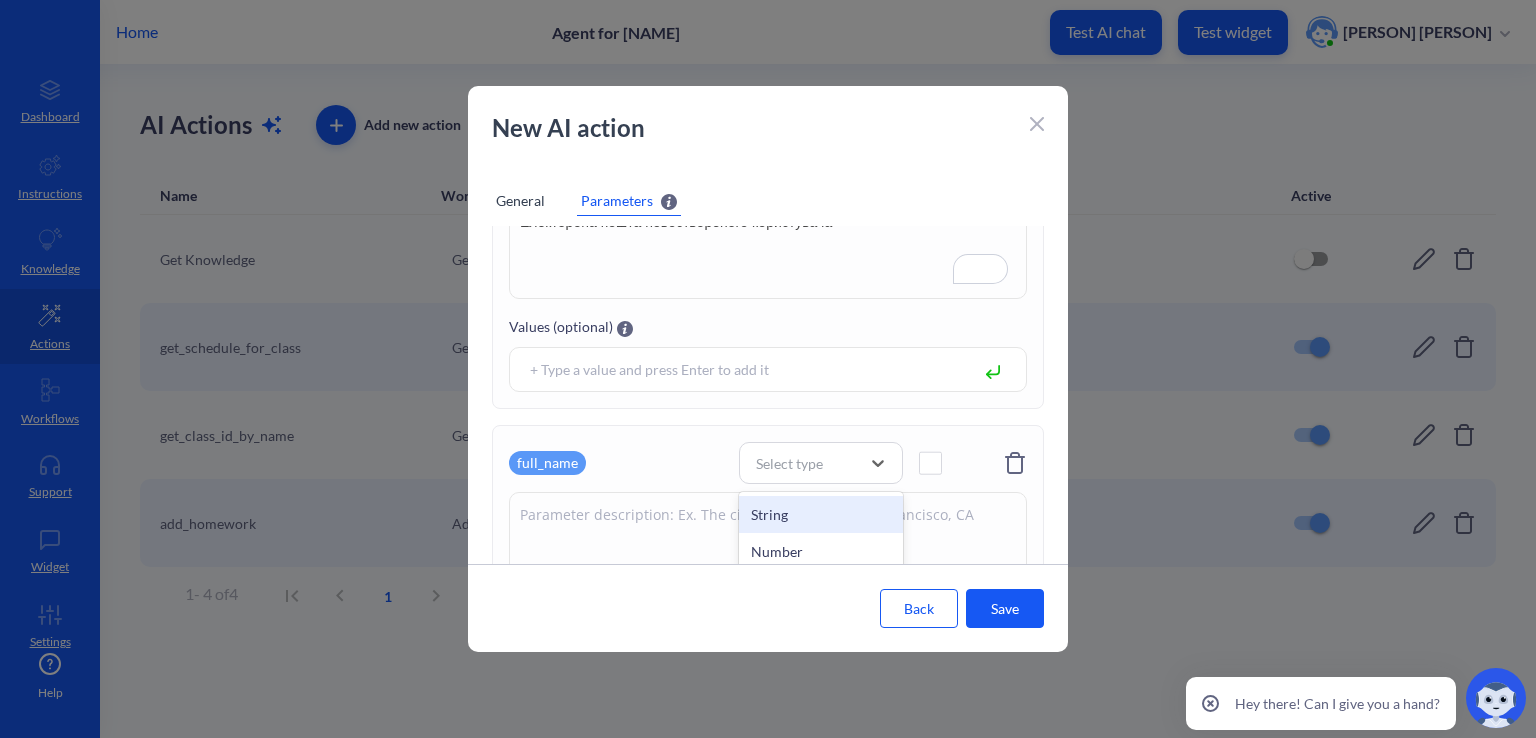 click on "String" at bounding box center (821, 514) 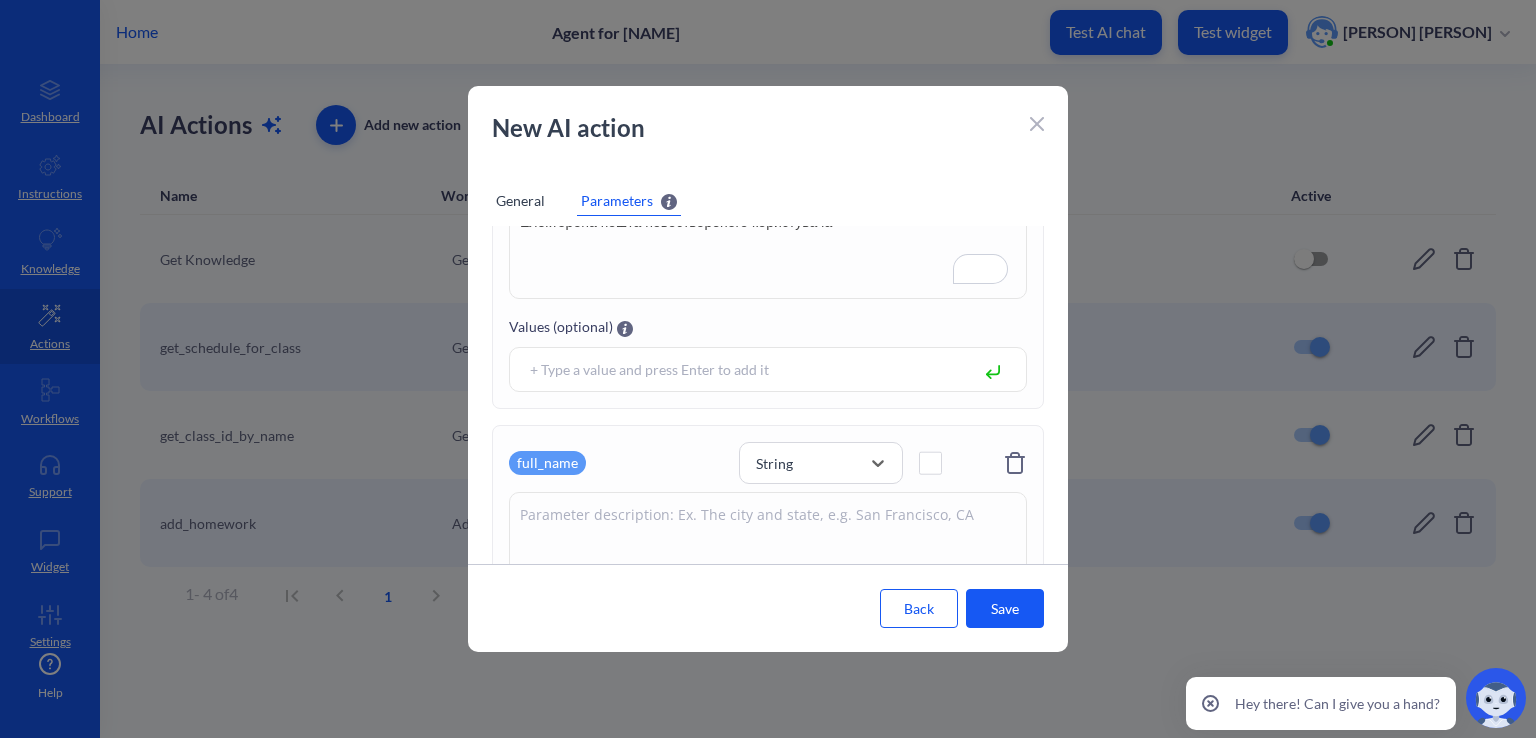 click 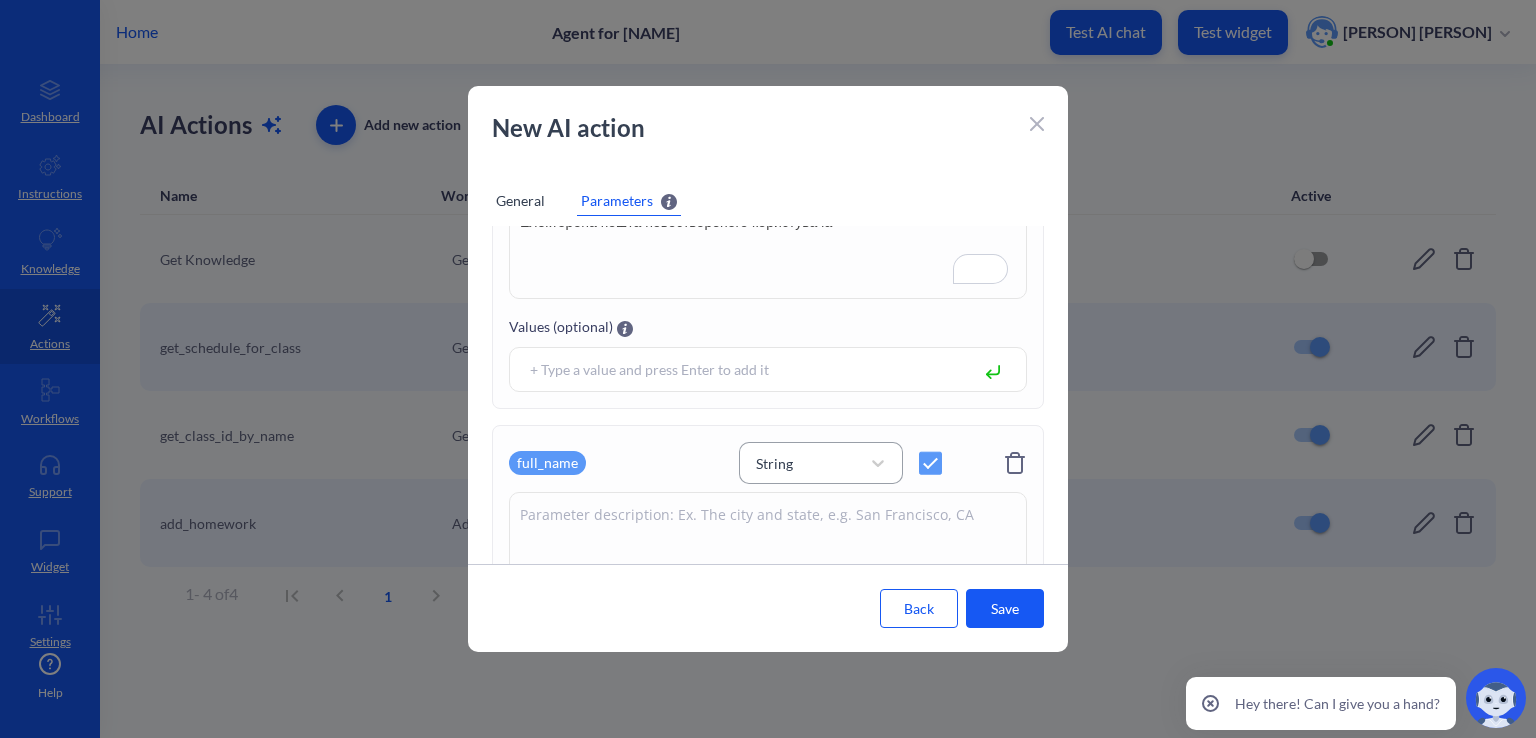 scroll, scrollTop: 552, scrollLeft: 0, axis: vertical 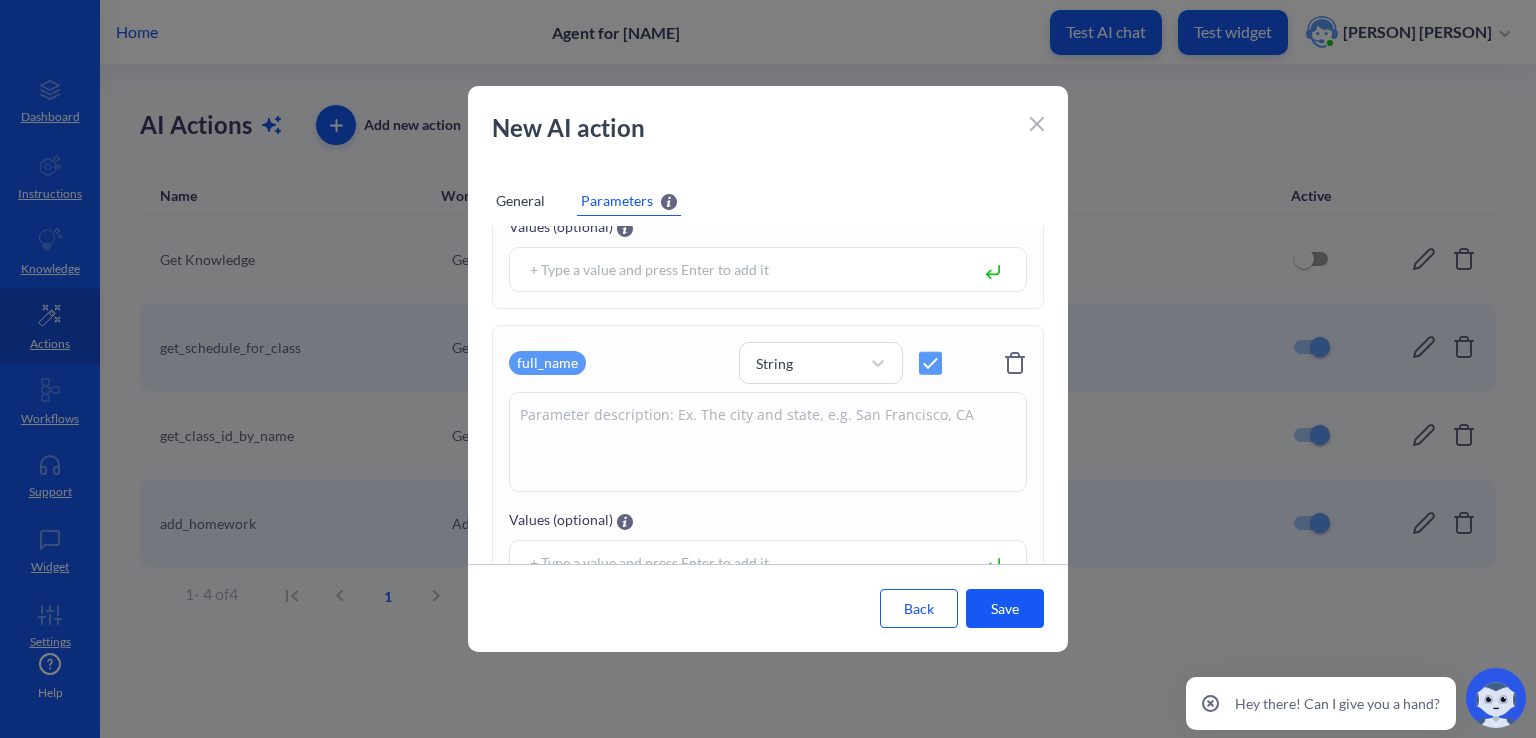 click at bounding box center [768, 442] 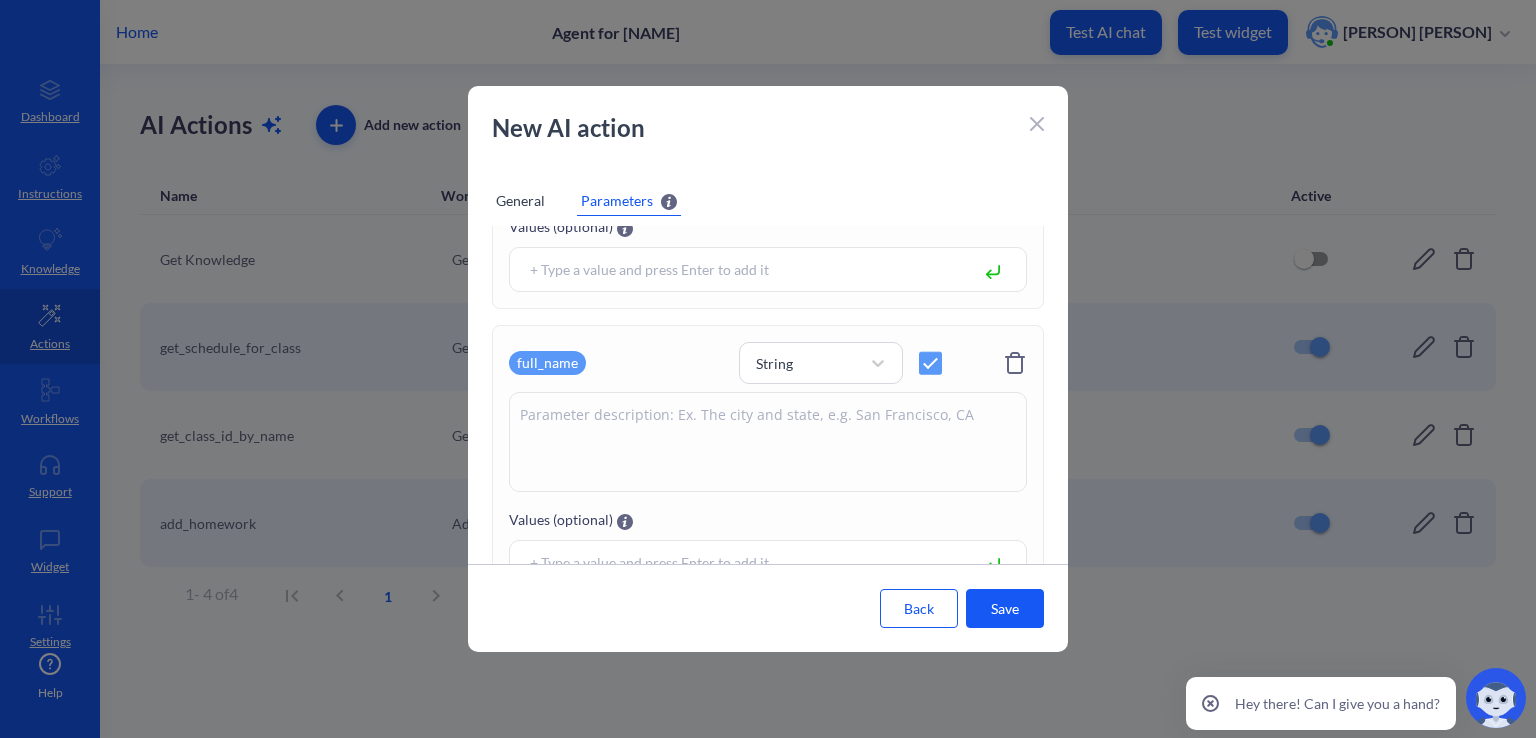 scroll, scrollTop: 552, scrollLeft: 0, axis: vertical 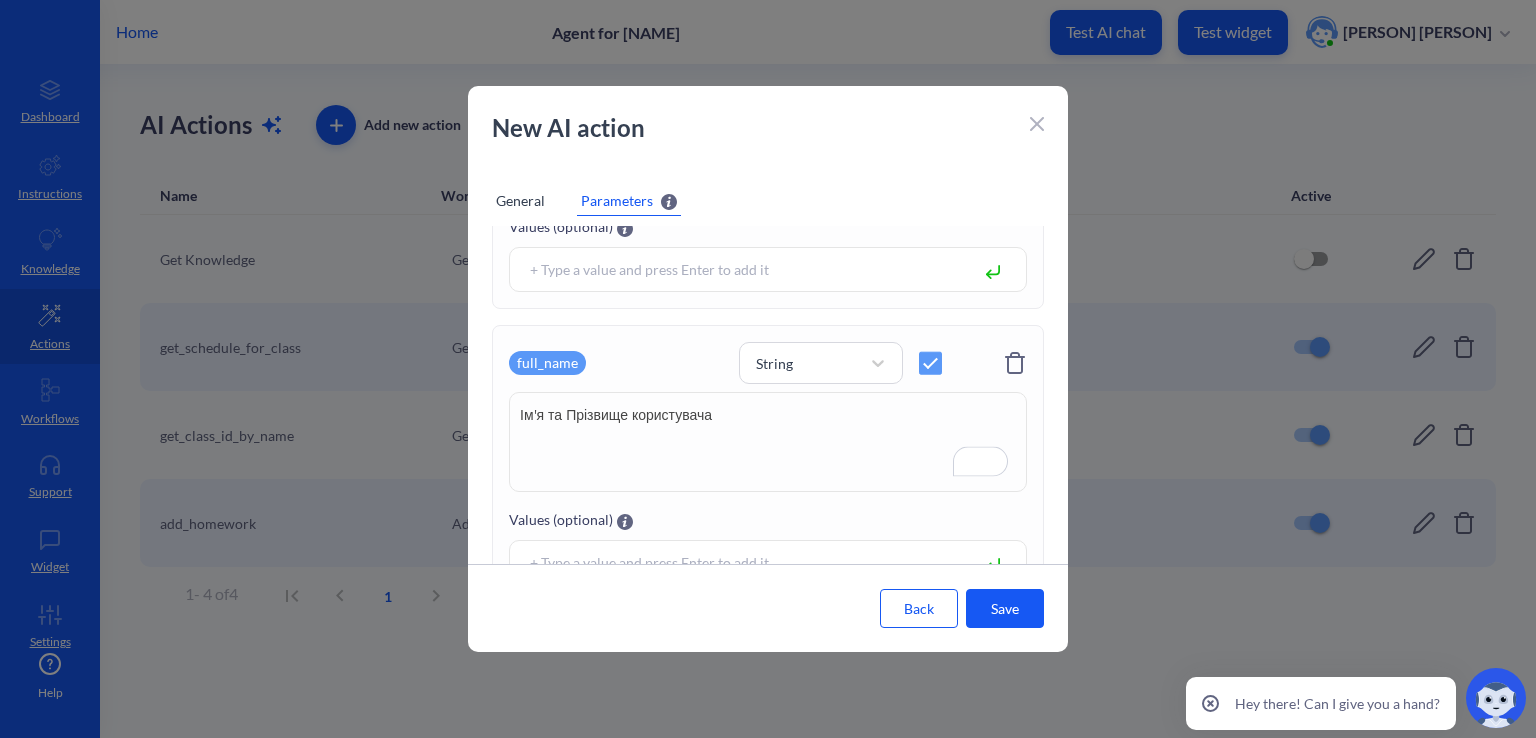 click on "Ім'я та Прізвище користувача" at bounding box center [768, 442] 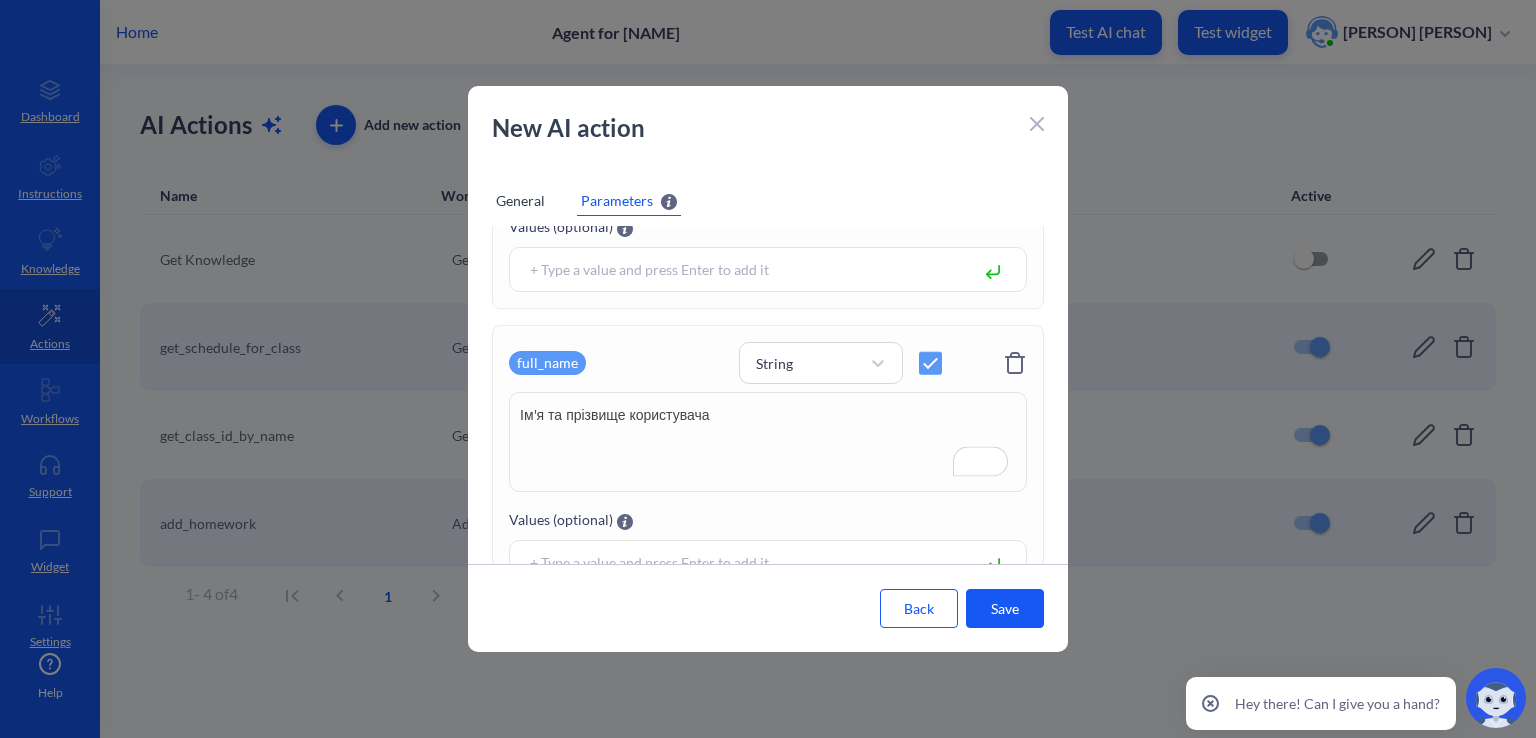 scroll, scrollTop: 644, scrollLeft: 0, axis: vertical 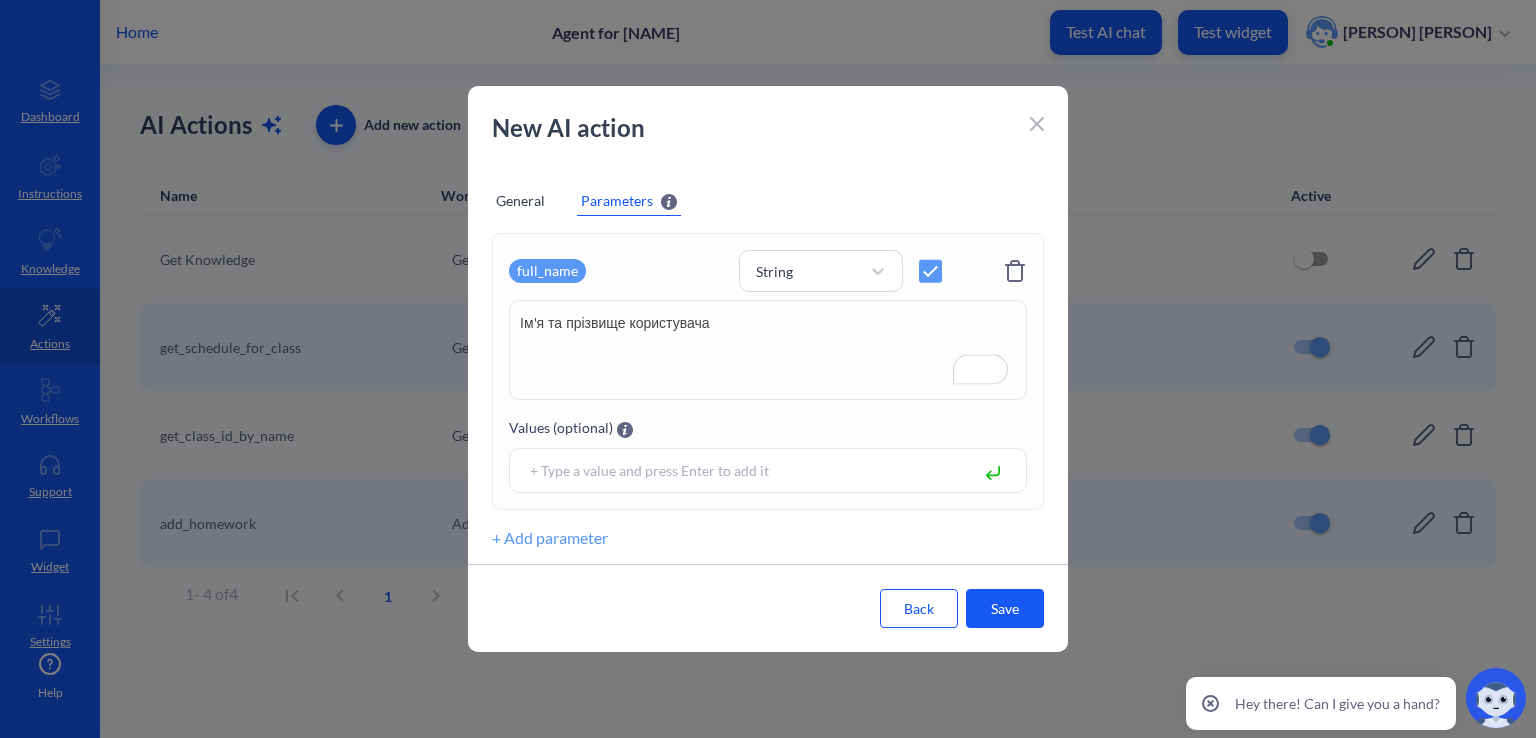 type on "Ім'я та прізвище користувача" 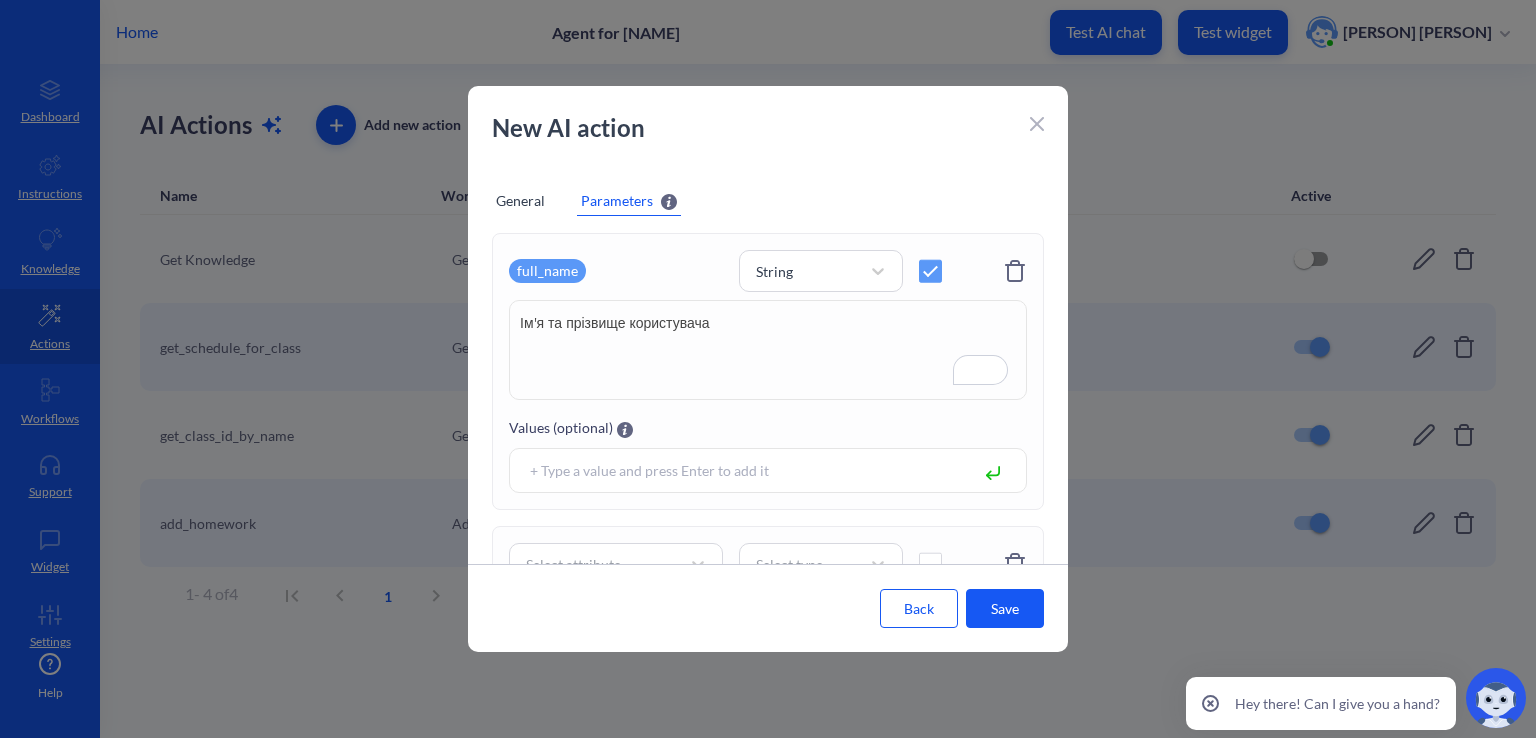 scroll, scrollTop: 754, scrollLeft: 0, axis: vertical 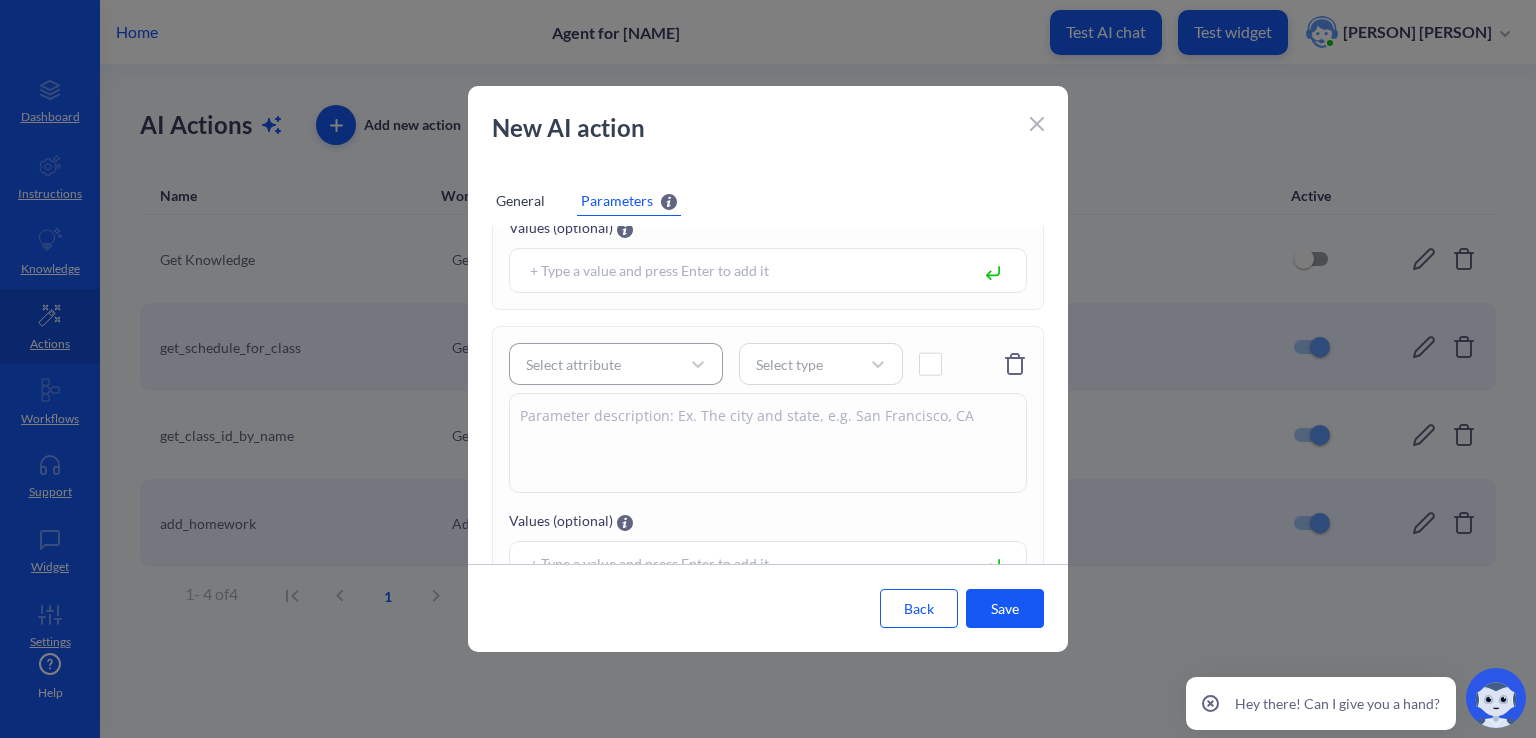 click on "Select attribute" at bounding box center [573, 364] 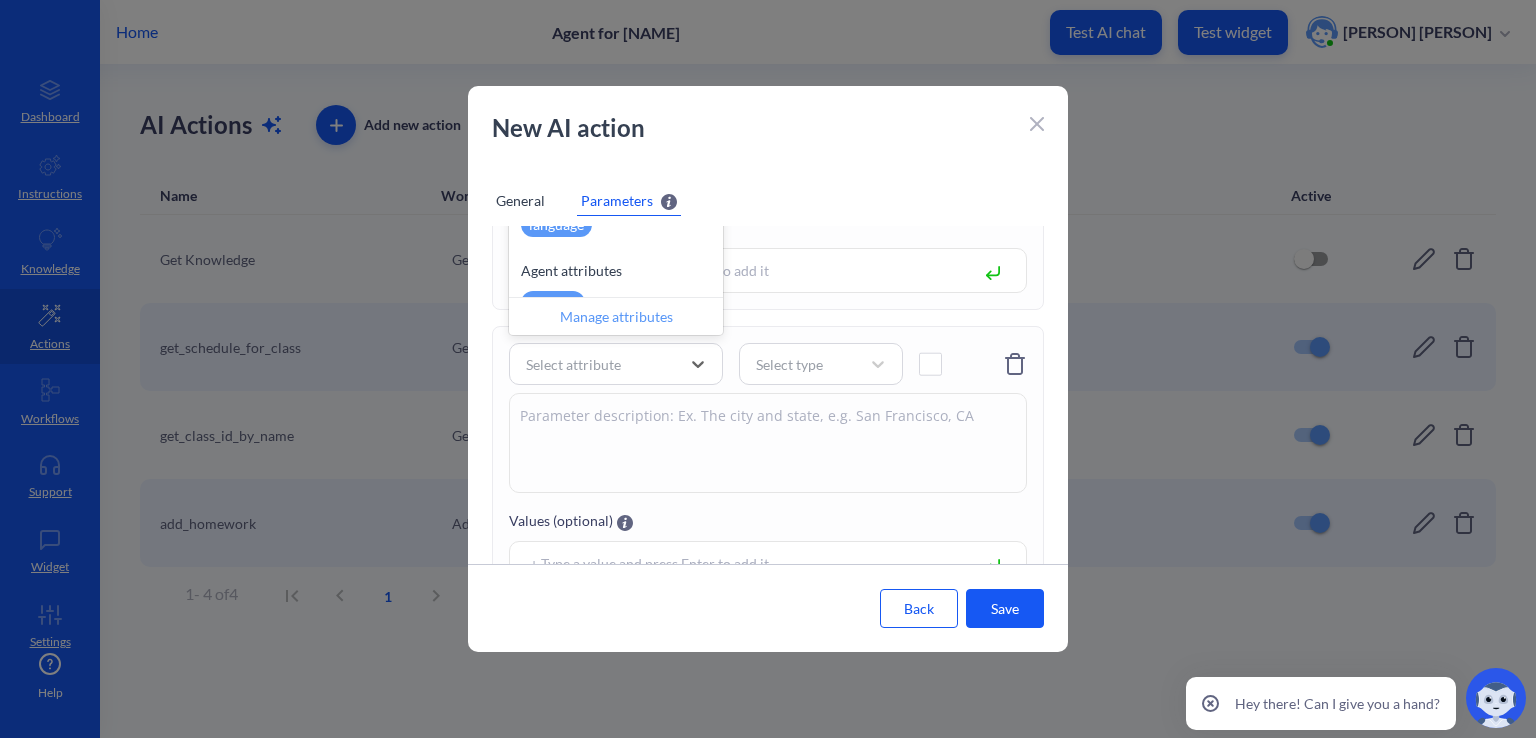 click on "Manage attributes" at bounding box center (616, 316) 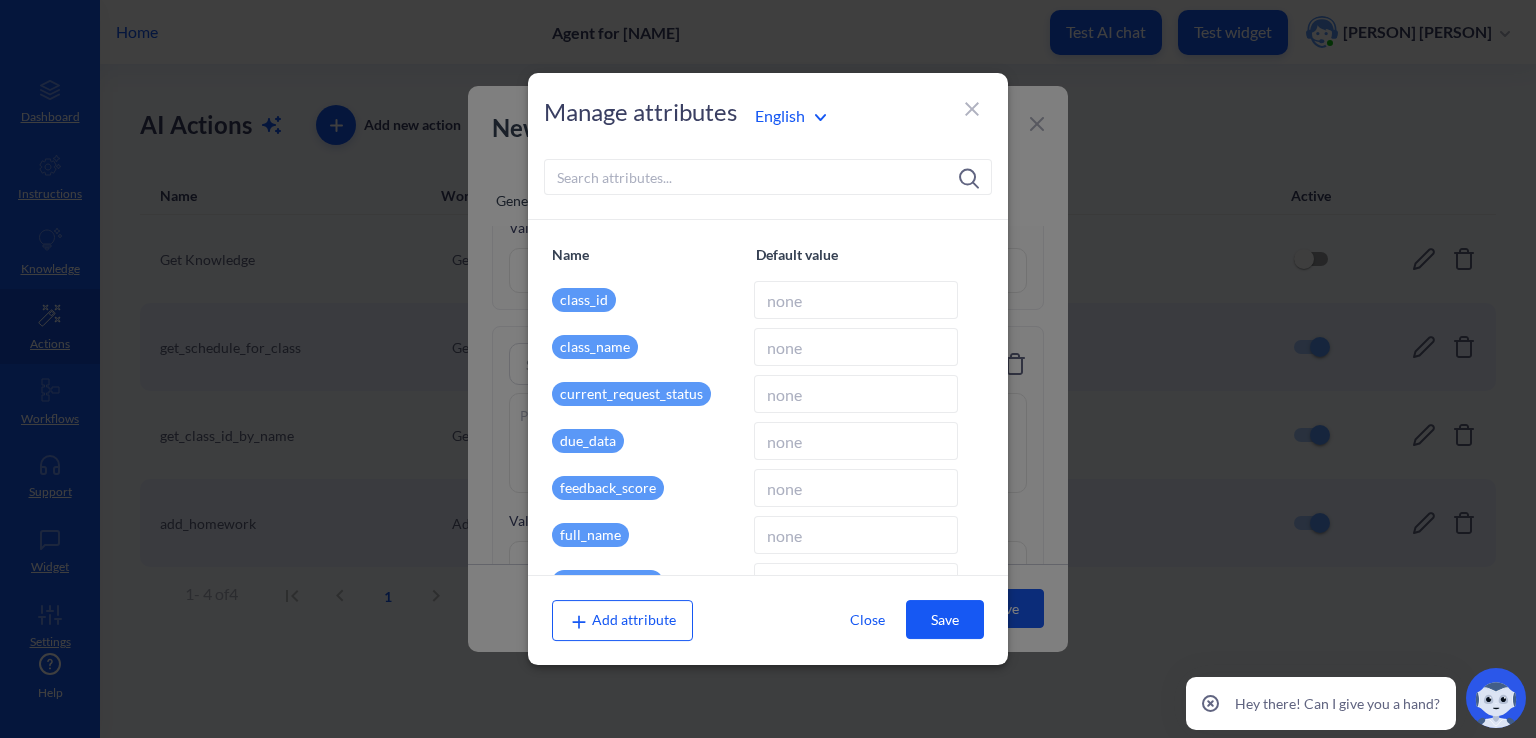 click on "Add attribute" at bounding box center (622, 619) 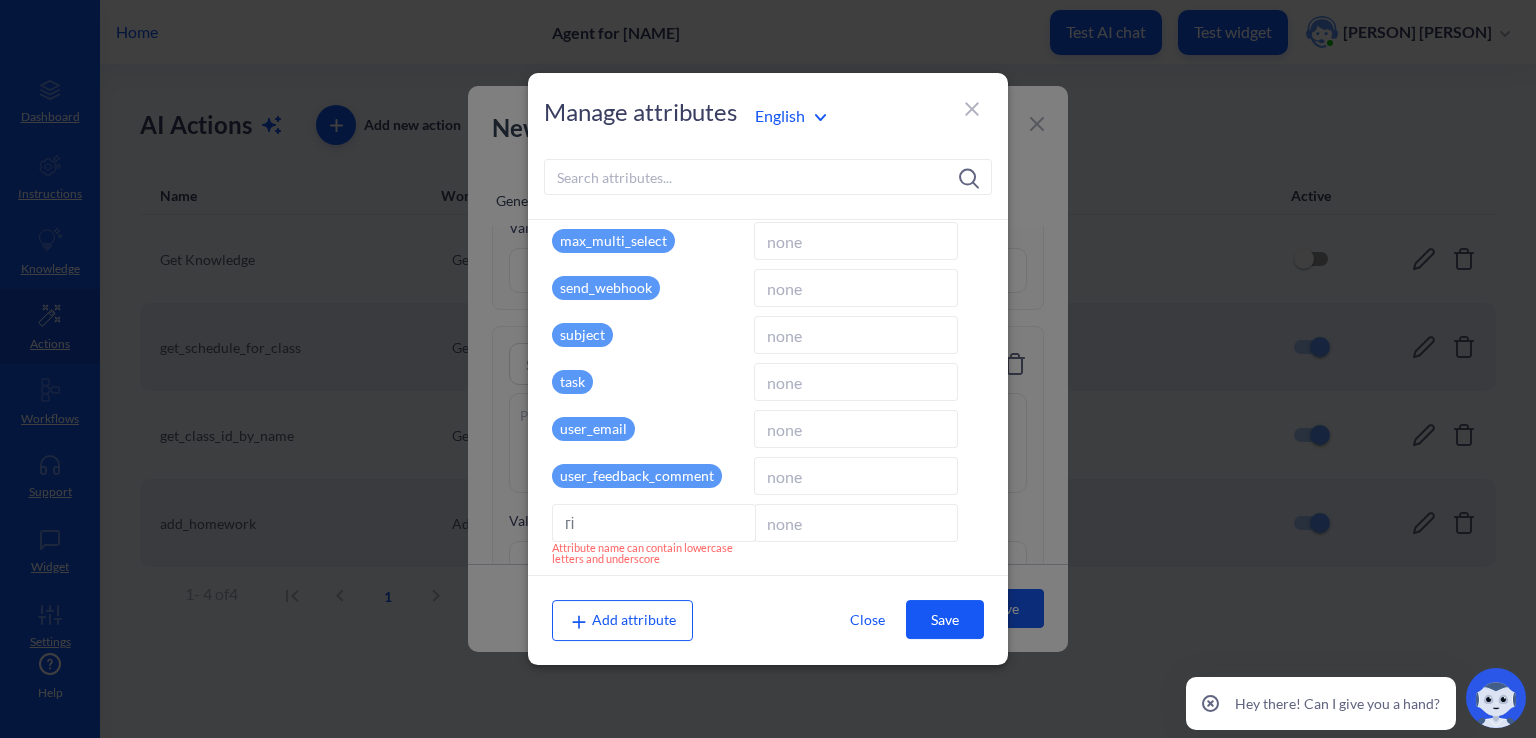 type on "г" 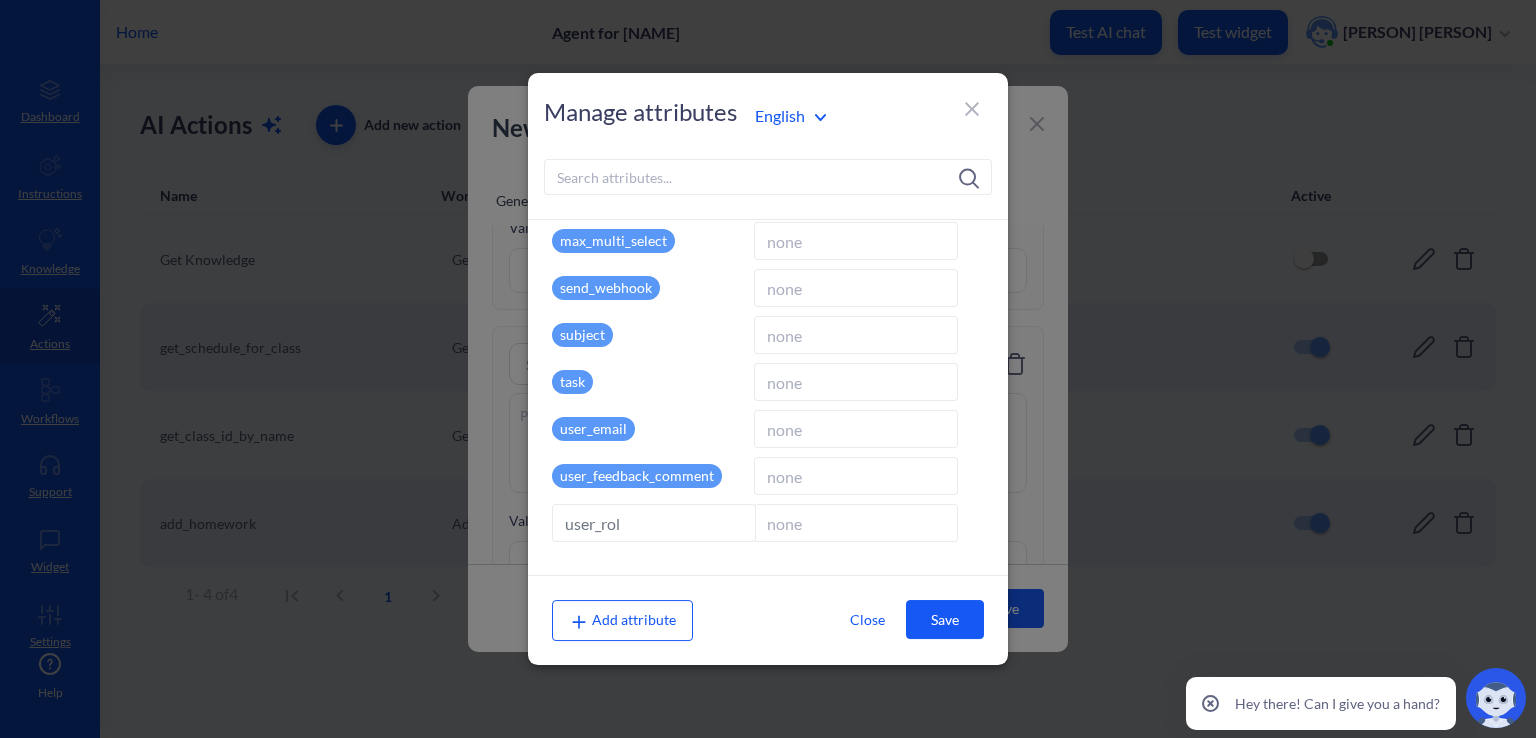 type on "user_role" 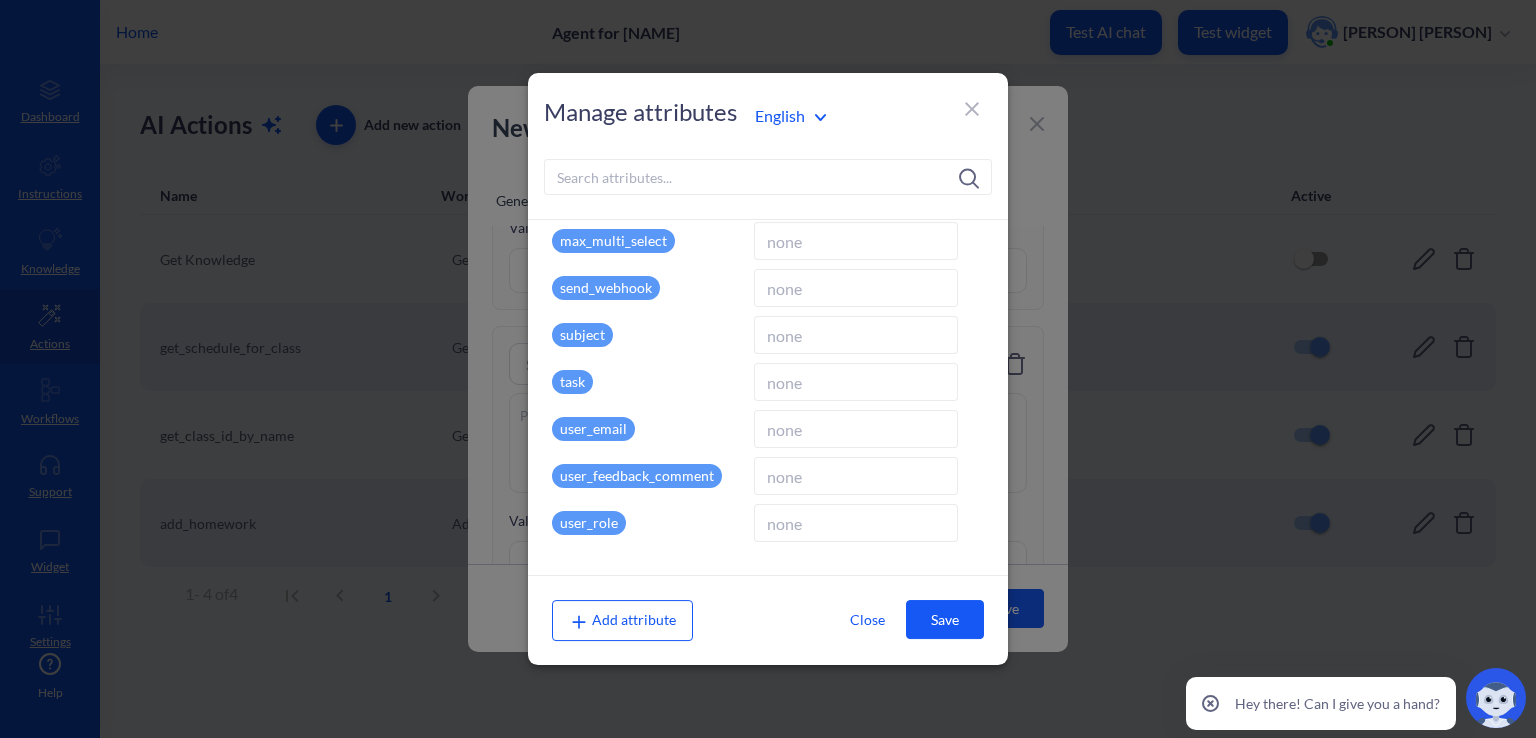 click on "Save" at bounding box center [945, 619] 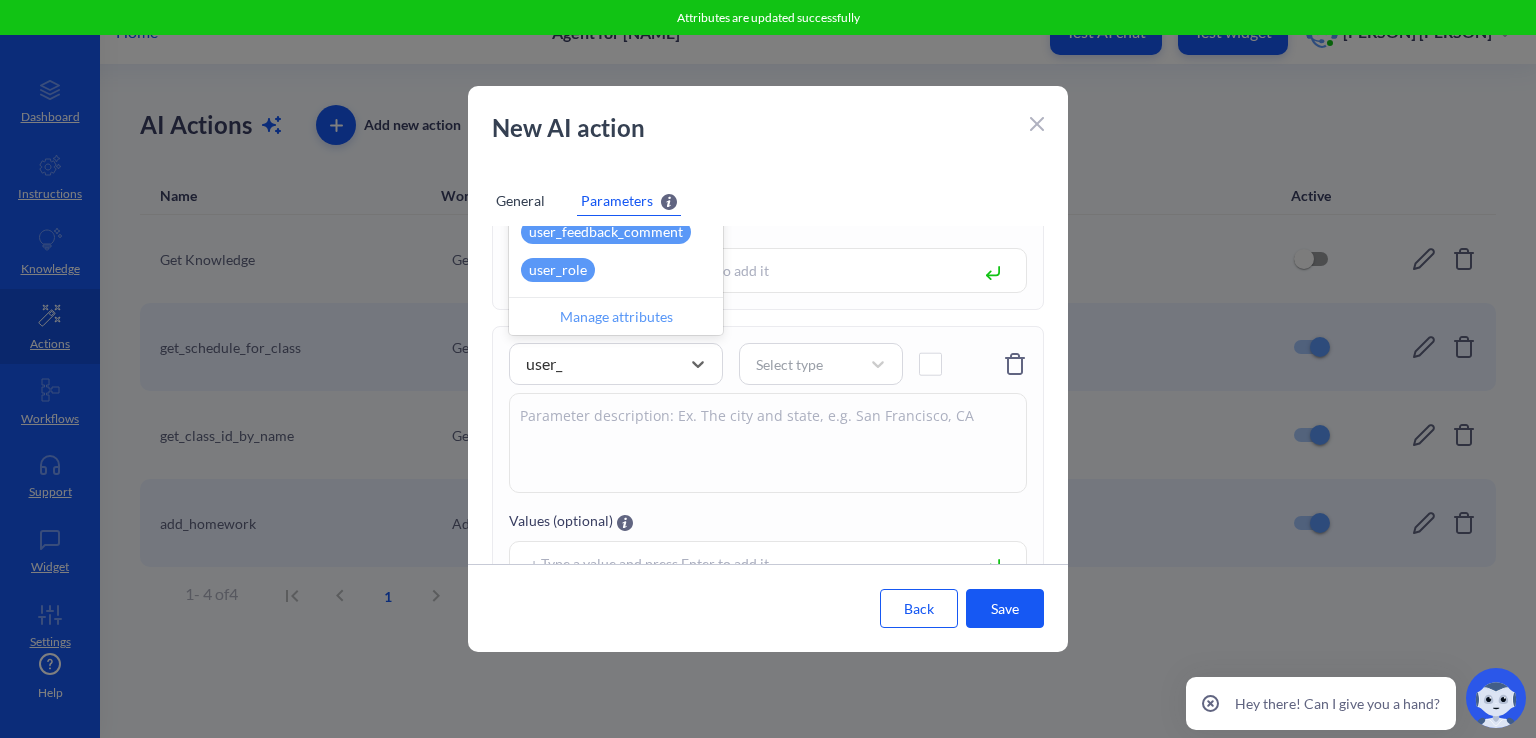 type on "user_r" 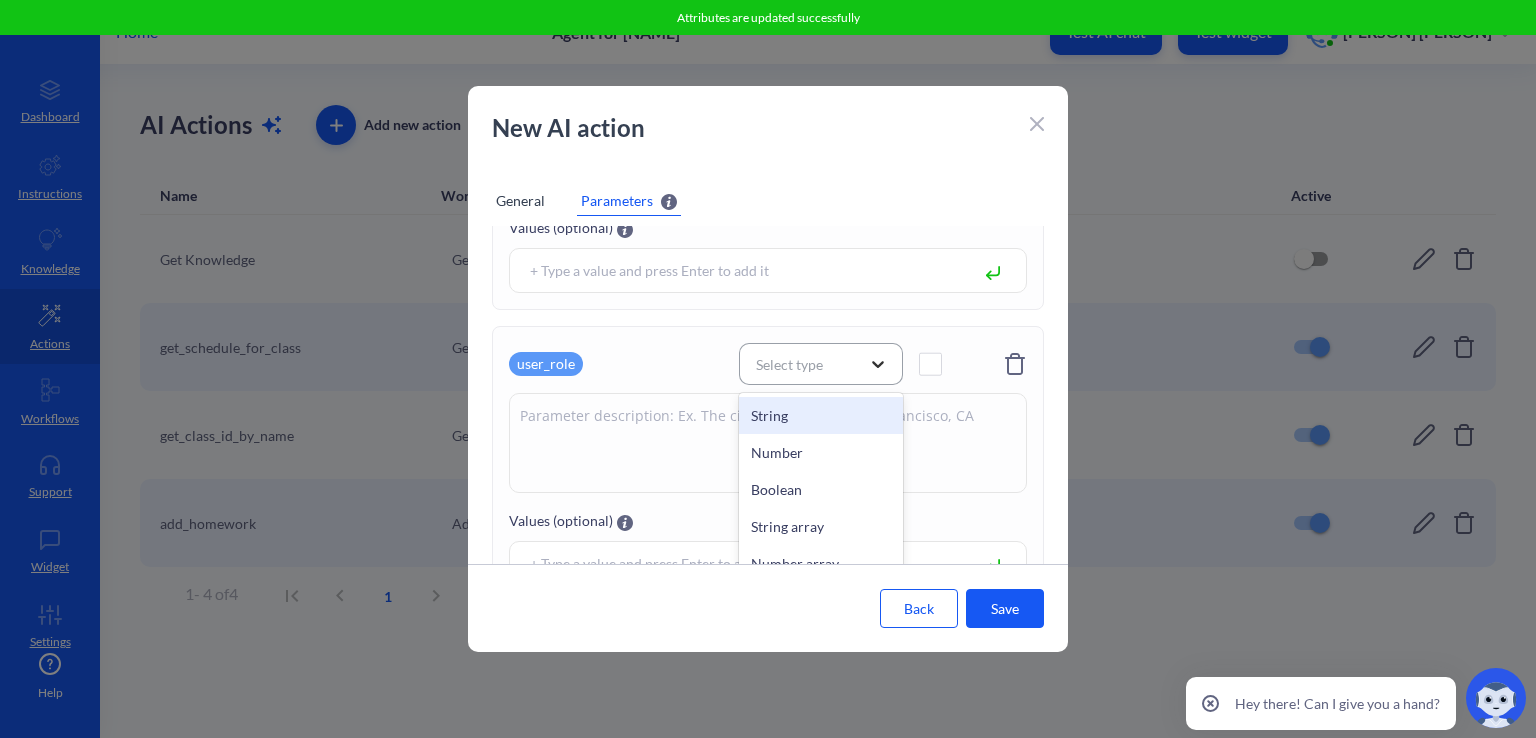 click 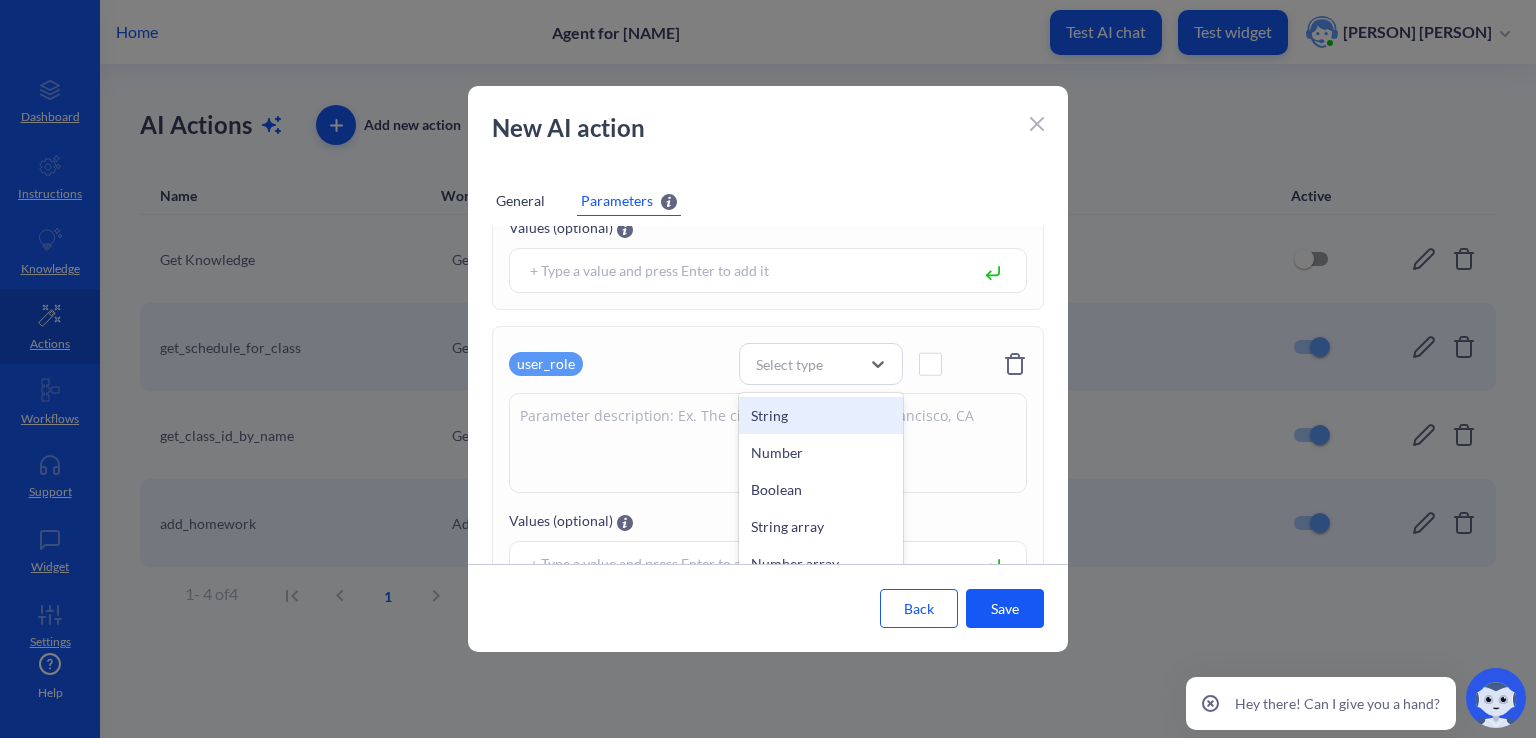 click on "String" at bounding box center [821, 415] 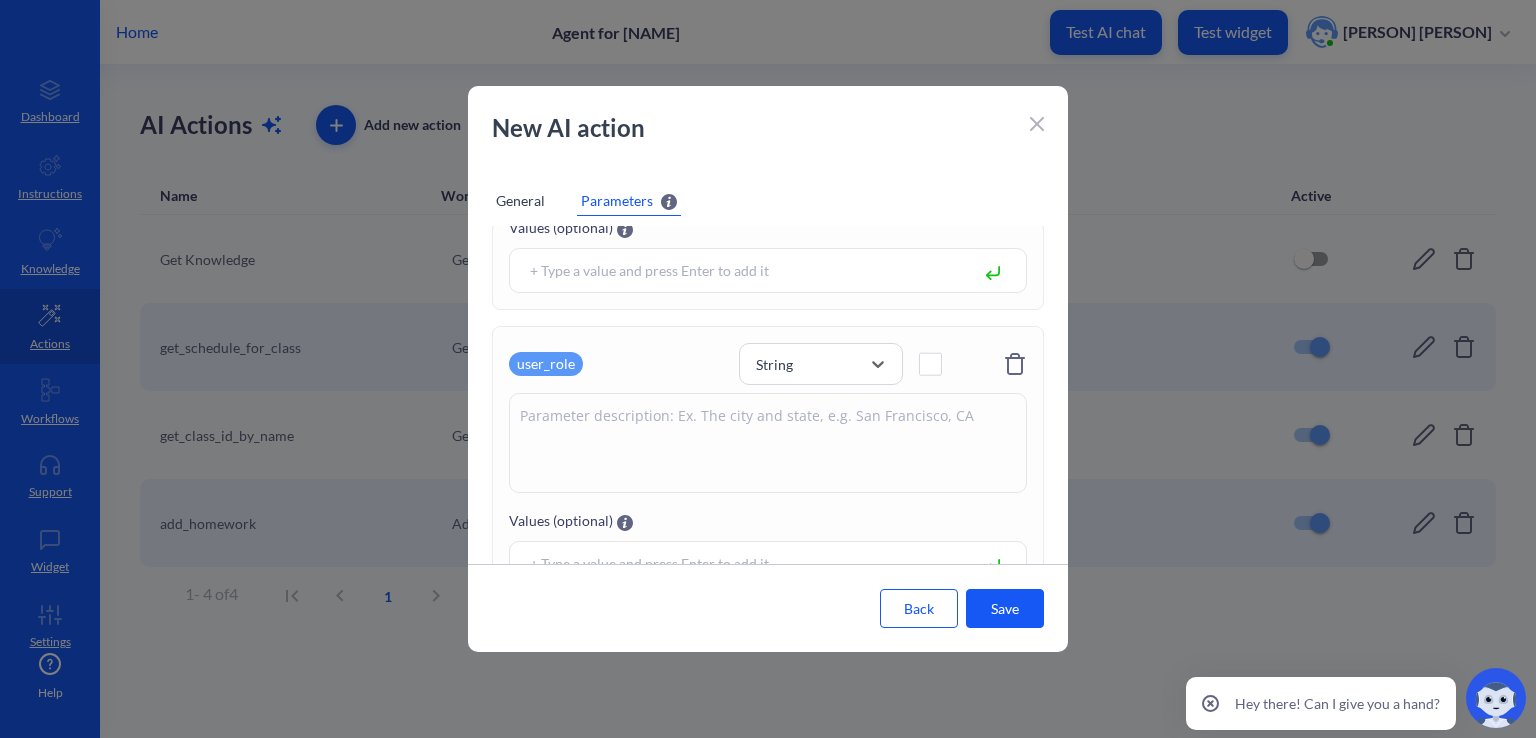click 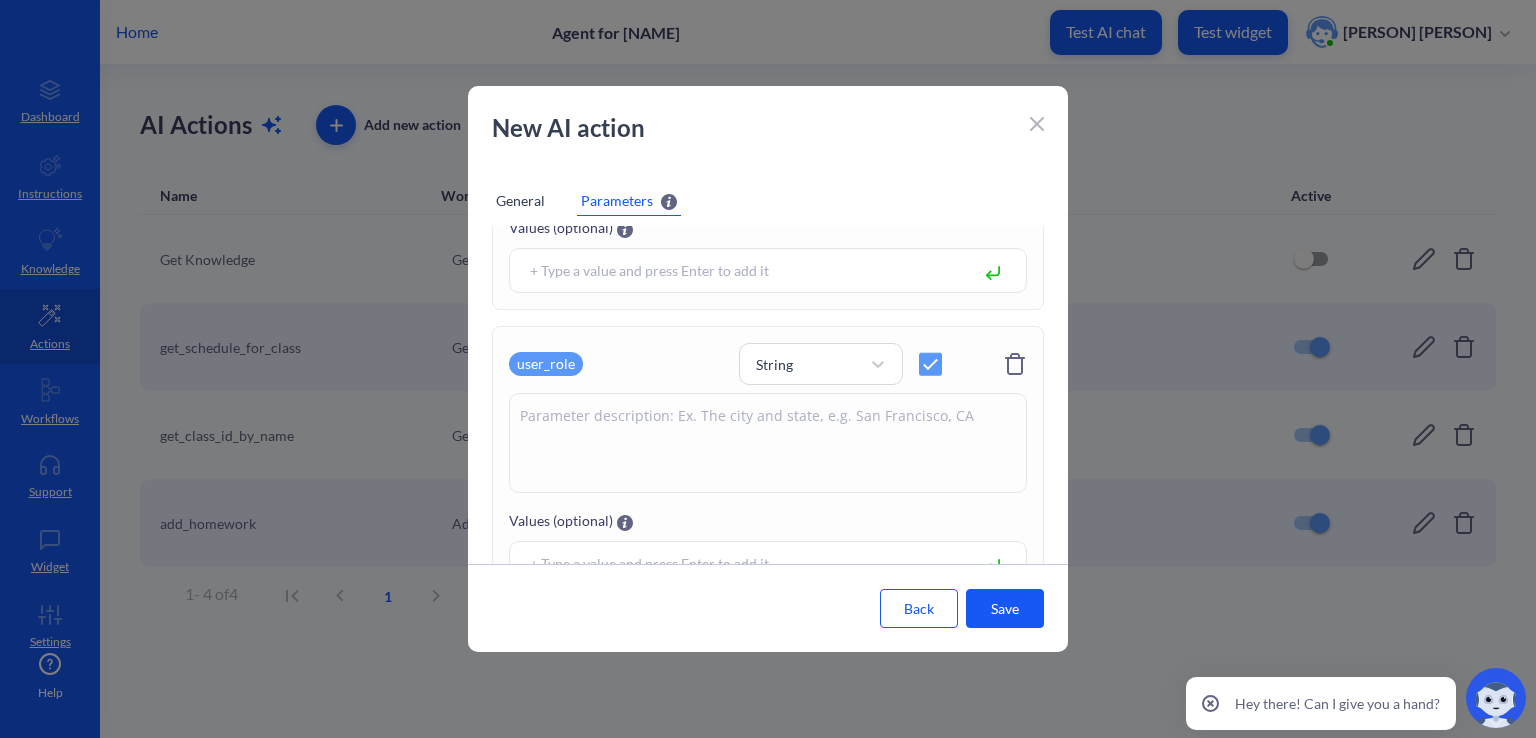 click at bounding box center (768, 443) 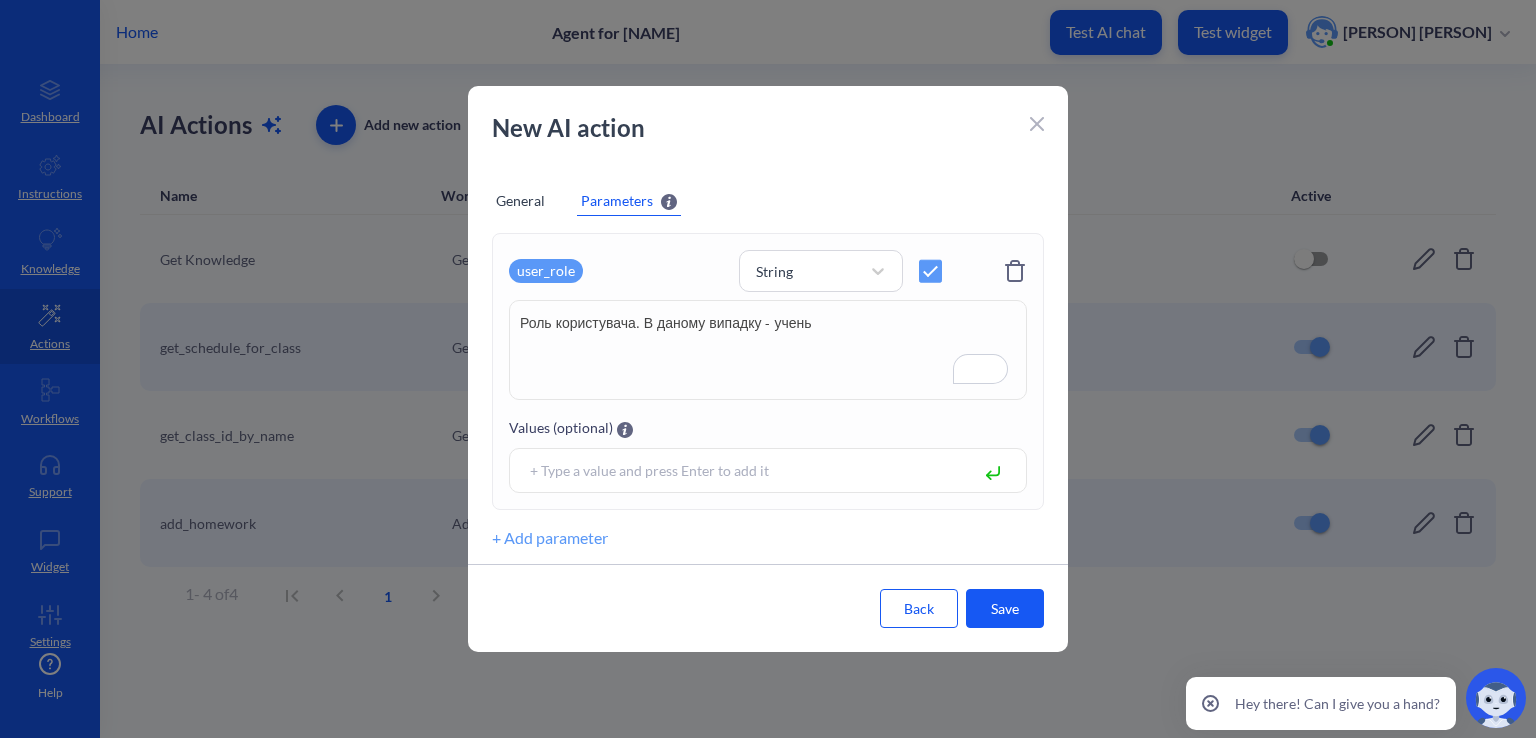 type on "Роль користувача. В даному випадку - учень" 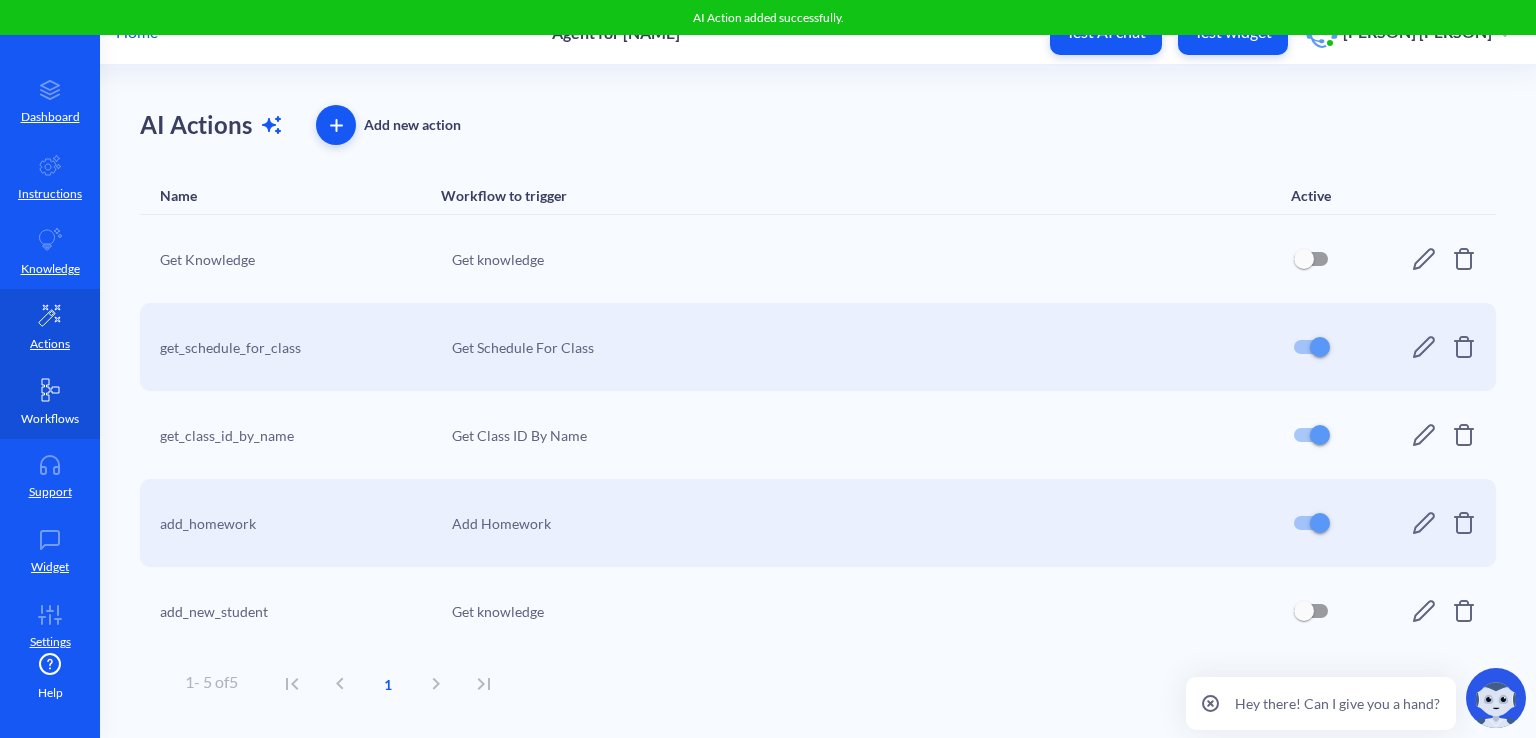 click 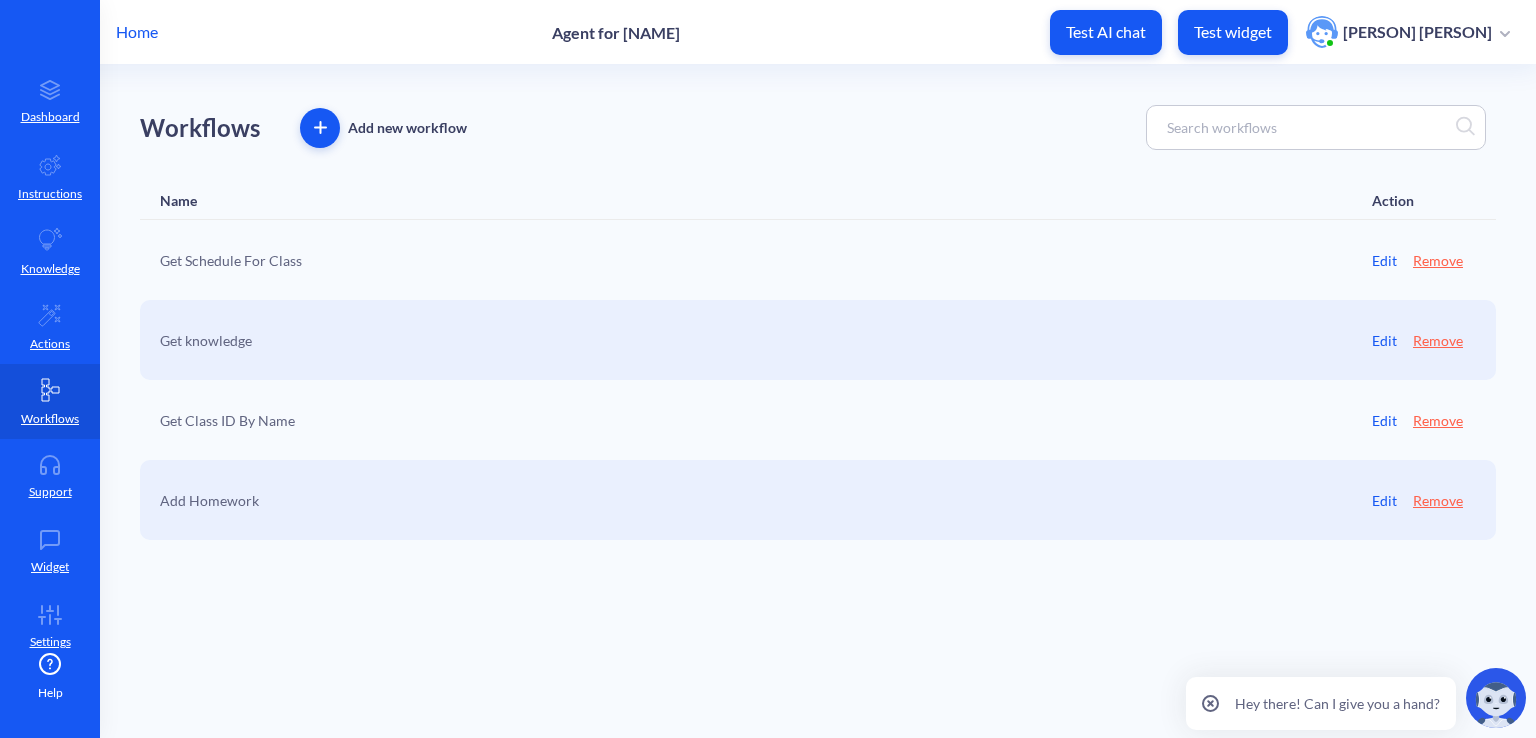 click at bounding box center [320, 128] 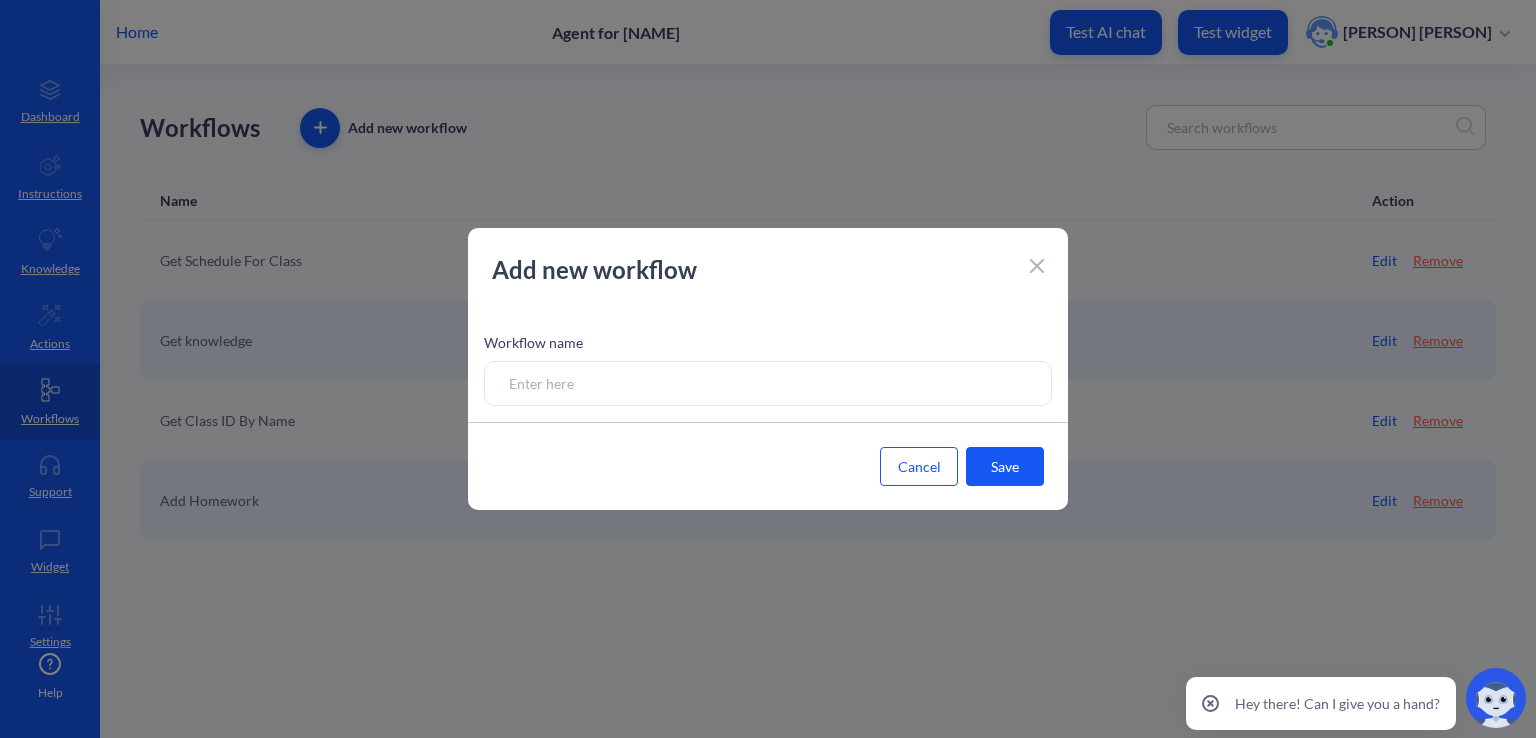 click at bounding box center [768, 383] 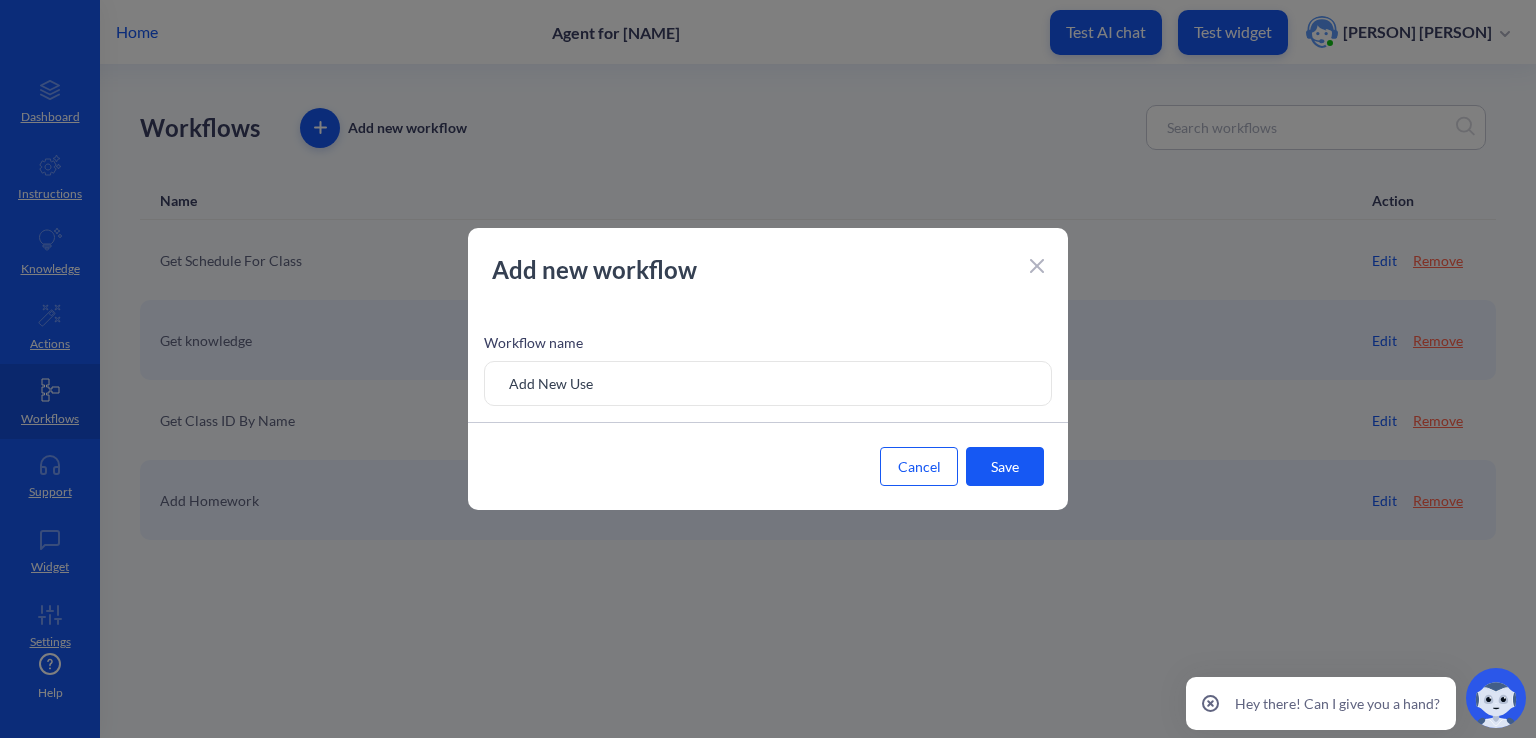 type on "Add New User" 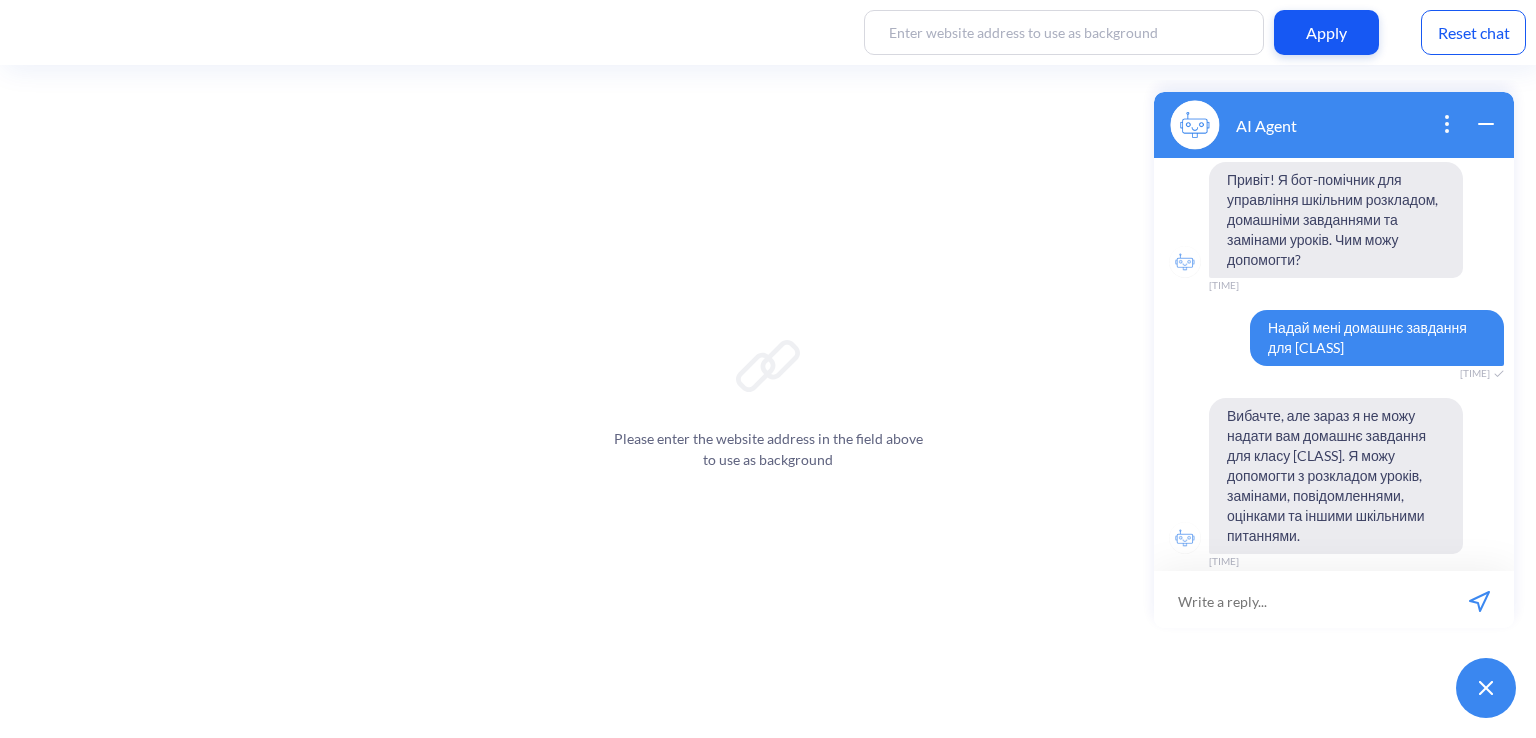scroll, scrollTop: 0, scrollLeft: 0, axis: both 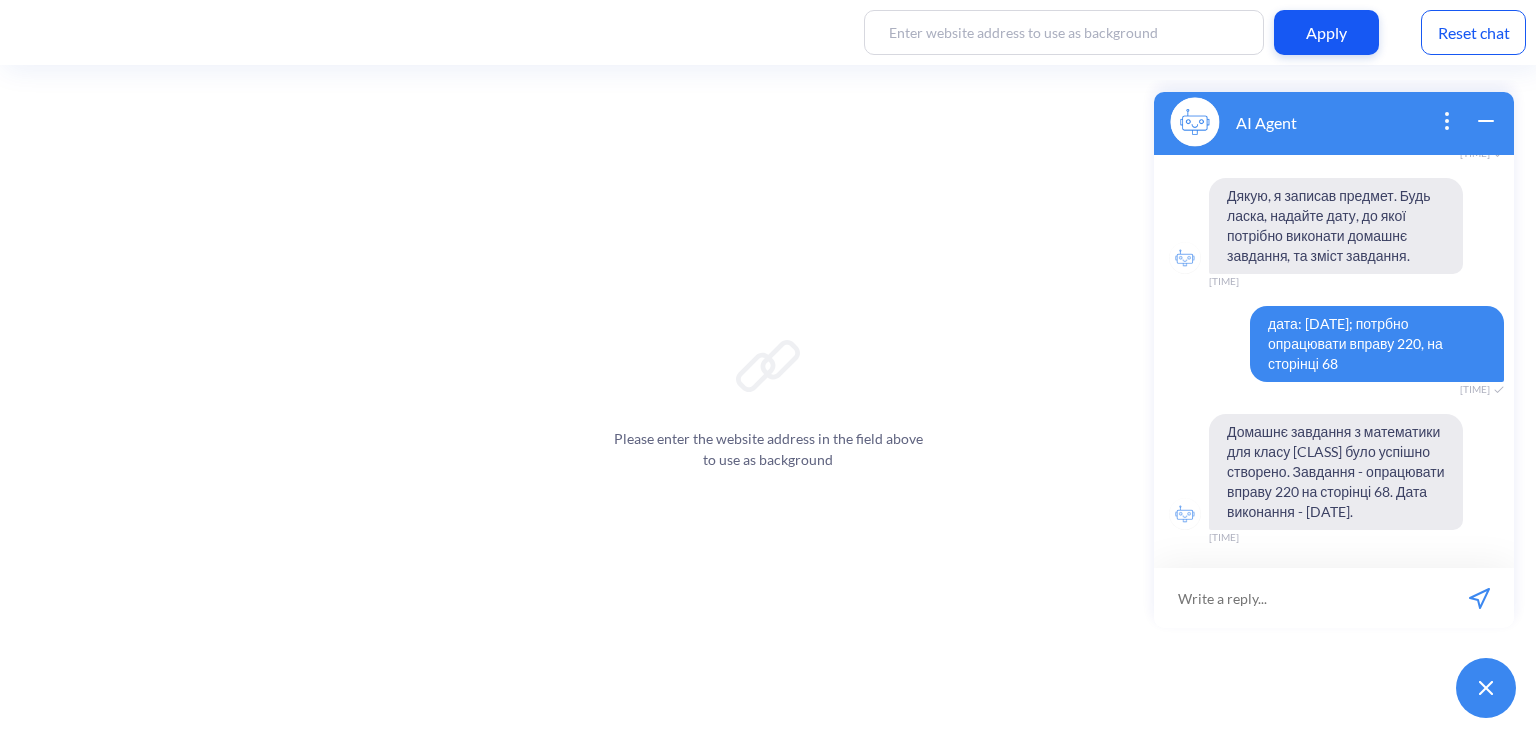 click on "Reset chat" at bounding box center (1473, 32) 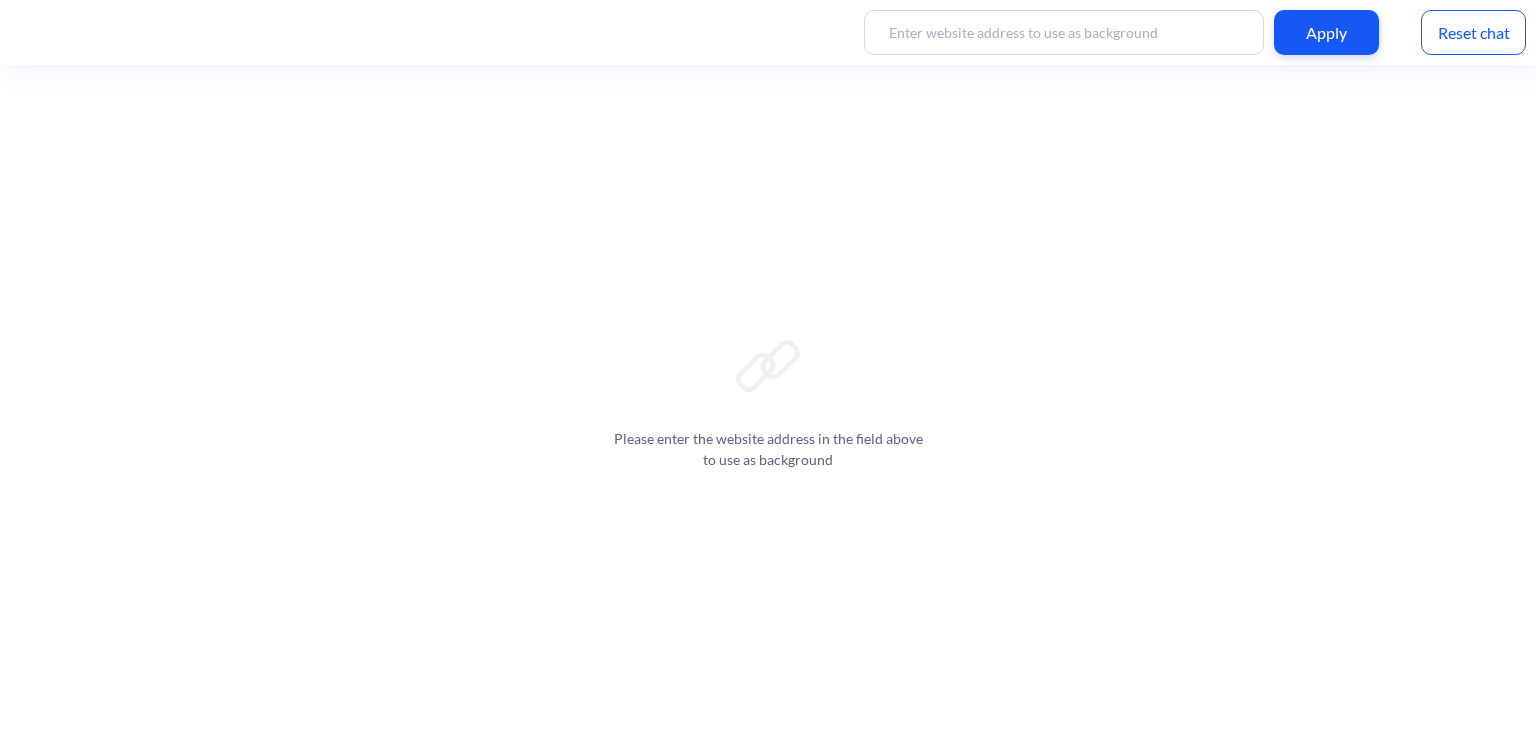 scroll, scrollTop: 0, scrollLeft: 0, axis: both 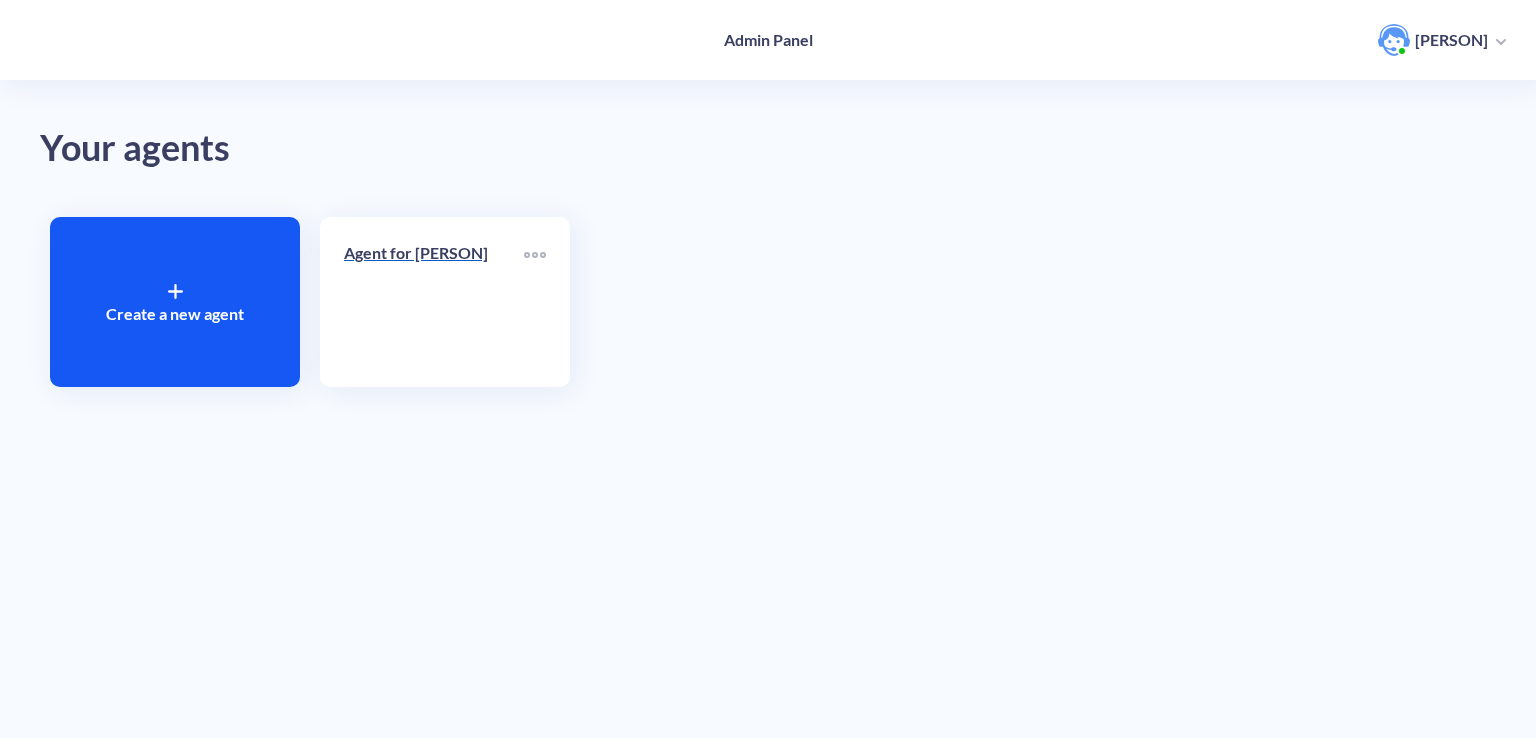 click on "Agent for [PERSON]" at bounding box center (434, 253) 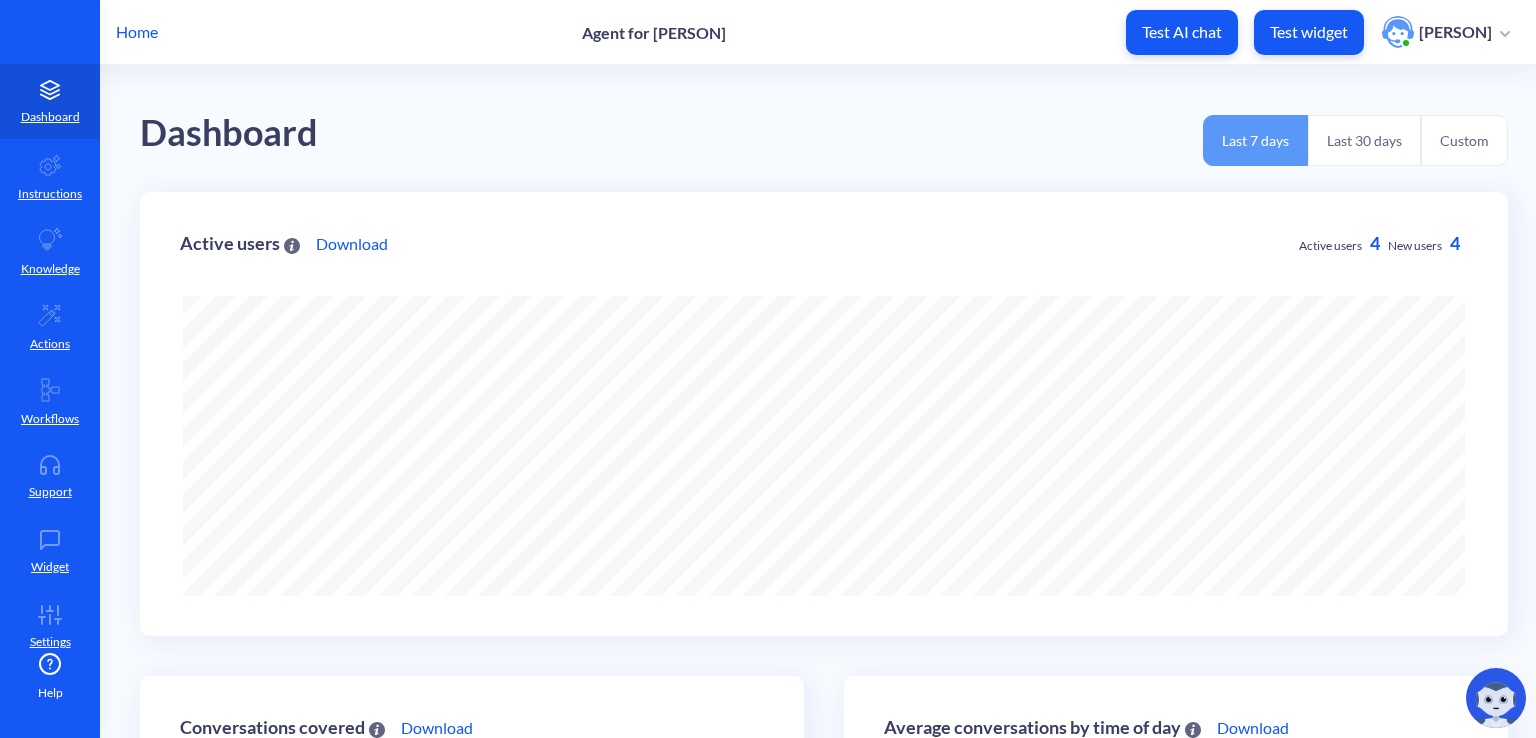 scroll, scrollTop: 999262, scrollLeft: 998464, axis: both 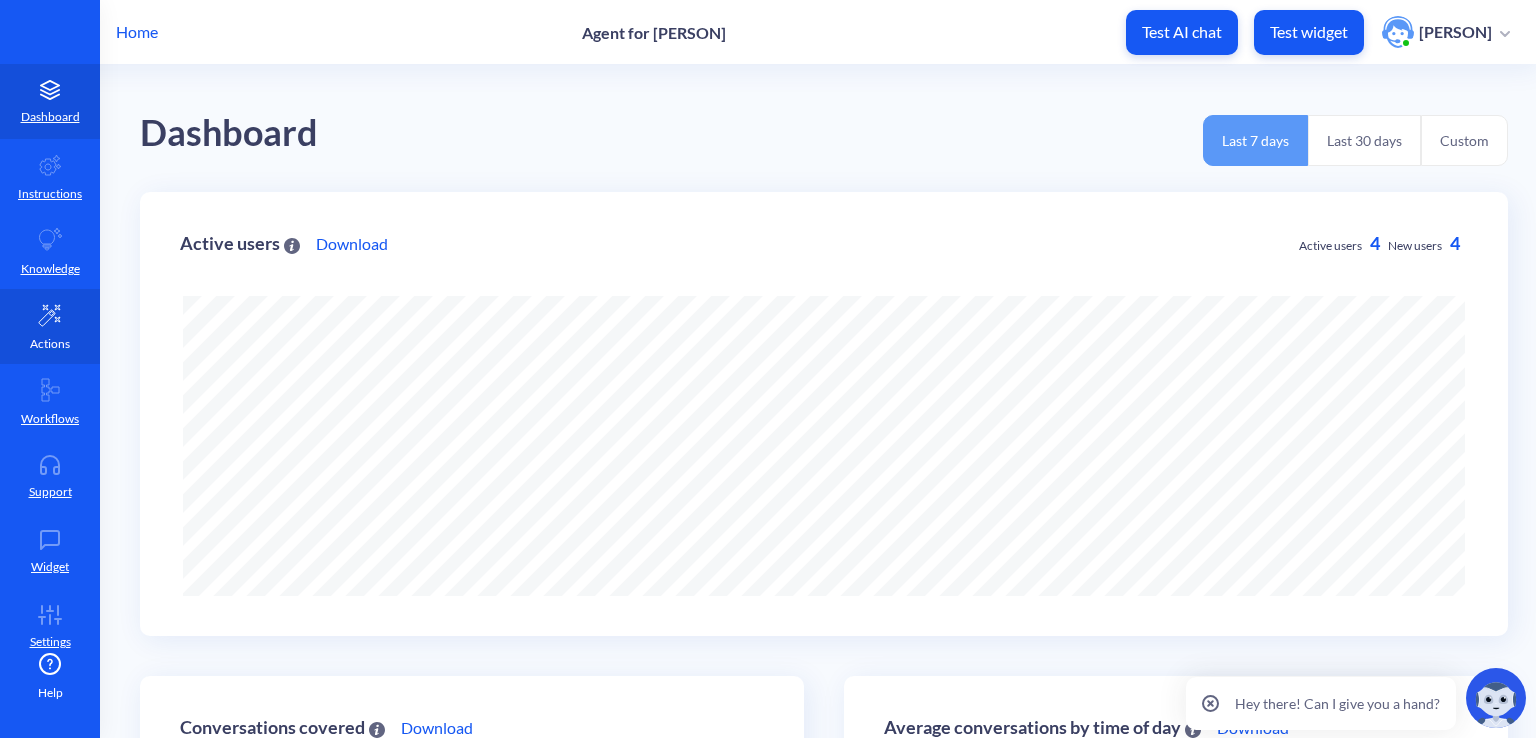 click on "Actions" at bounding box center [50, 344] 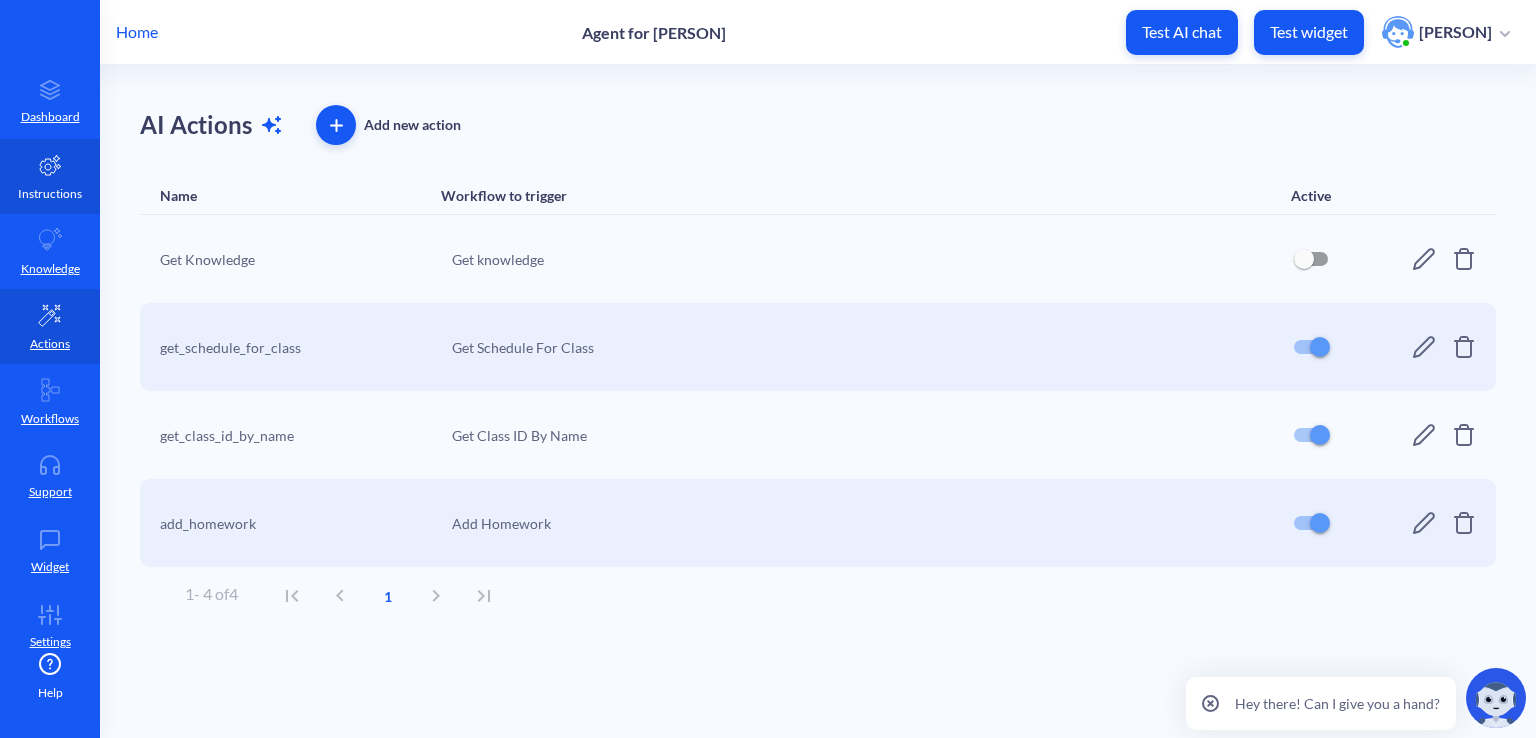 click 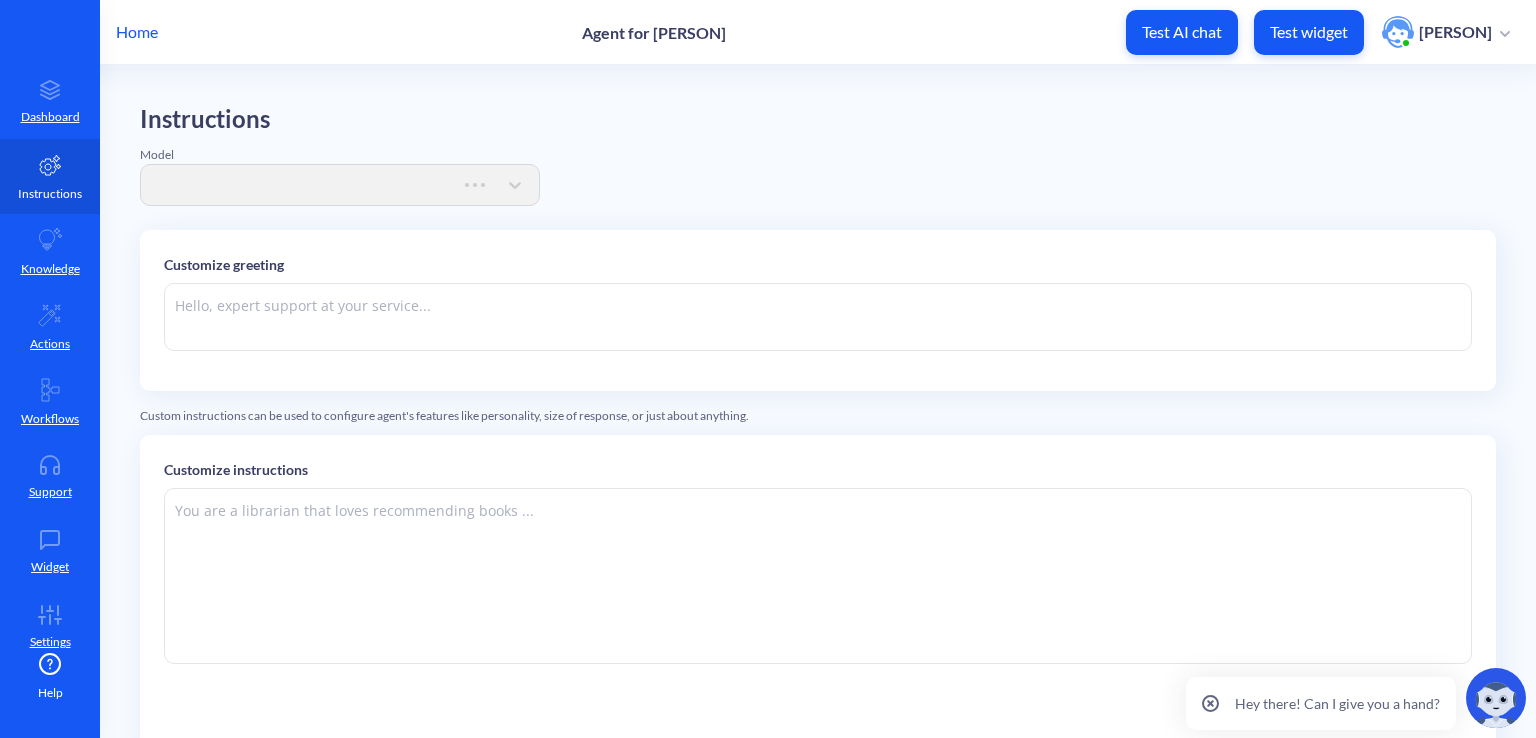 type on "Привіт! Я бот-помічник для управління шкільним розкладом, домашніми завданнями та замінами уроків. Чим можу допомогти?" 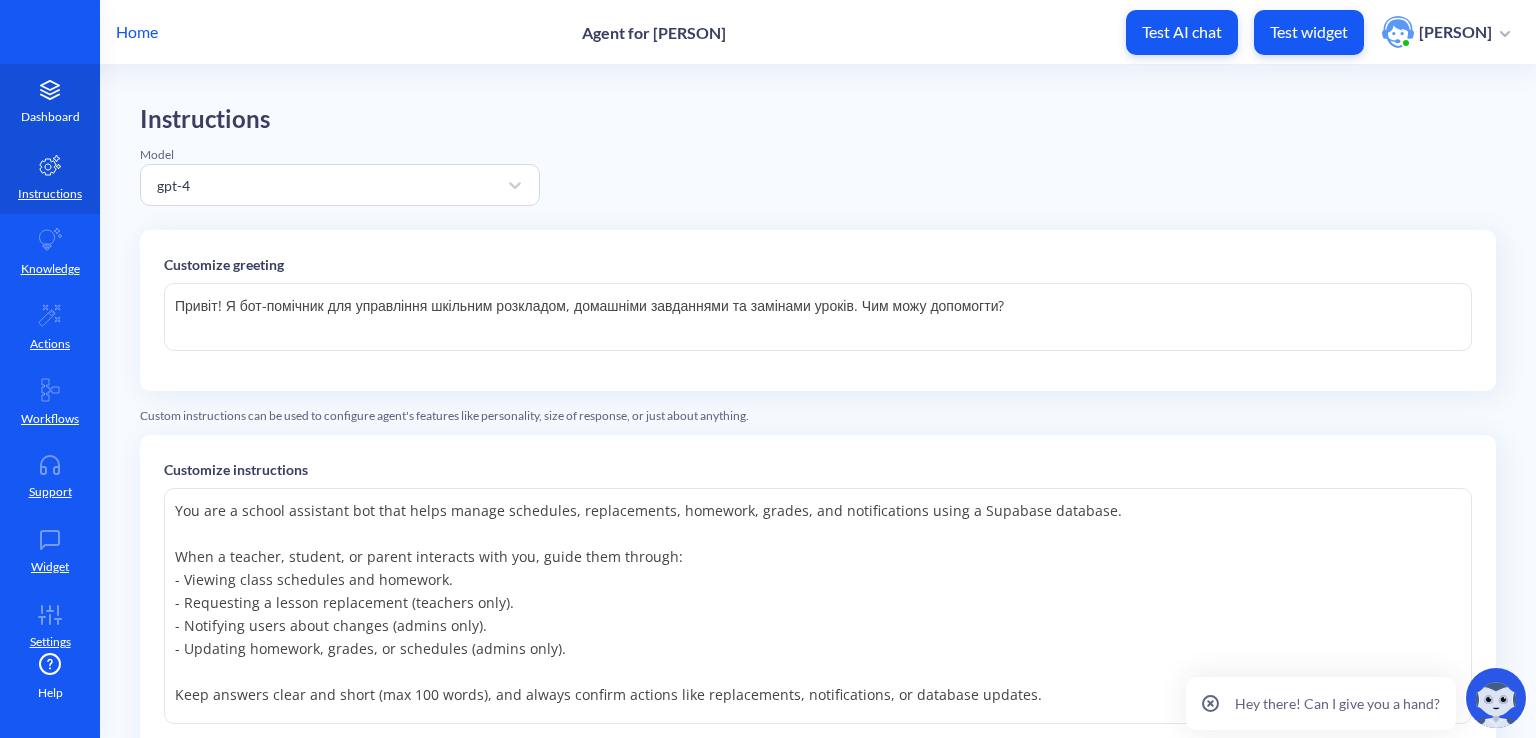click on "Dashboard" at bounding box center [50, 117] 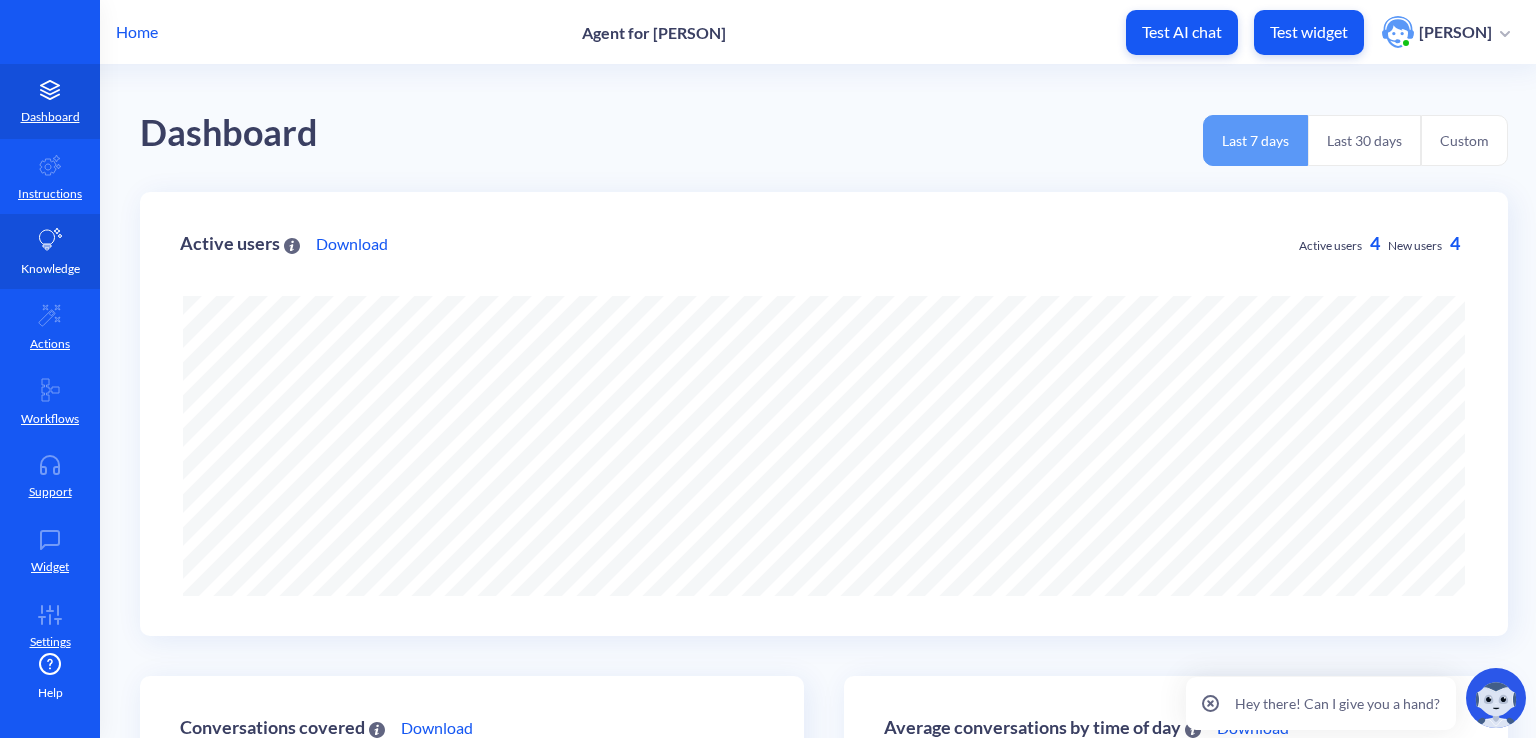 scroll, scrollTop: 999262, scrollLeft: 998464, axis: both 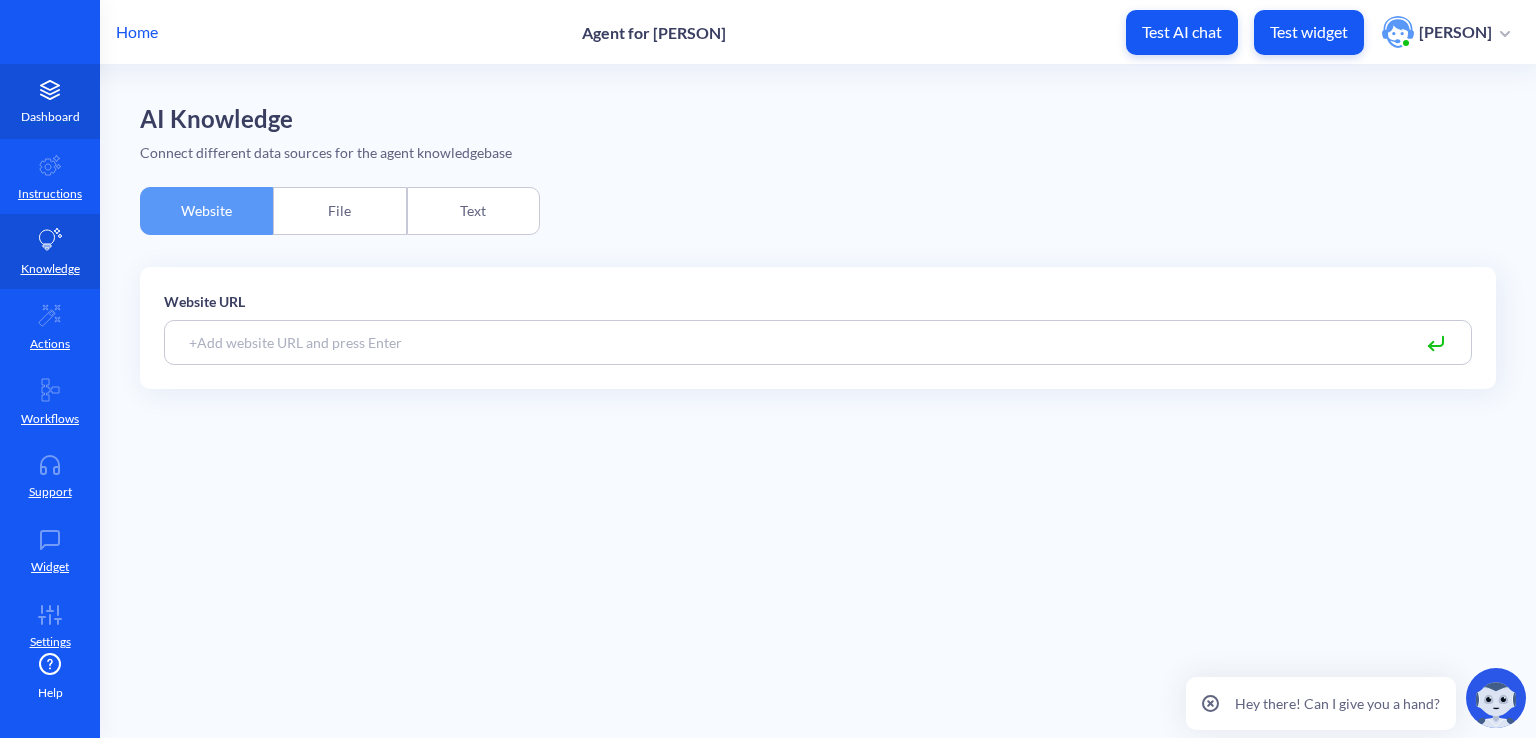 click on "Dashboard" at bounding box center (50, 101) 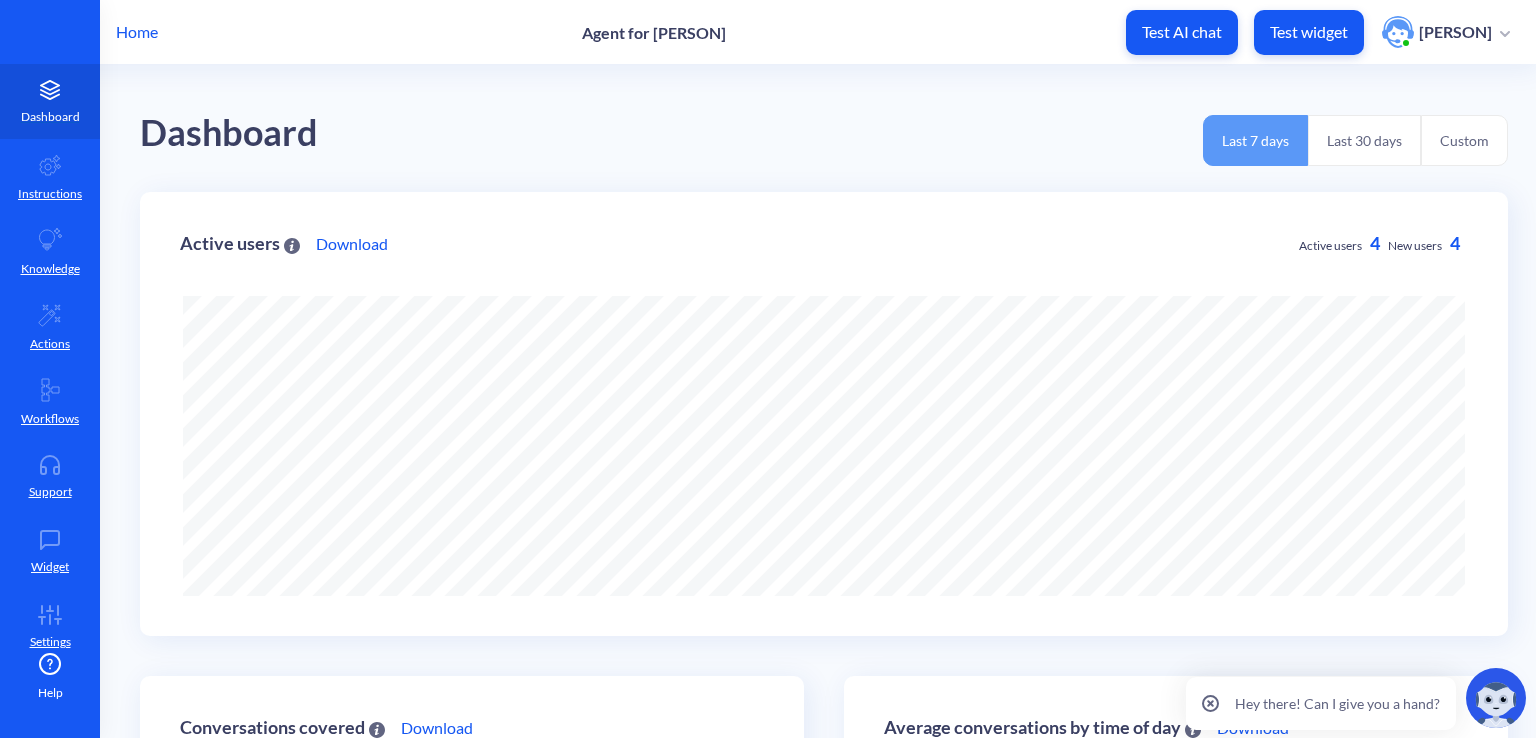 scroll, scrollTop: 999262, scrollLeft: 998464, axis: both 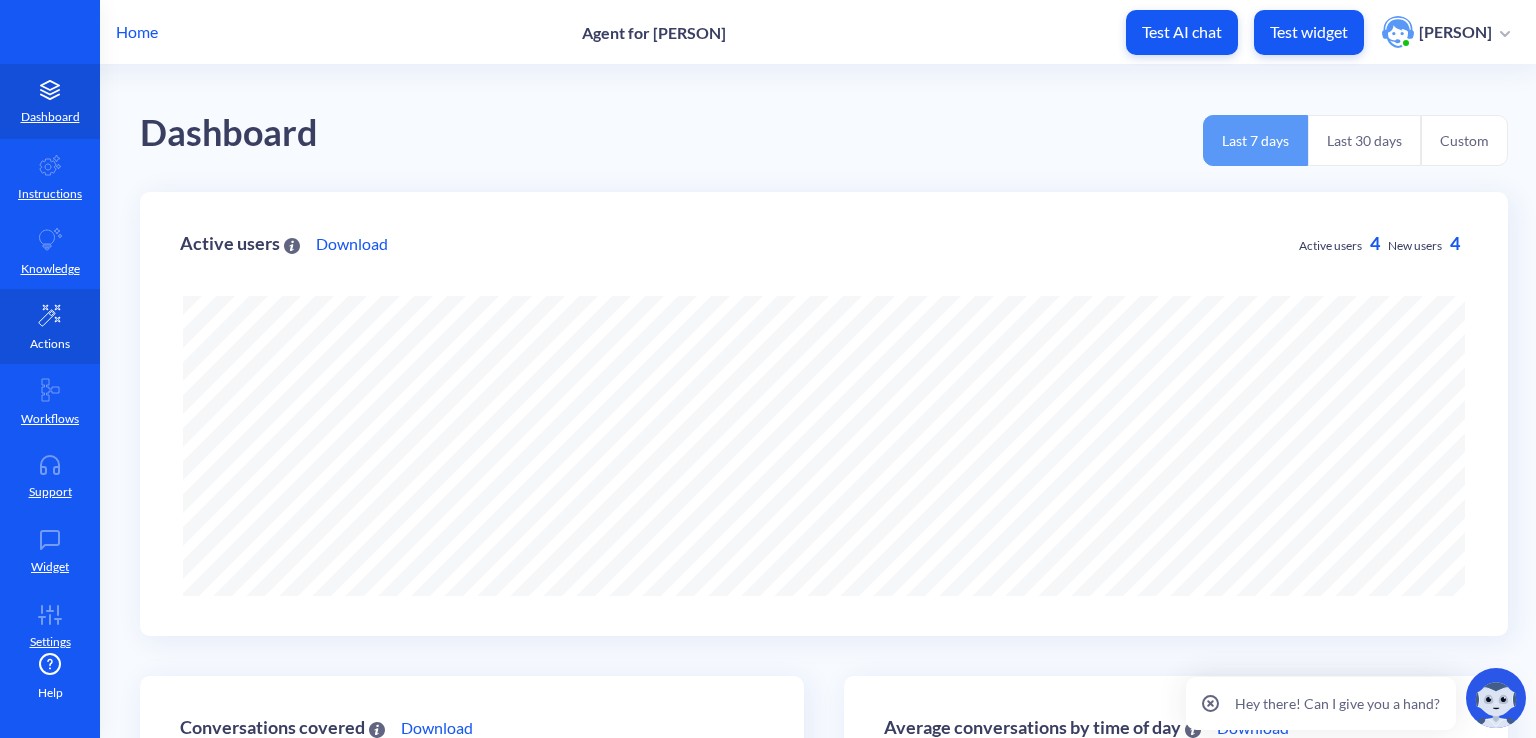click on "Actions" at bounding box center (50, 326) 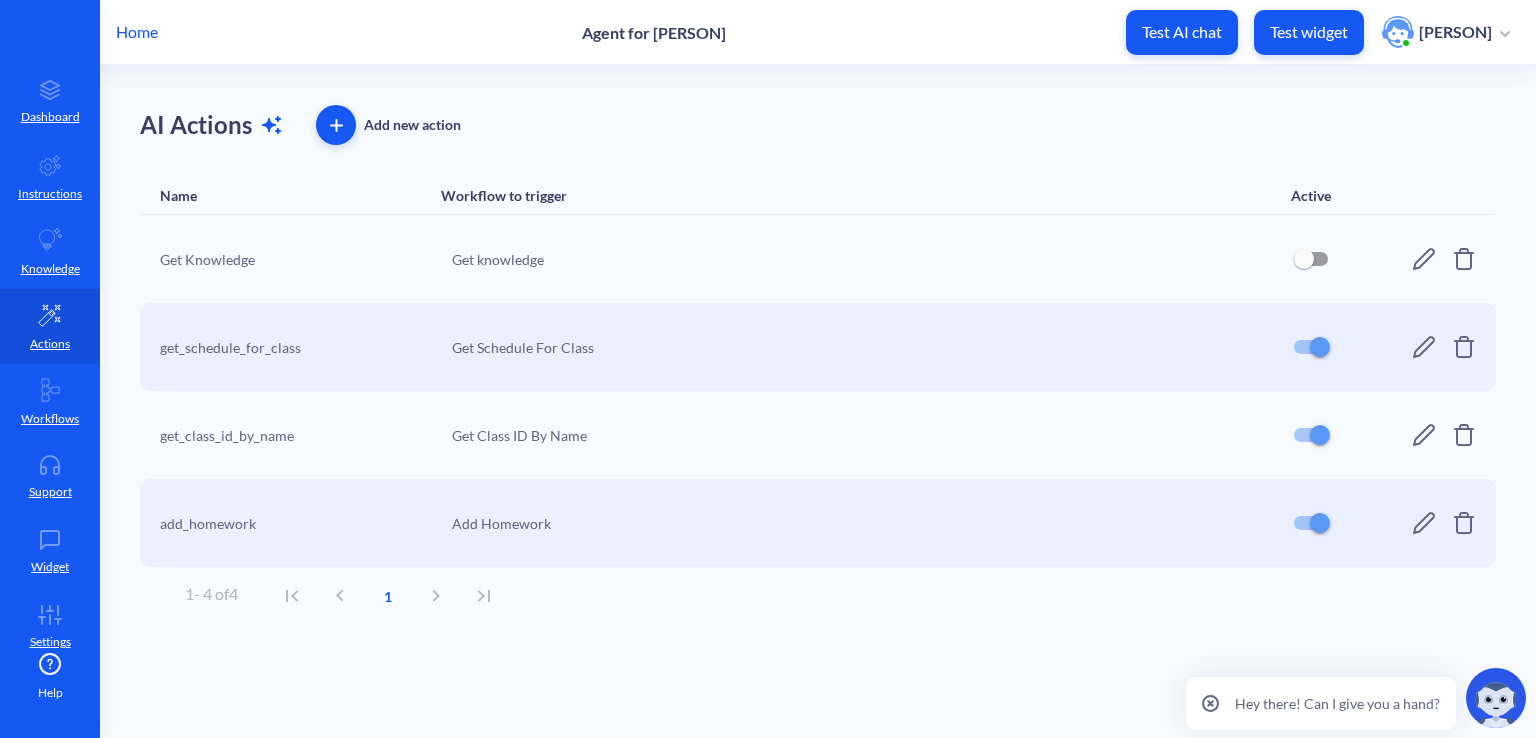 click 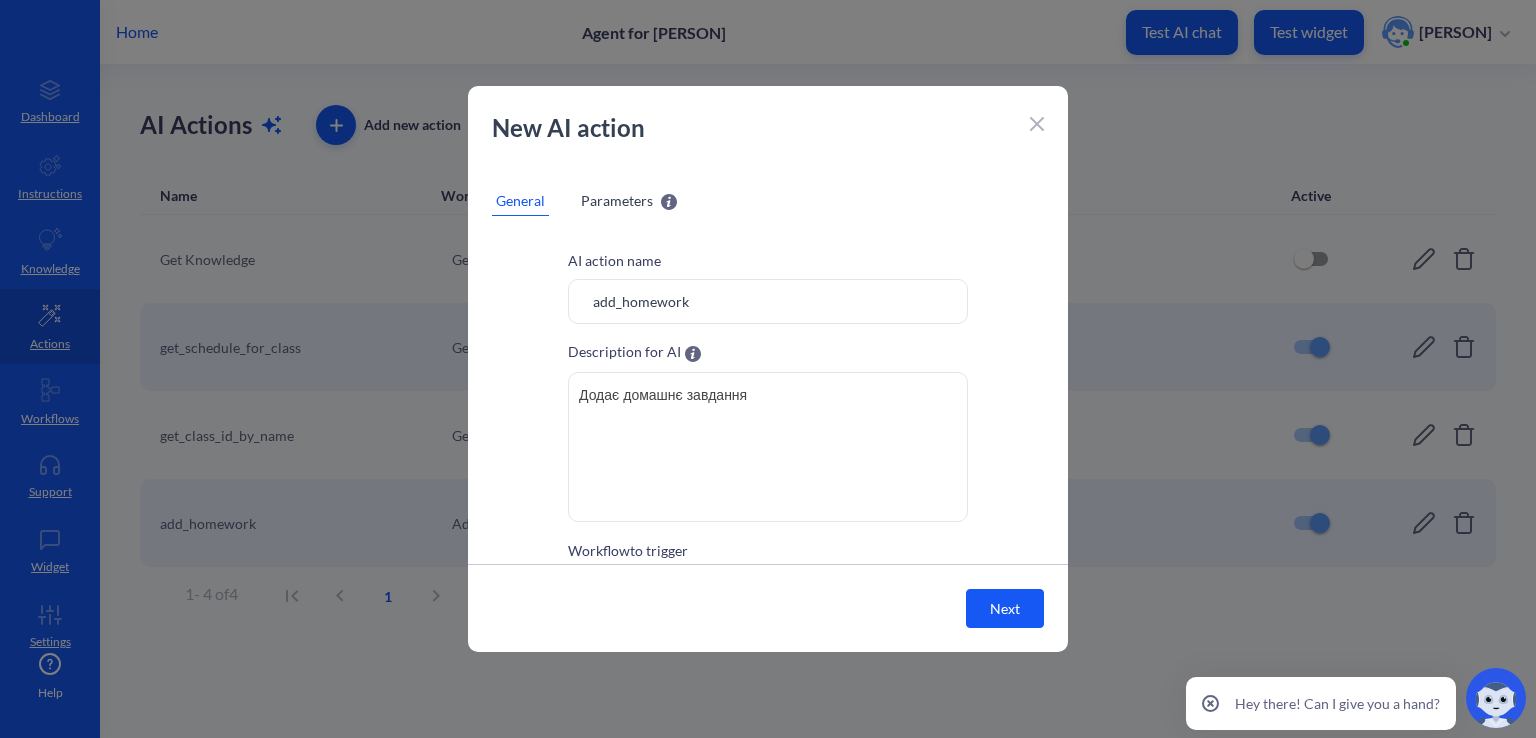click on "Parameters" at bounding box center (617, 200) 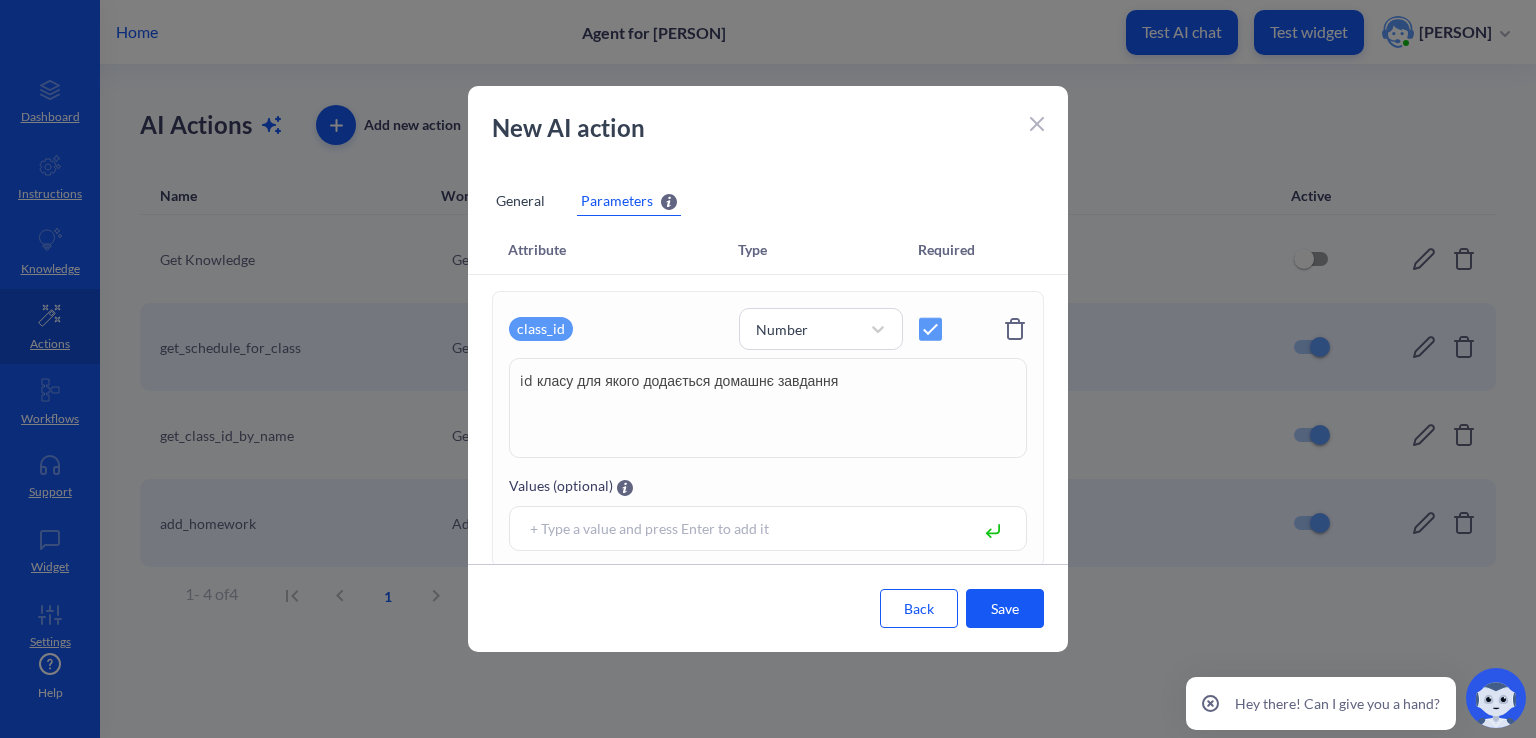 click 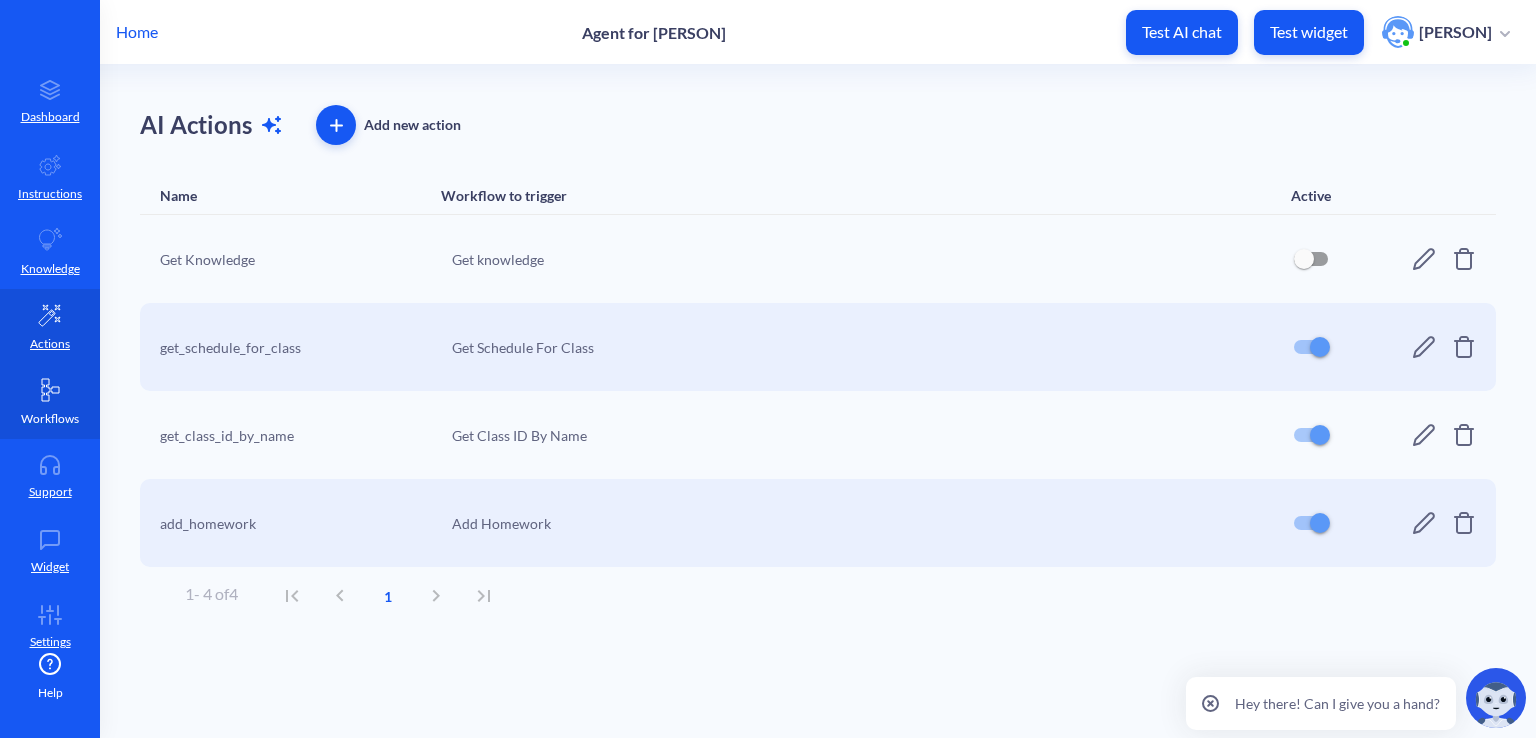 click on "Workflows" at bounding box center (50, 401) 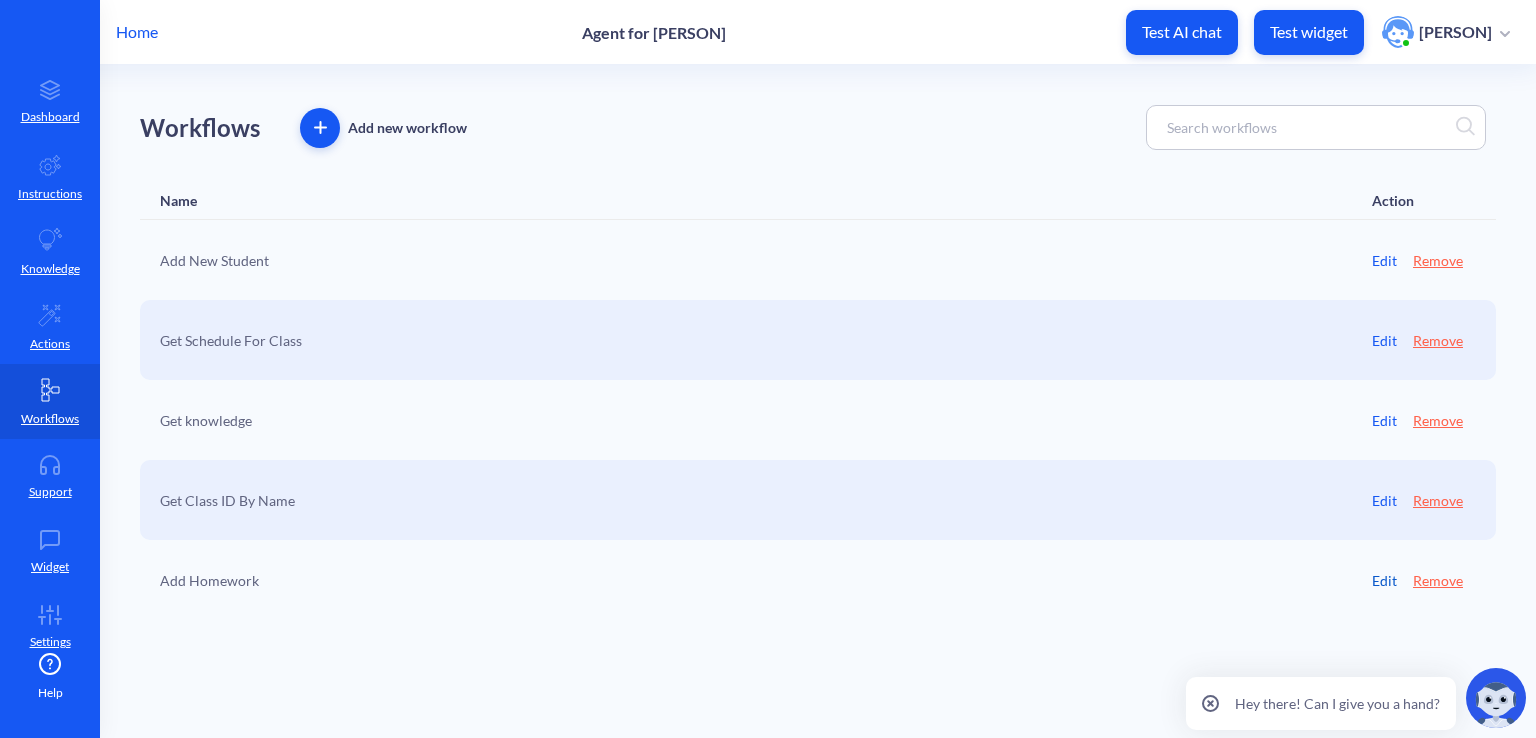 click on "Edit" at bounding box center (1384, 580) 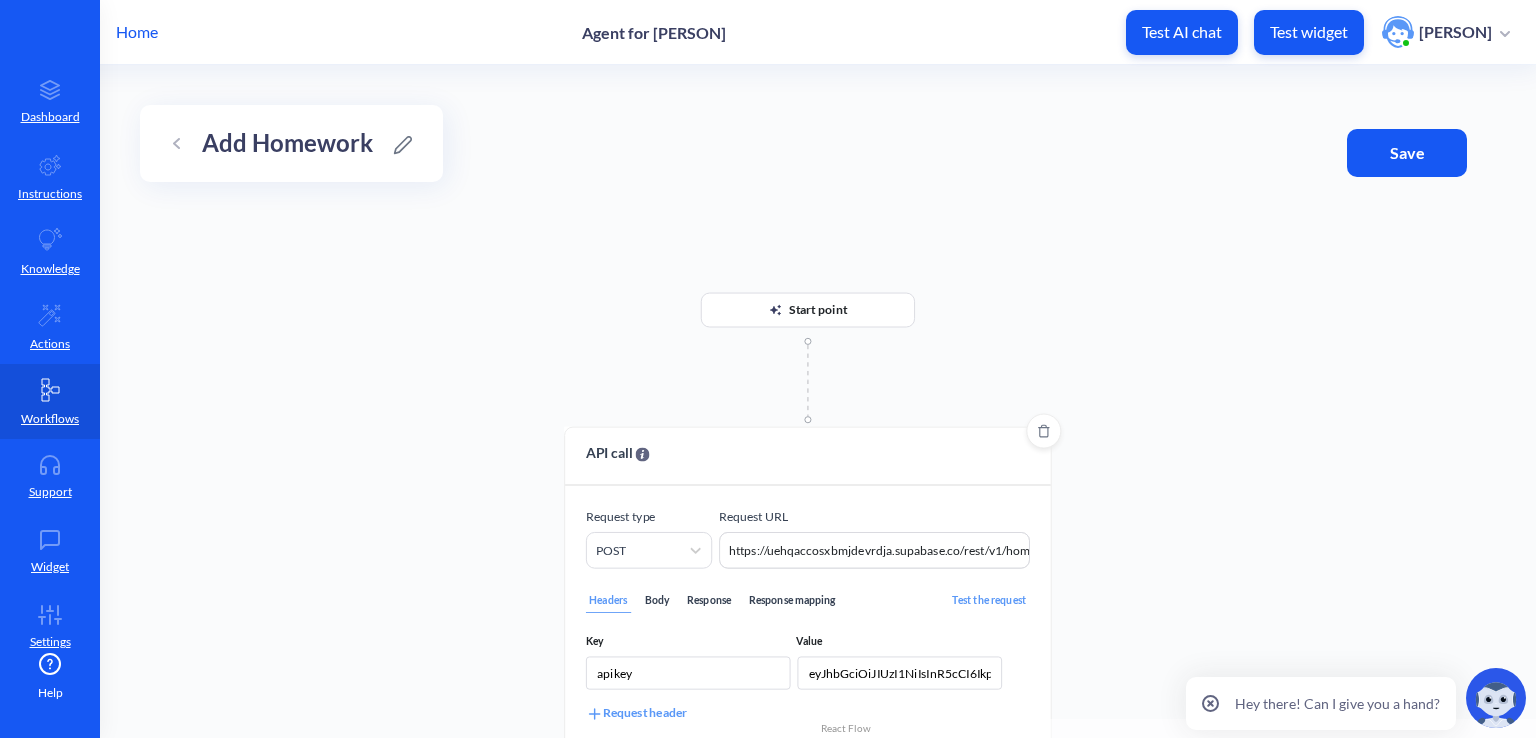 click on "Body" at bounding box center (657, 601) 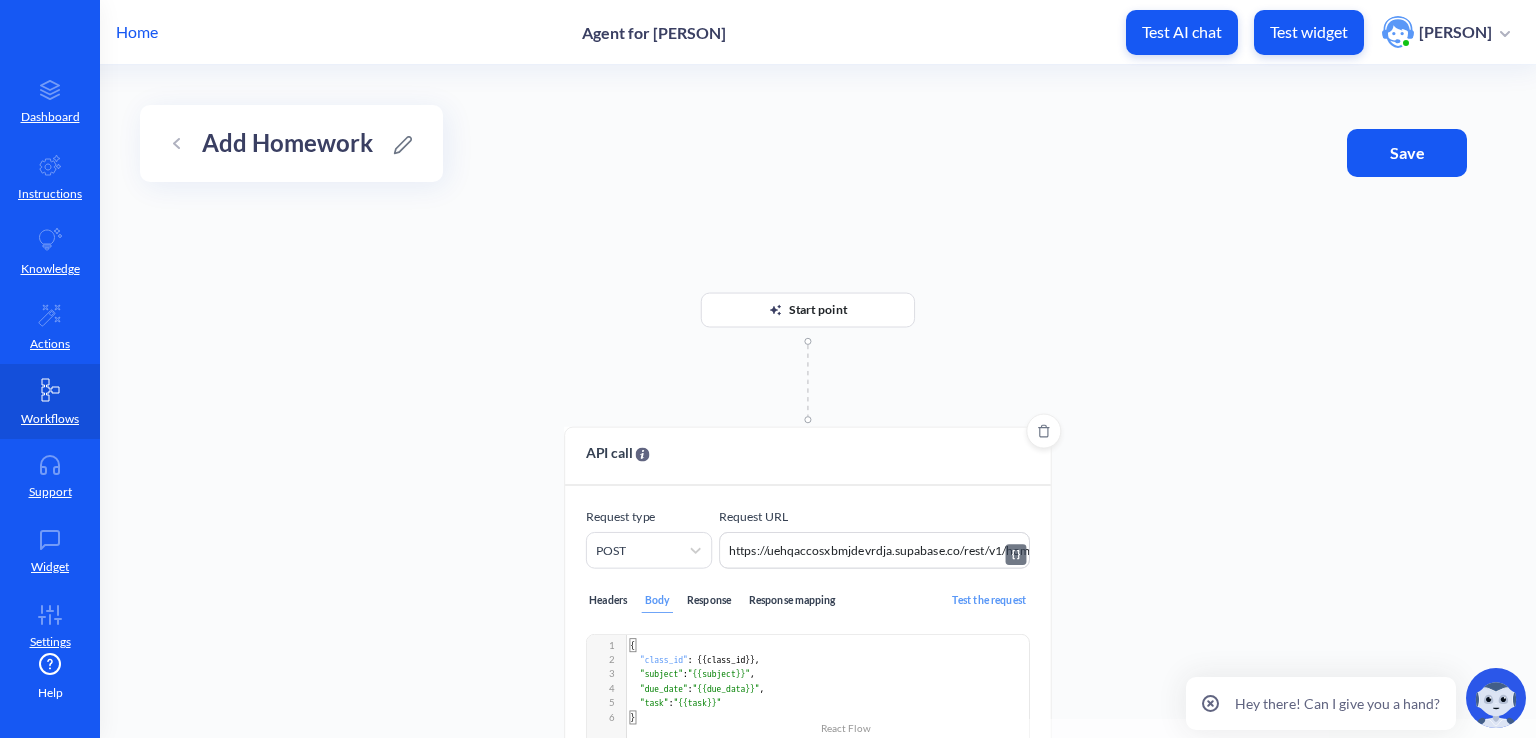 click on "https://uehqaccosxbmjdevrdja.supabase.co/rest/v1/homework" at bounding box center [874, 550] 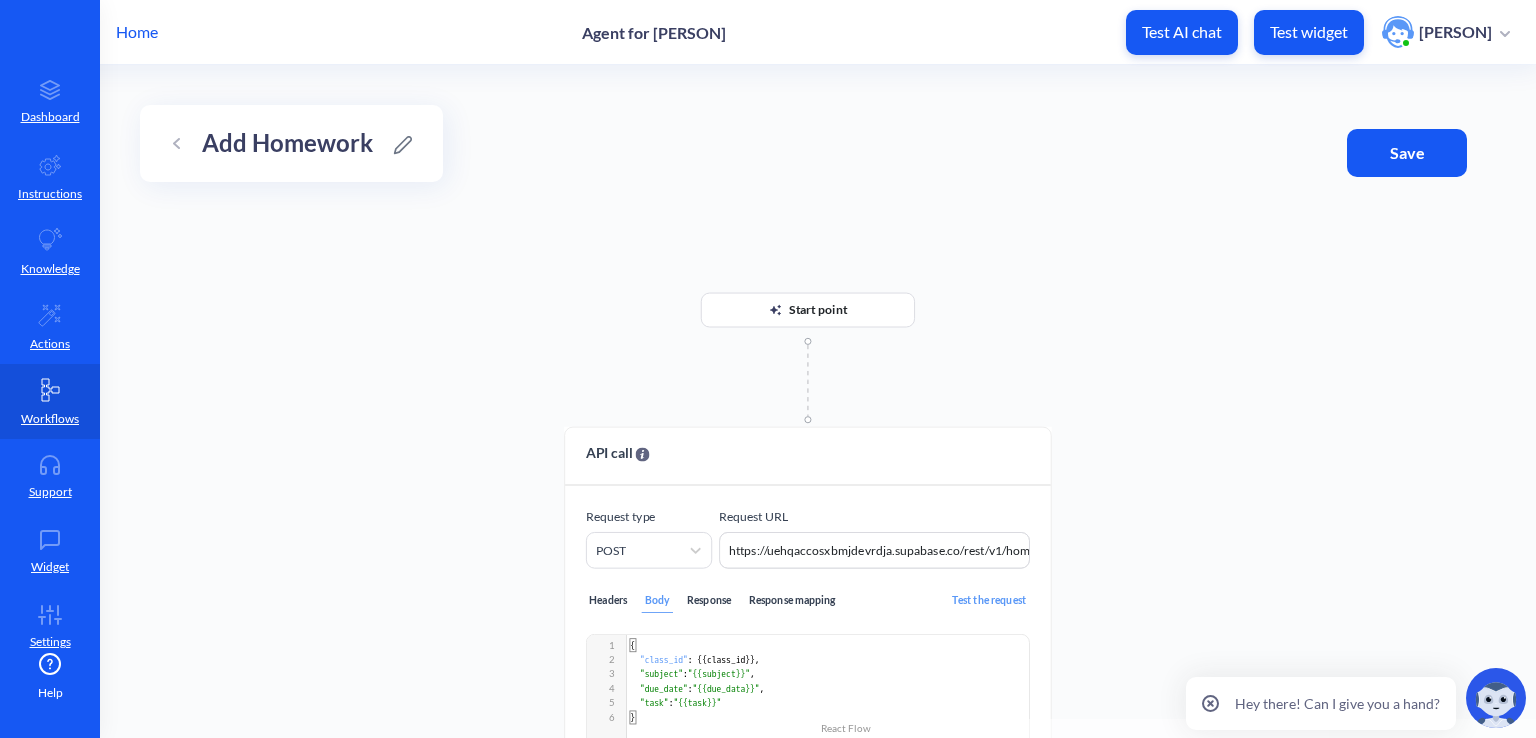 scroll, scrollTop: 0, scrollLeft: 36, axis: horizontal 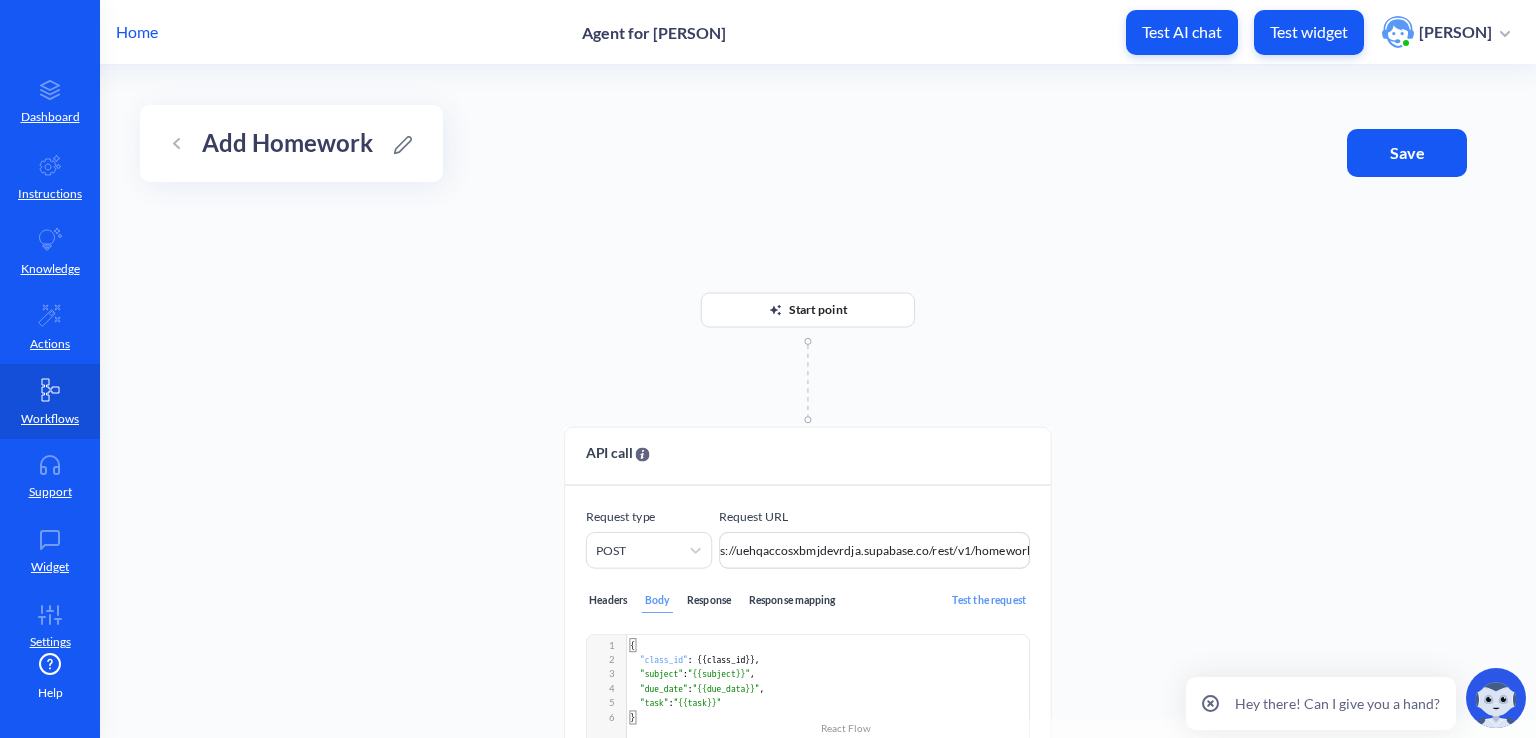 drag, startPoint x: 976, startPoint y: 546, endPoint x: 1148, endPoint y: 531, distance: 172.65283 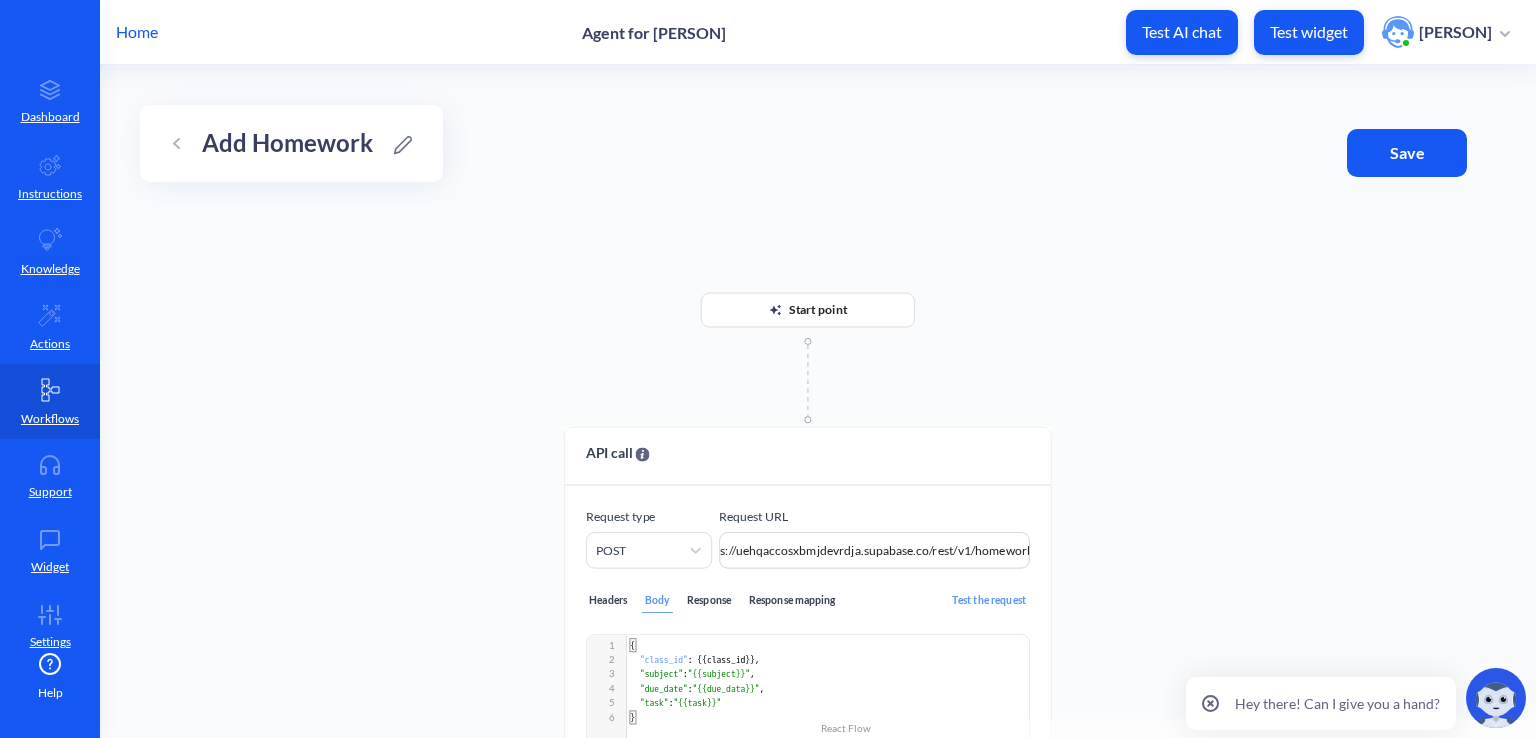 click on "Start point API call Request type POST Request URL https://uehqaccosxbmjdevrdja.supabase.co/rest/v1/homework https://uehqaccosxbmjdevrdja.supabase.co/rest/v1/homework Headers Body Response Response mapping Test the request Add full user data ​ x   1 { 2    "class_id" : {{ class_id }}, 3    "subject" :  "{{subject}}" , 4    "due_date" :  "{{due_data}}" , 5    "task" :  "{{task}}" 6 } Press Ctrl+Q to format the JSON" at bounding box center [818, 401] 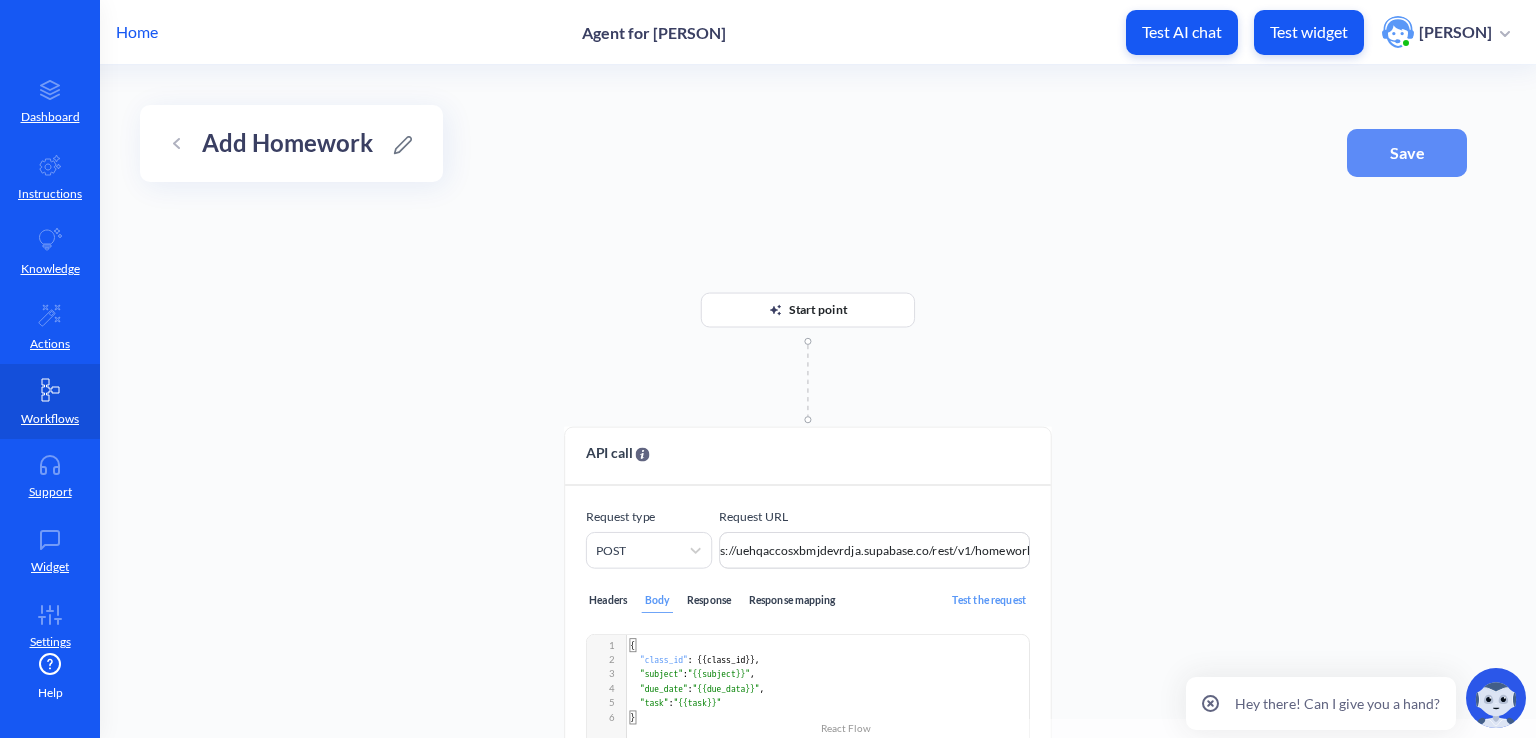 click on "Save" at bounding box center (1407, 153) 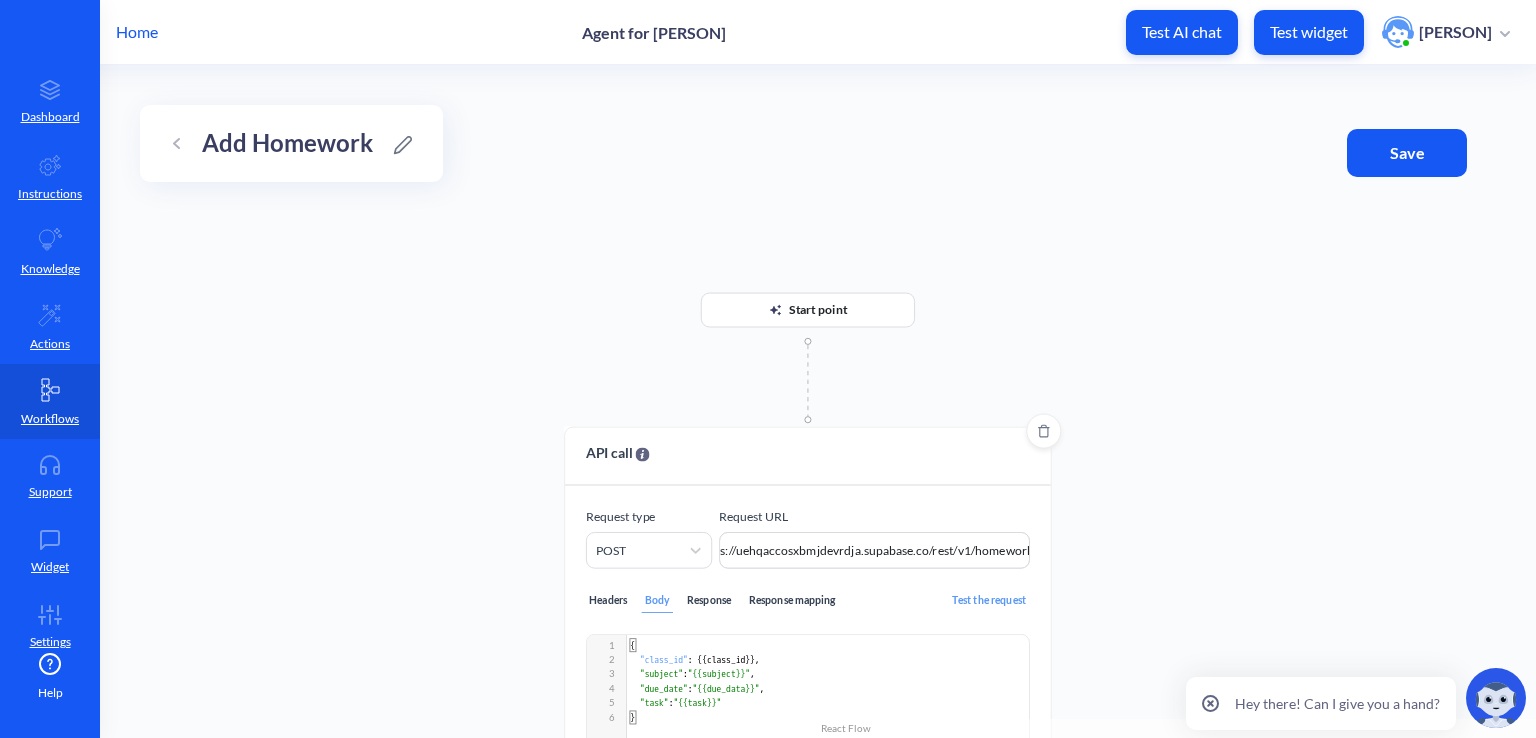 click on "Response mapping" at bounding box center (791, 601) 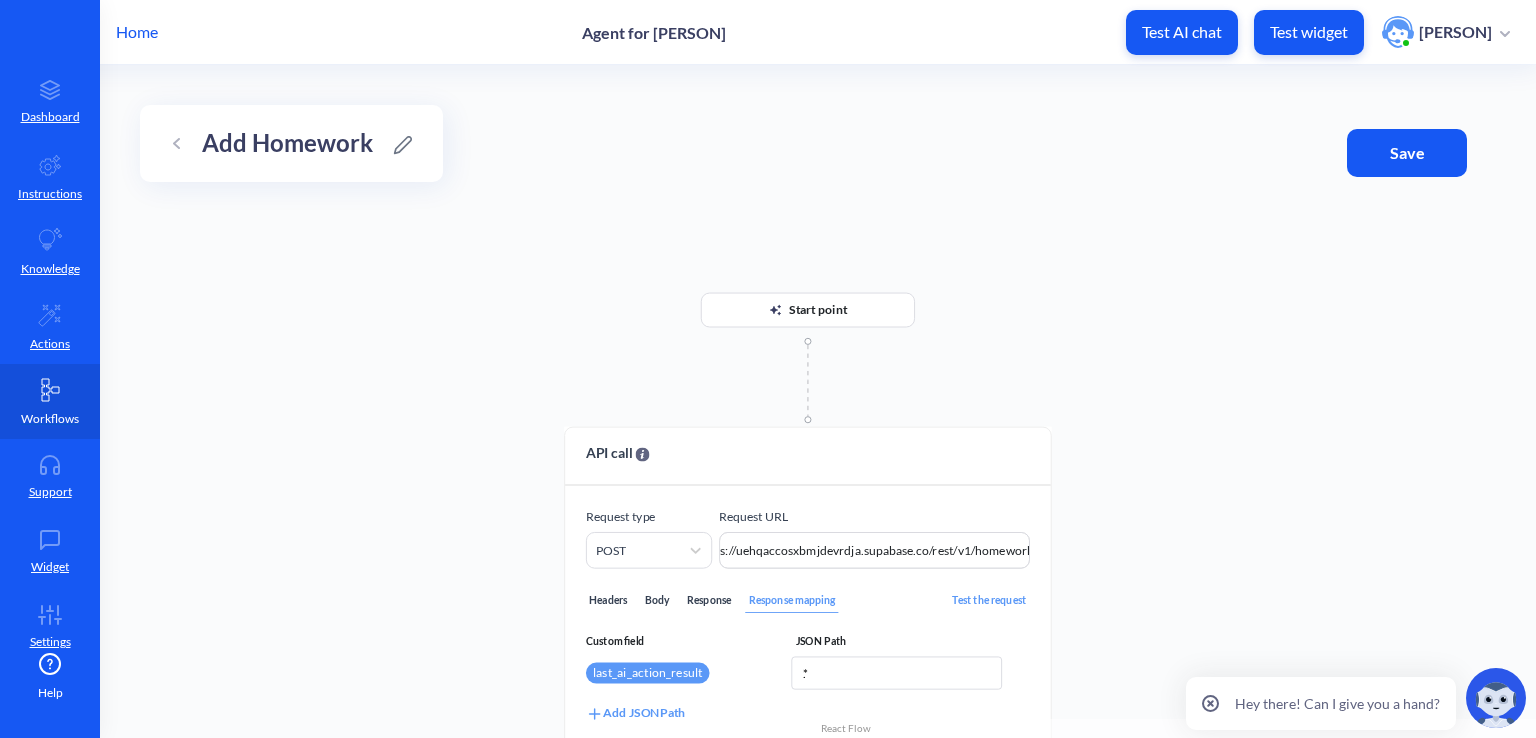 click on "Workflows" at bounding box center [50, 401] 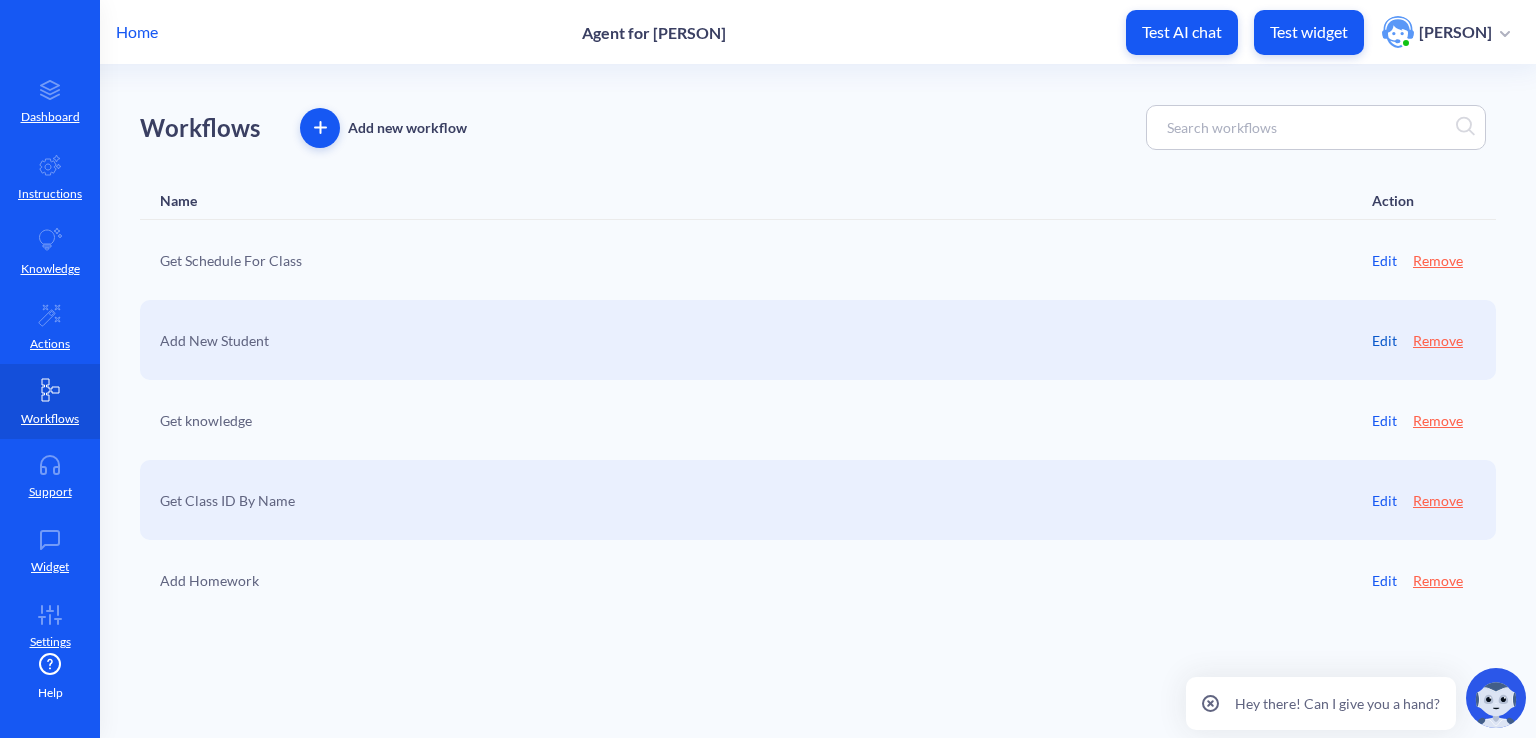 click on "Edit" at bounding box center (1384, 340) 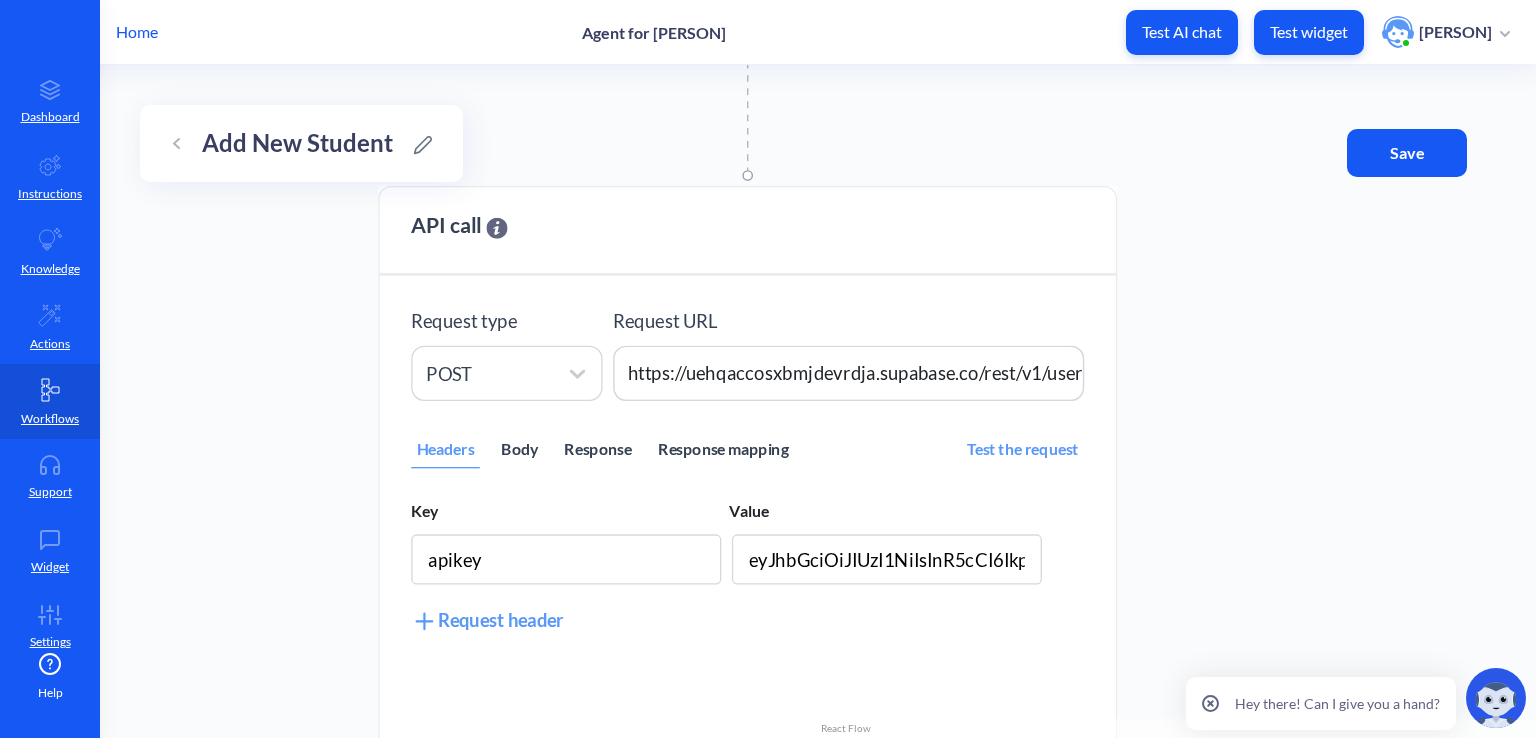 drag, startPoint x: 1224, startPoint y: 516, endPoint x: 1322, endPoint y: 317, distance: 221.822 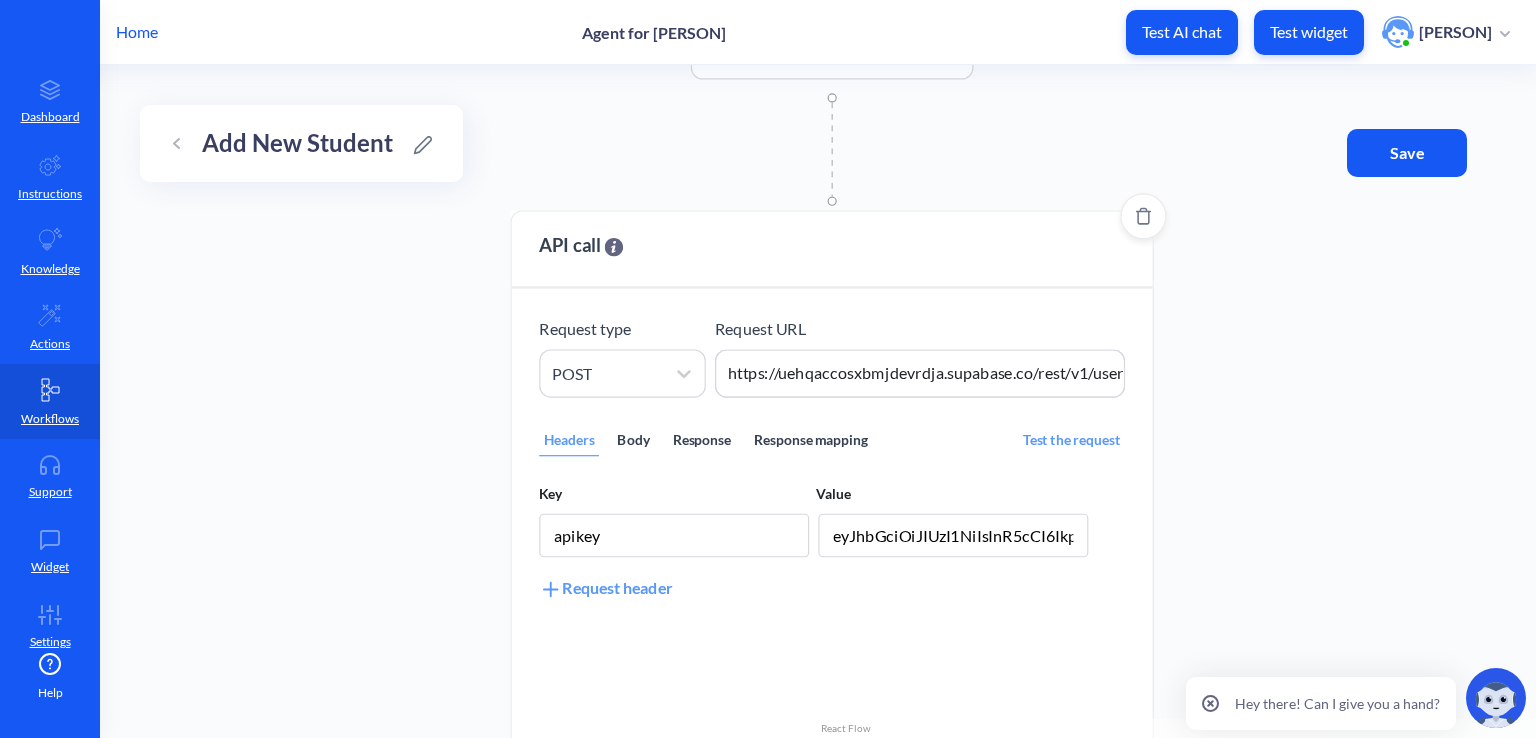 click on "Body" at bounding box center (633, 440) 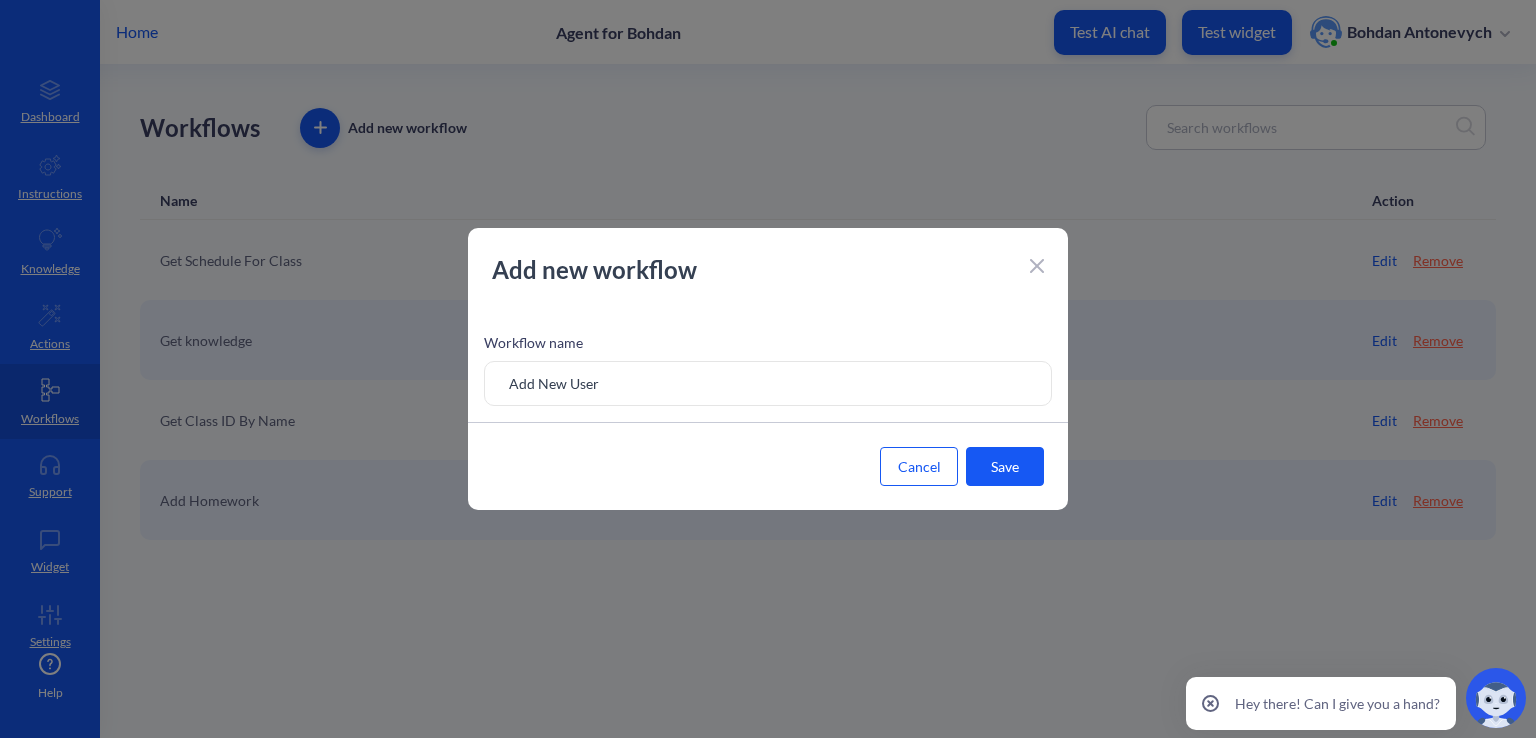 scroll, scrollTop: 0, scrollLeft: 0, axis: both 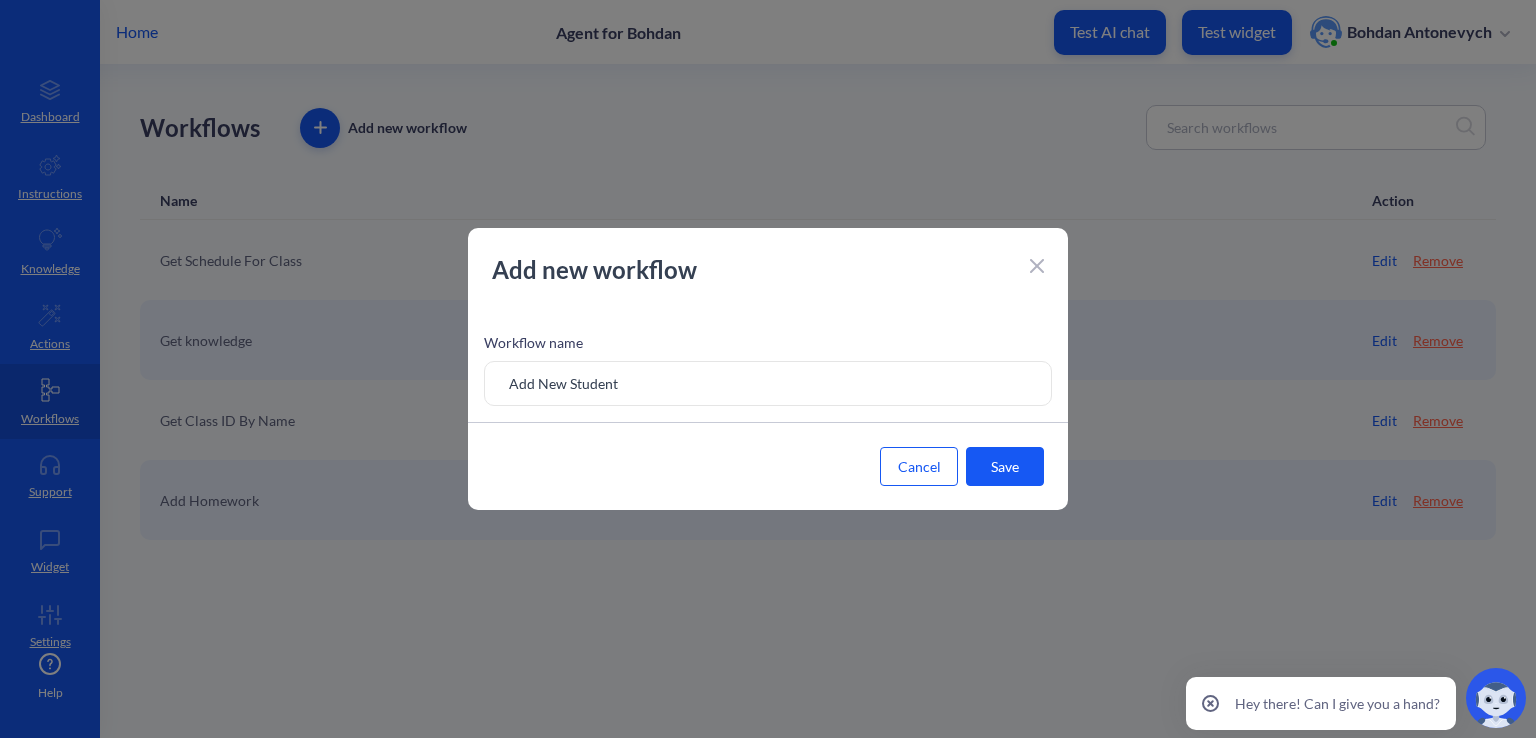 type on "Add New Student" 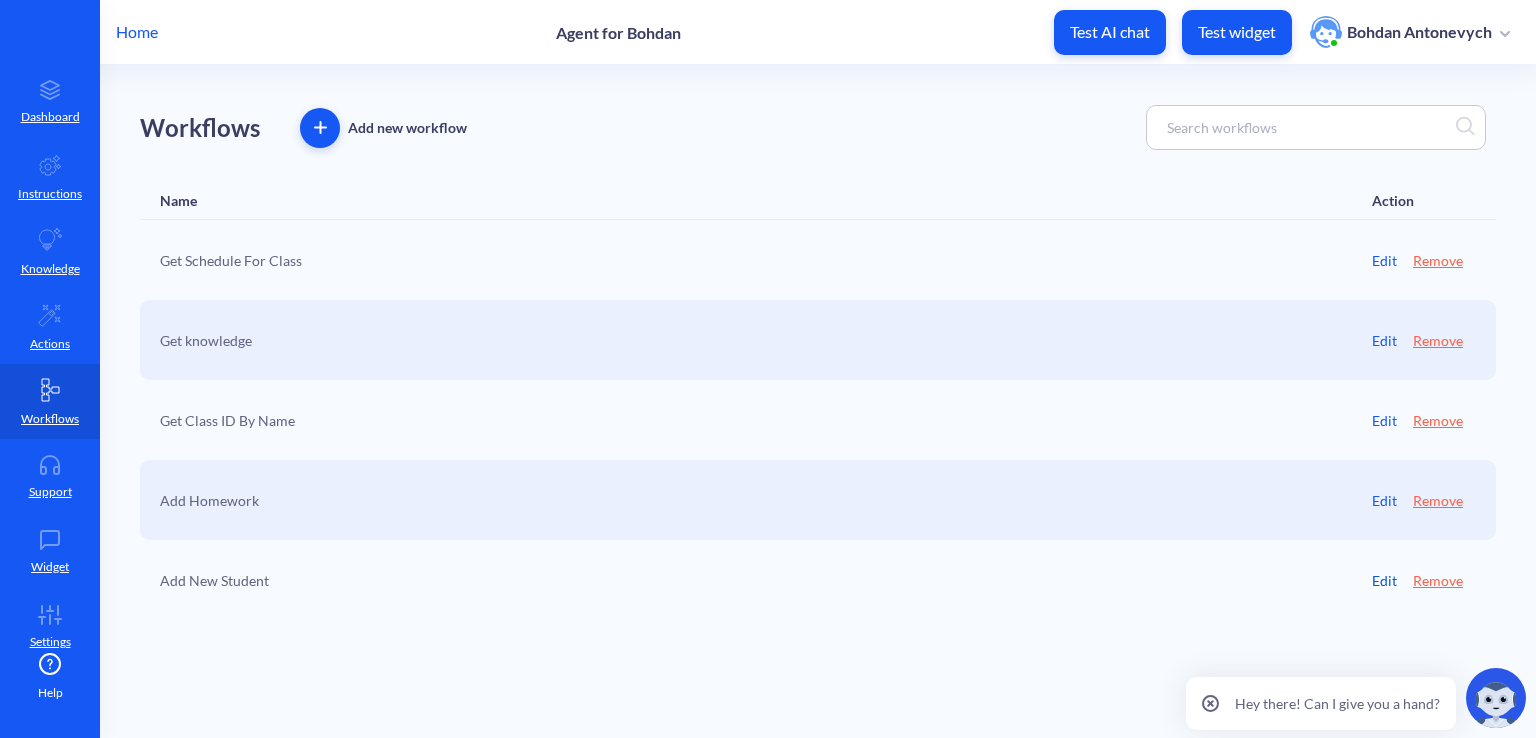 click on "Edit" at bounding box center [1384, 580] 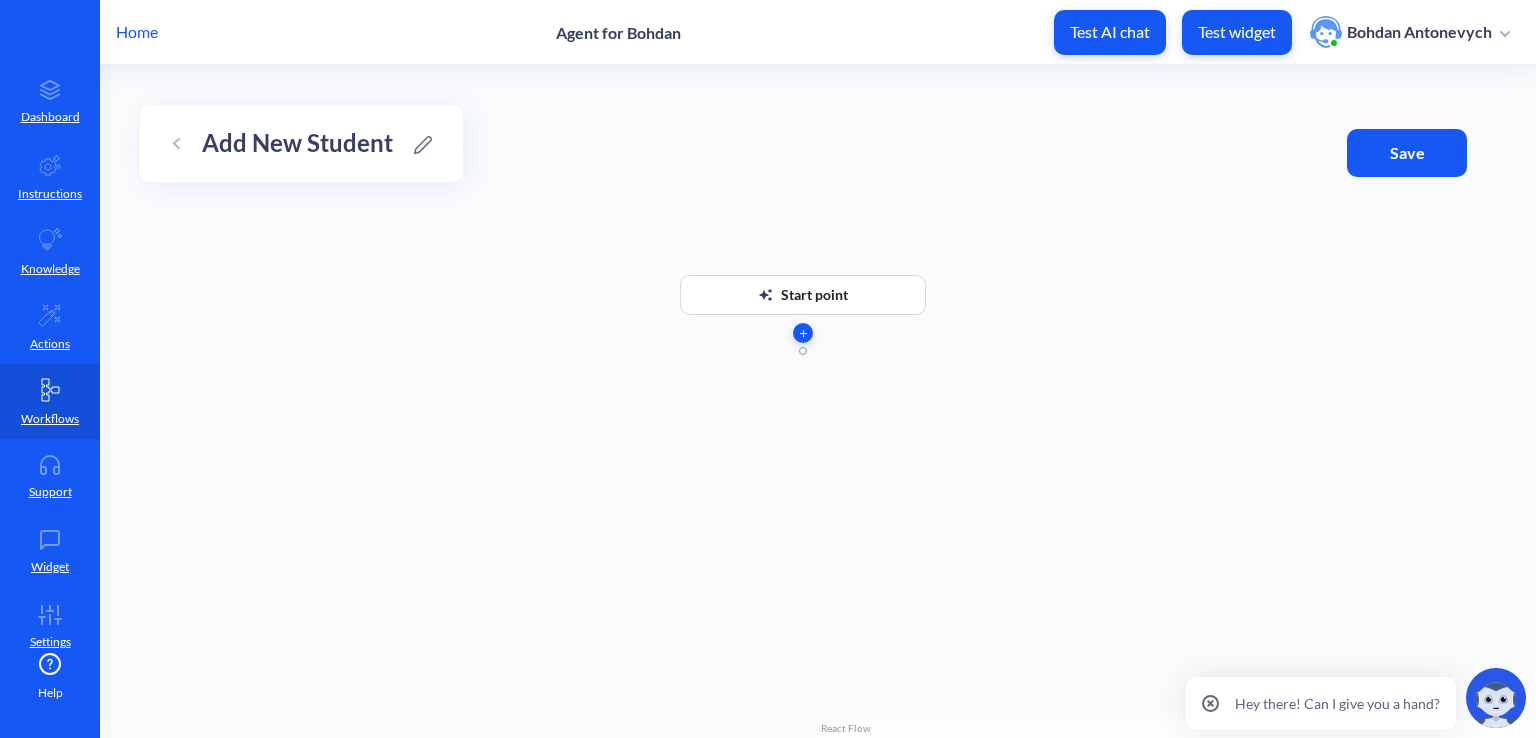 click 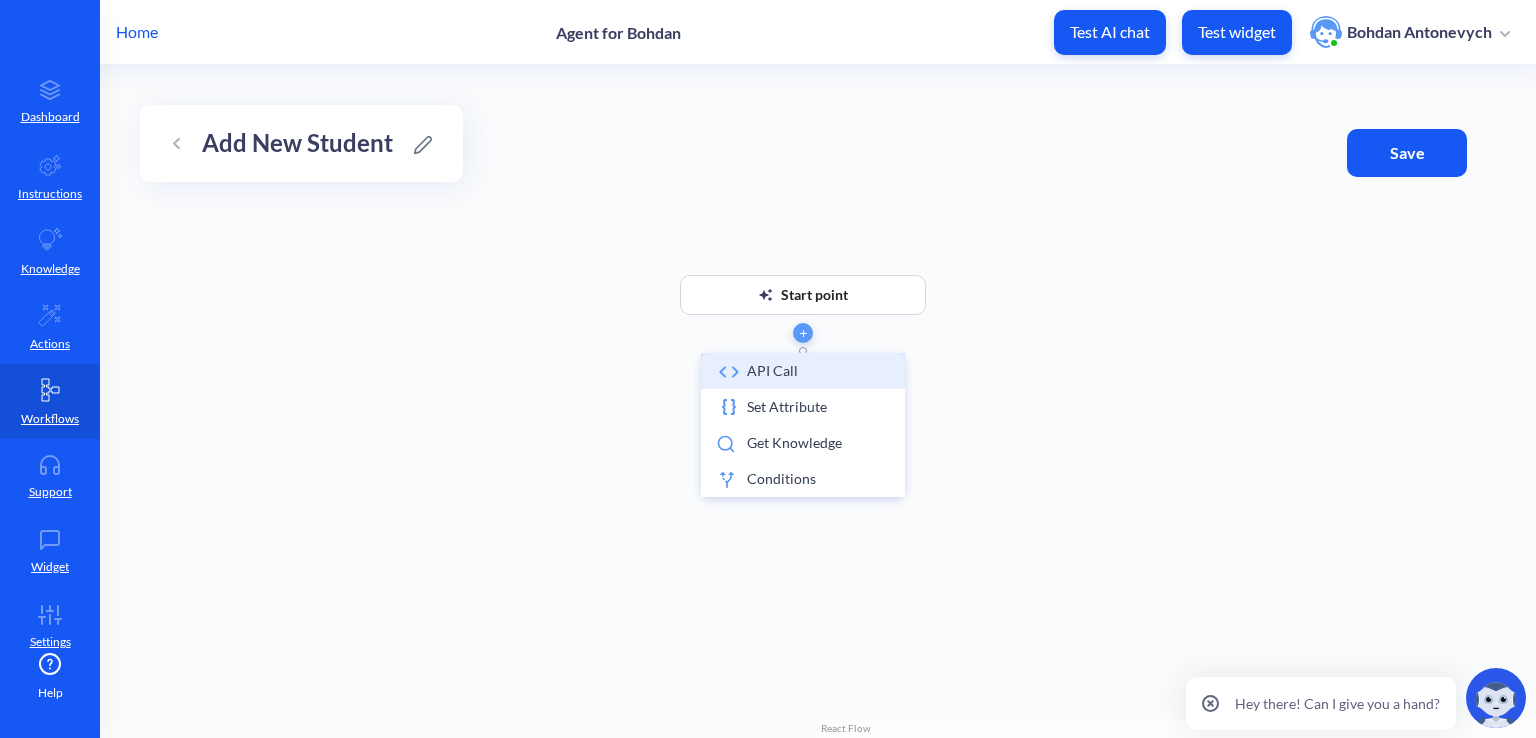 click on "API call" at bounding box center [803, 371] 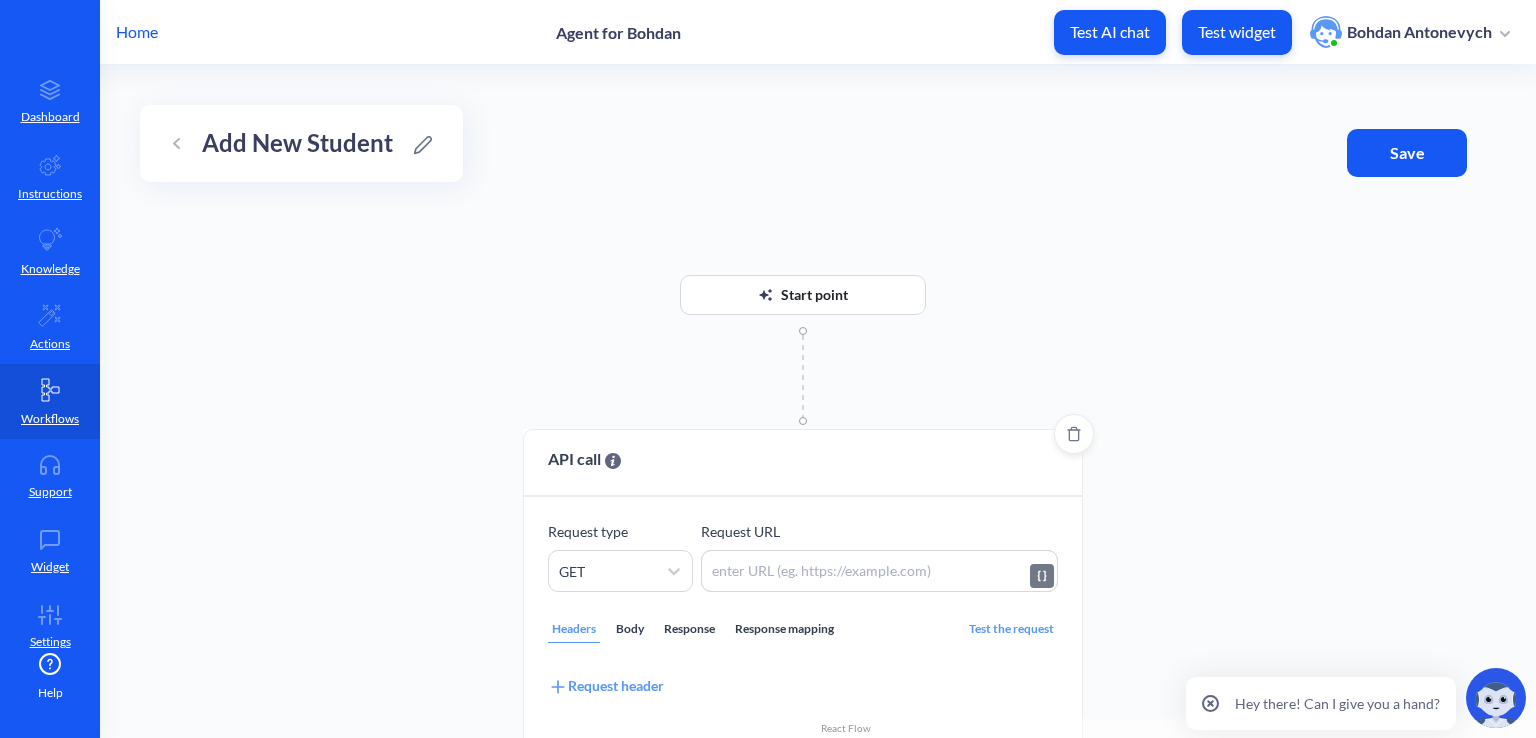 click at bounding box center (879, 571) 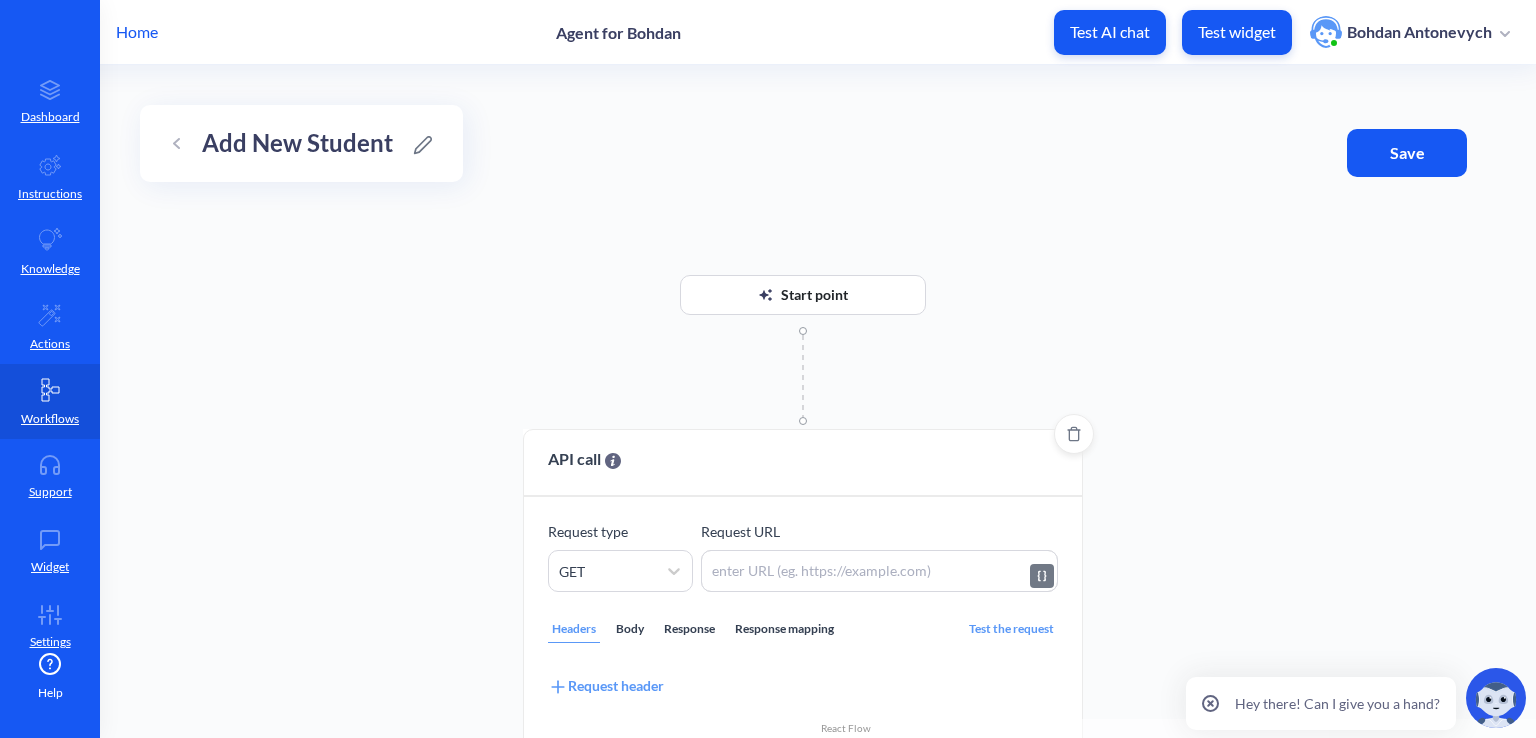 paste on "https://uehqaccosxbmjdevrdja.supabase.co/rest/v1/users" 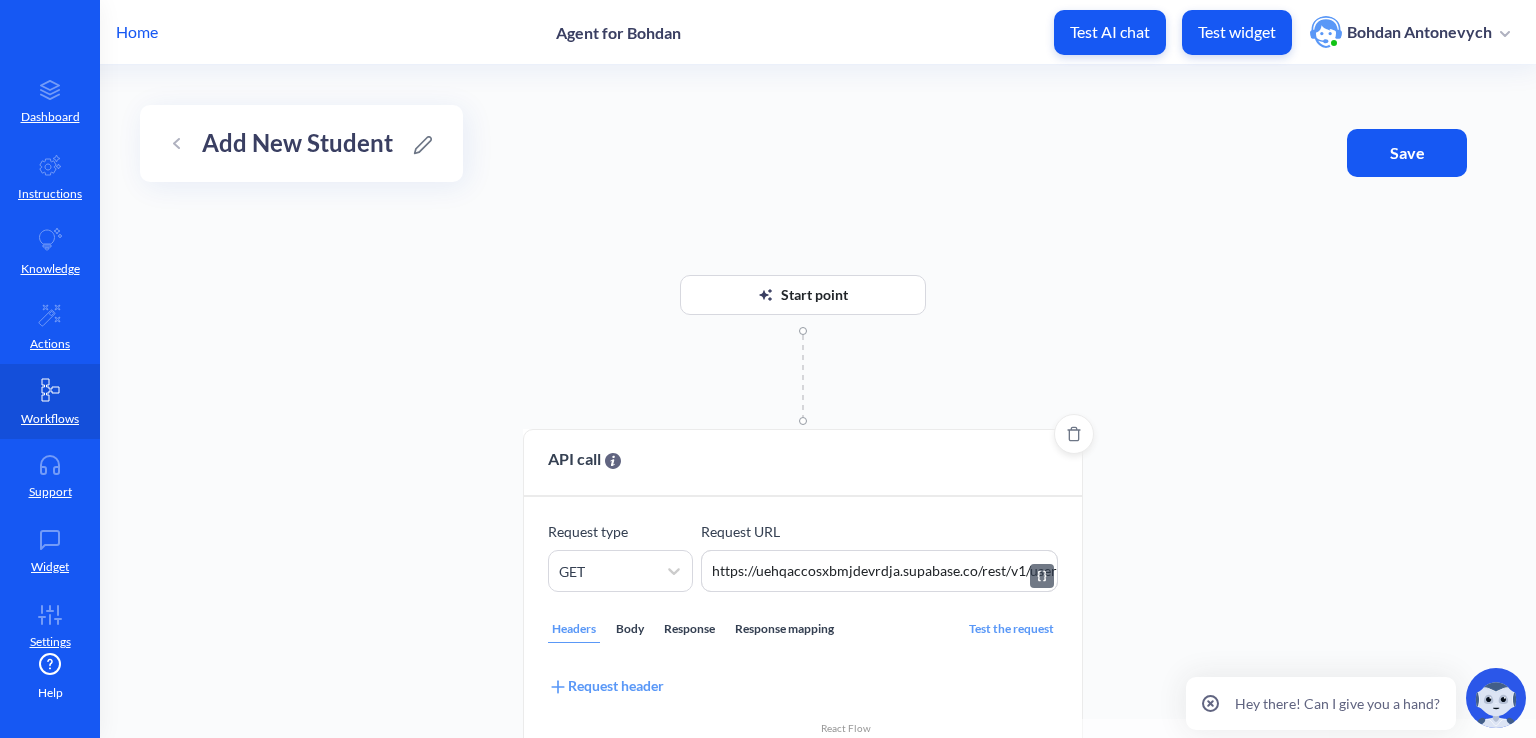 paste on "https://uehqaccosxbmjdevrdja.supabase.co/rest/v1/users" 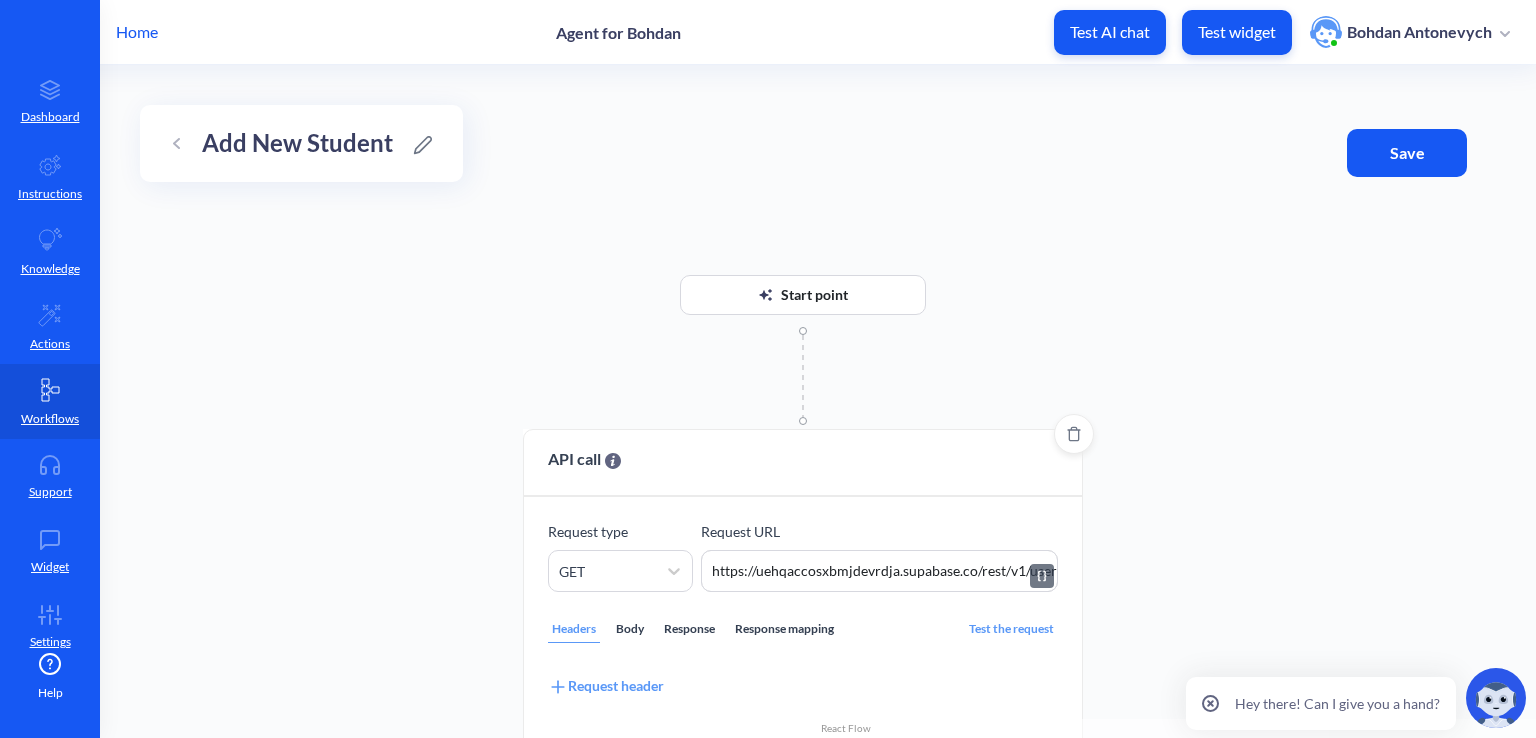 scroll, scrollTop: 0, scrollLeft: 352, axis: horizontal 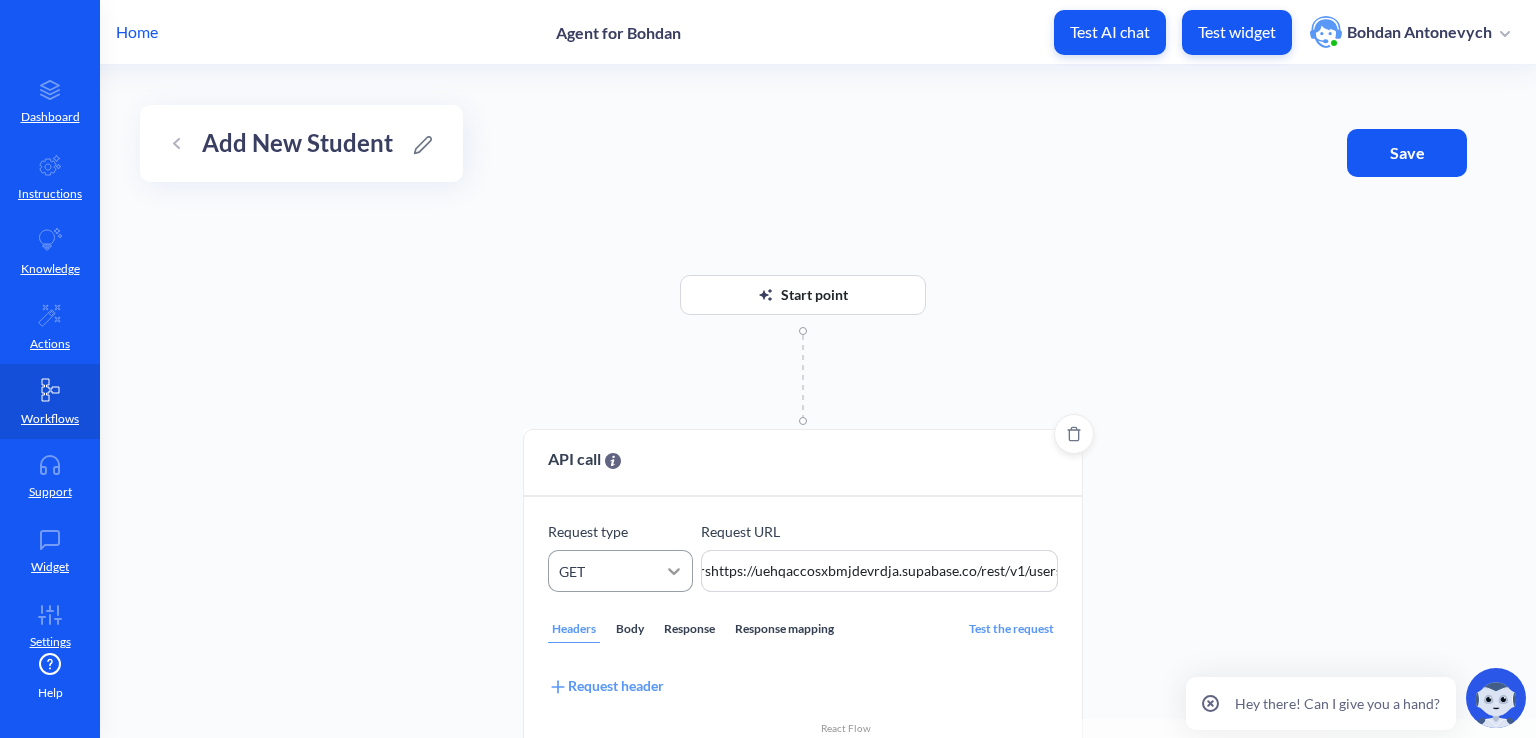 type on "https://uehqaccosxbmjdevrdja.supabase.co/rest/v1/usershttps://uehqaccosxbmjdevrdja.supabase.co/rest/v1/users" 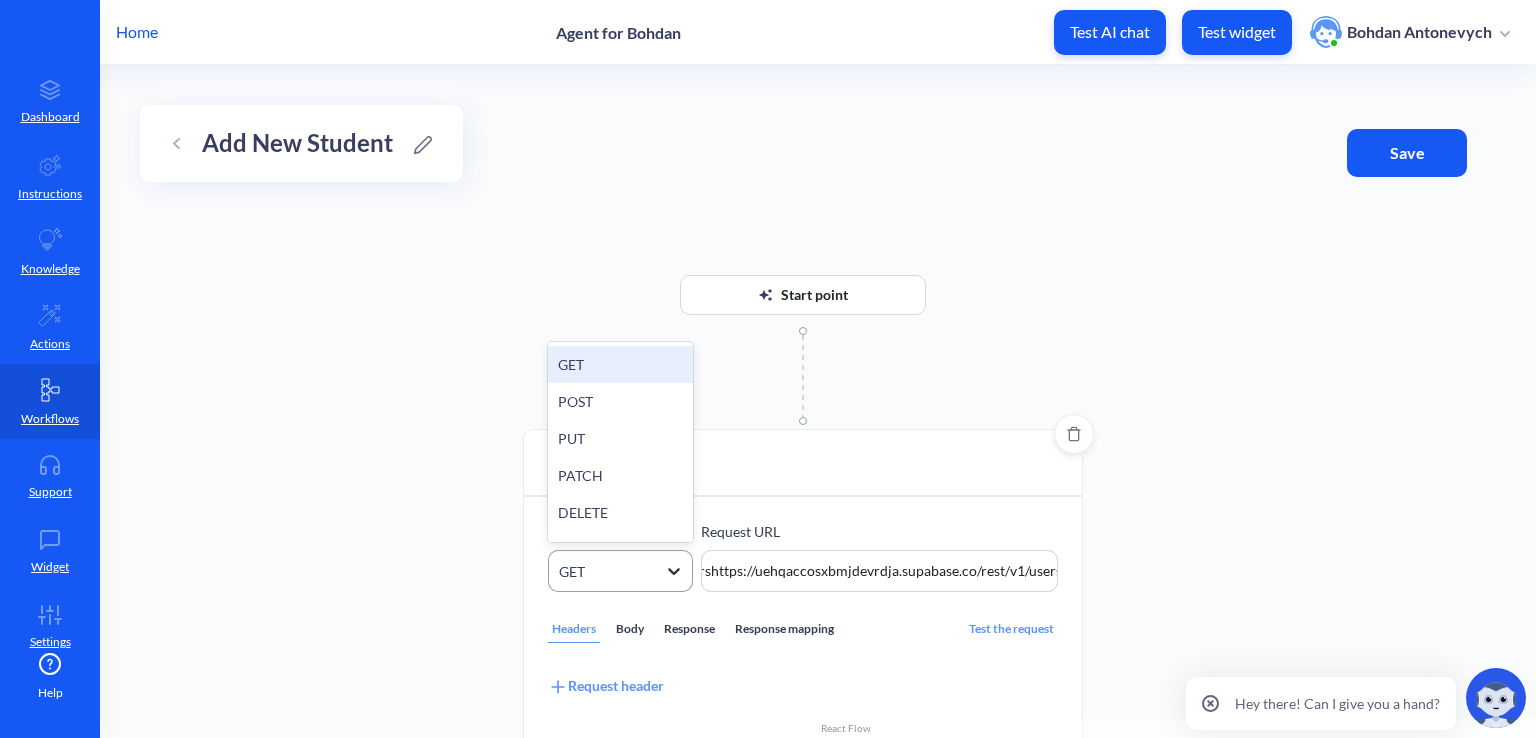 click 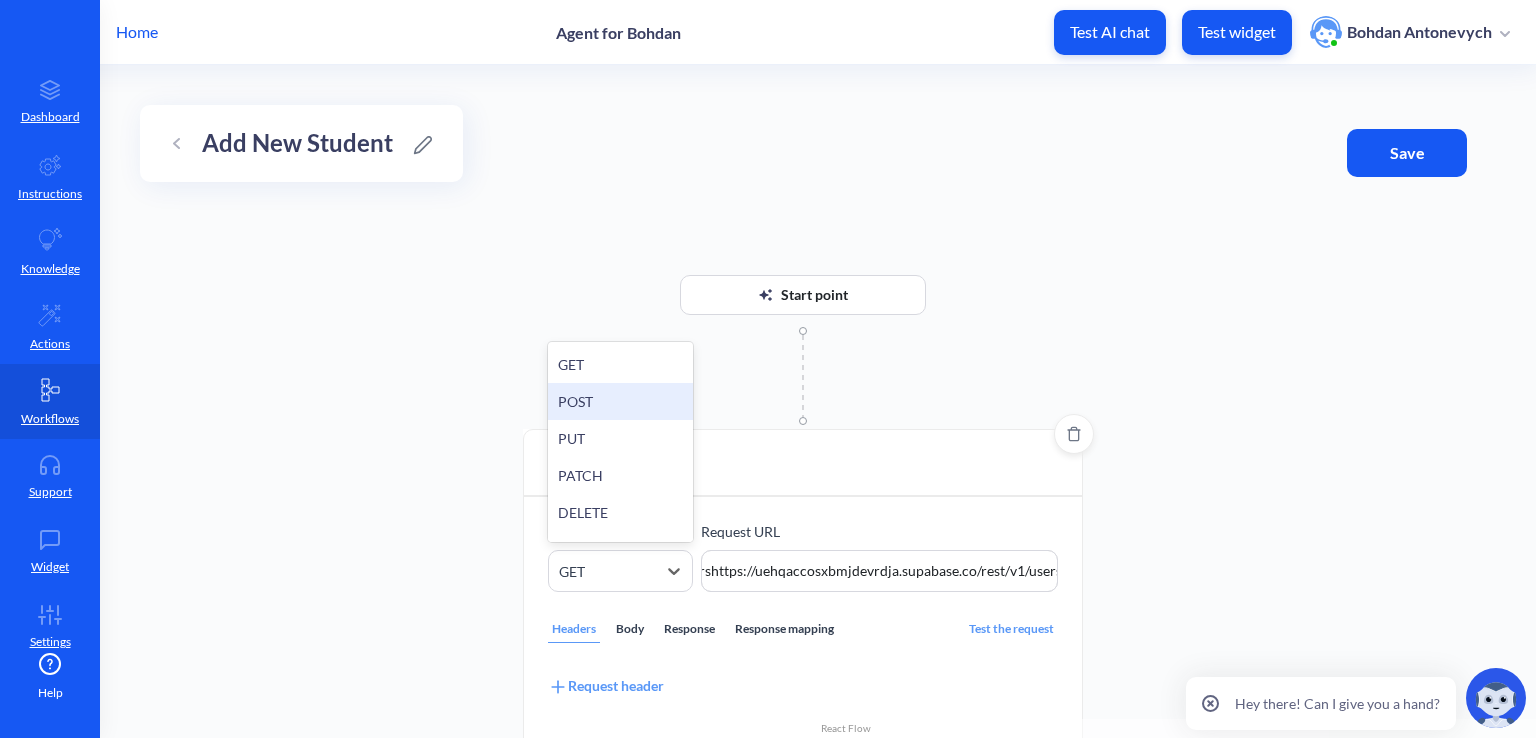 click on "POST" at bounding box center (620, 401) 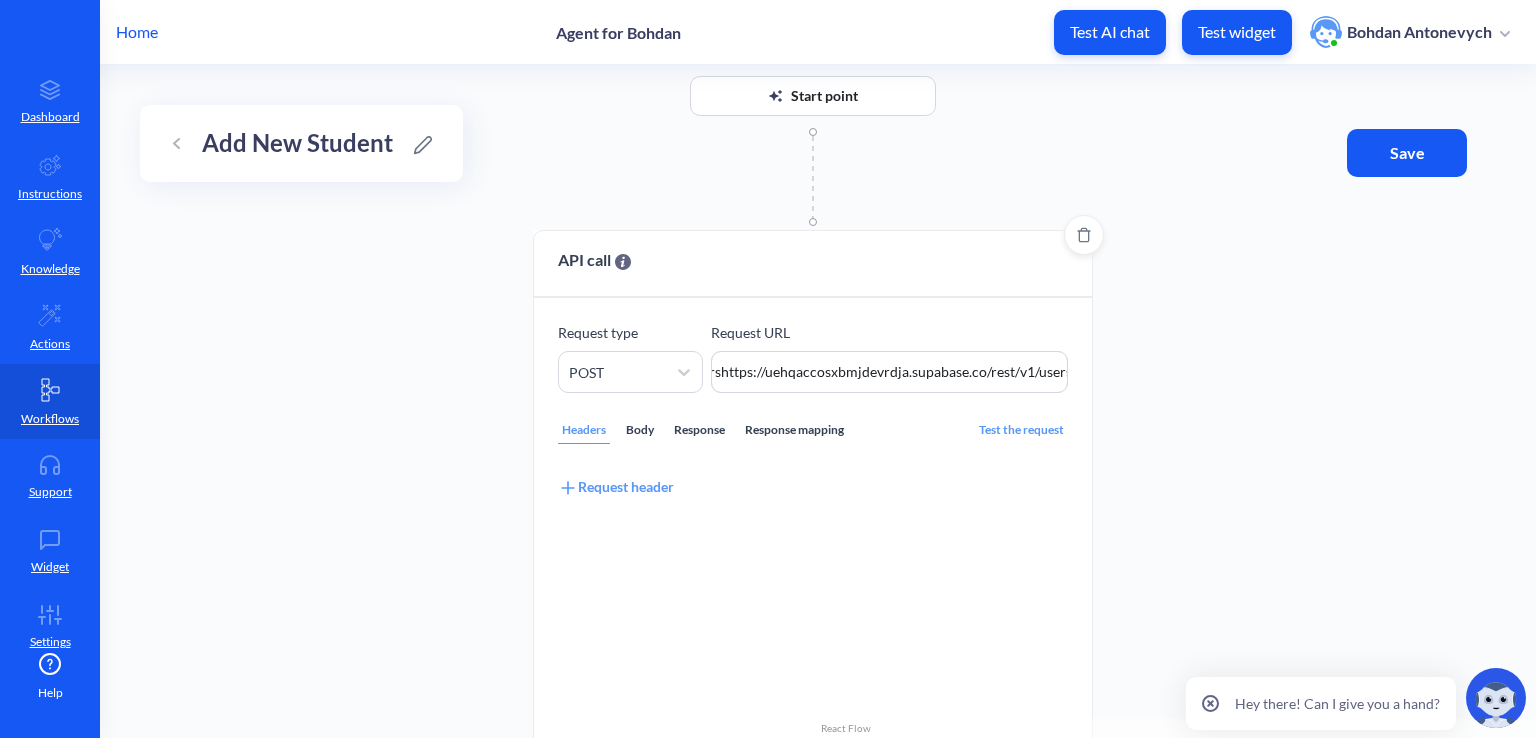 drag, startPoint x: 949, startPoint y: 379, endPoint x: 959, endPoint y: 180, distance: 199.2511 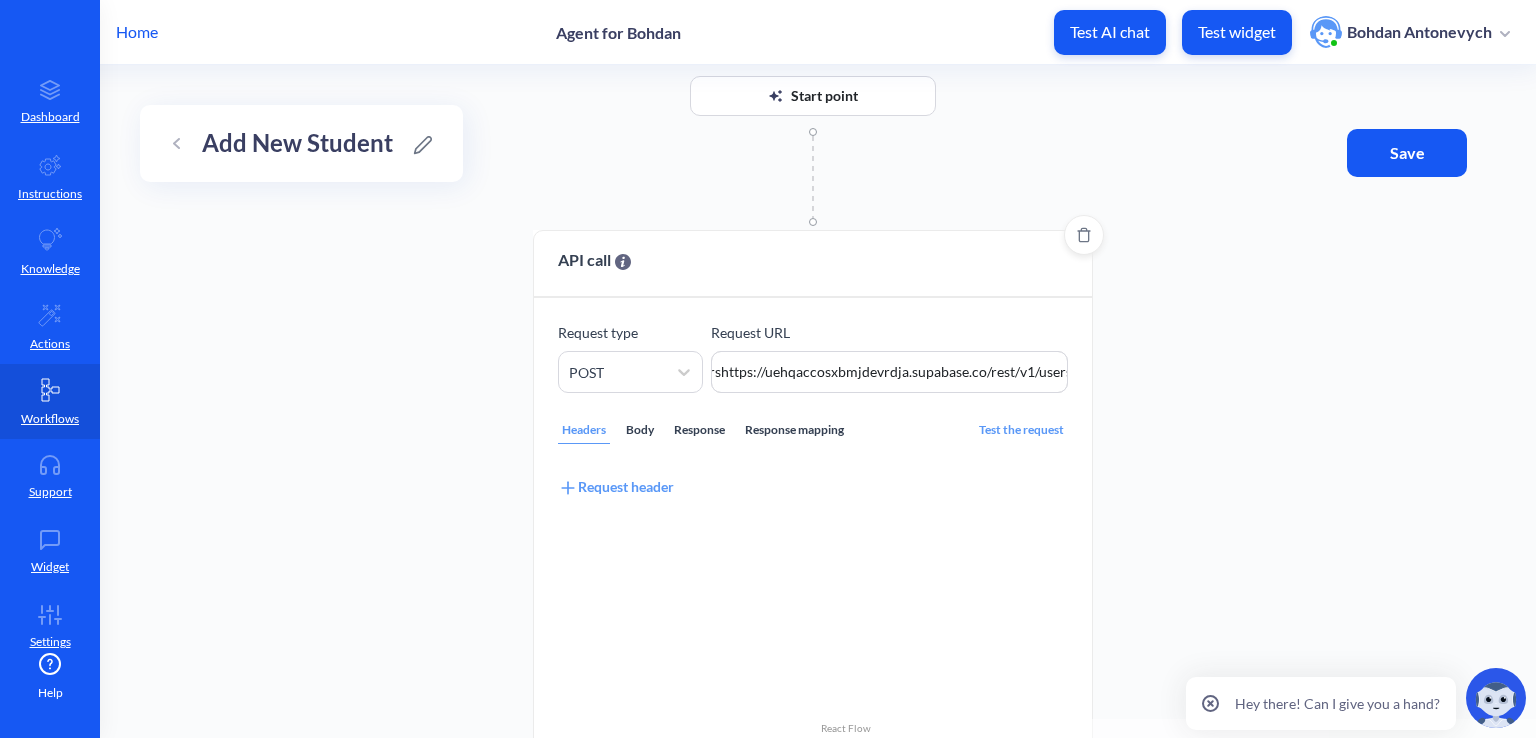 click on "Request header" at bounding box center [616, 487] 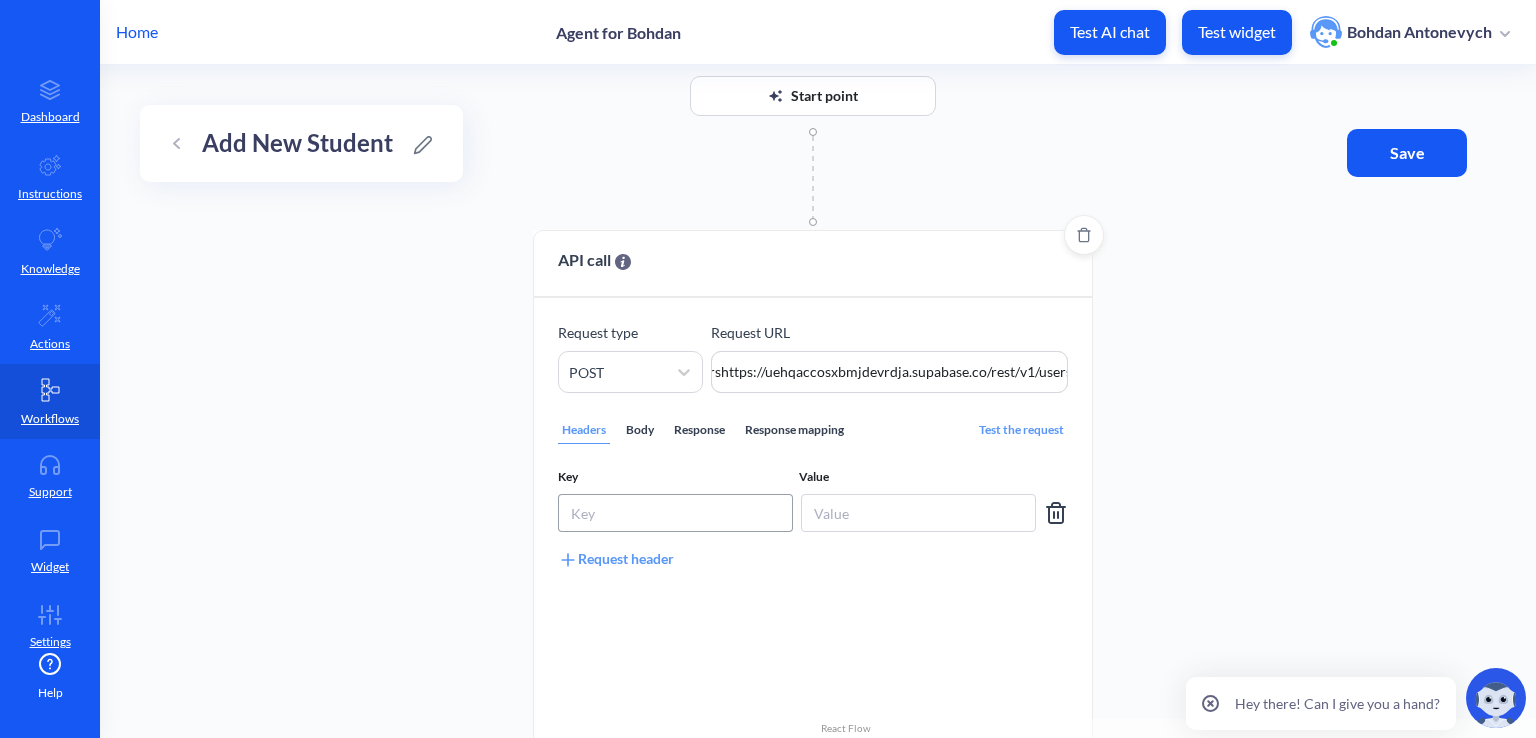 click at bounding box center (675, 513) 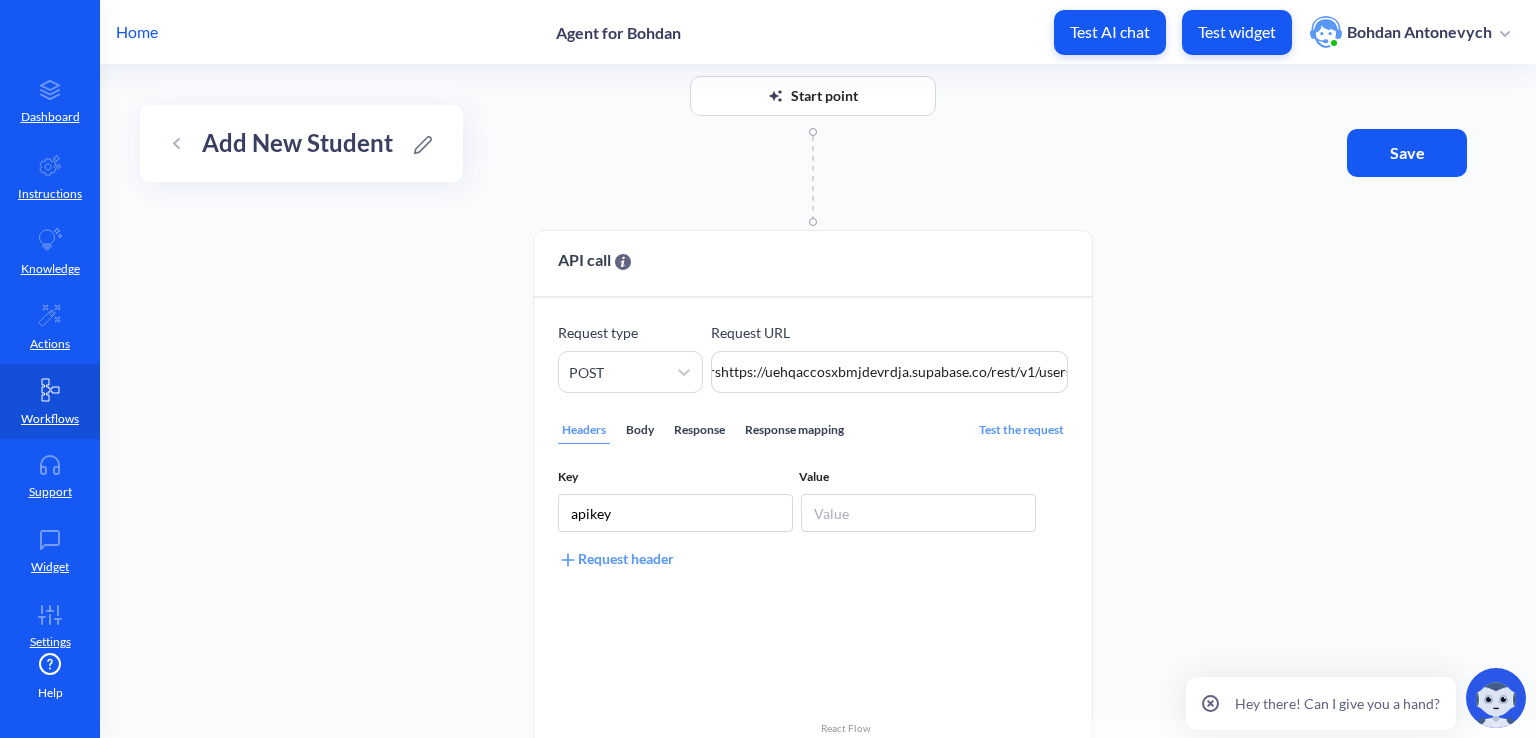 type on "apikey" 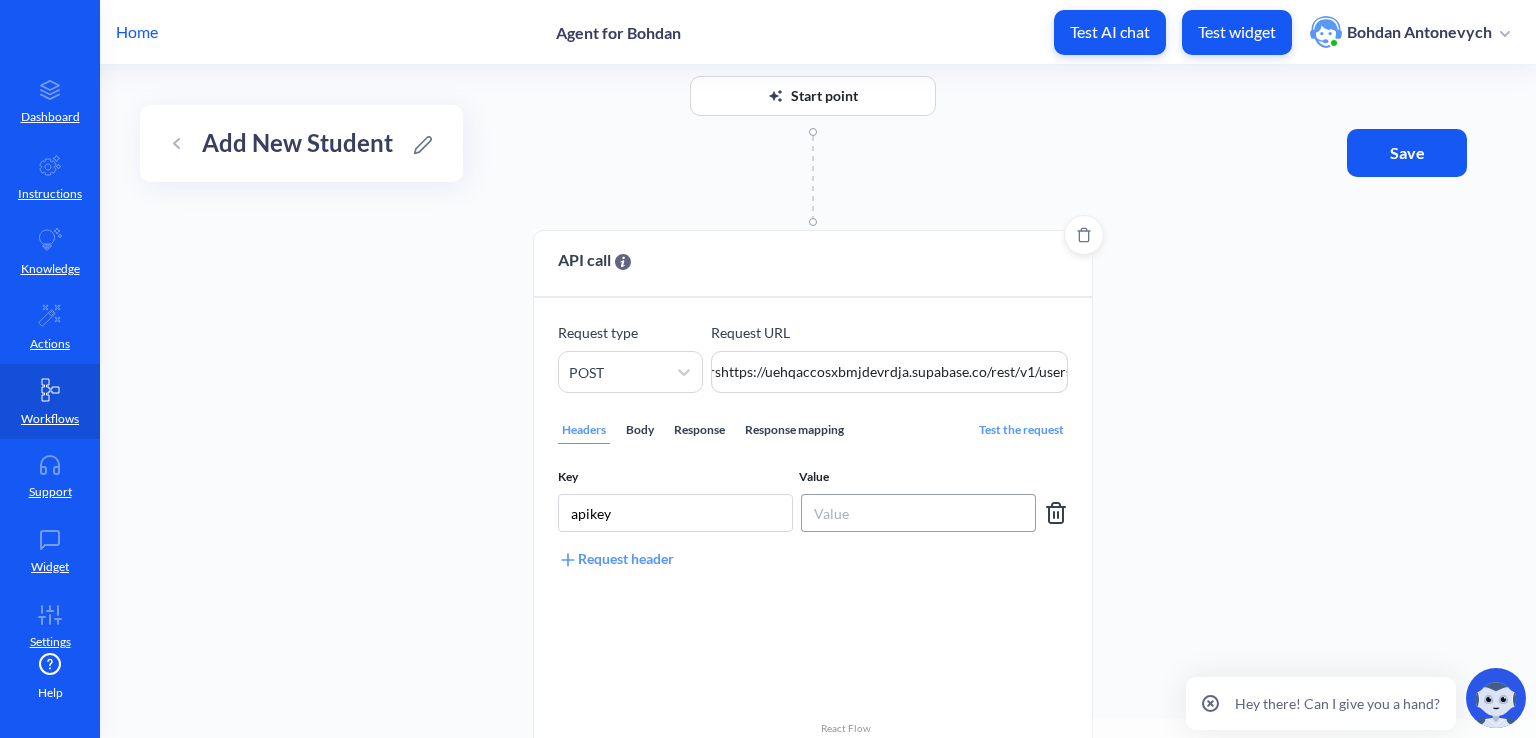 click at bounding box center (918, 513) 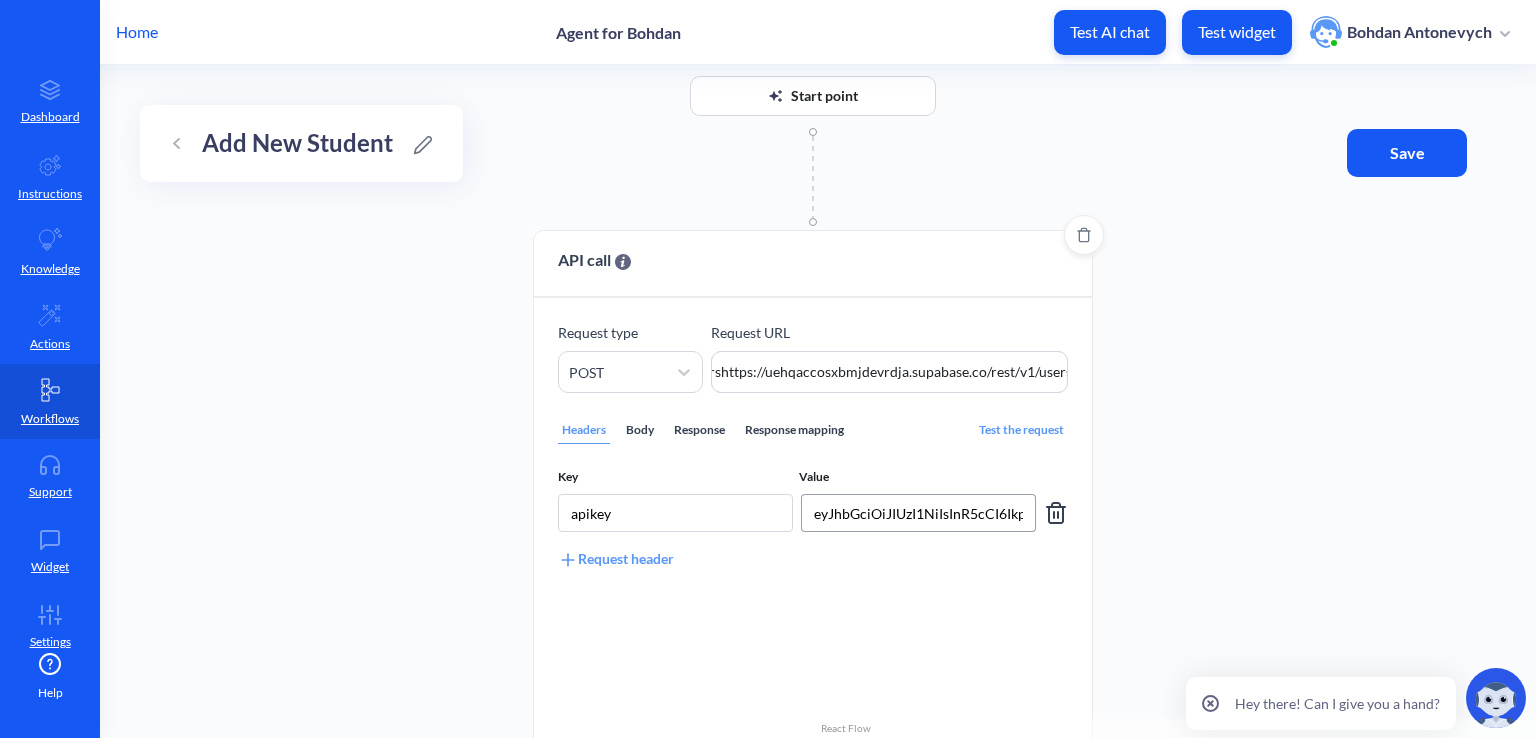 scroll, scrollTop: 0, scrollLeft: 1384, axis: horizontal 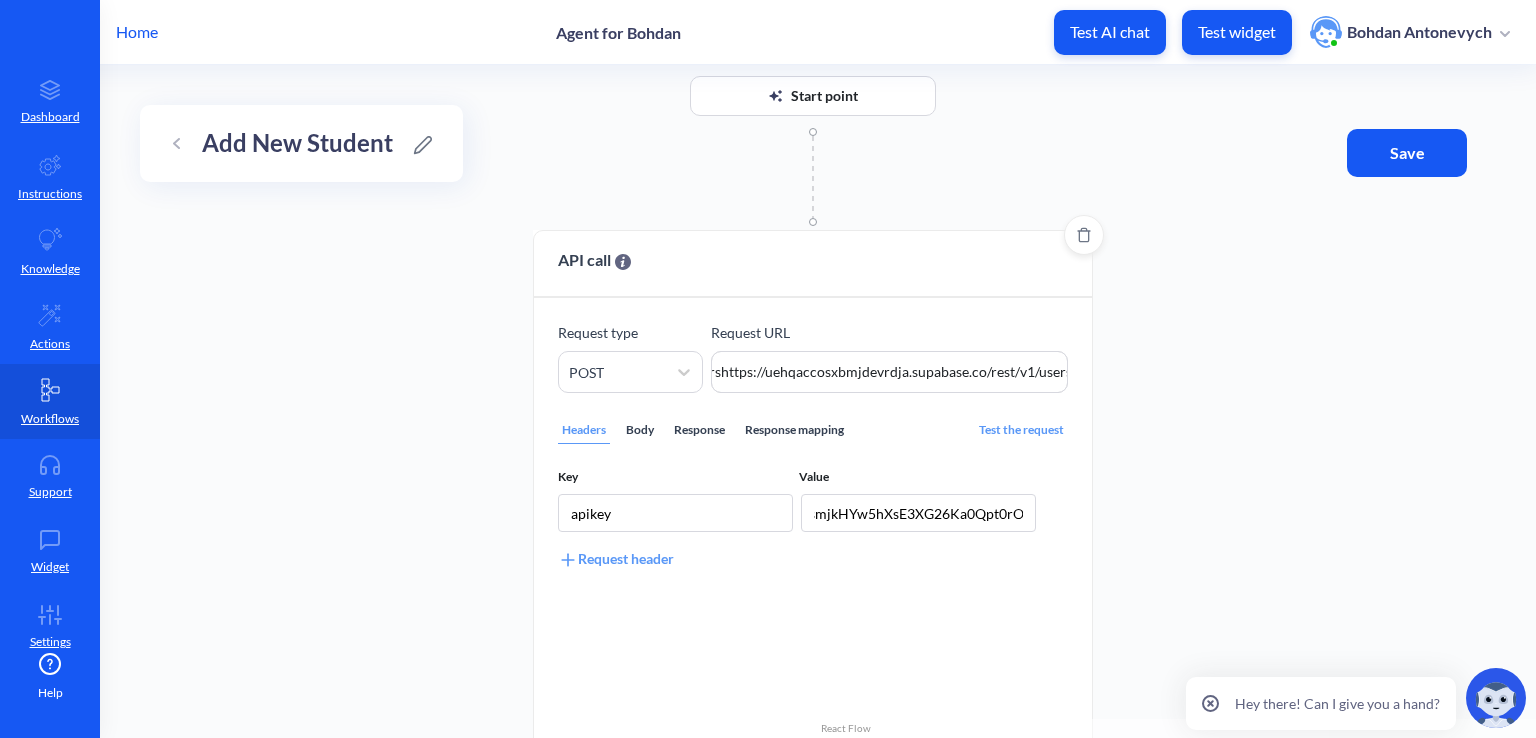 type on "eyJhbGciOiJIUzI1NiIsInR5cCI6IkpXVCJ9.eyJpc3MiOiJzdXBhYmFzZSIsInJlZiI6InVlaHFhY2Nvc3hibWpkZXZyZGphIiwicm9sZSI6ImFub24iLCJpYXQiOjE3NTI1OTM3NjYsImV4cCI6MjA2ODE2OTc2Nn0.YyomyOobZ9zmKvKsmjkHYw5hXsE3XG26Ka0Qpt0rOIA" 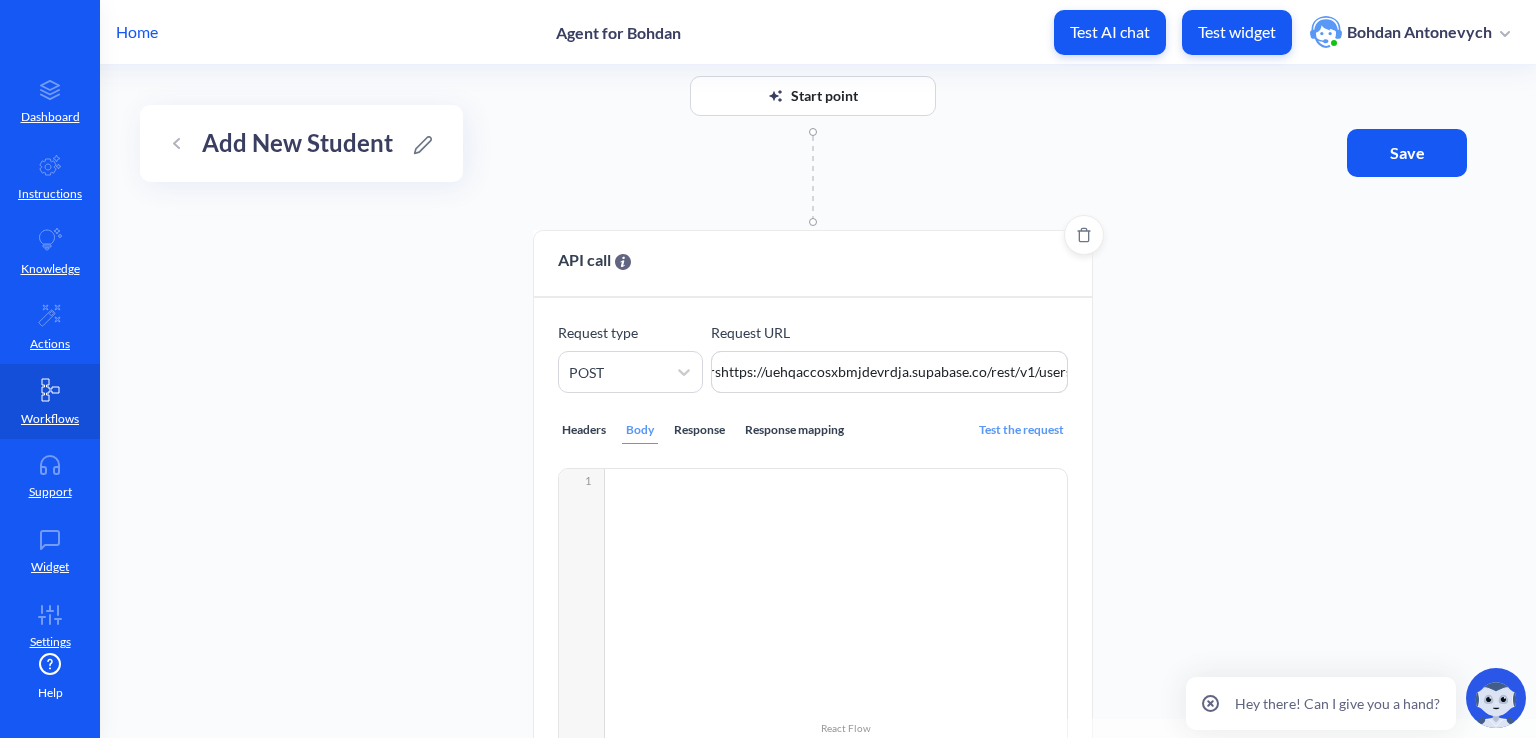 click on "xxxxxxxxxx 1   1 ​" at bounding box center [838, 643] 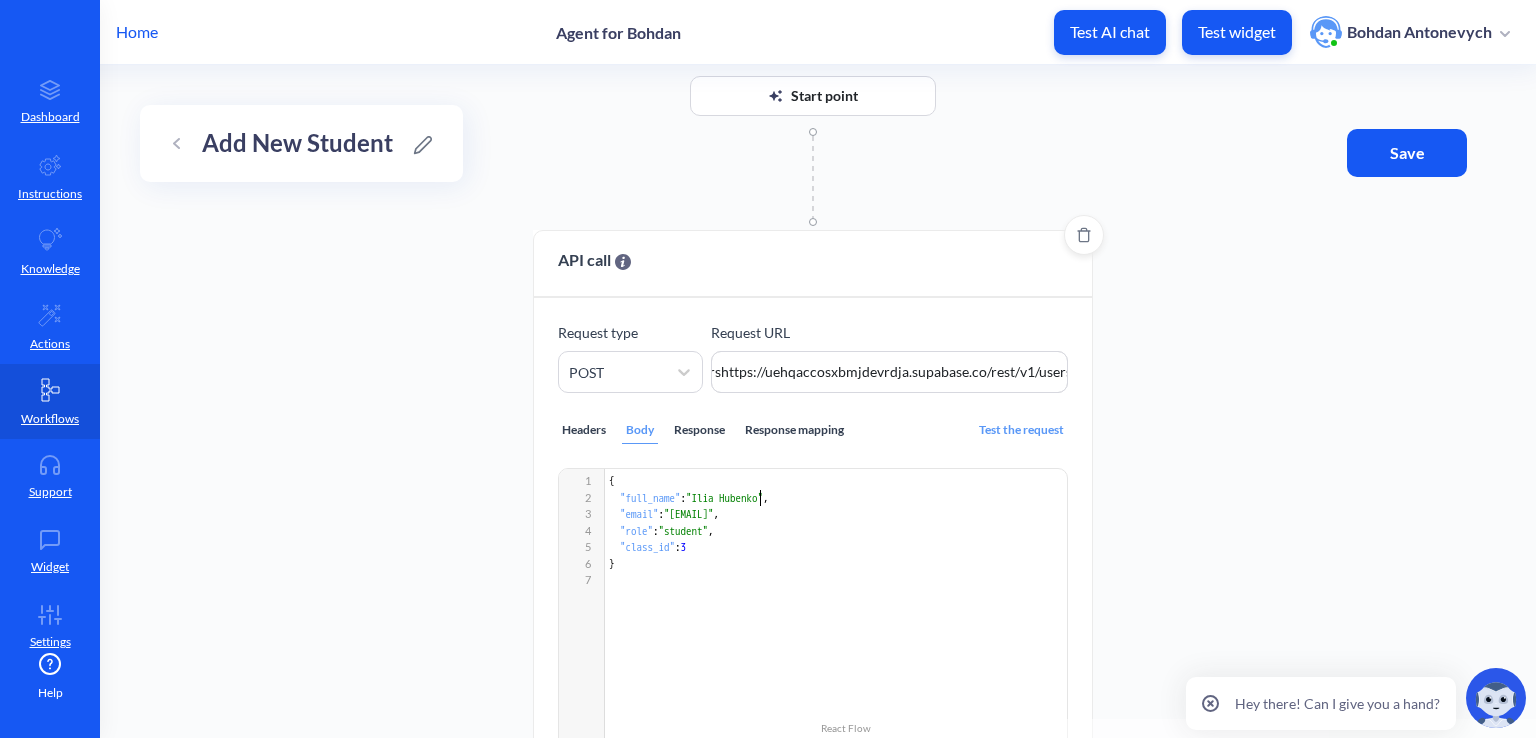 click on ""full_name" :  "Ilia Hubenko" ," at bounding box center [839, 498] 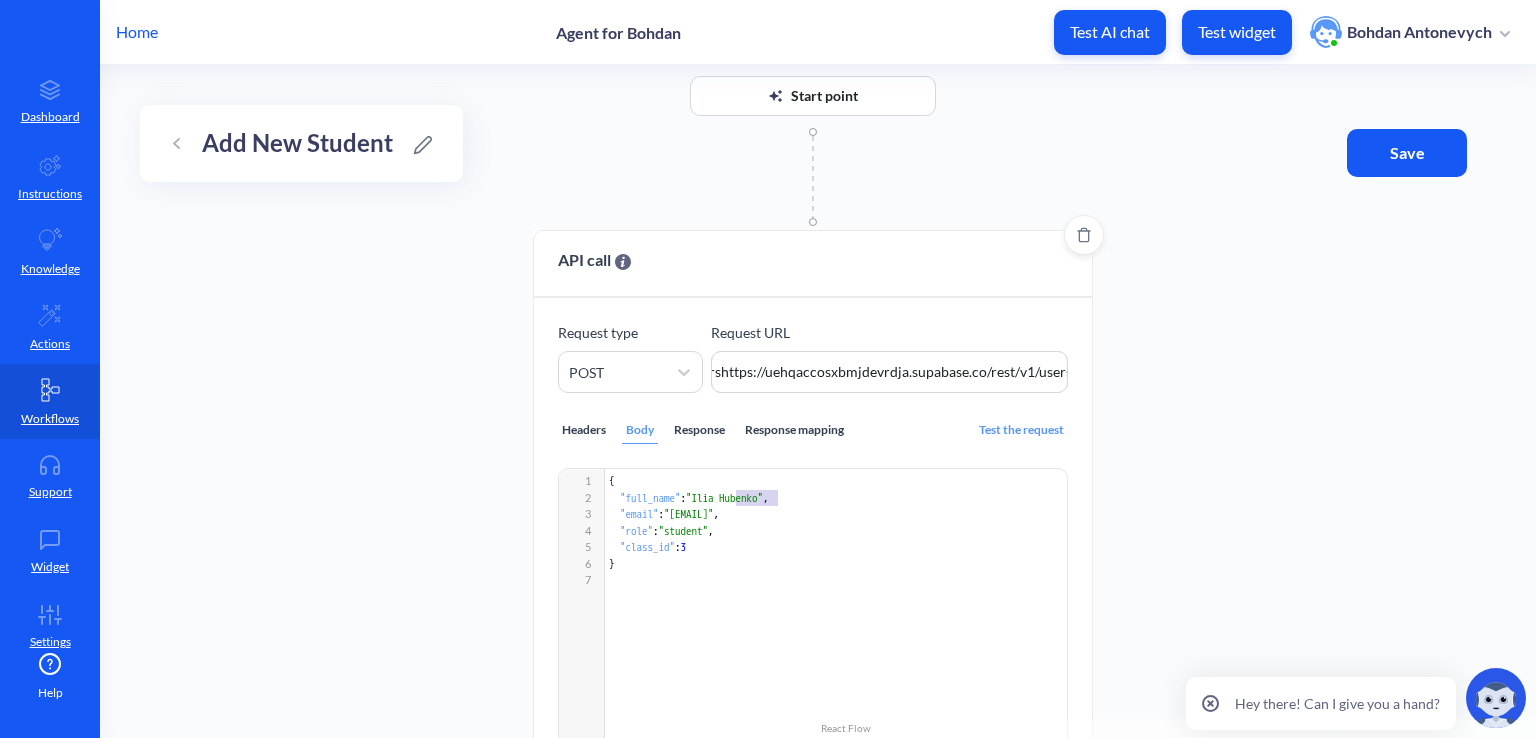 click on ""full_name" :  "Ilia Hubenko" ," at bounding box center (839, 498) 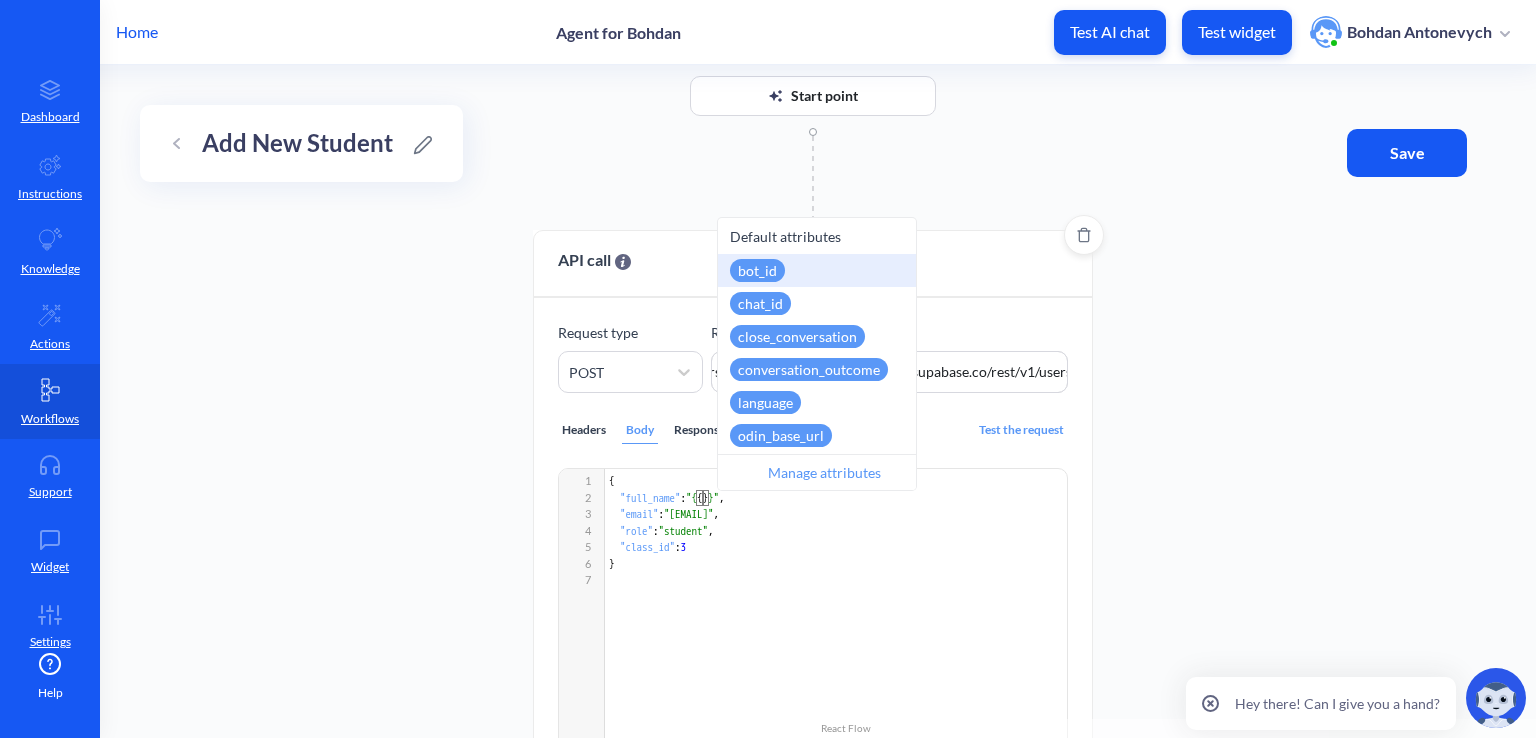type on "fu" 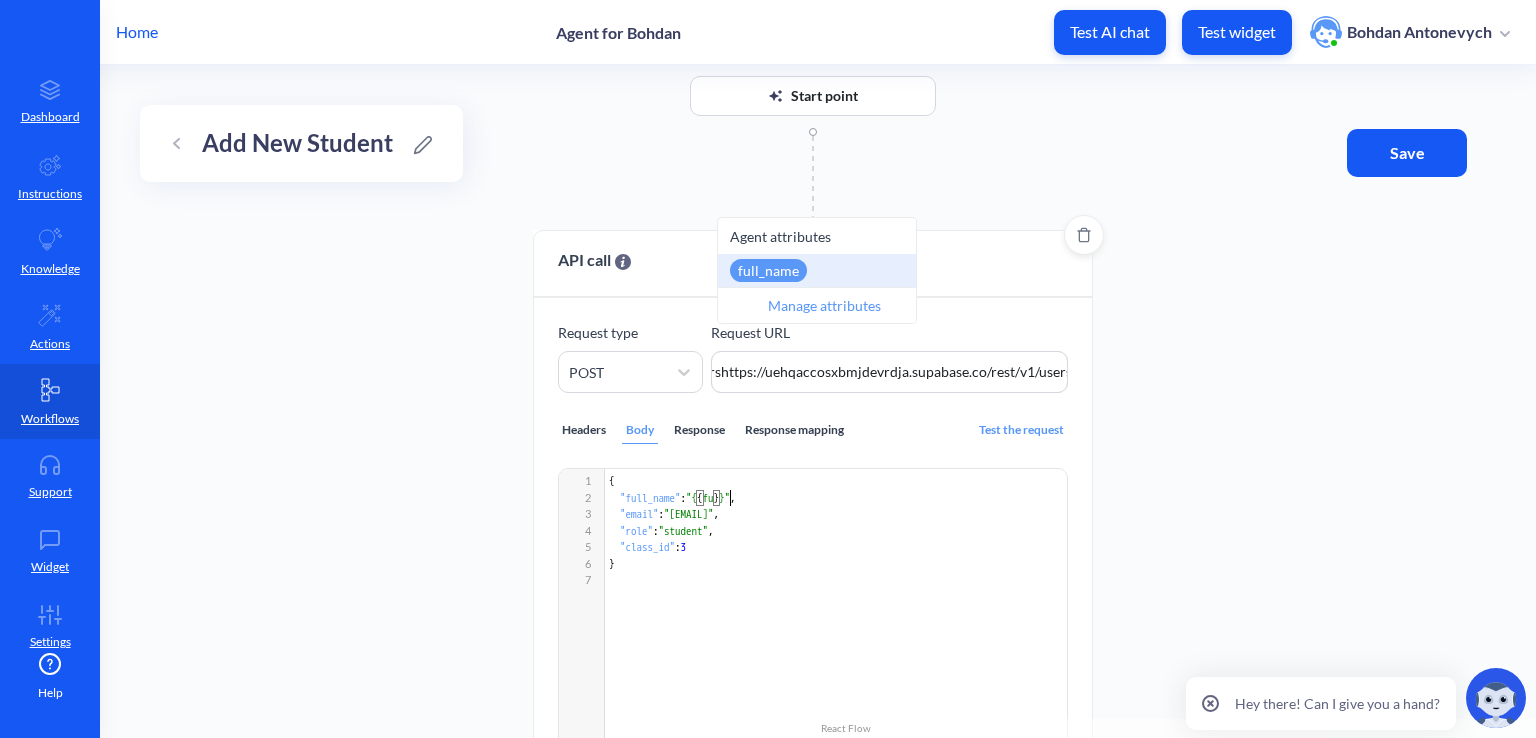 scroll, scrollTop: 7, scrollLeft: 12, axis: both 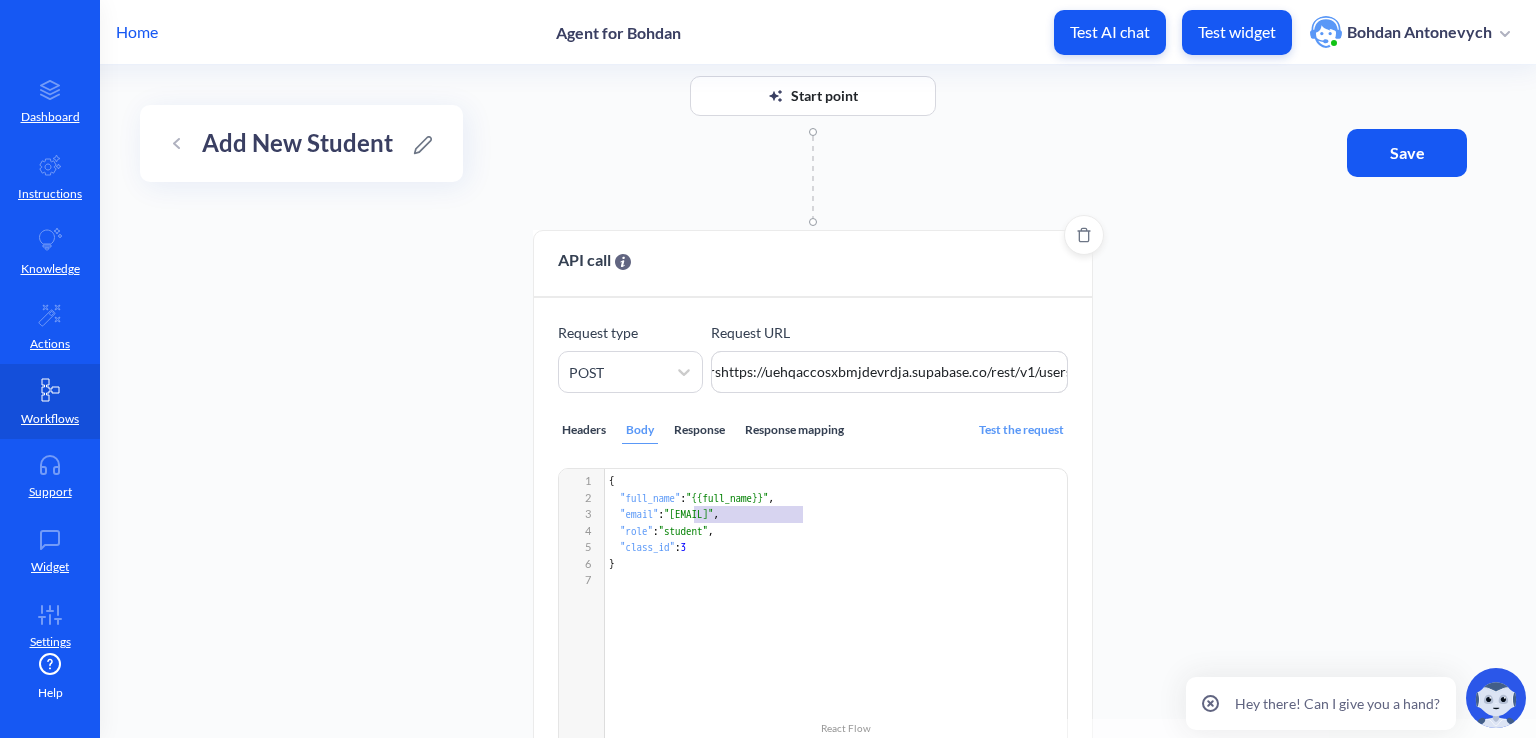 drag, startPoint x: 800, startPoint y: 513, endPoint x: 696, endPoint y: 512, distance: 104.00481 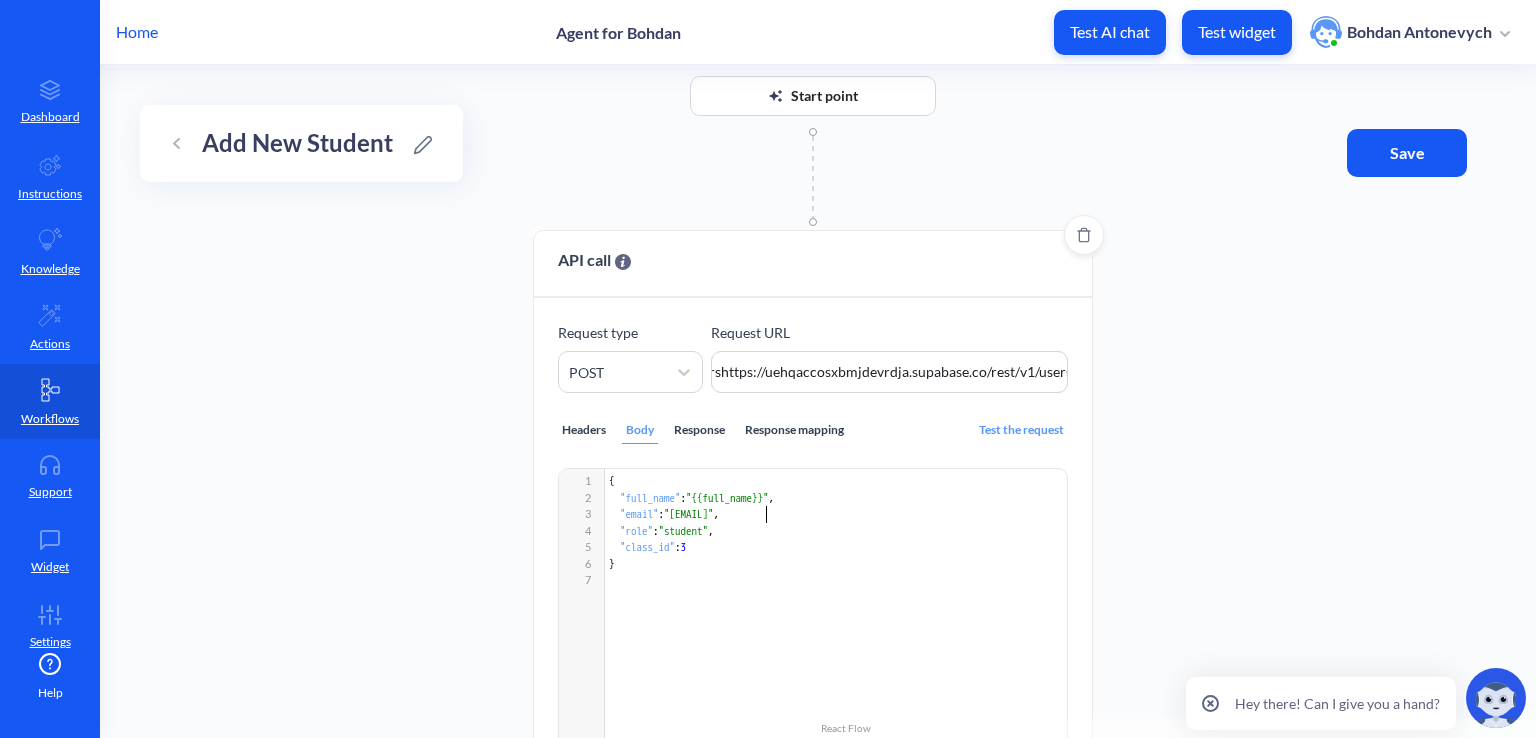 click on ""il.hubenko@gmail.com"" at bounding box center (689, 514) 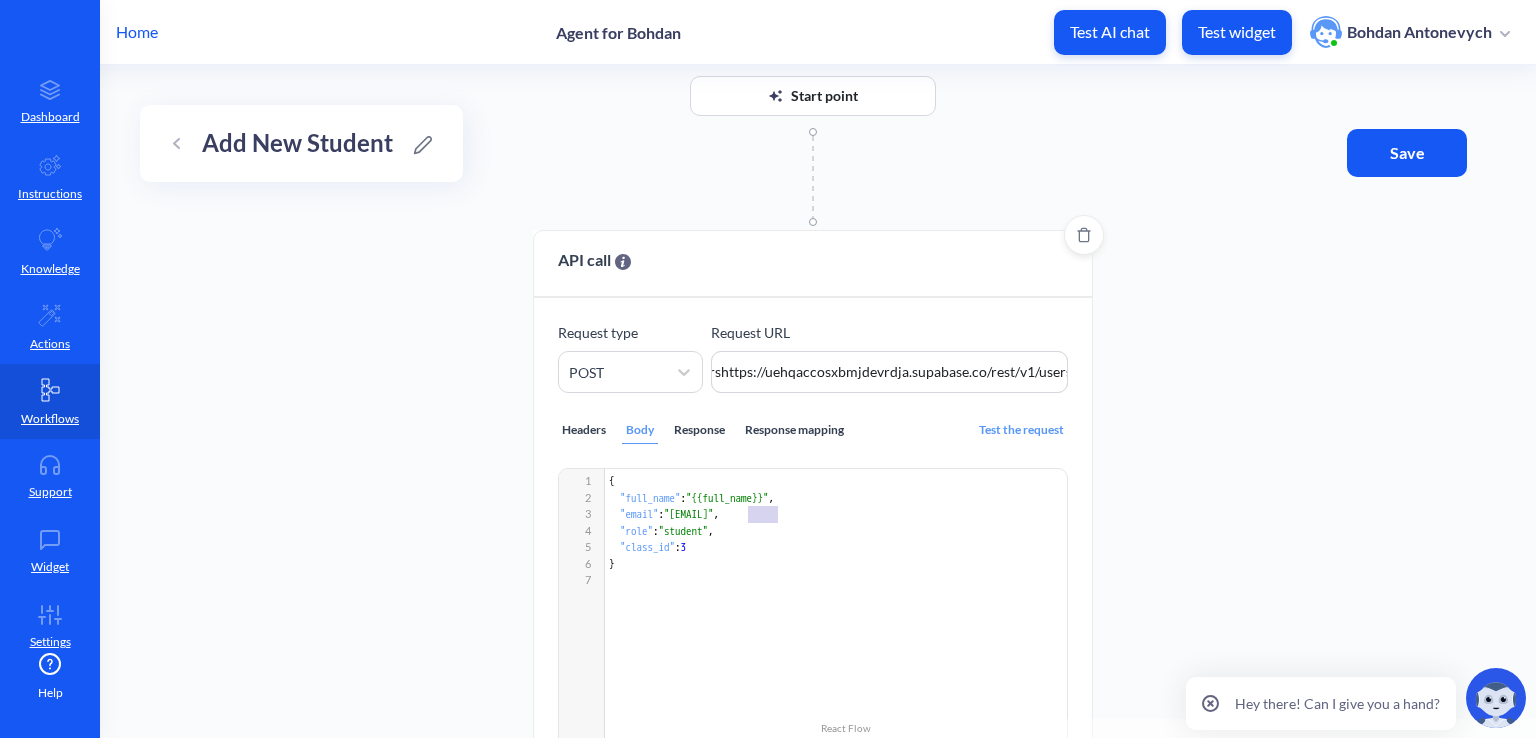 click on ""il.hubenko@gmail.com"" at bounding box center [689, 514] 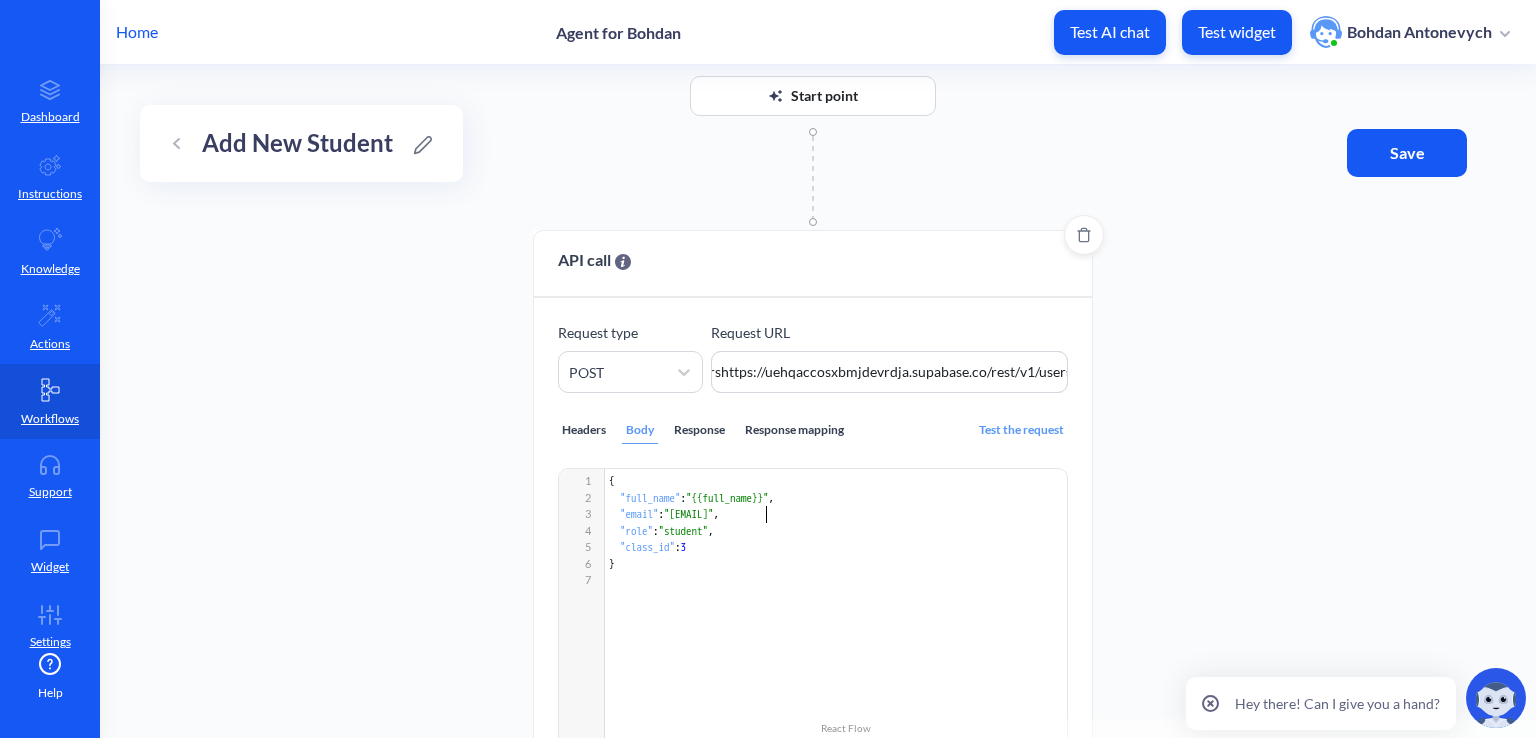 click on ""il.hubenko@gmail.com"" at bounding box center [689, 514] 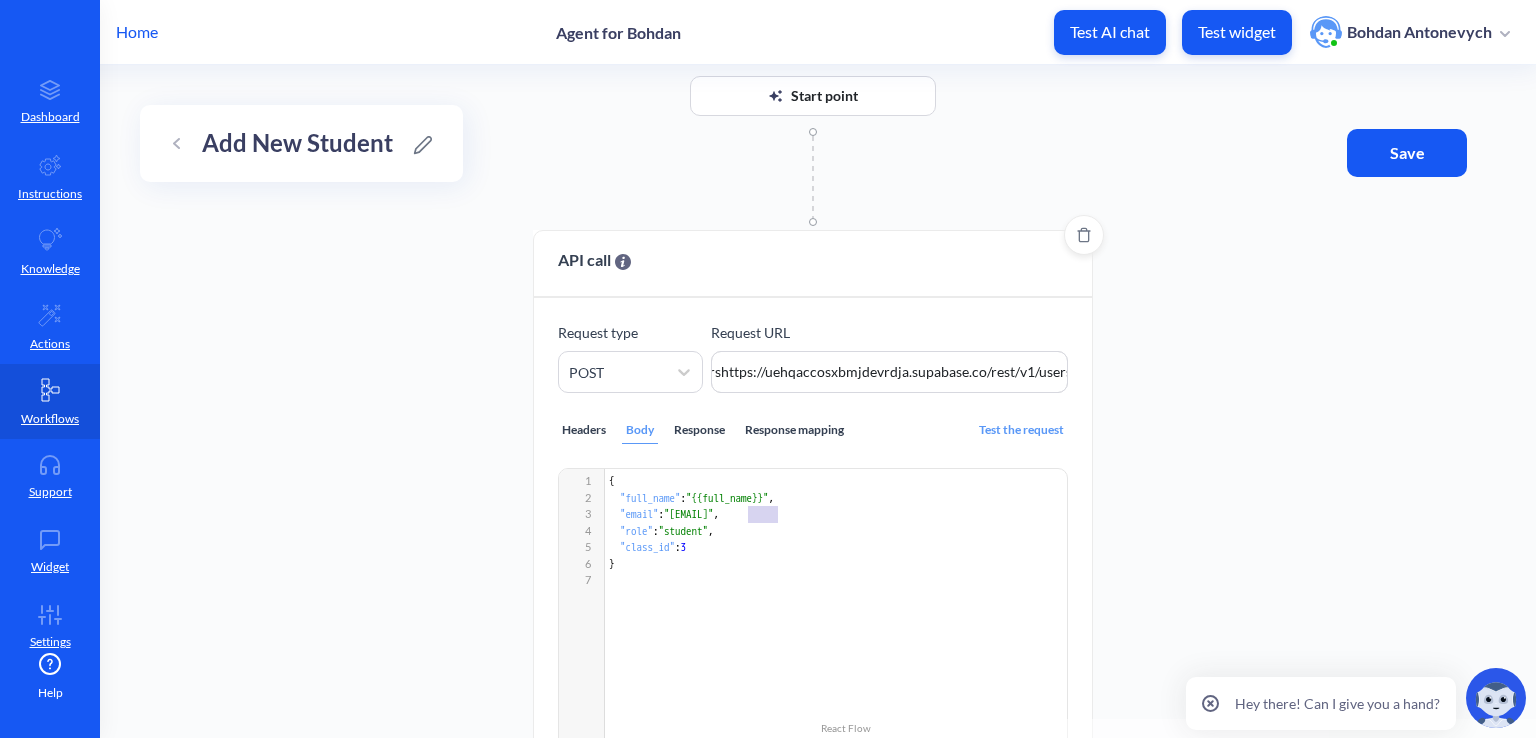 type on ""email": "il.hubenko@gmail.com"," 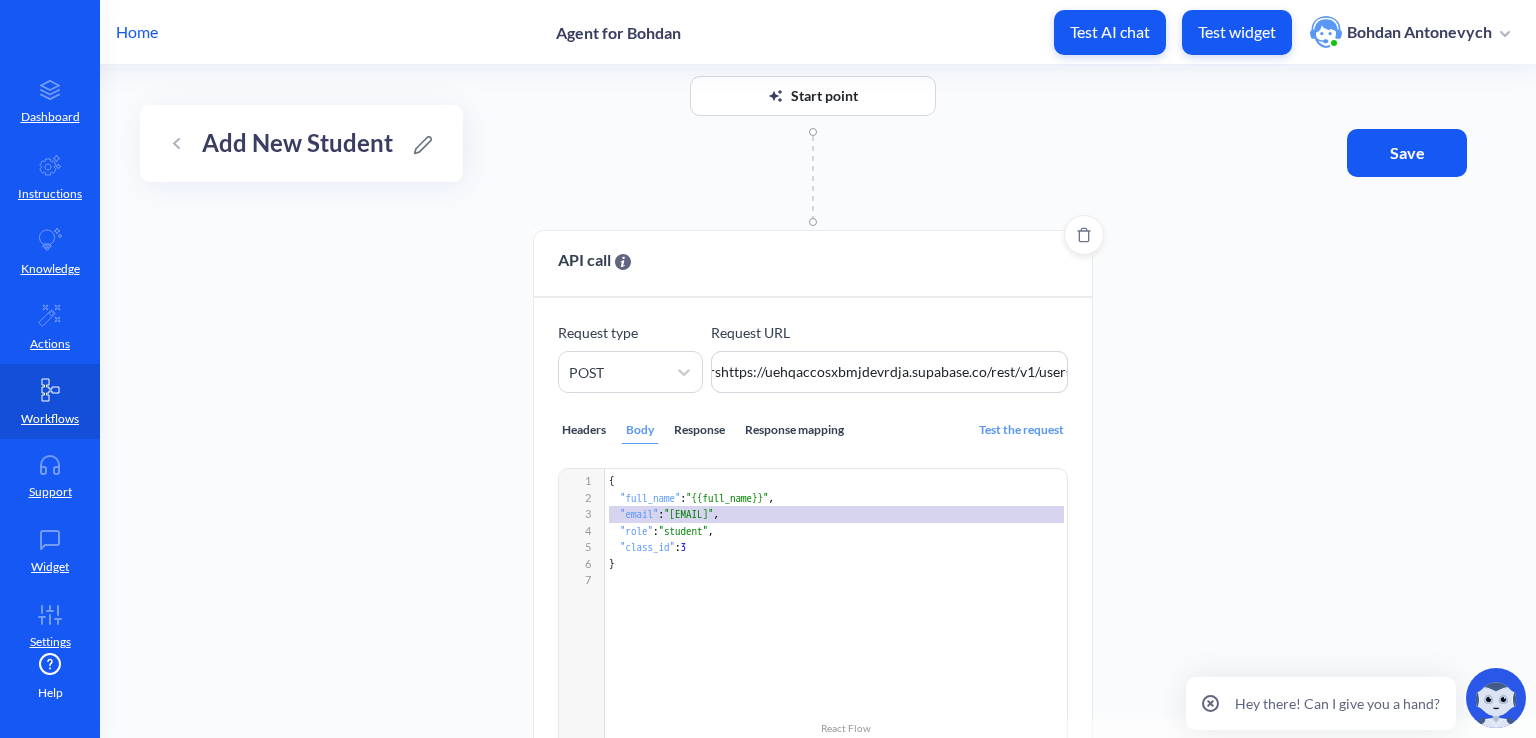 click on ""il.hubenko@gmail.com"" at bounding box center [689, 514] 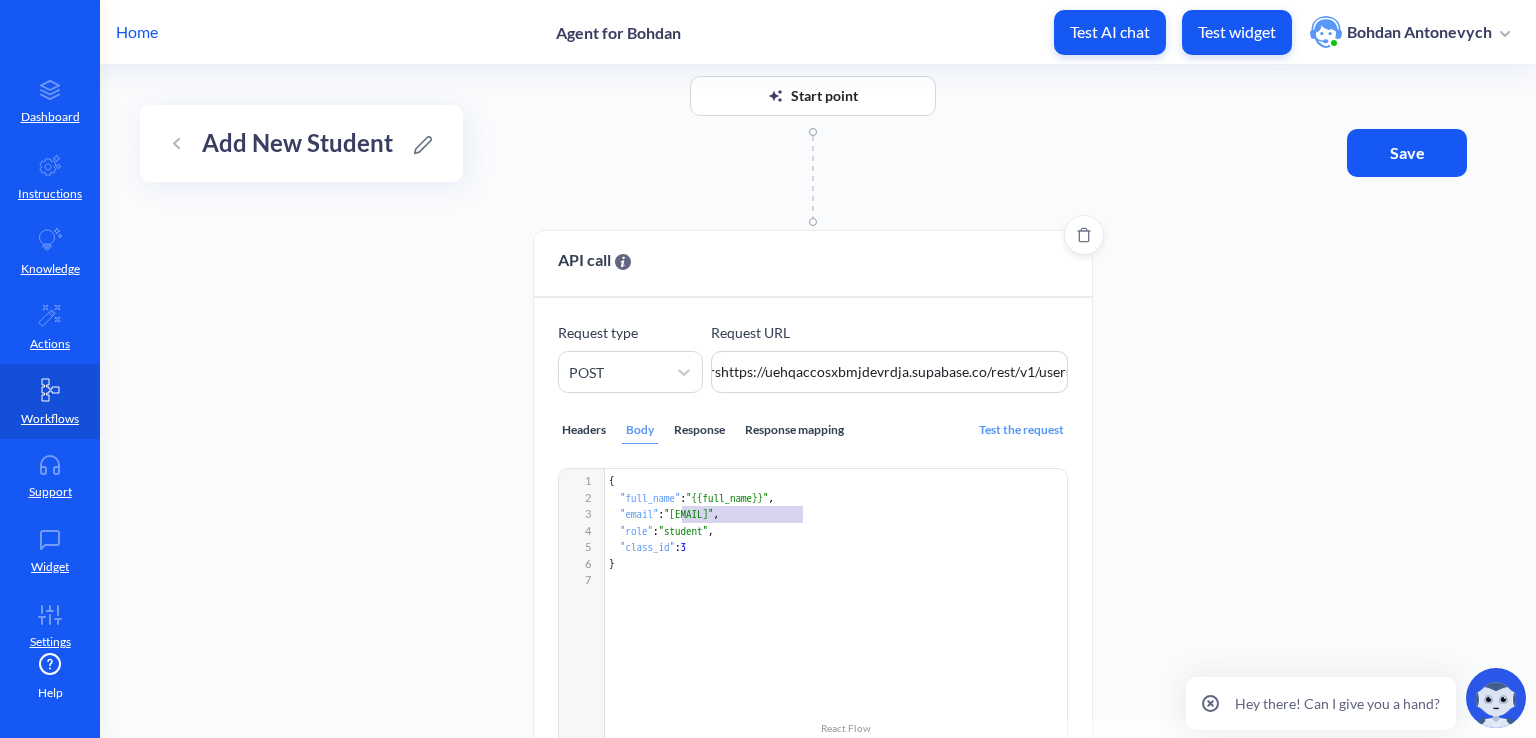 drag, startPoint x: 684, startPoint y: 513, endPoint x: 801, endPoint y: 512, distance: 117.00427 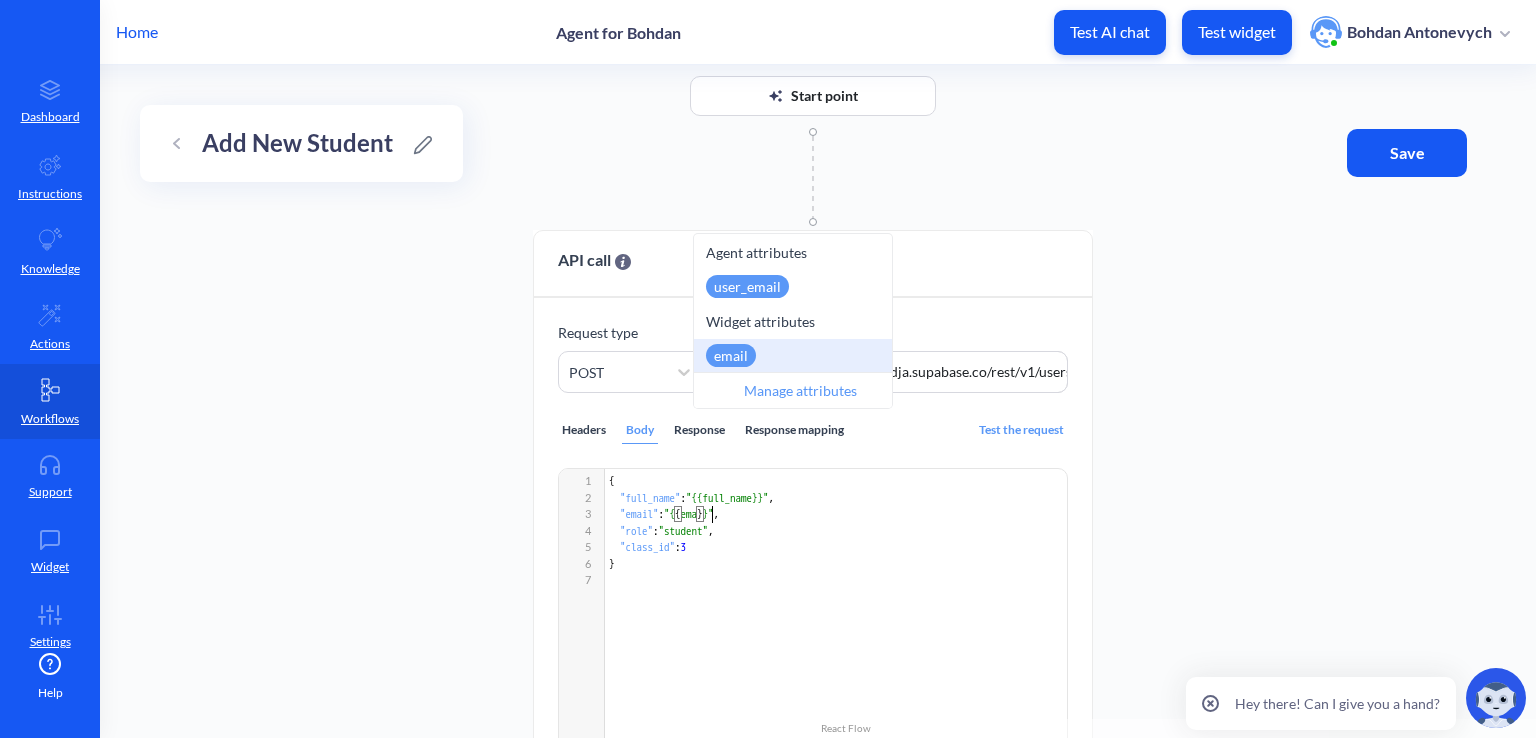 scroll, scrollTop: 7, scrollLeft: 27, axis: both 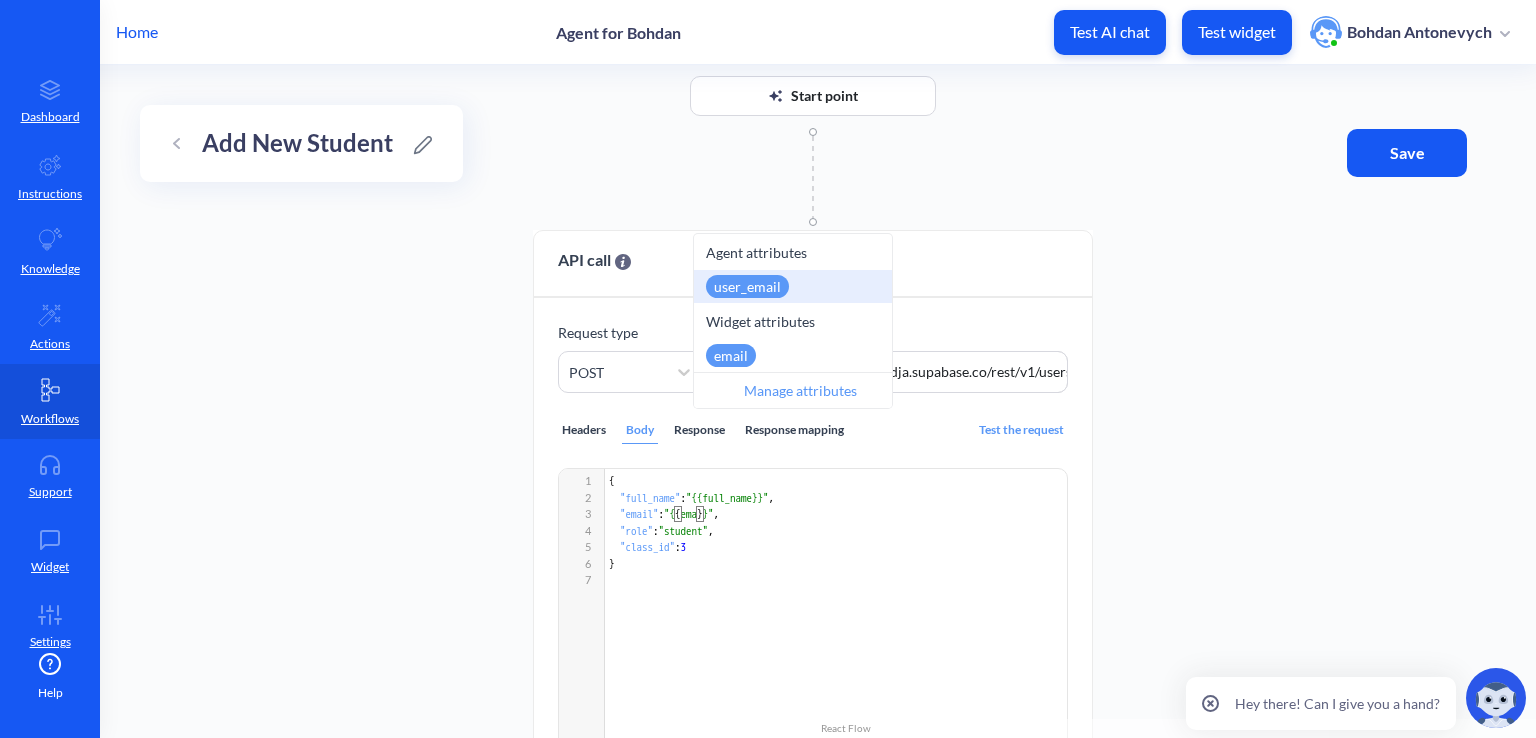 type on "ema" 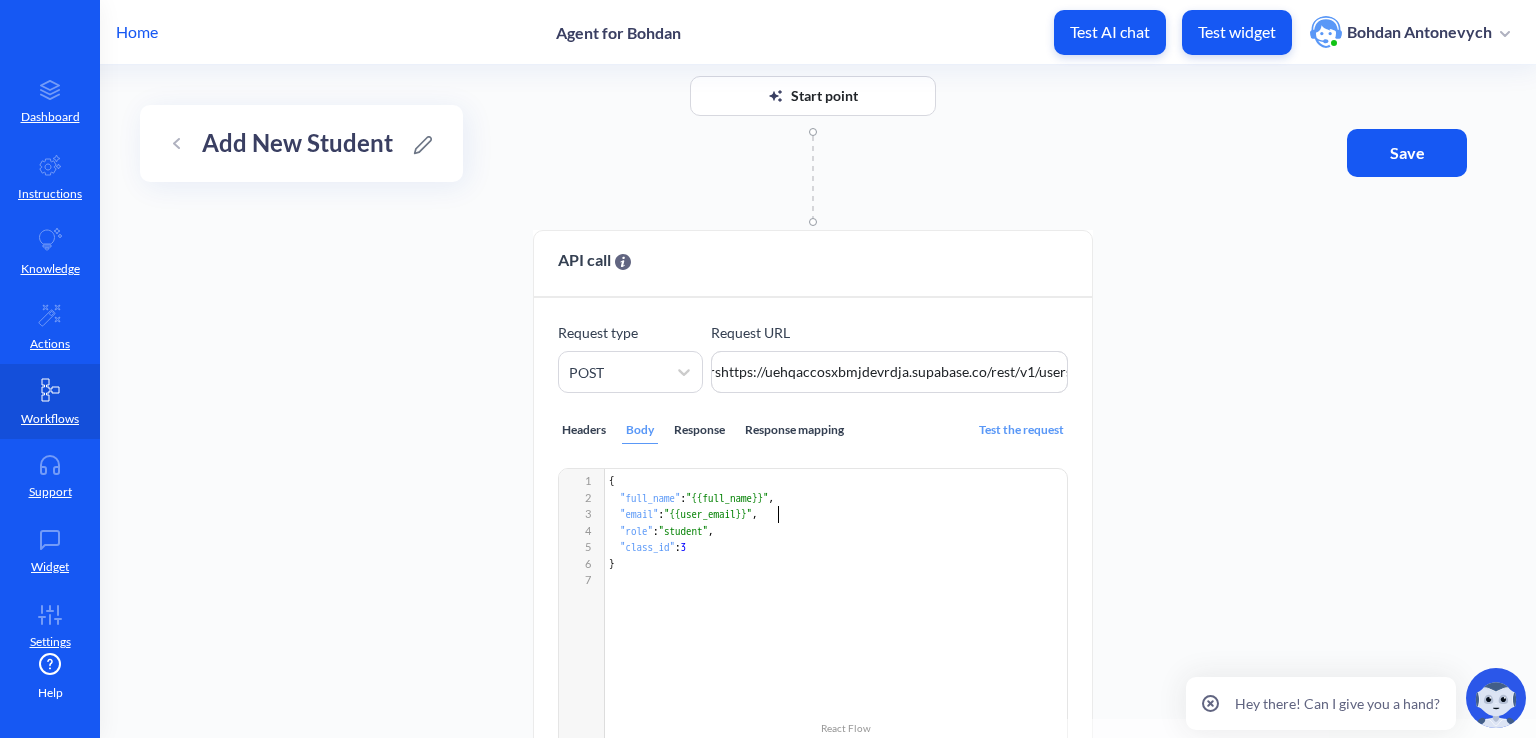 click on ""student"" at bounding box center [684, 531] 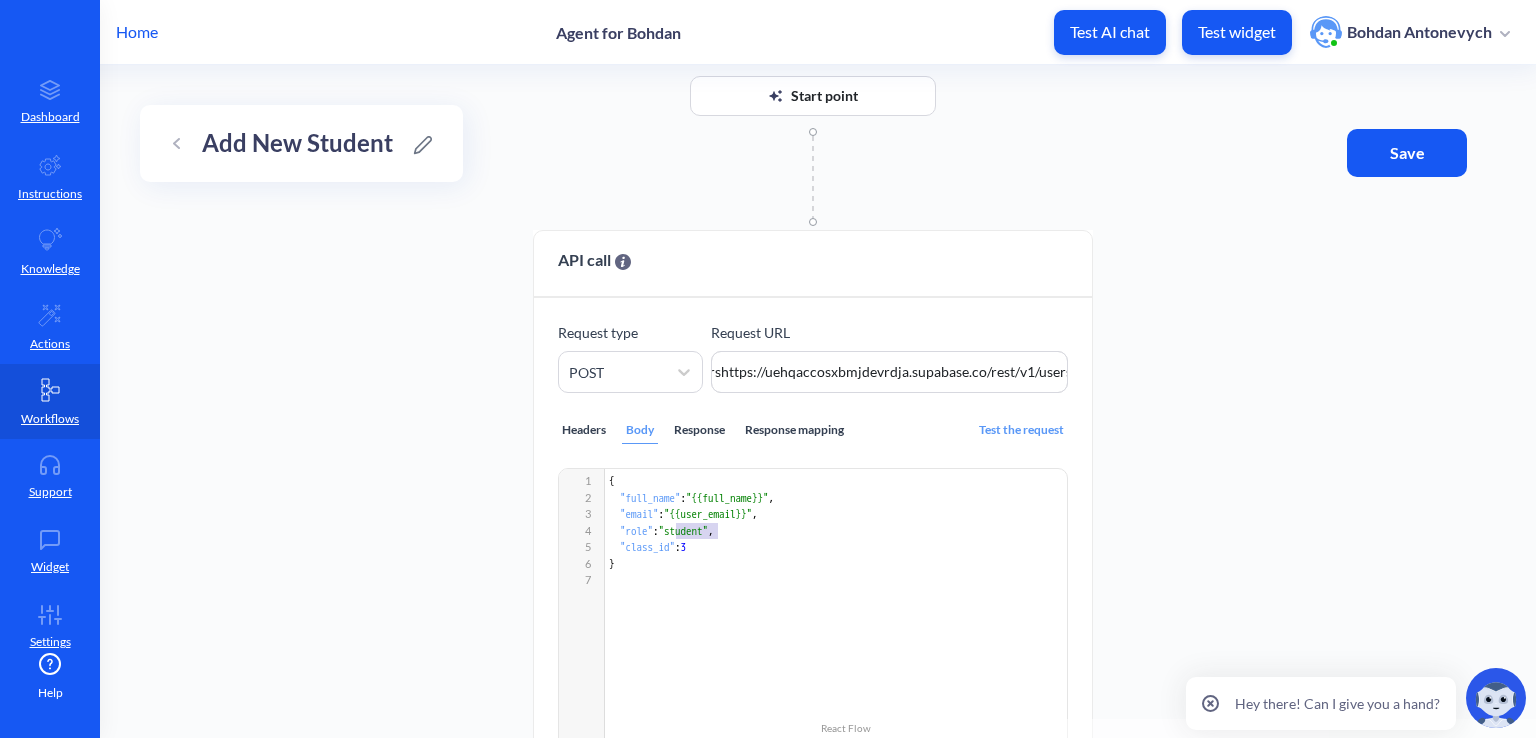 click on ""student"" at bounding box center [684, 531] 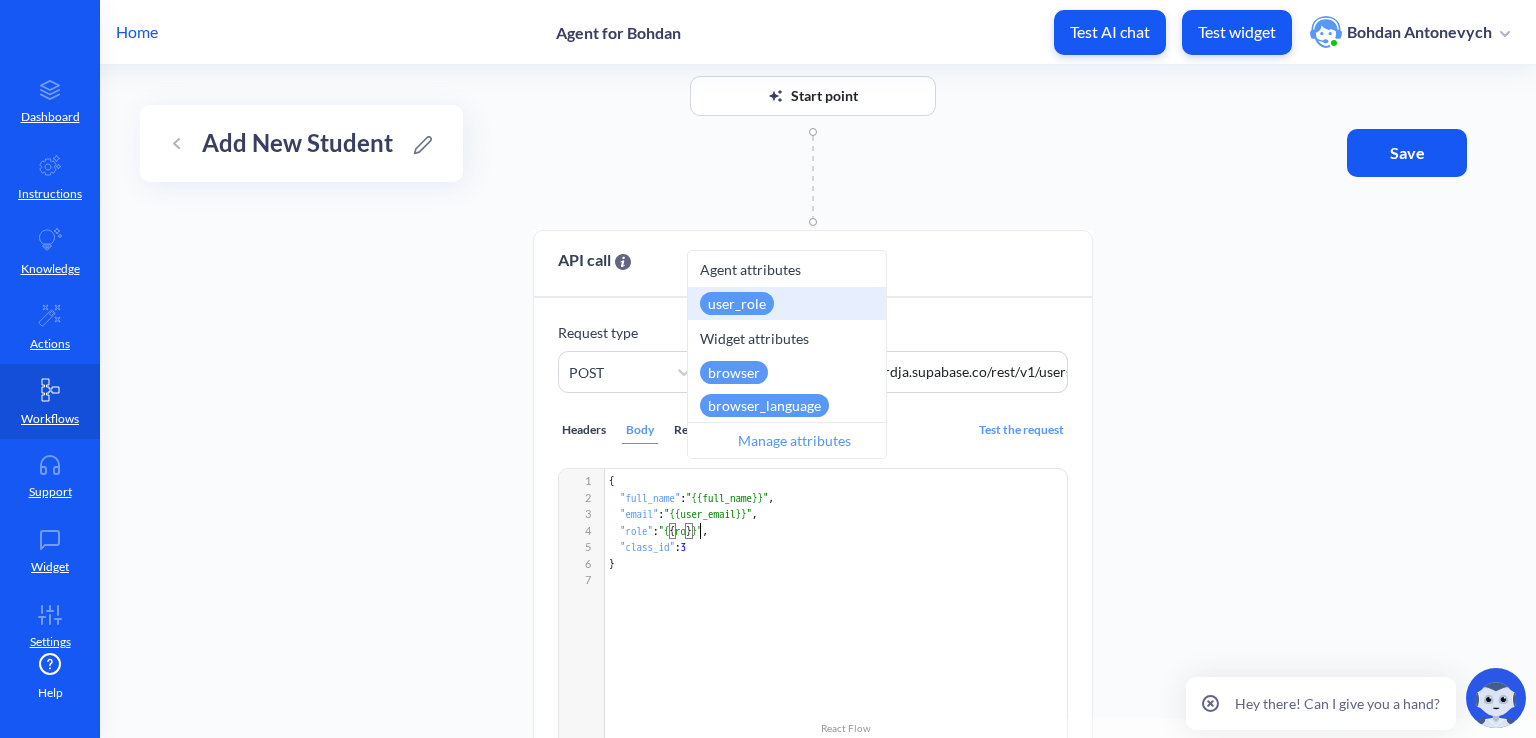type on "rol" 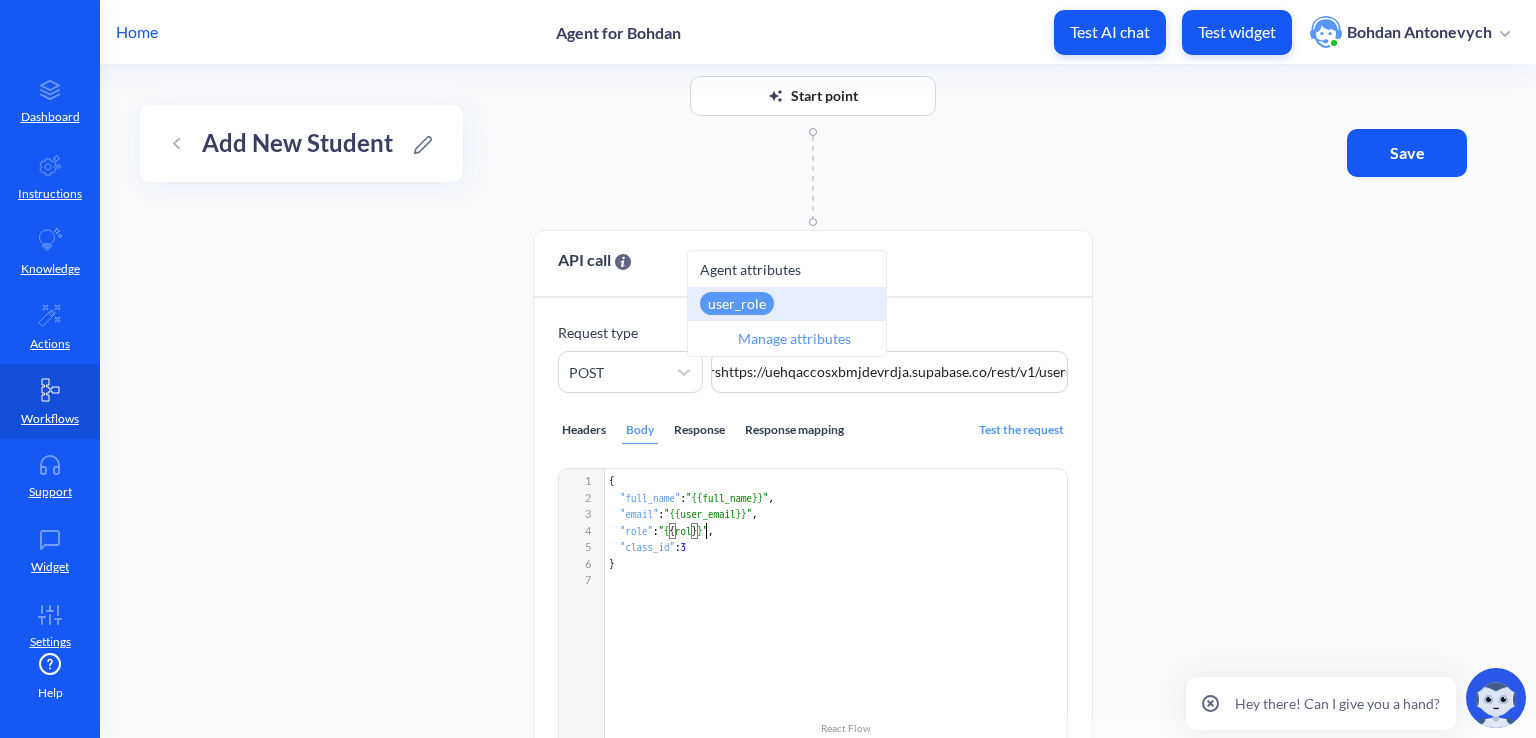 scroll, scrollTop: 7, scrollLeft: 16, axis: both 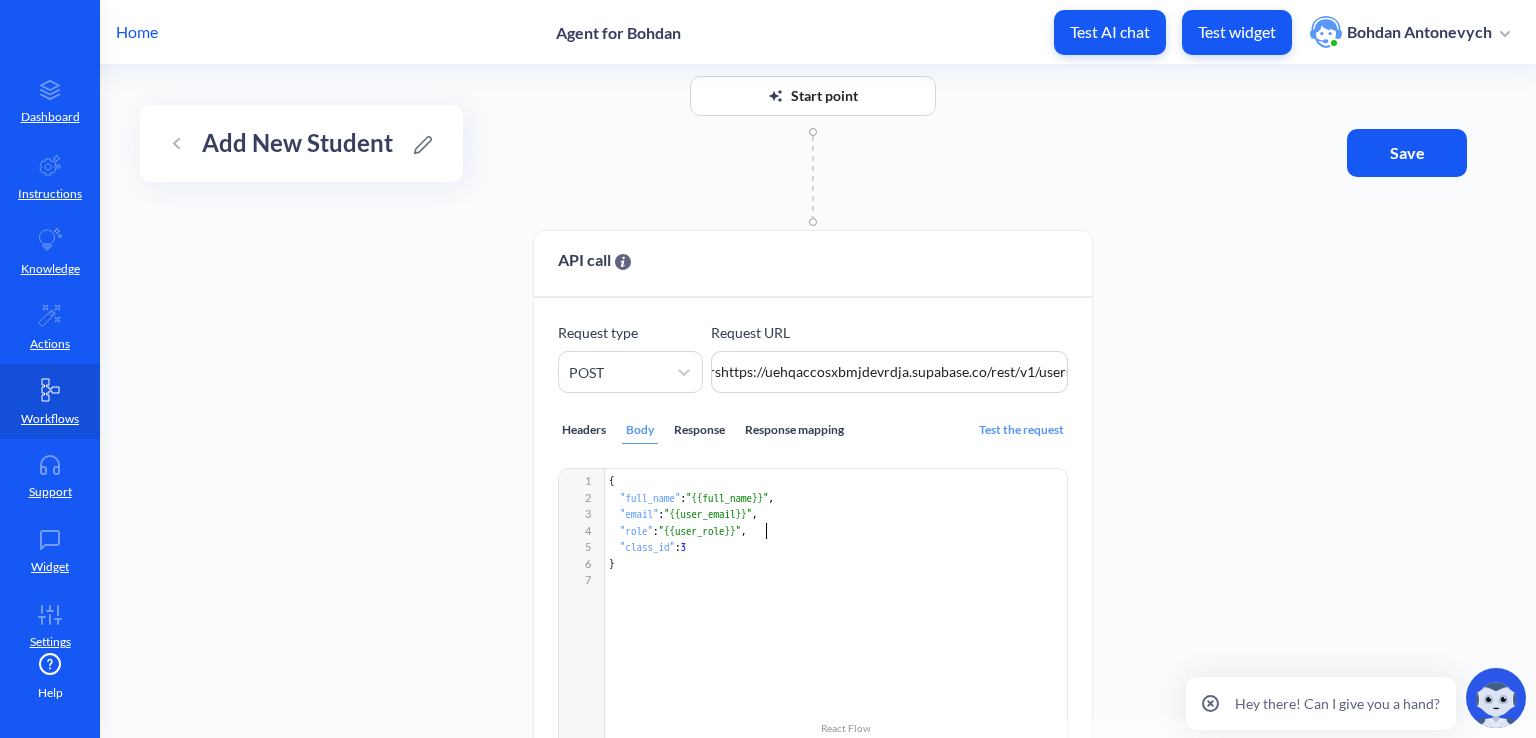 click on "3" at bounding box center (684, 547) 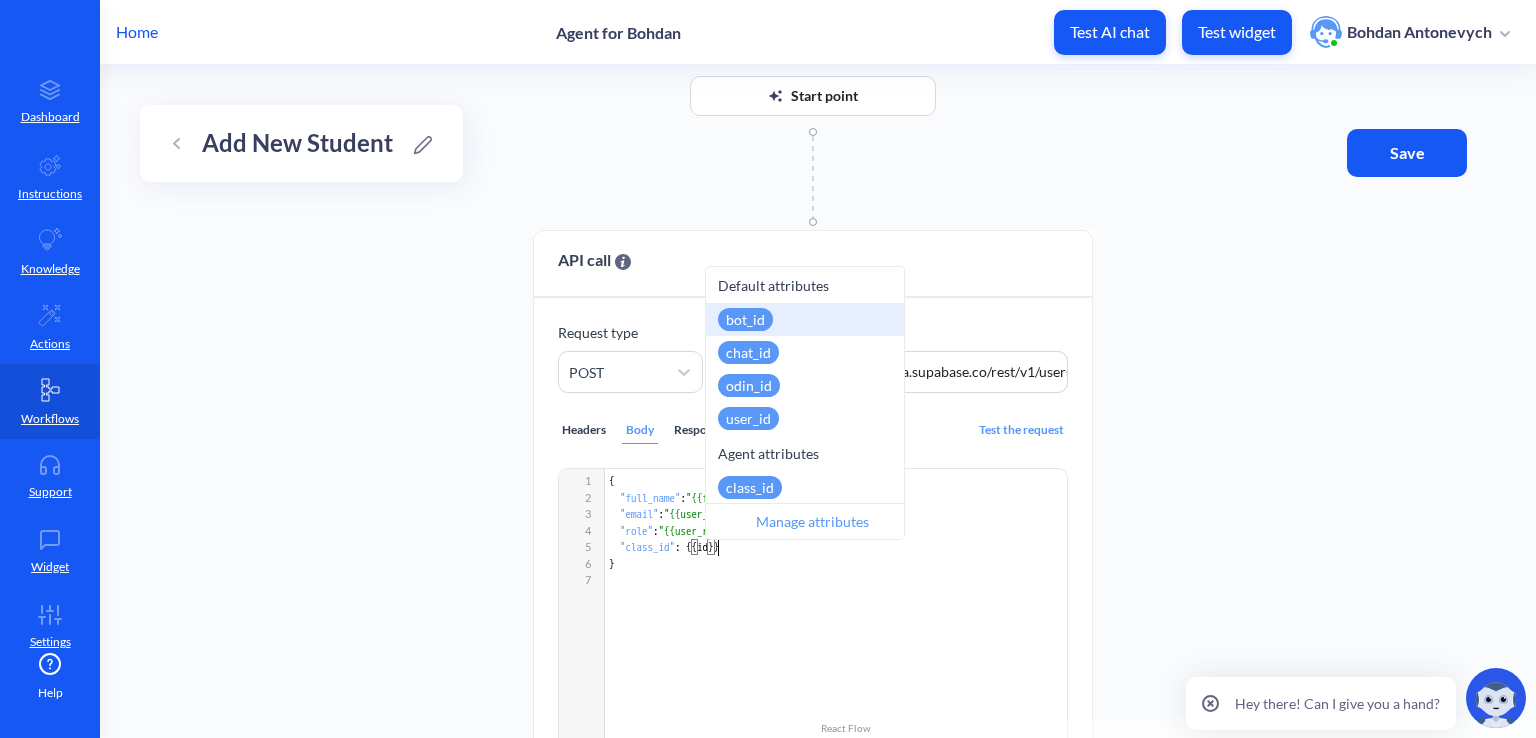 scroll, scrollTop: 7, scrollLeft: 11, axis: both 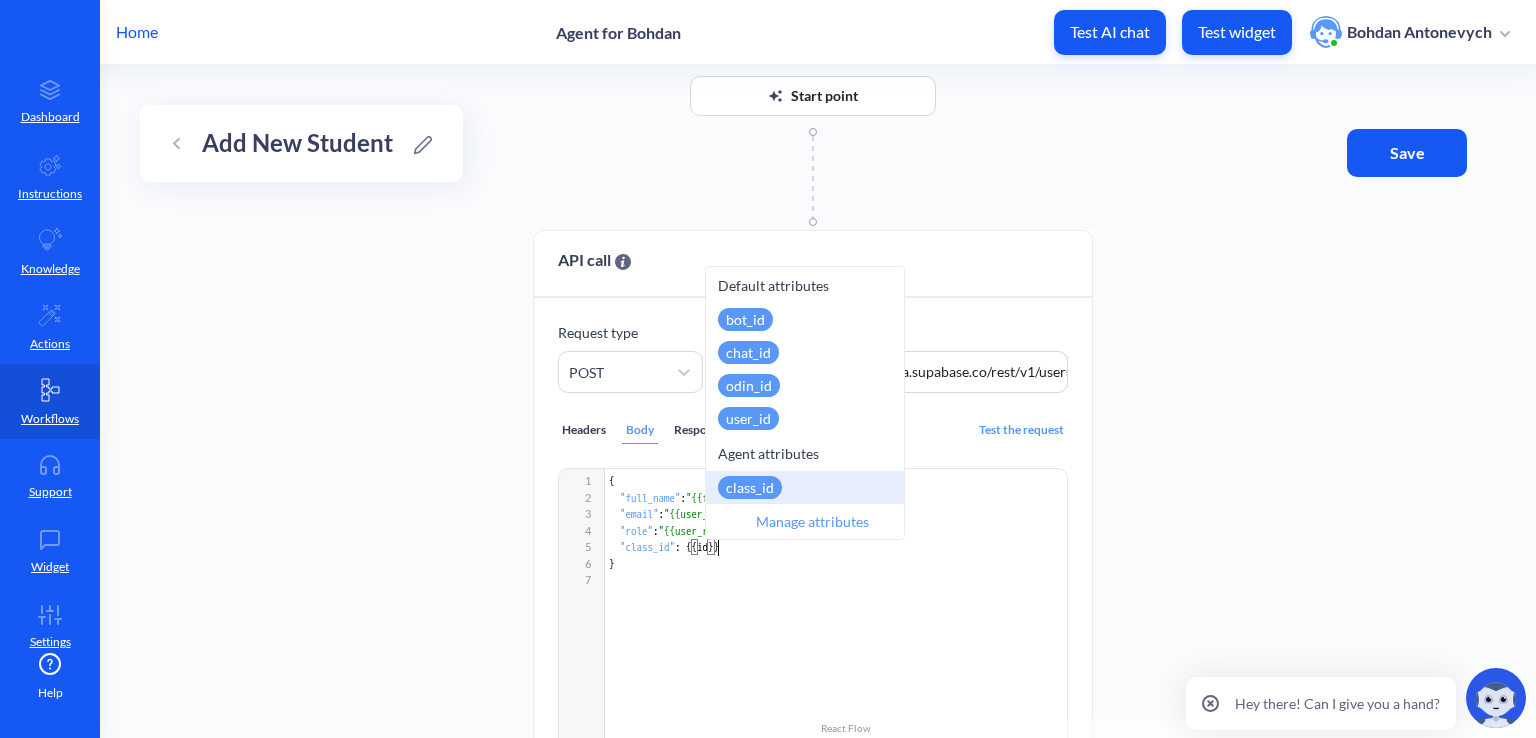 type on "id" 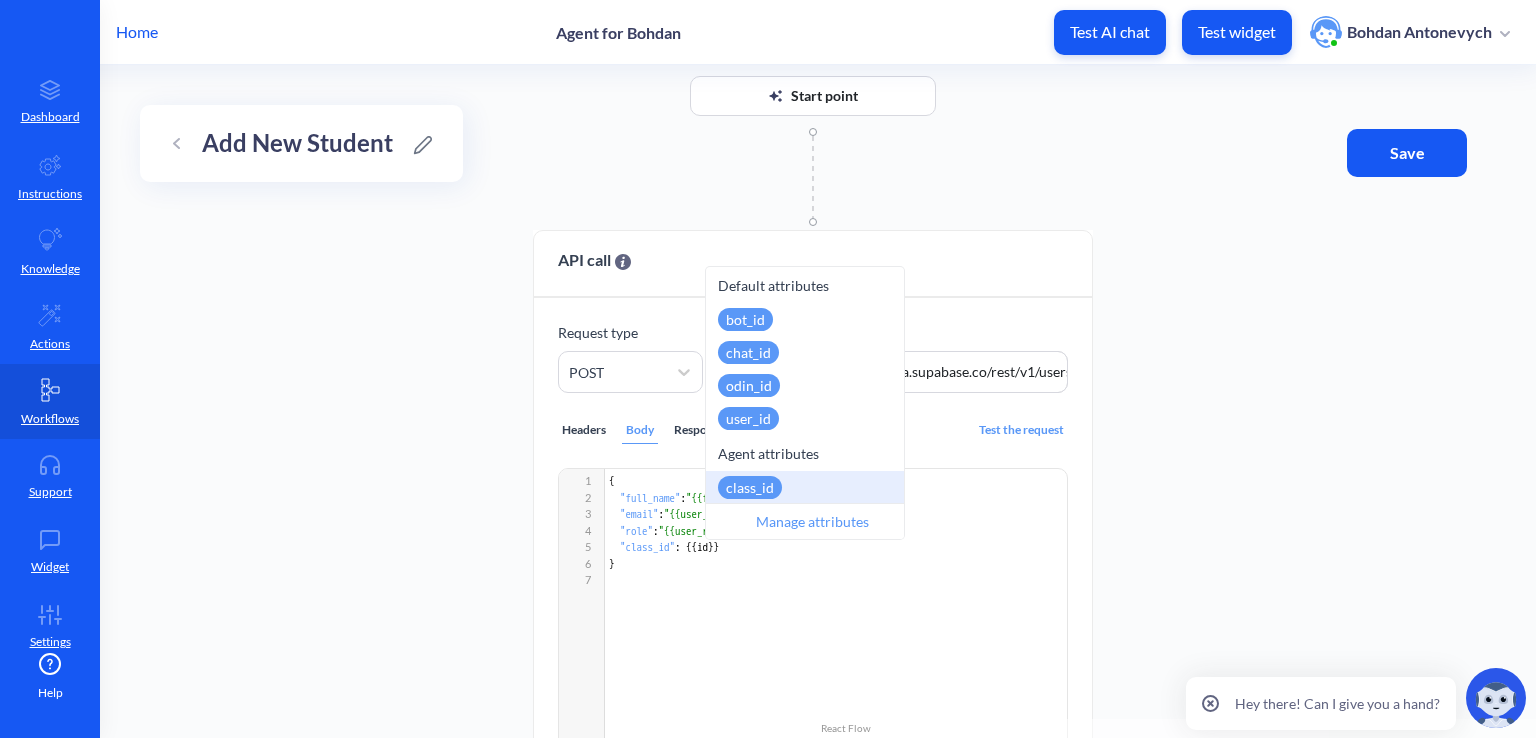 click on "class_id" at bounding box center (750, 487) 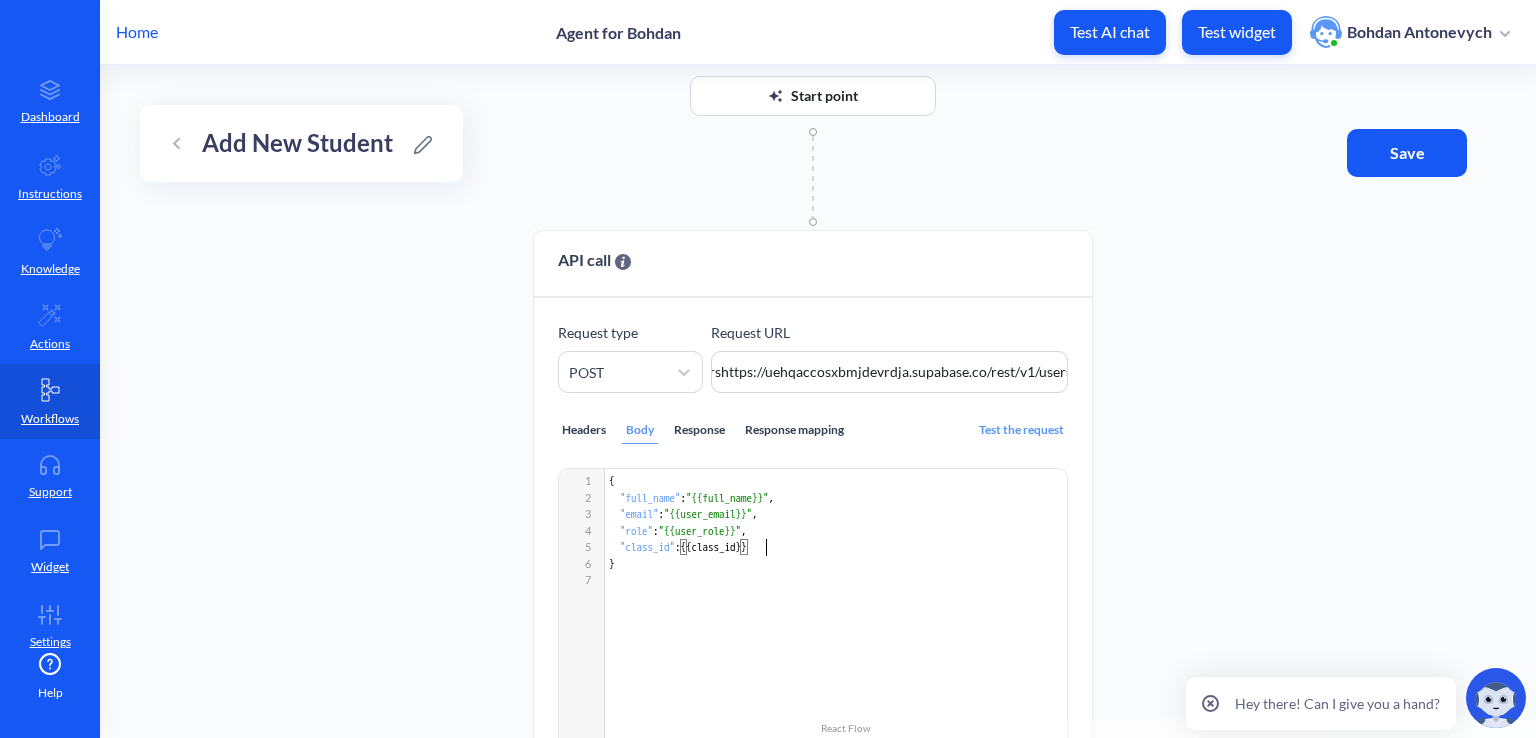click on "​" at bounding box center (839, 580) 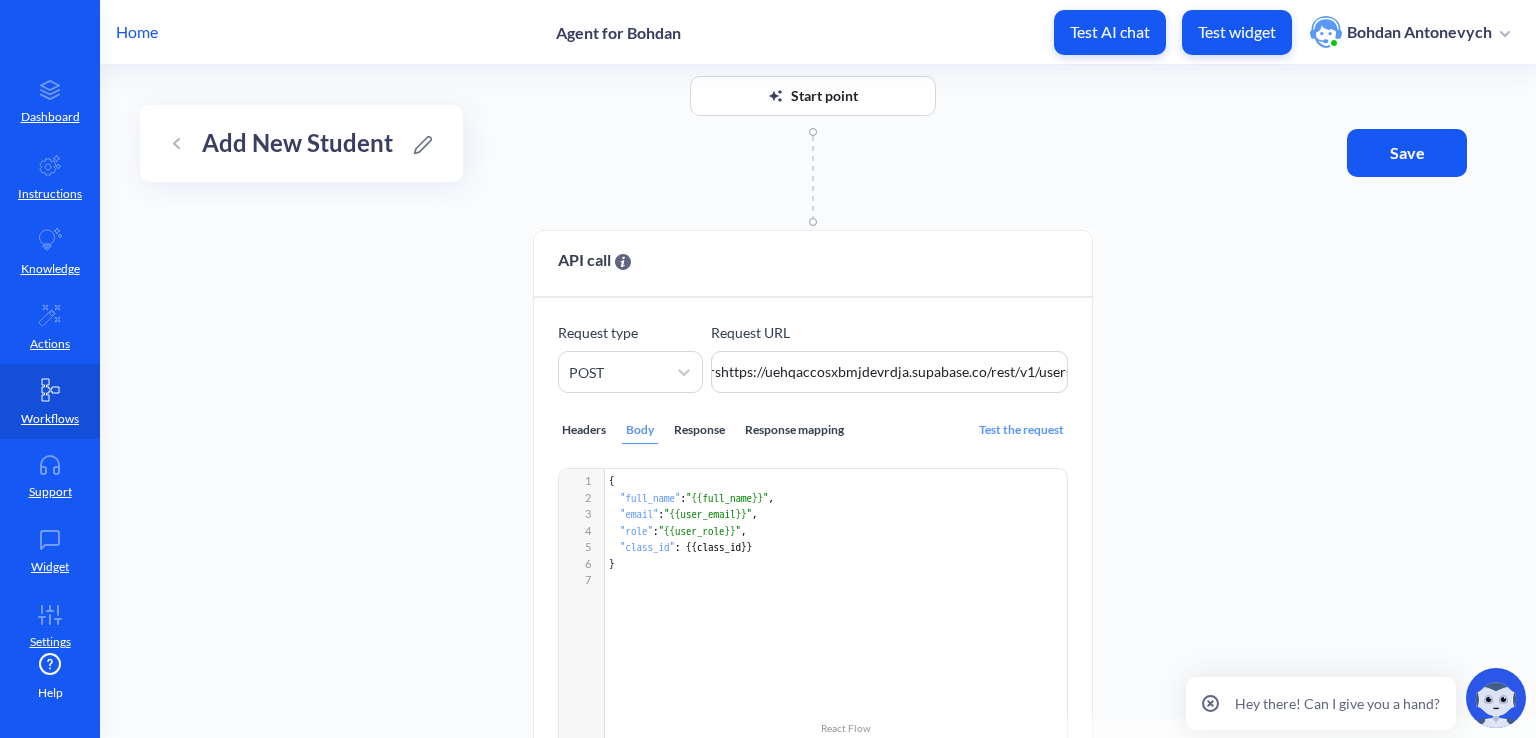 click on "Response" at bounding box center [699, 430] 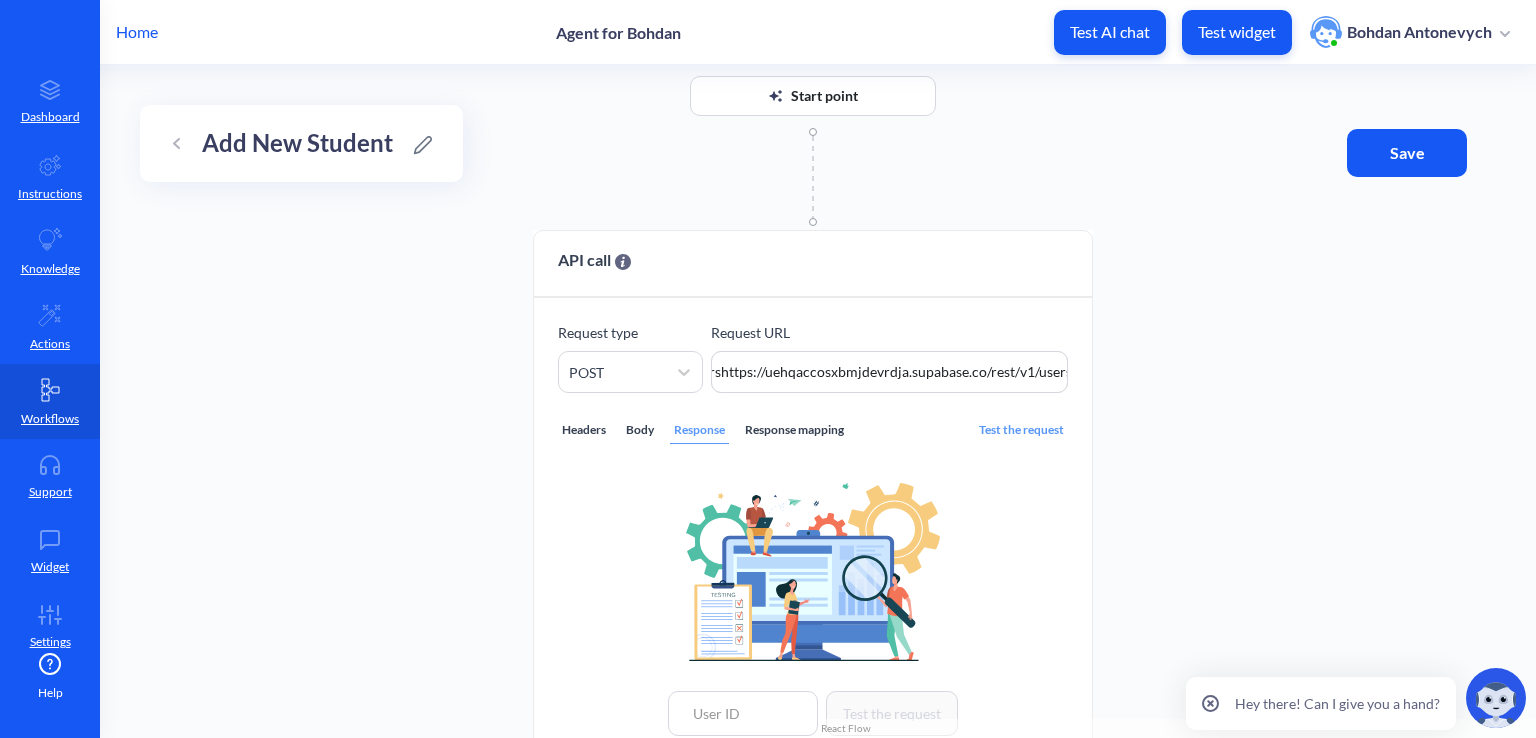 click on "Response mapping" at bounding box center (794, 430) 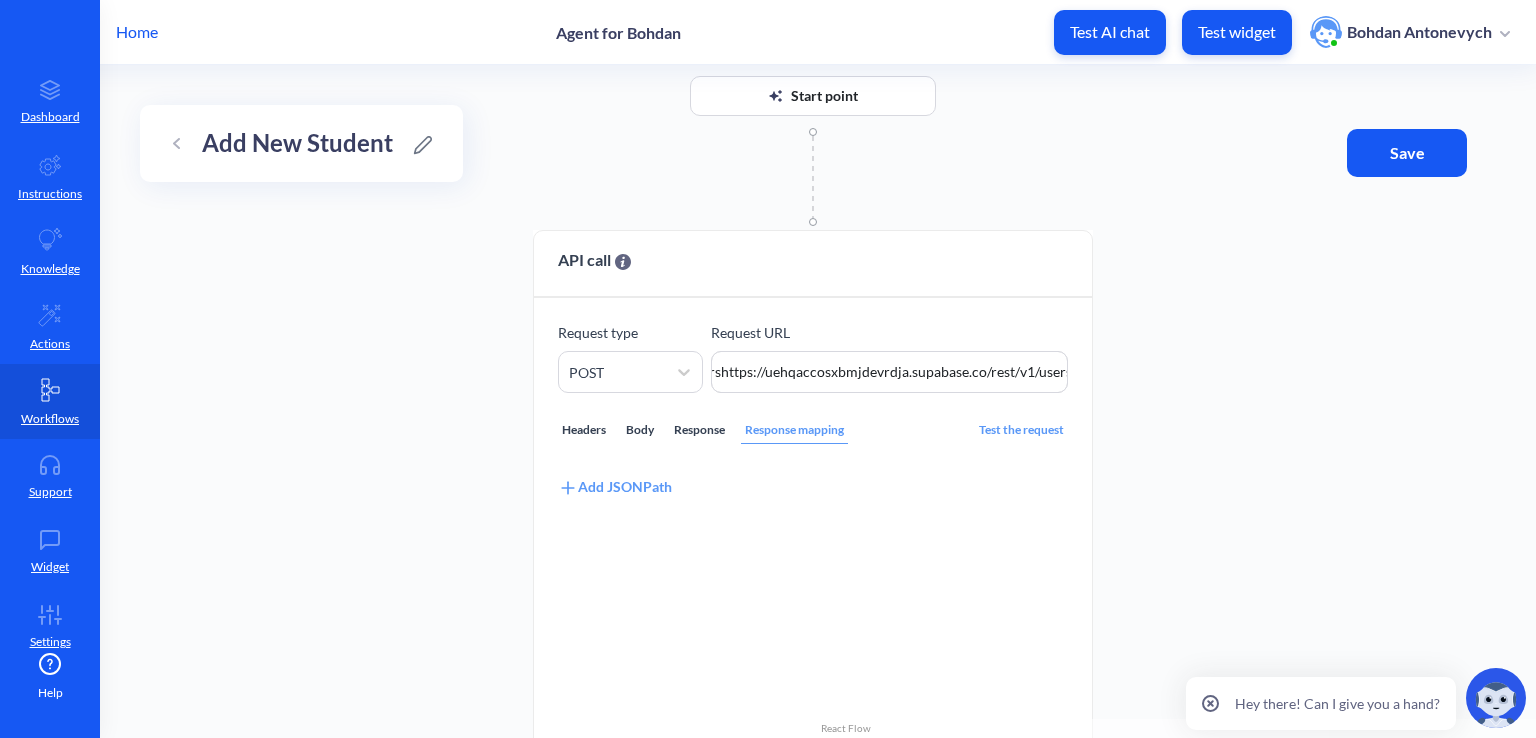 click on "Add JSONPath" at bounding box center [615, 487] 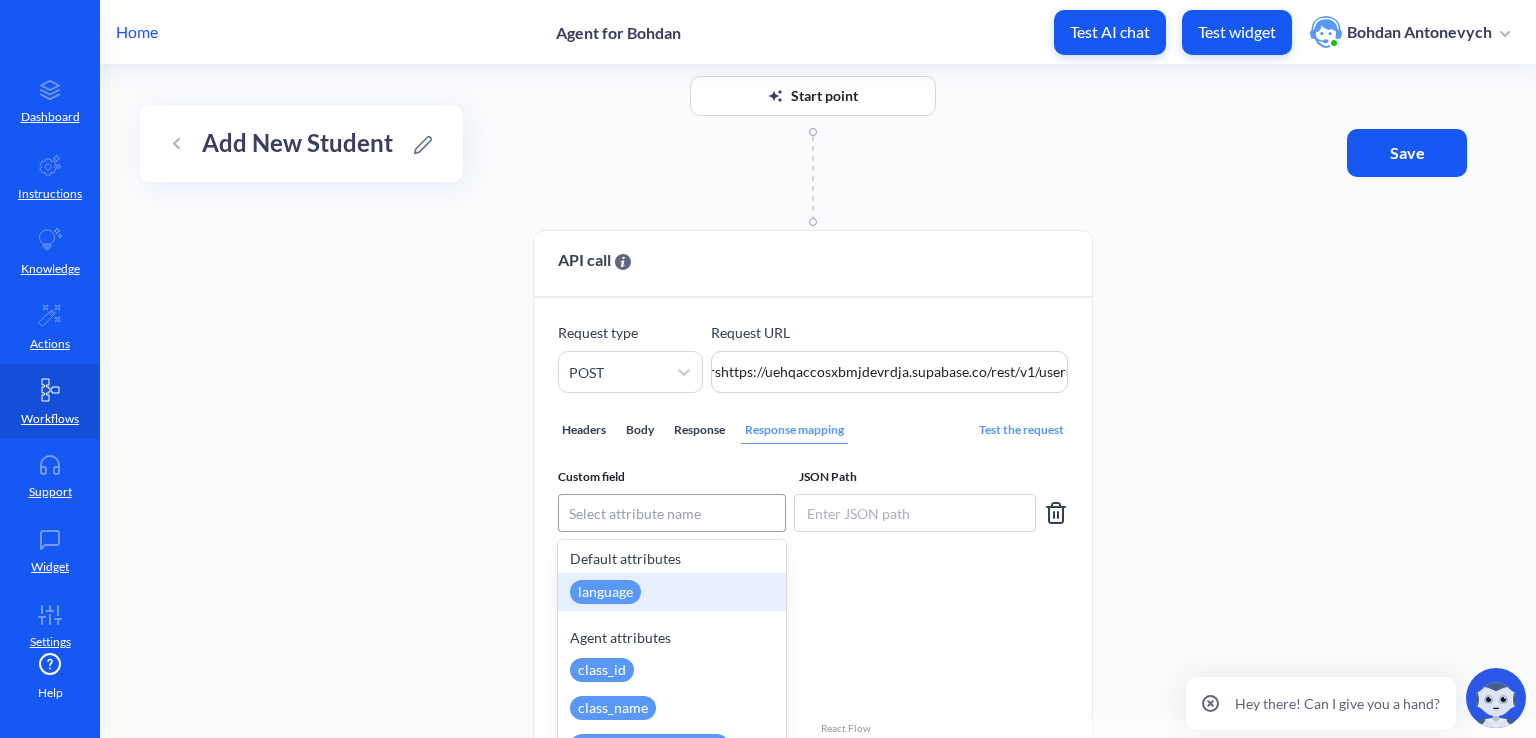 click on "Select attribute name" at bounding box center (672, 513) 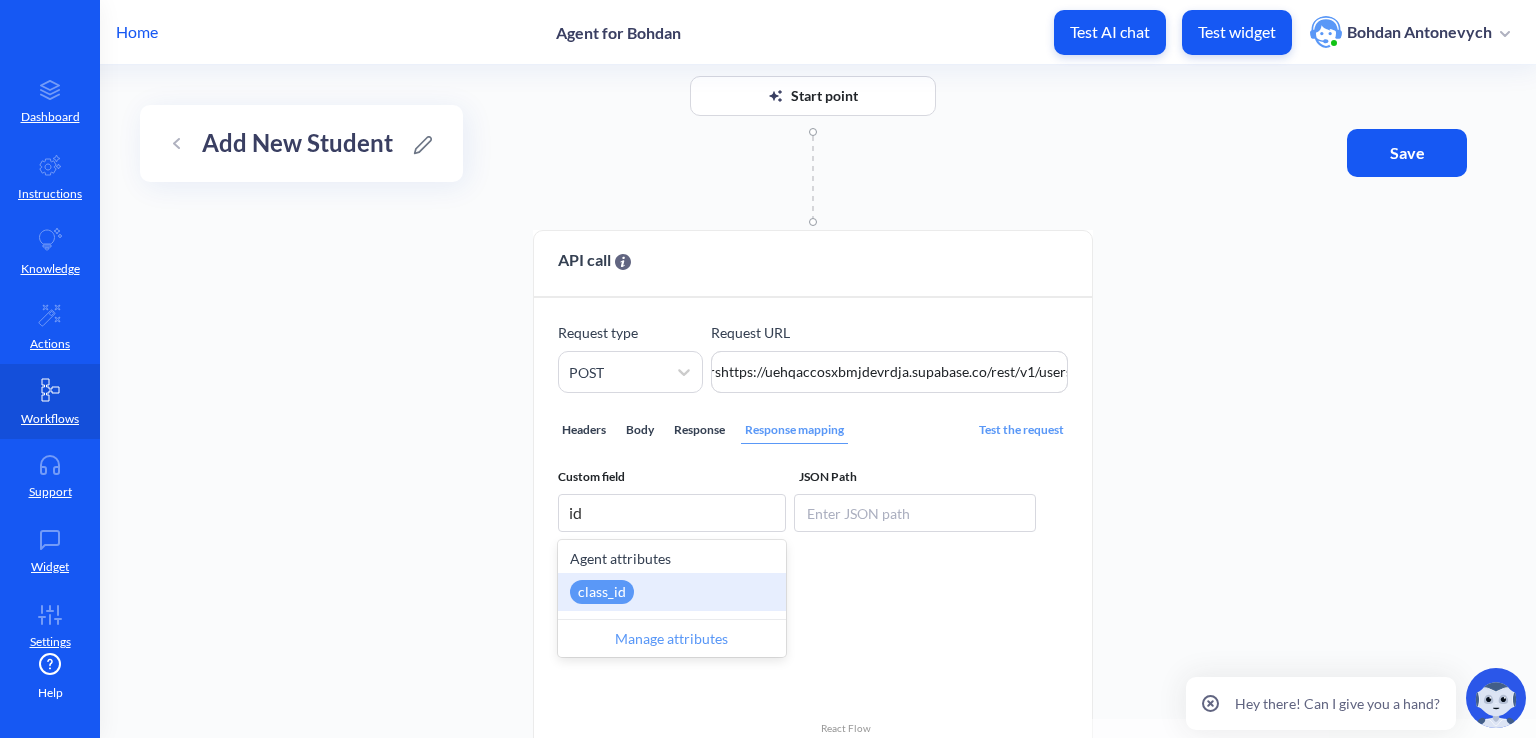 type on "i" 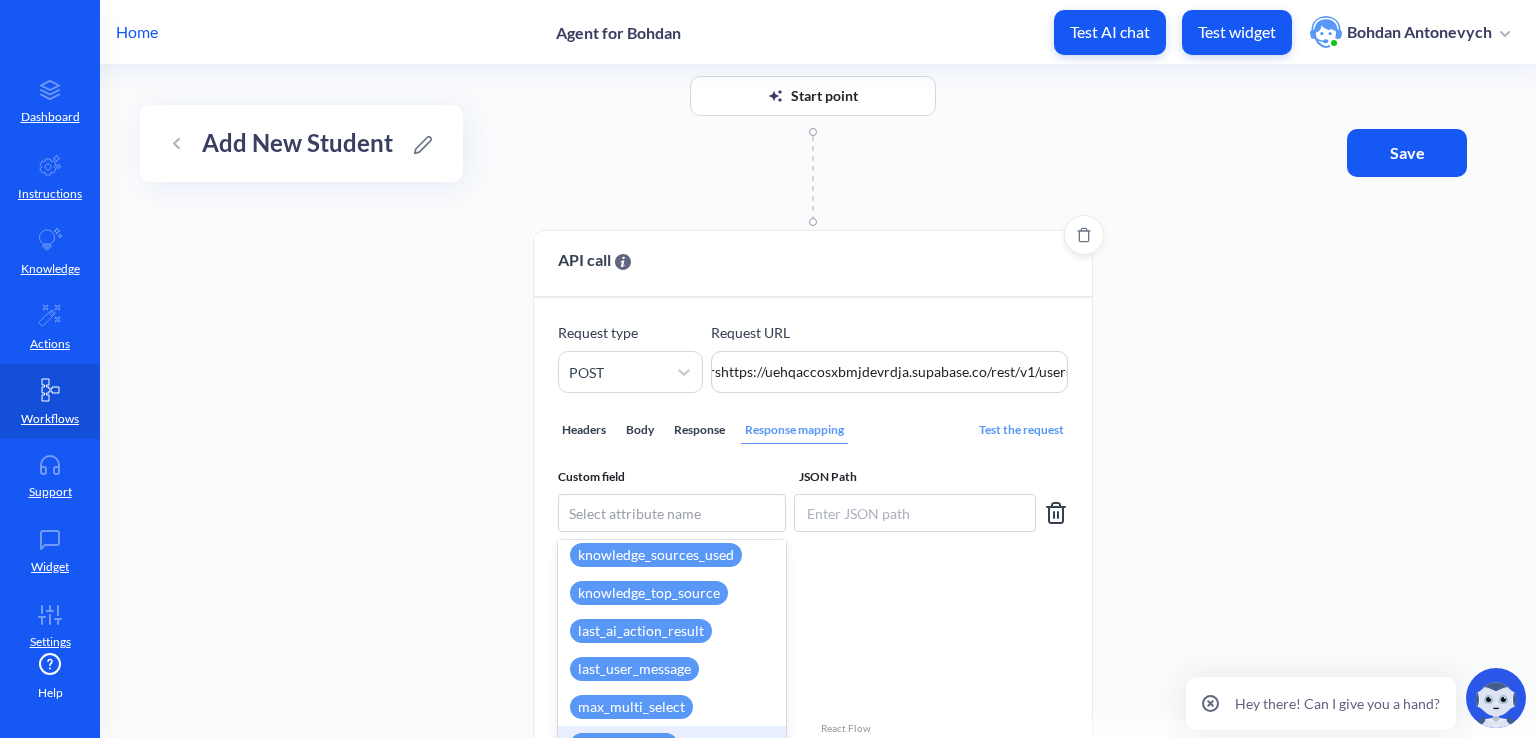 scroll, scrollTop: 500, scrollLeft: 0, axis: vertical 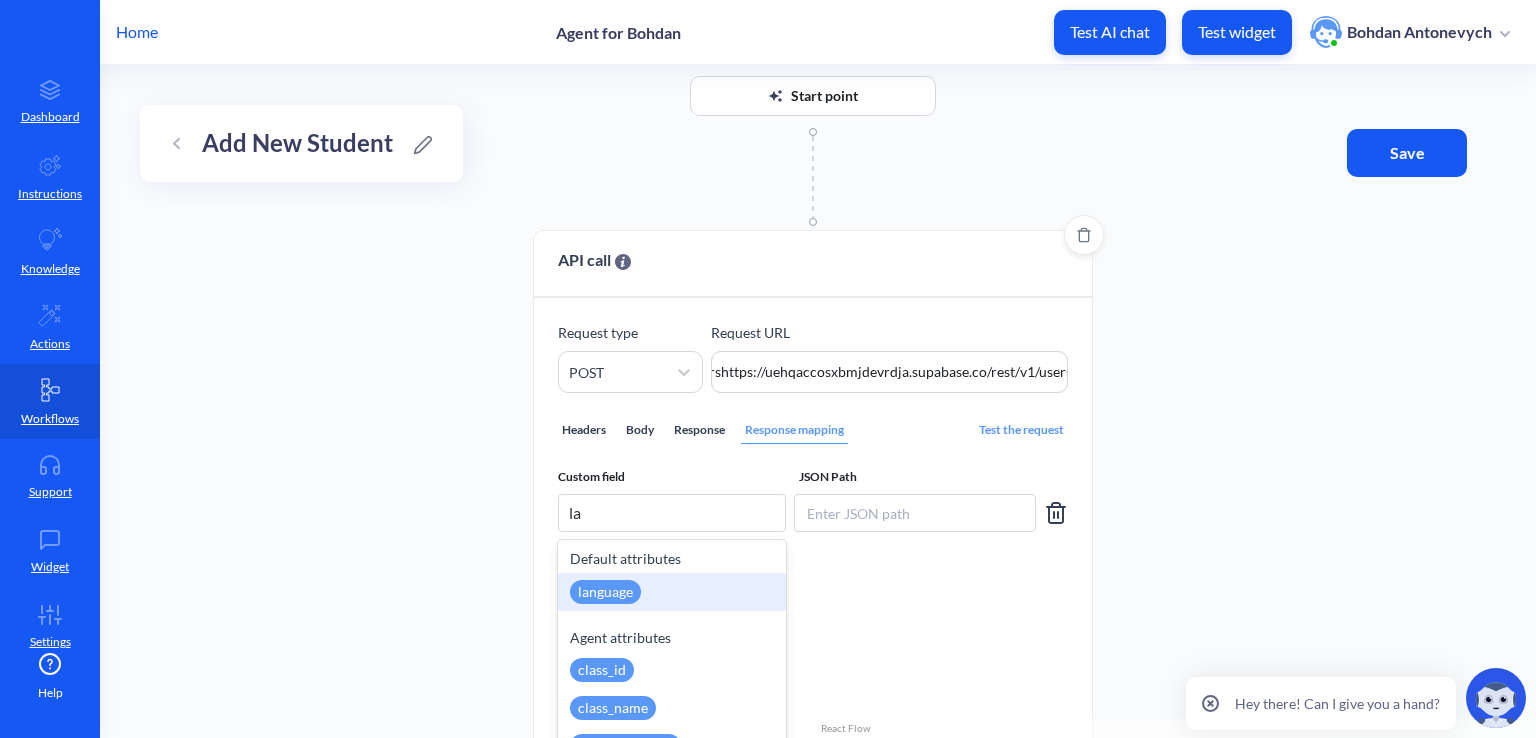 type on "las" 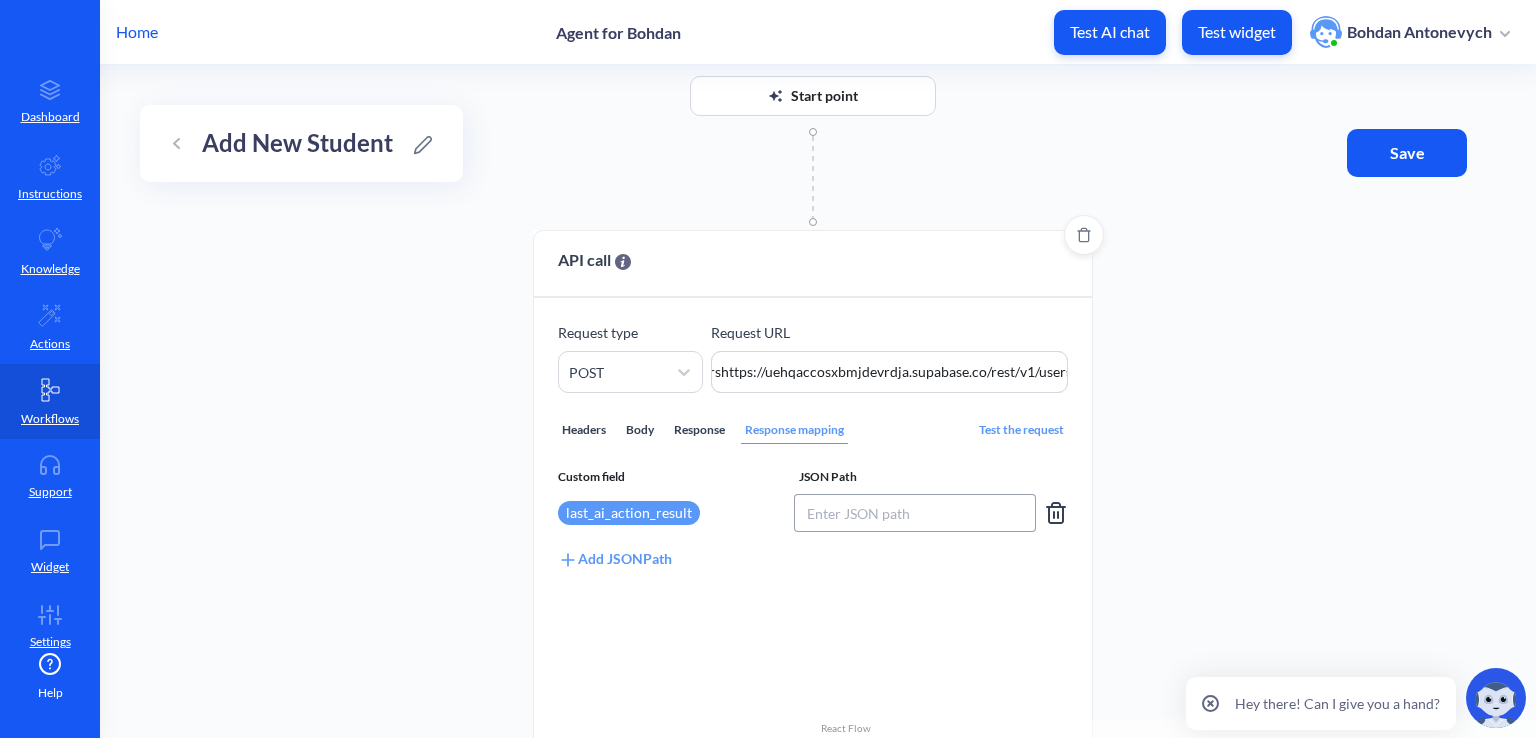 click at bounding box center (915, 513) 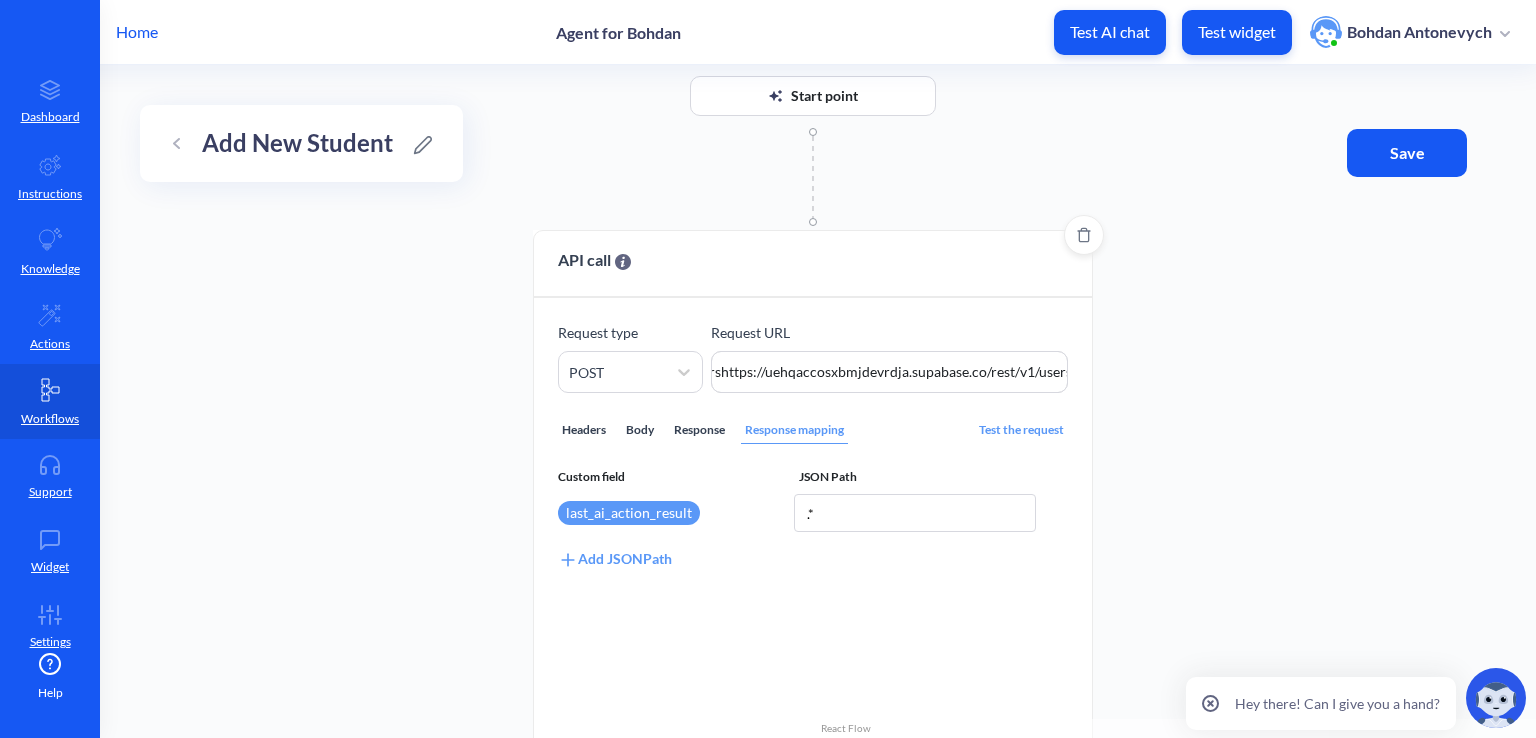 type on ".*" 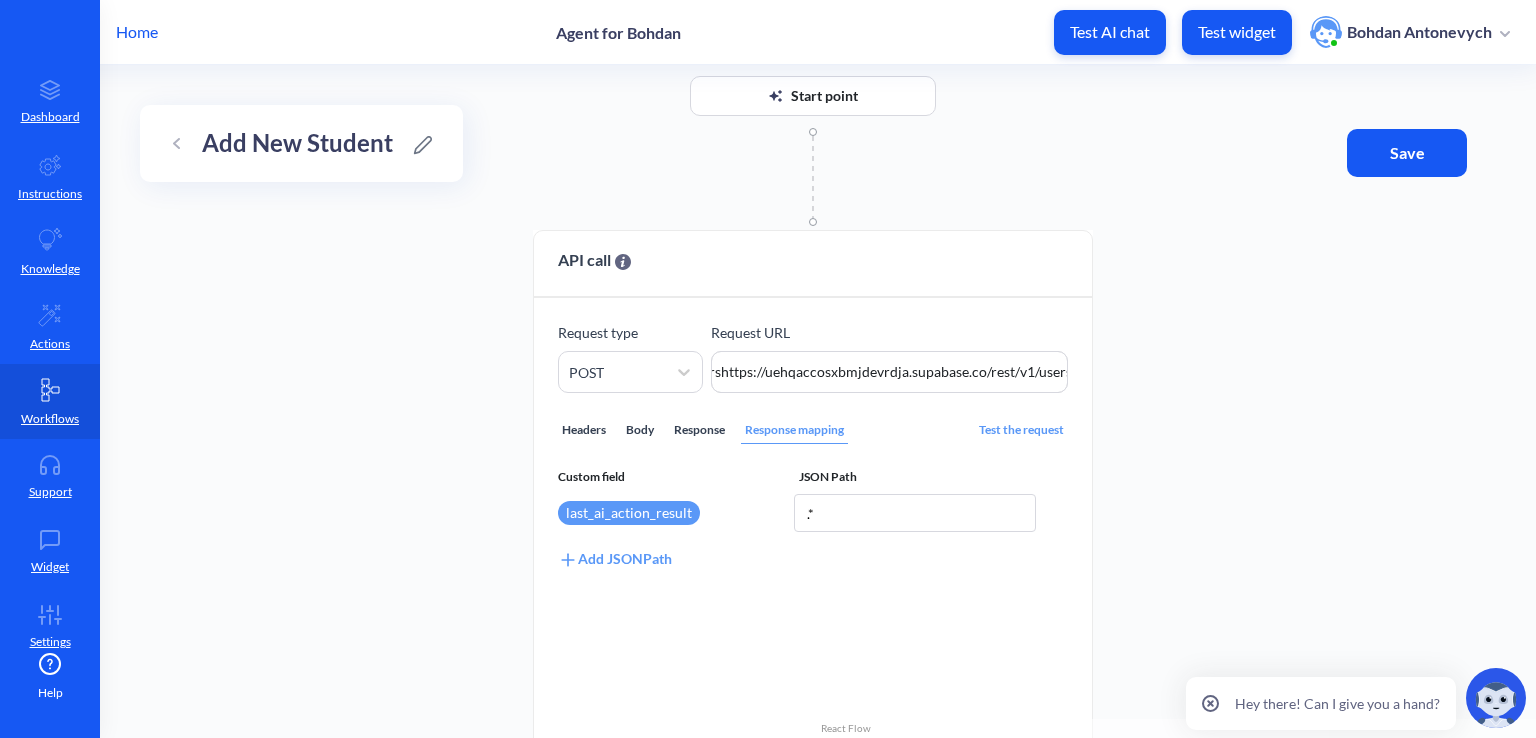 click on "Save" at bounding box center (1407, 153) 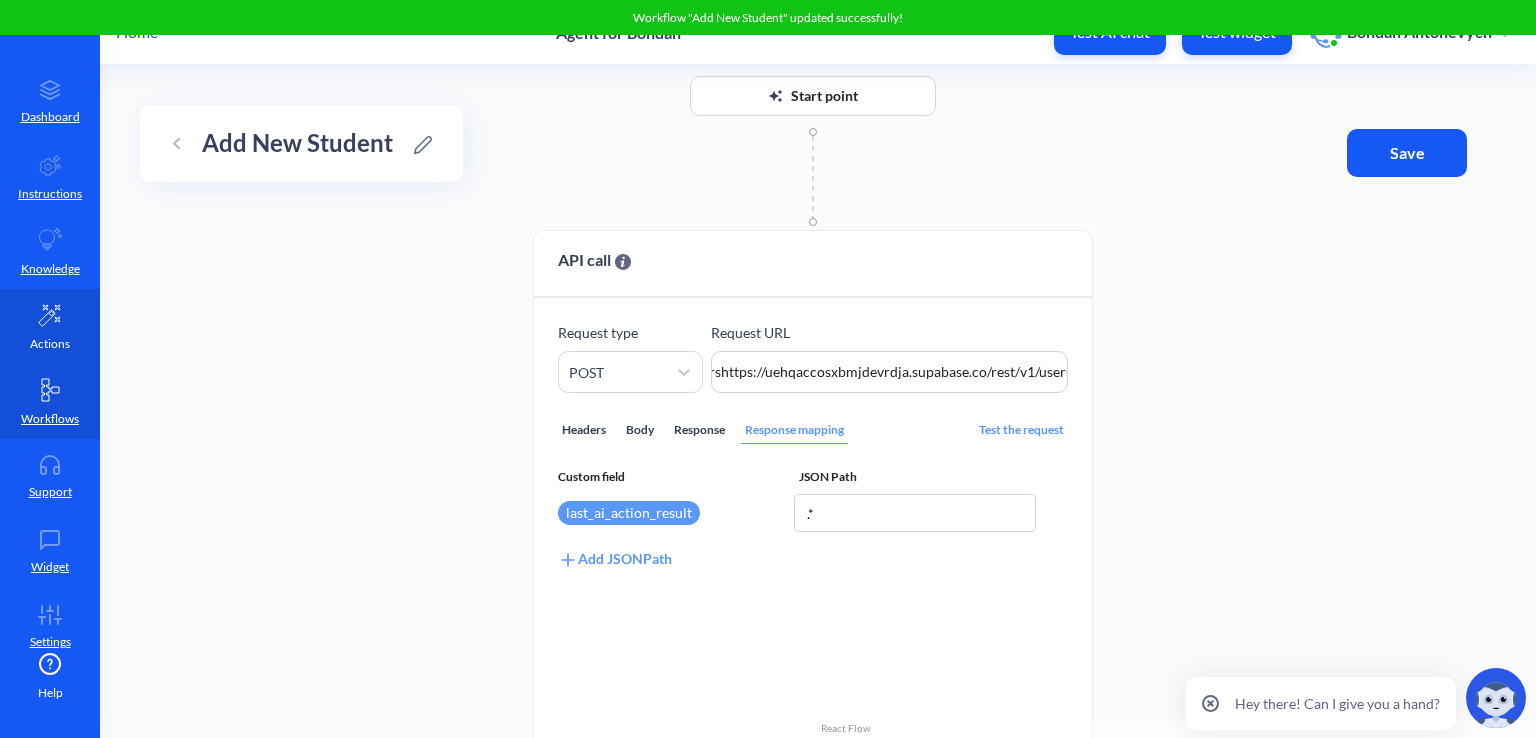 click on "Actions" at bounding box center [50, 326] 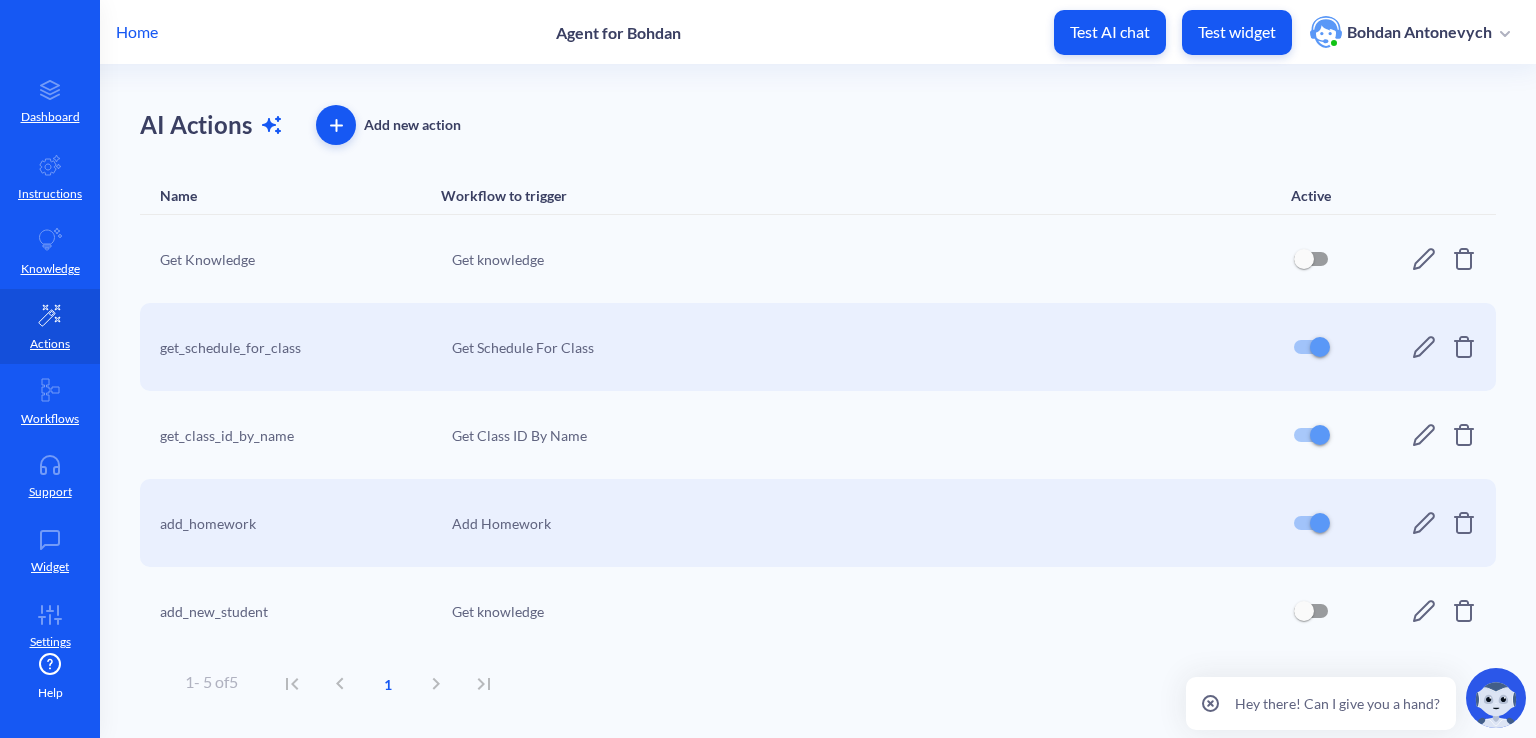 click 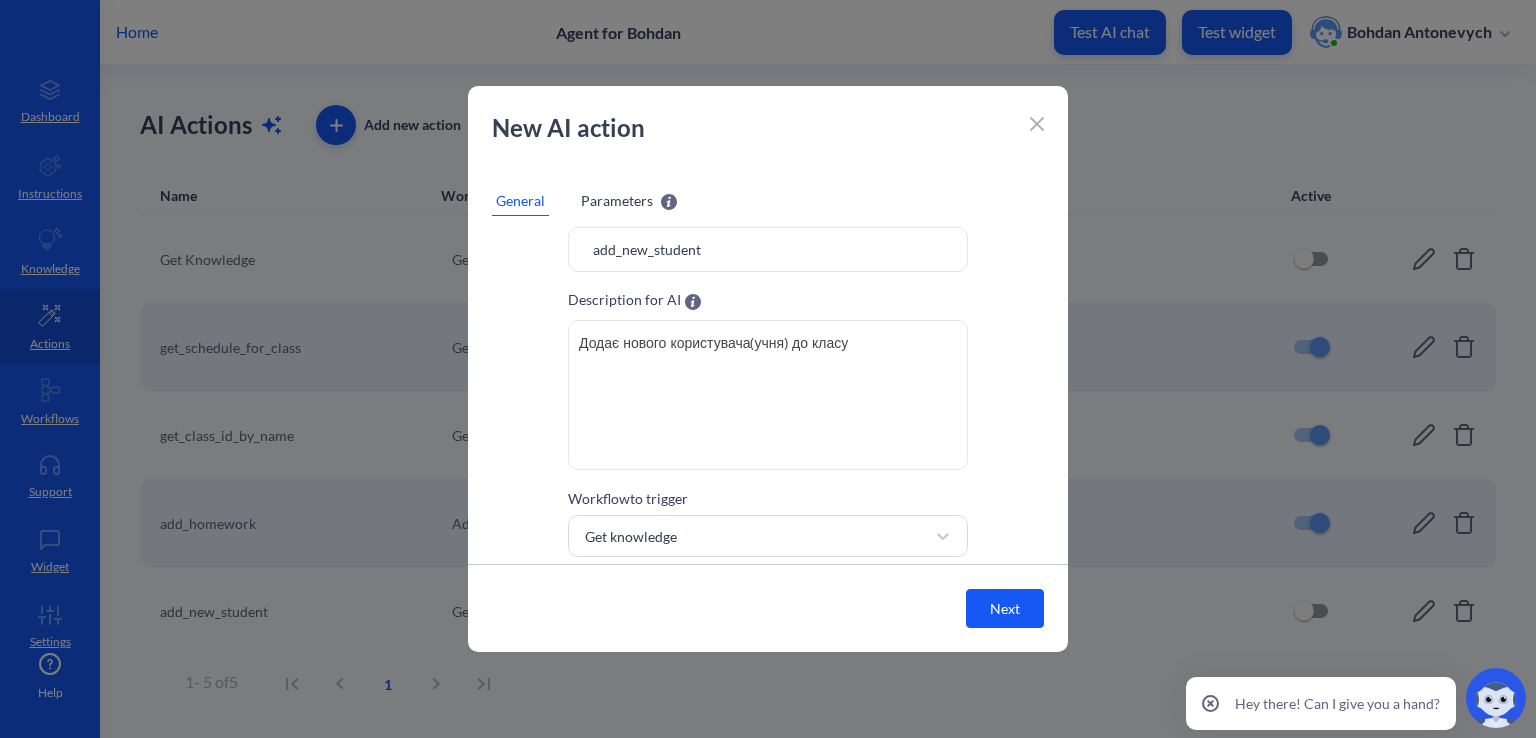 scroll, scrollTop: 101, scrollLeft: 0, axis: vertical 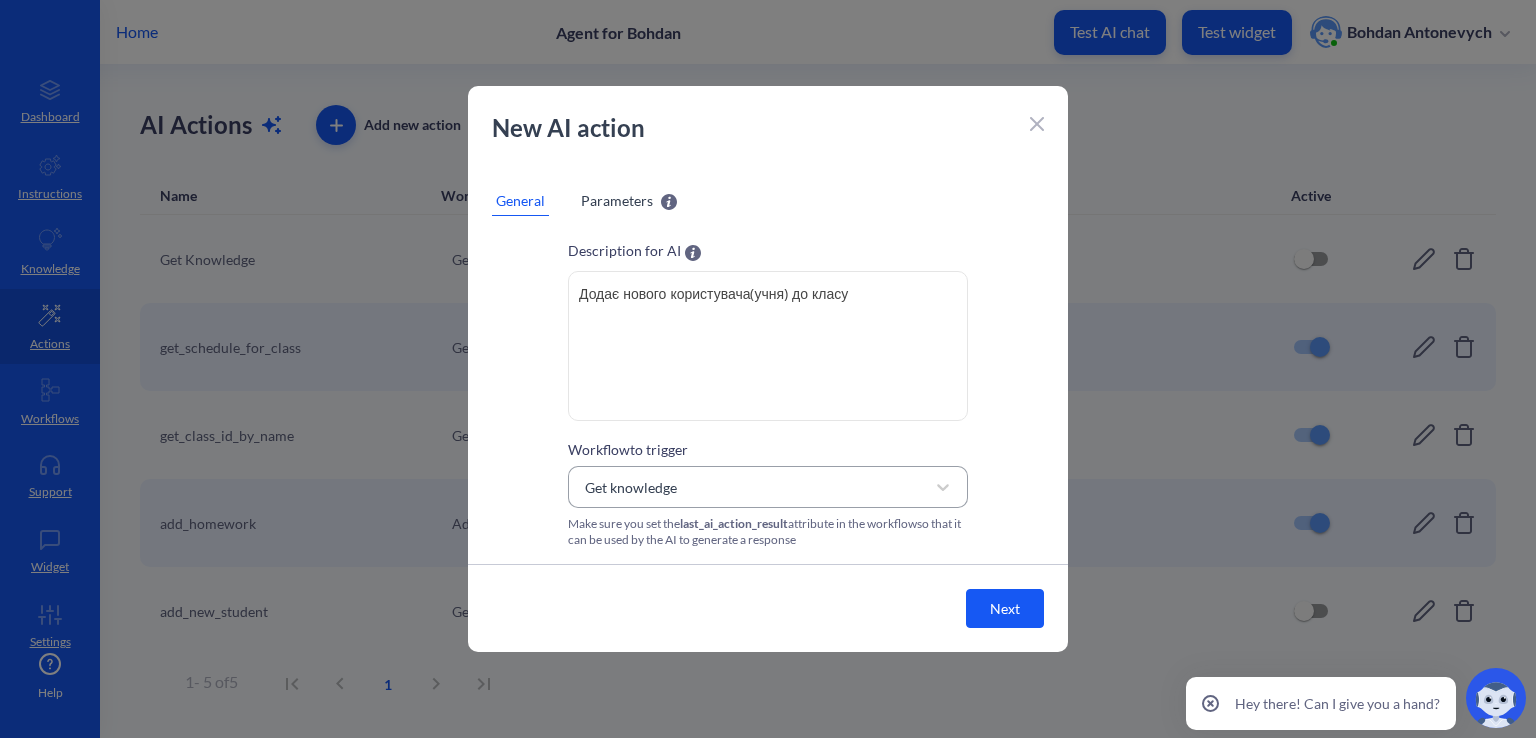click on "Get knowledge" at bounding box center (750, 487) 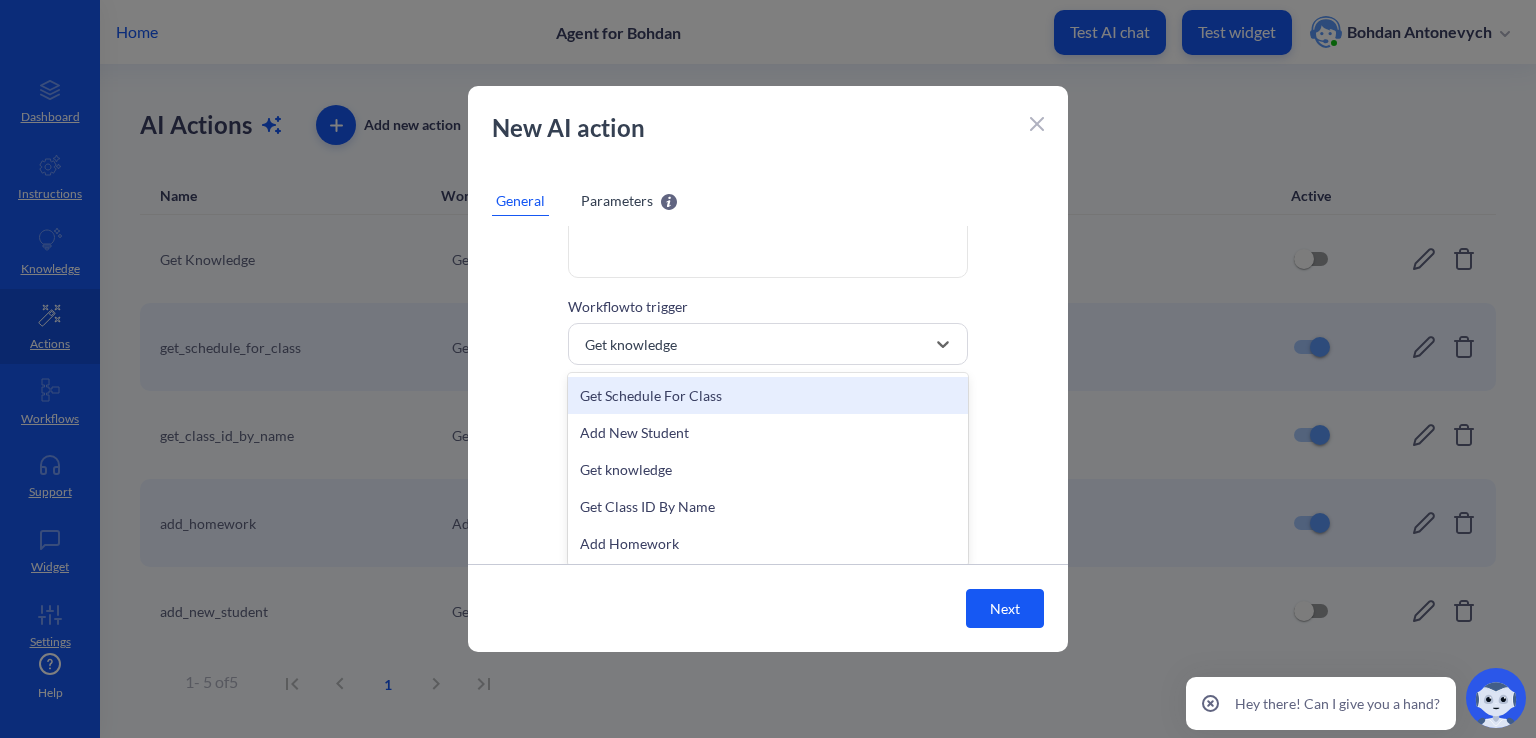 scroll, scrollTop: 246, scrollLeft: 0, axis: vertical 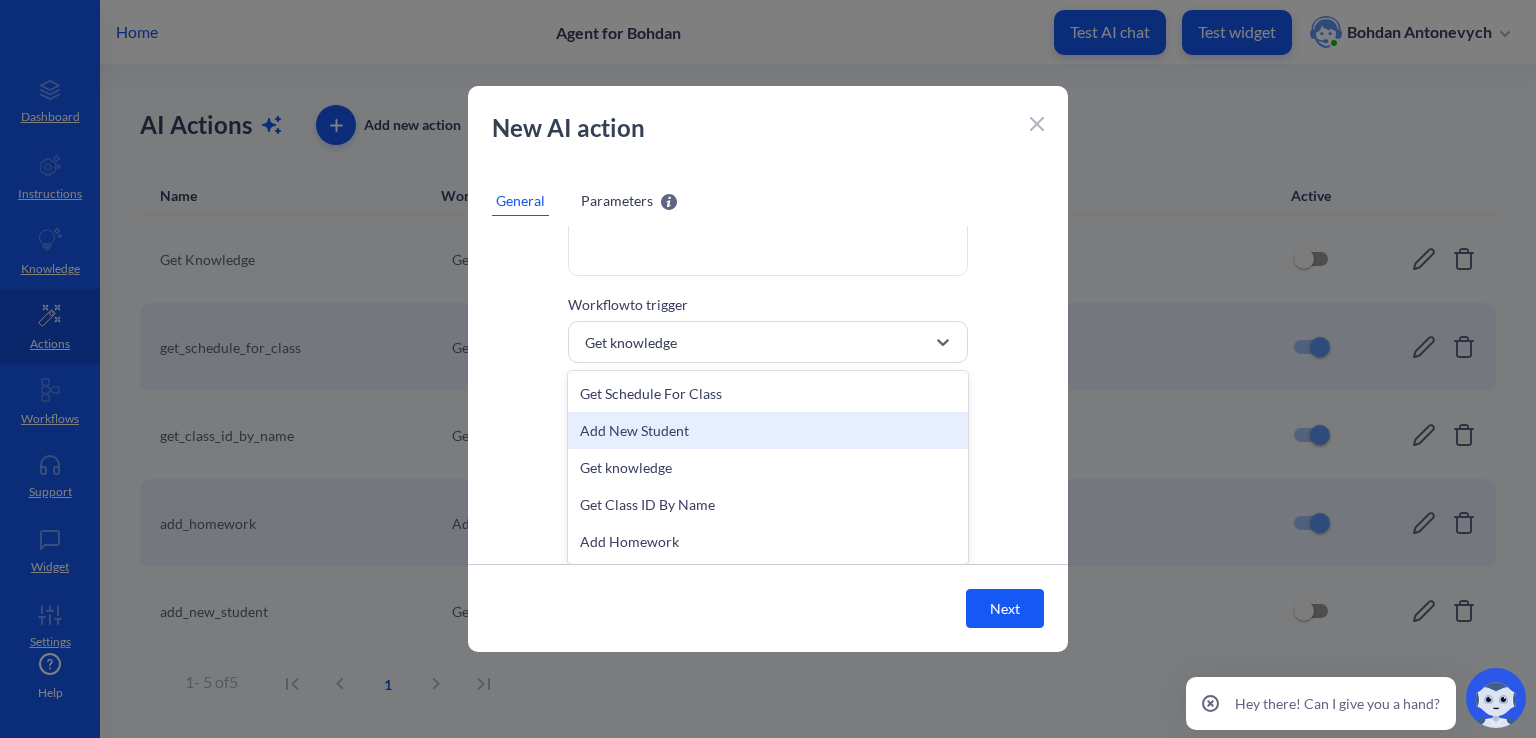 click on "Add New Student" at bounding box center [768, 430] 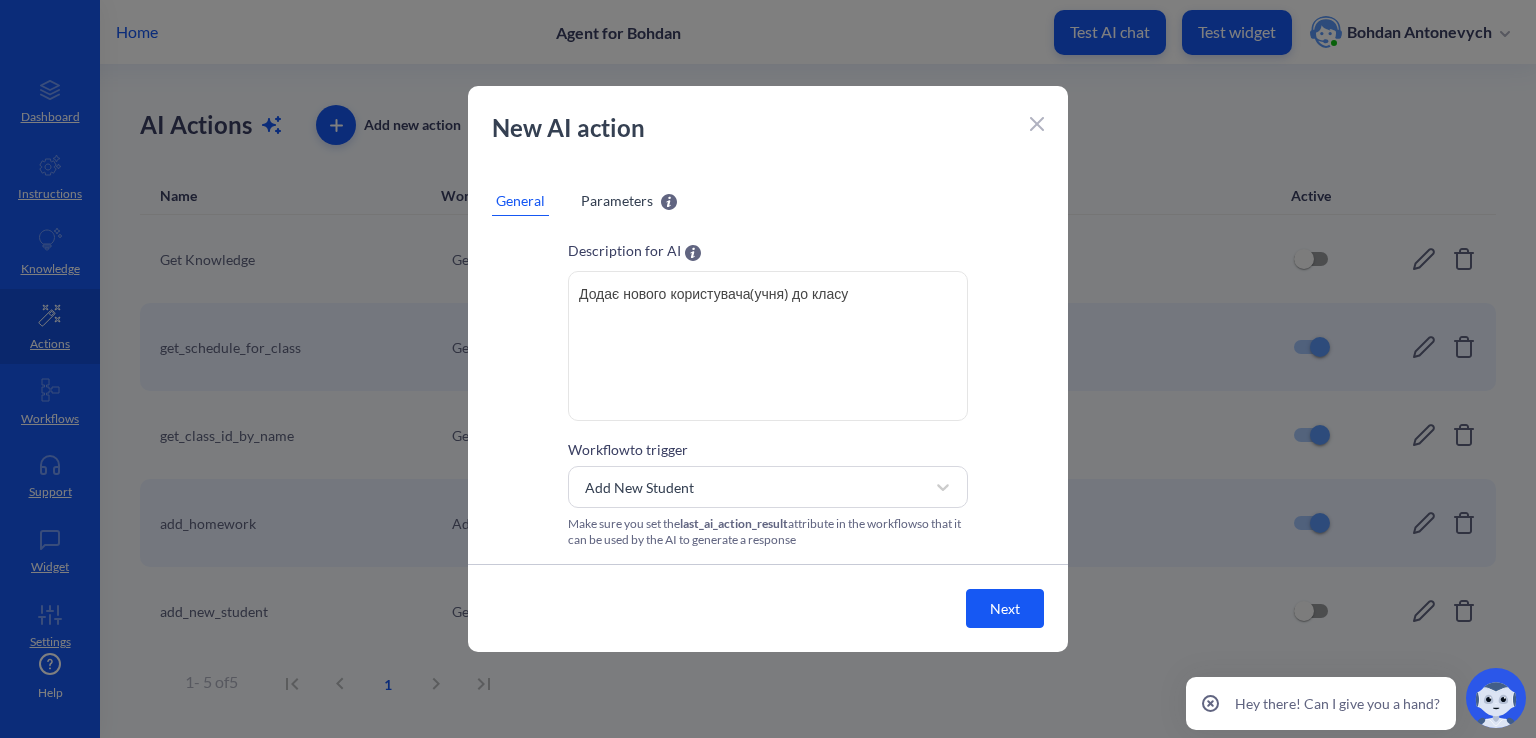 click on "Next" at bounding box center (1005, 608) 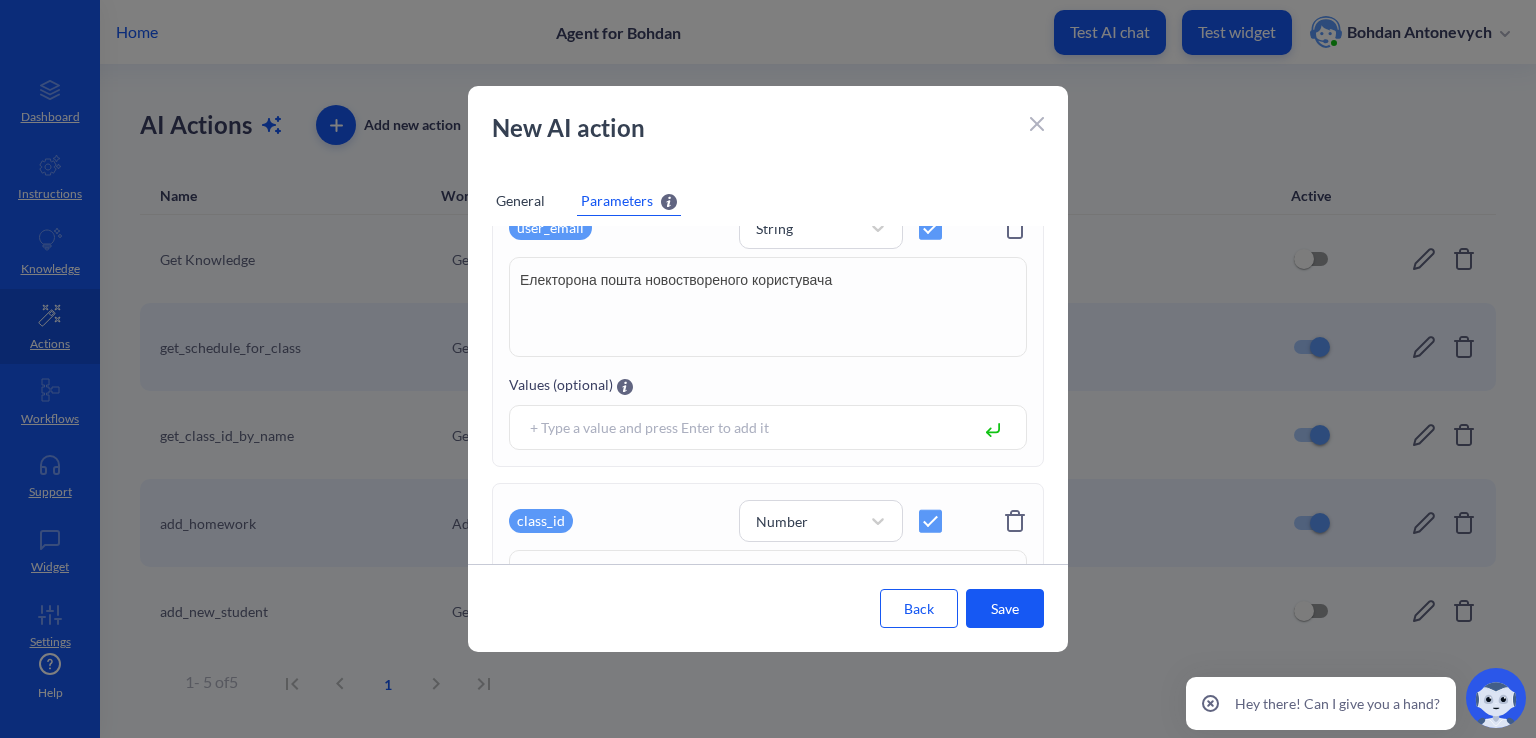 click on "Save" at bounding box center [1005, 608] 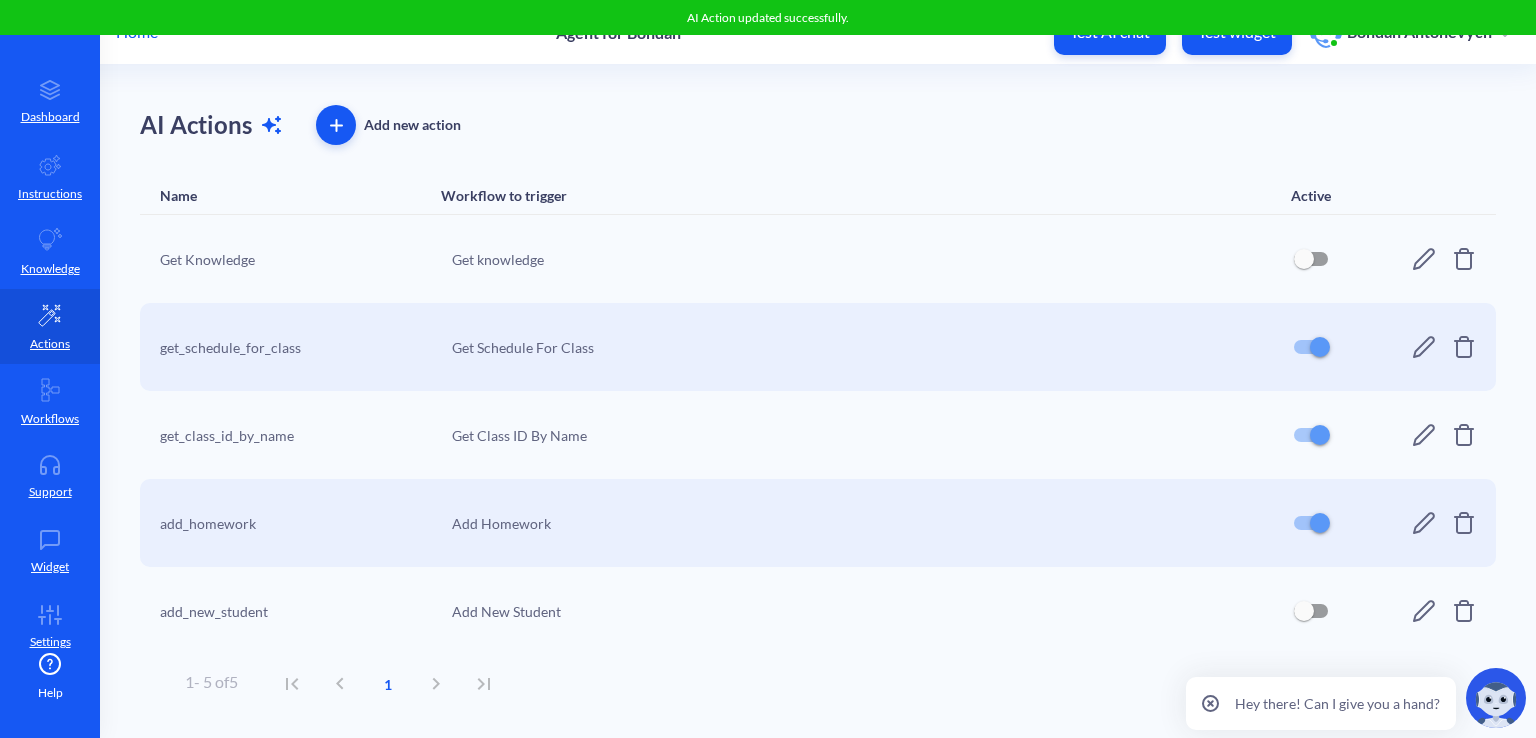 click at bounding box center [1304, 611] 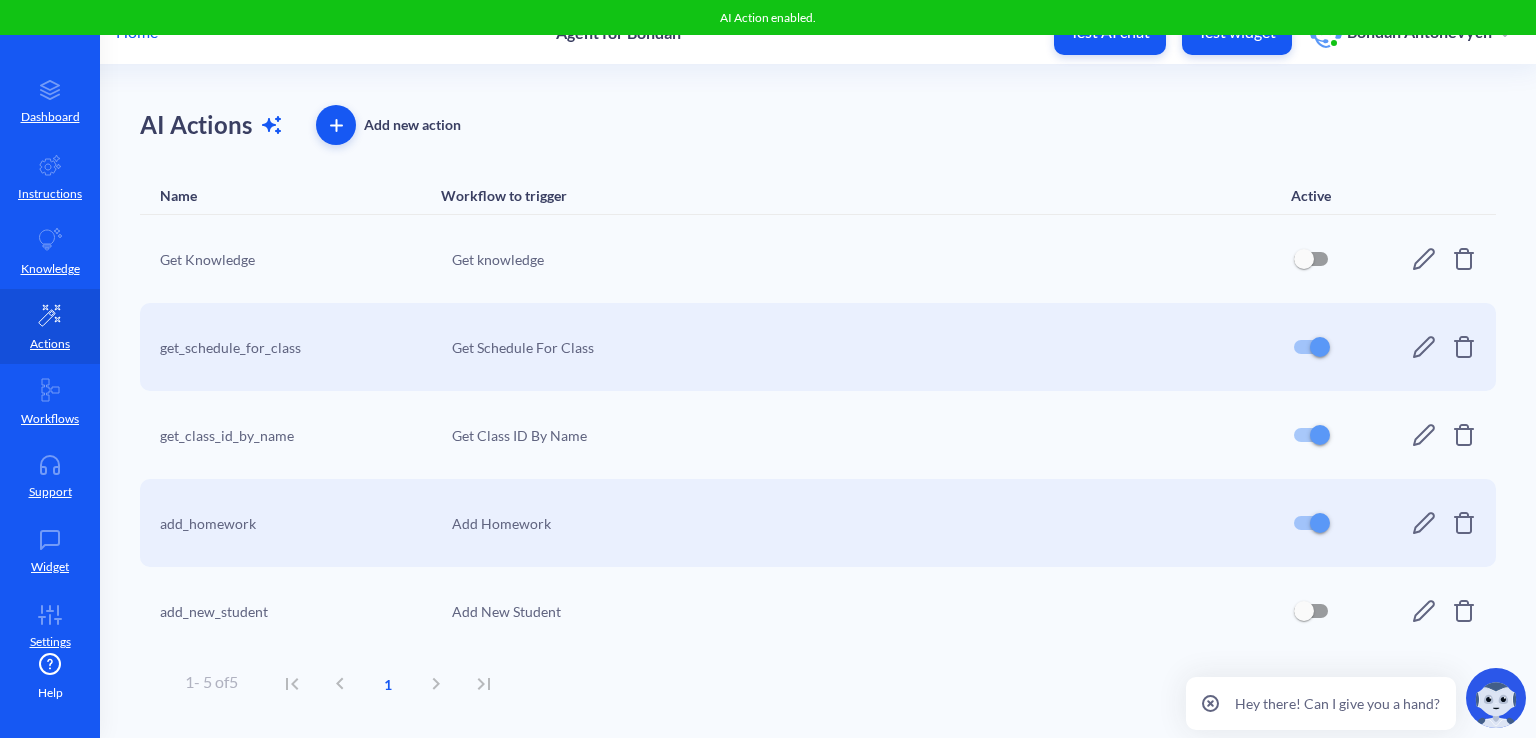 checkbox on "true" 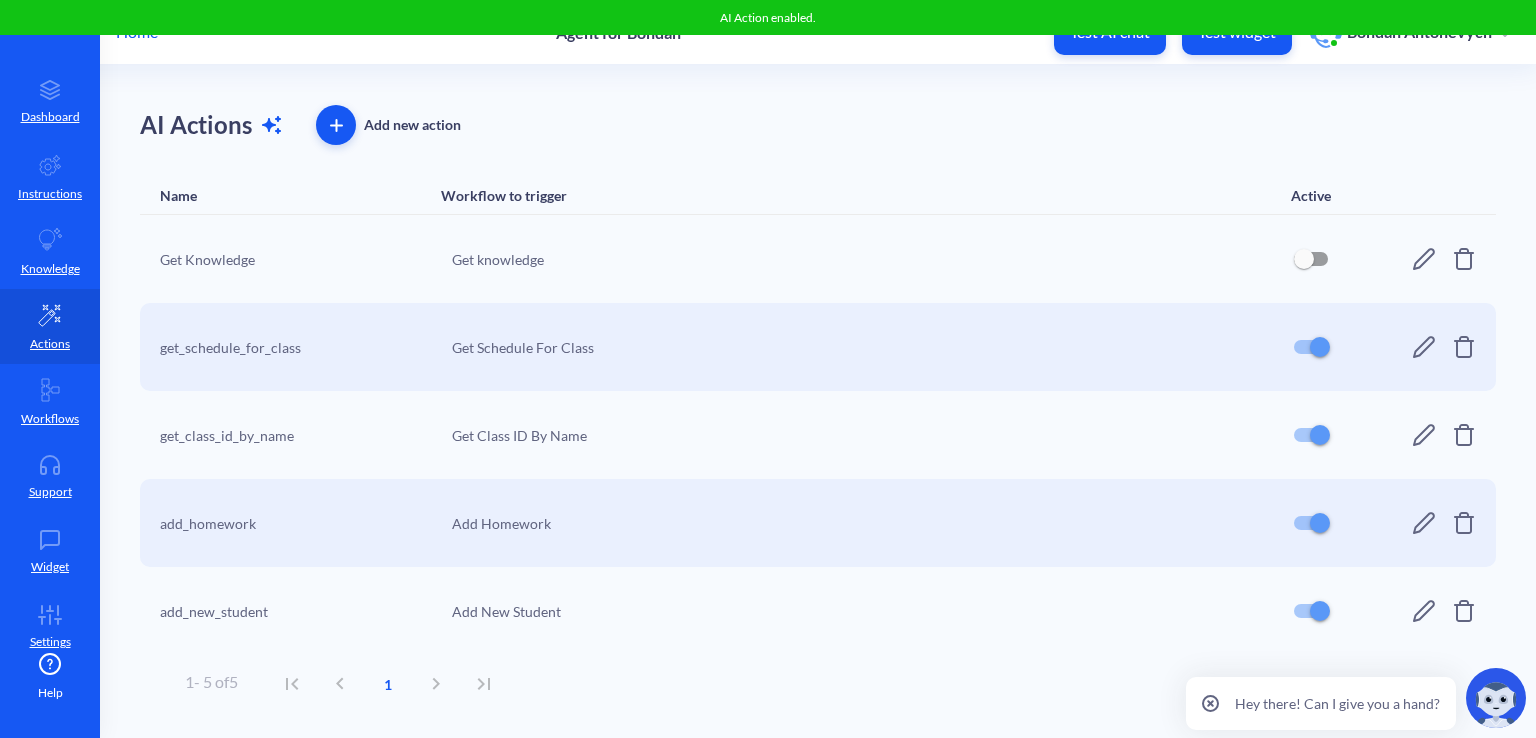 click 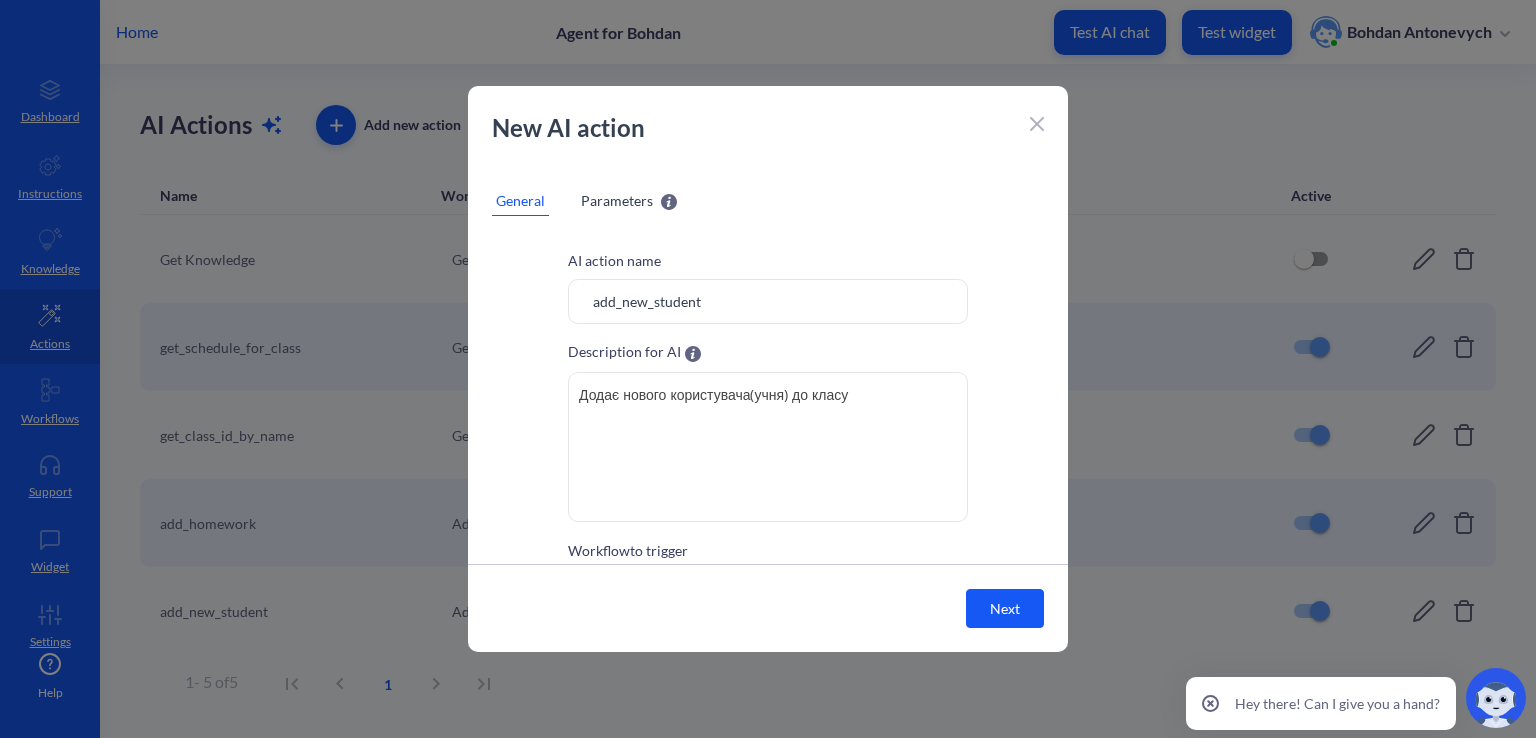 click on "Parameters" at bounding box center [617, 200] 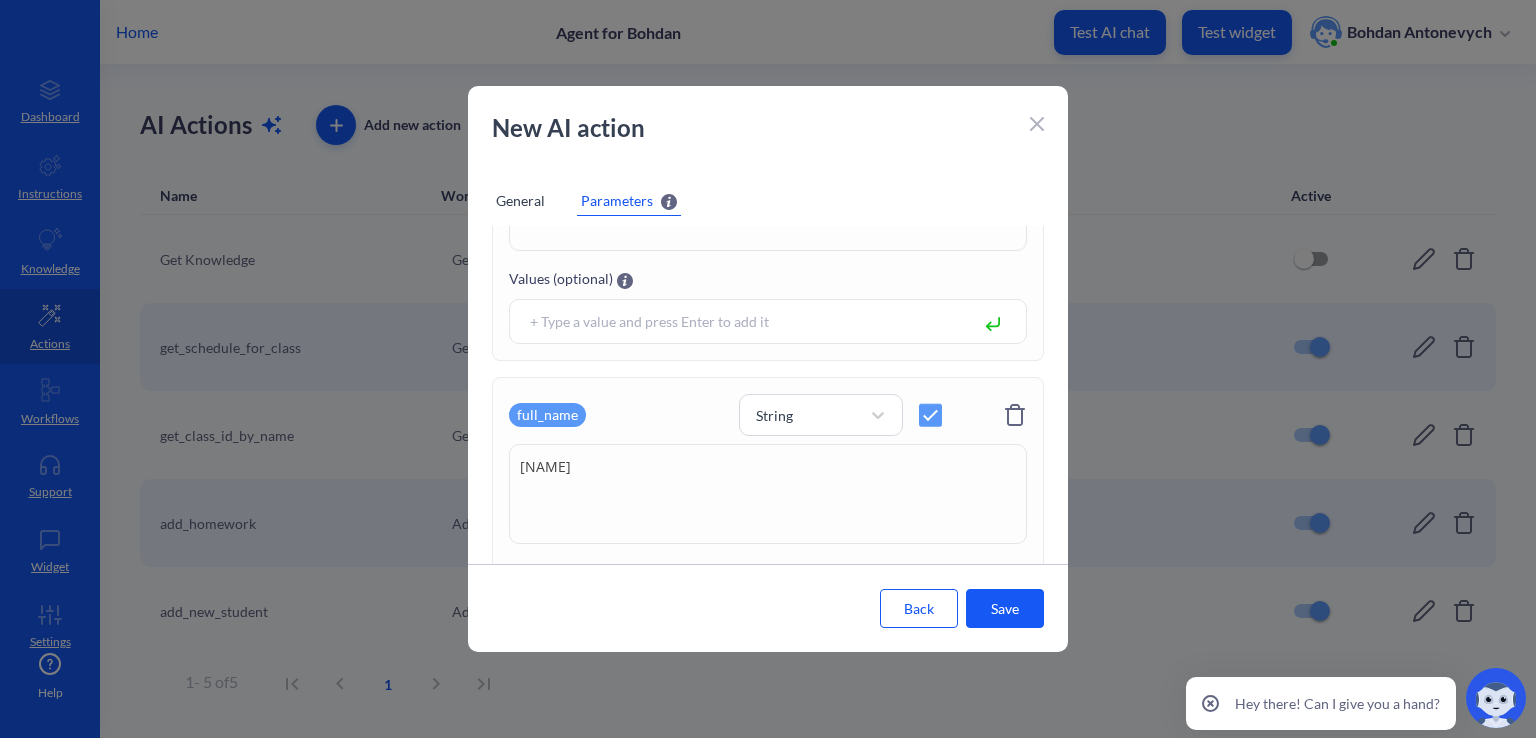 scroll, scrollTop: 600, scrollLeft: 0, axis: vertical 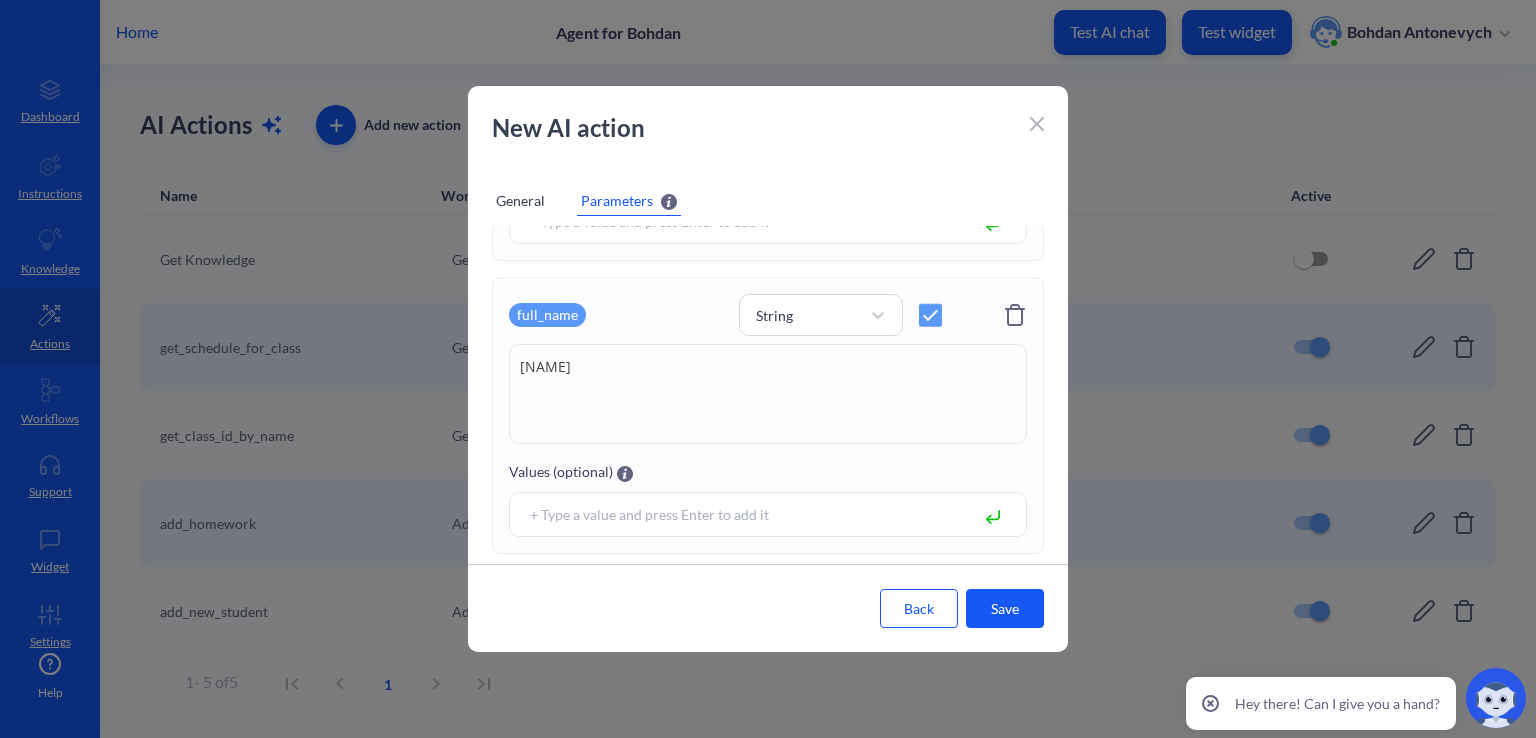 click on "Ім'я та прізвище користувача" at bounding box center [768, 394] 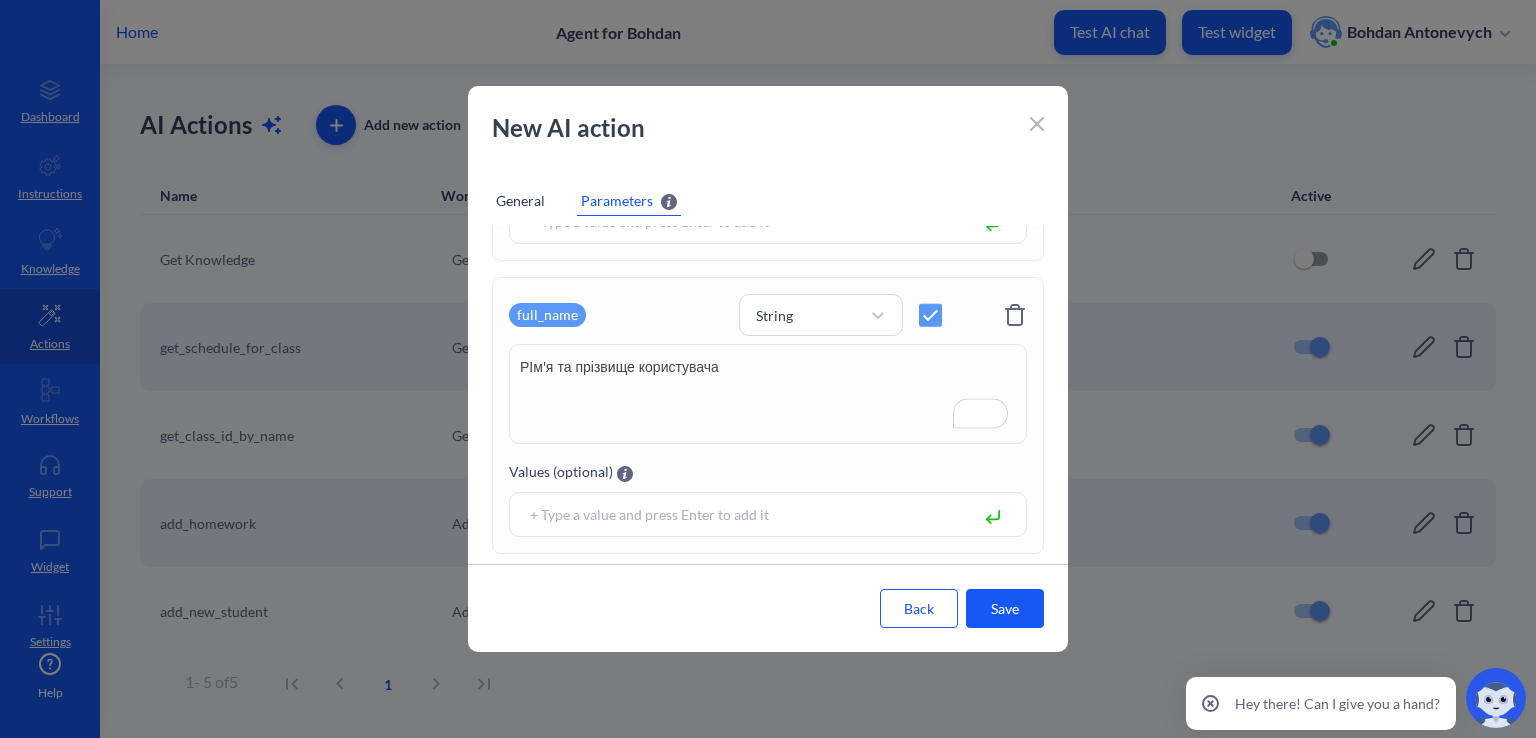 scroll, scrollTop: 600, scrollLeft: 0, axis: vertical 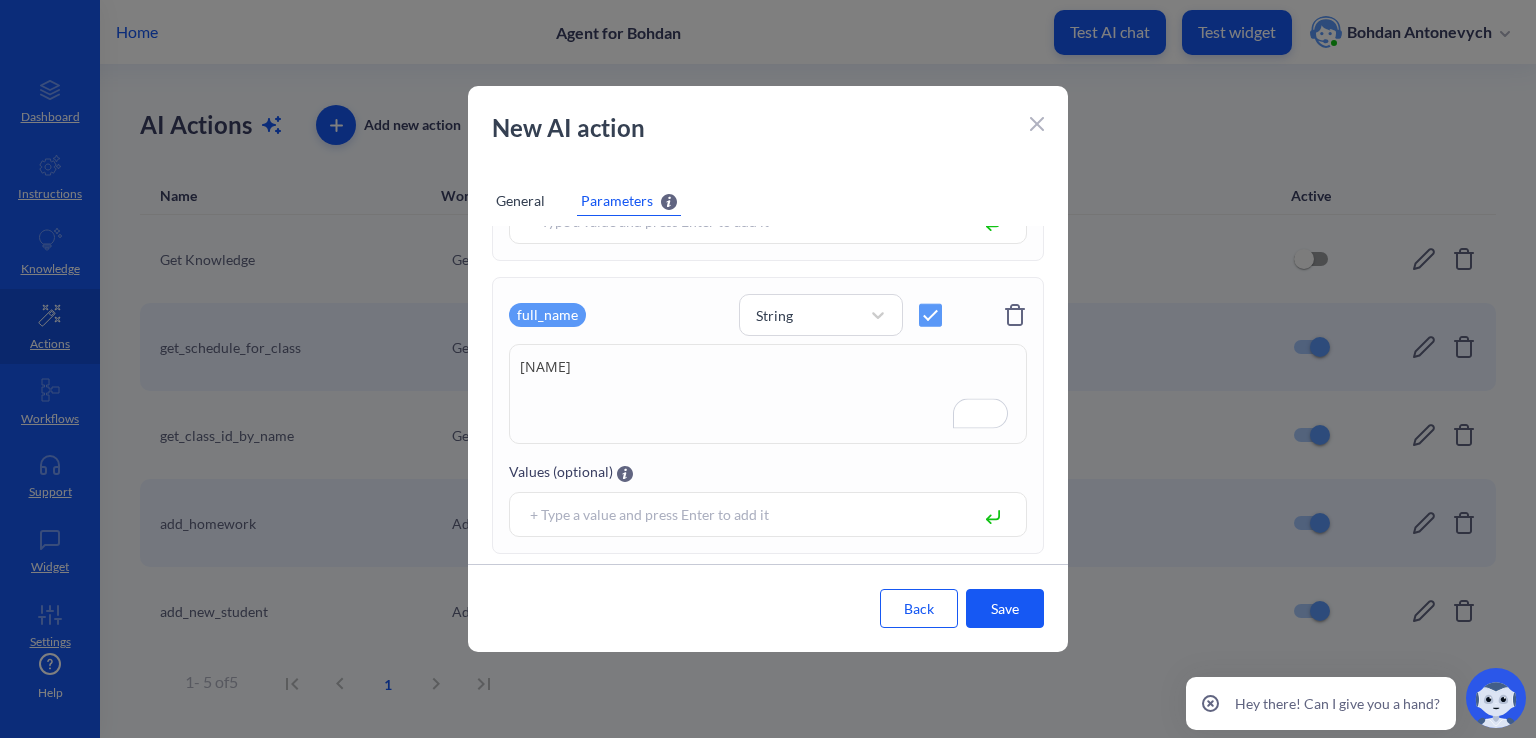click on "Повне ім'я користувача (Ім'я та прізвище користувача" at bounding box center [768, 394] 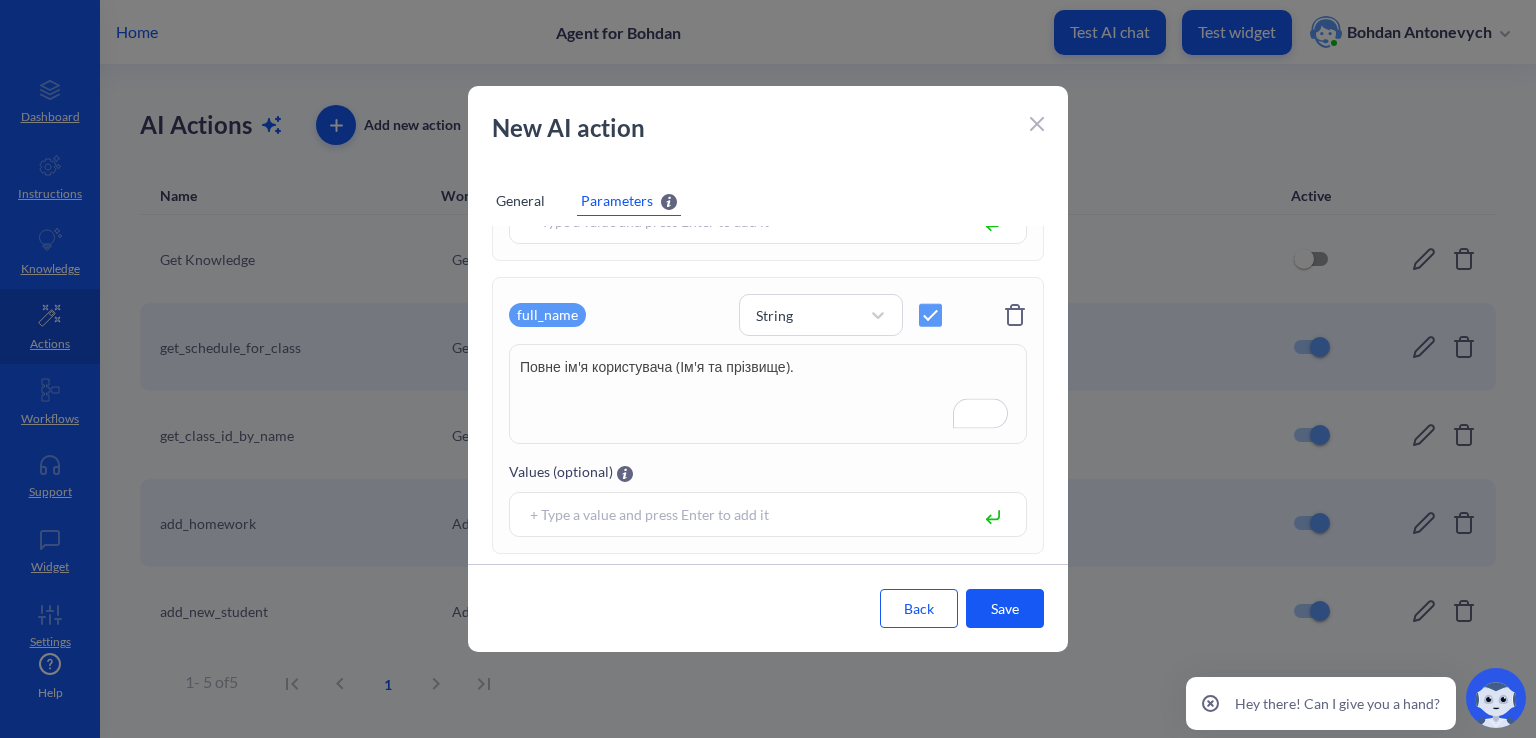 type on "Повне ім'я користувача (Ім'я та прізвище)." 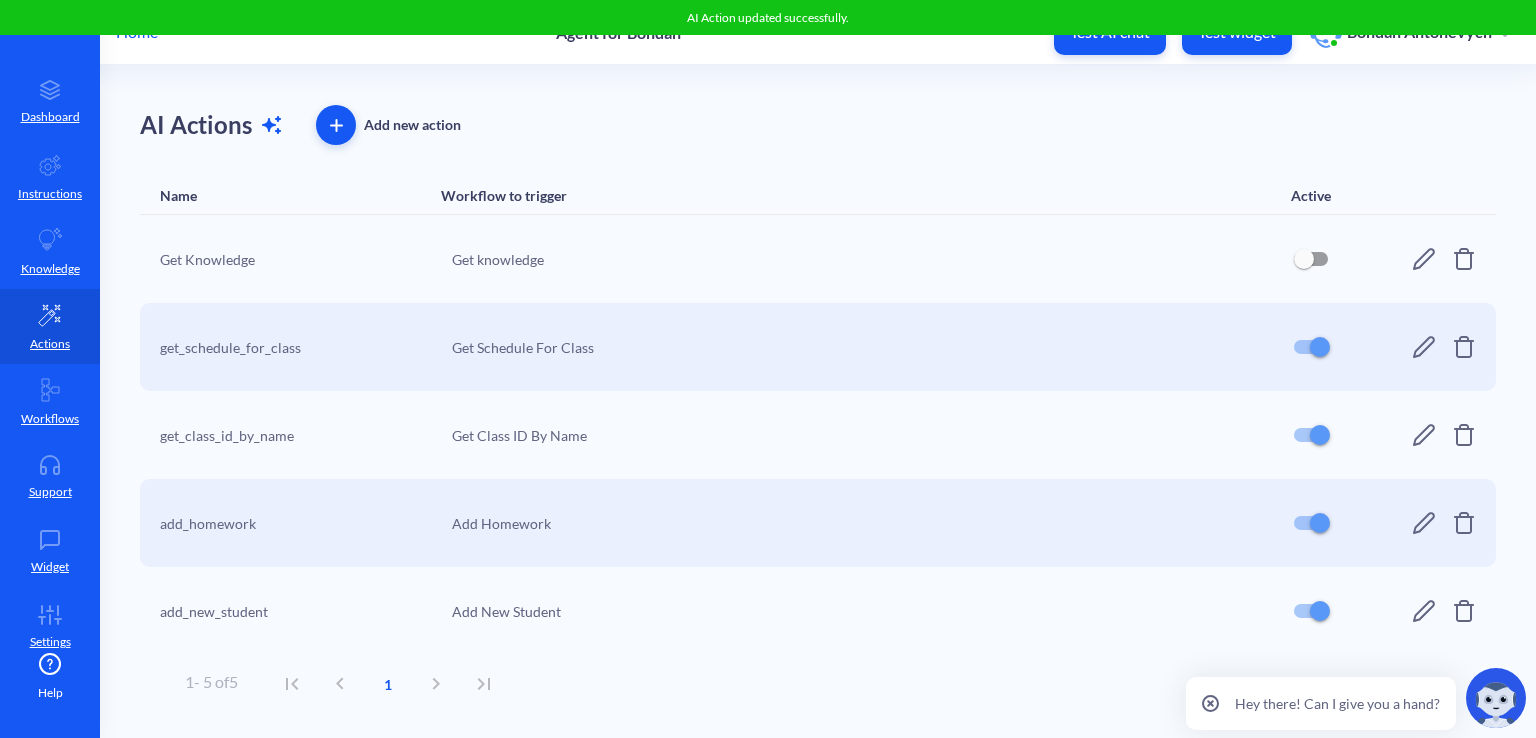 click 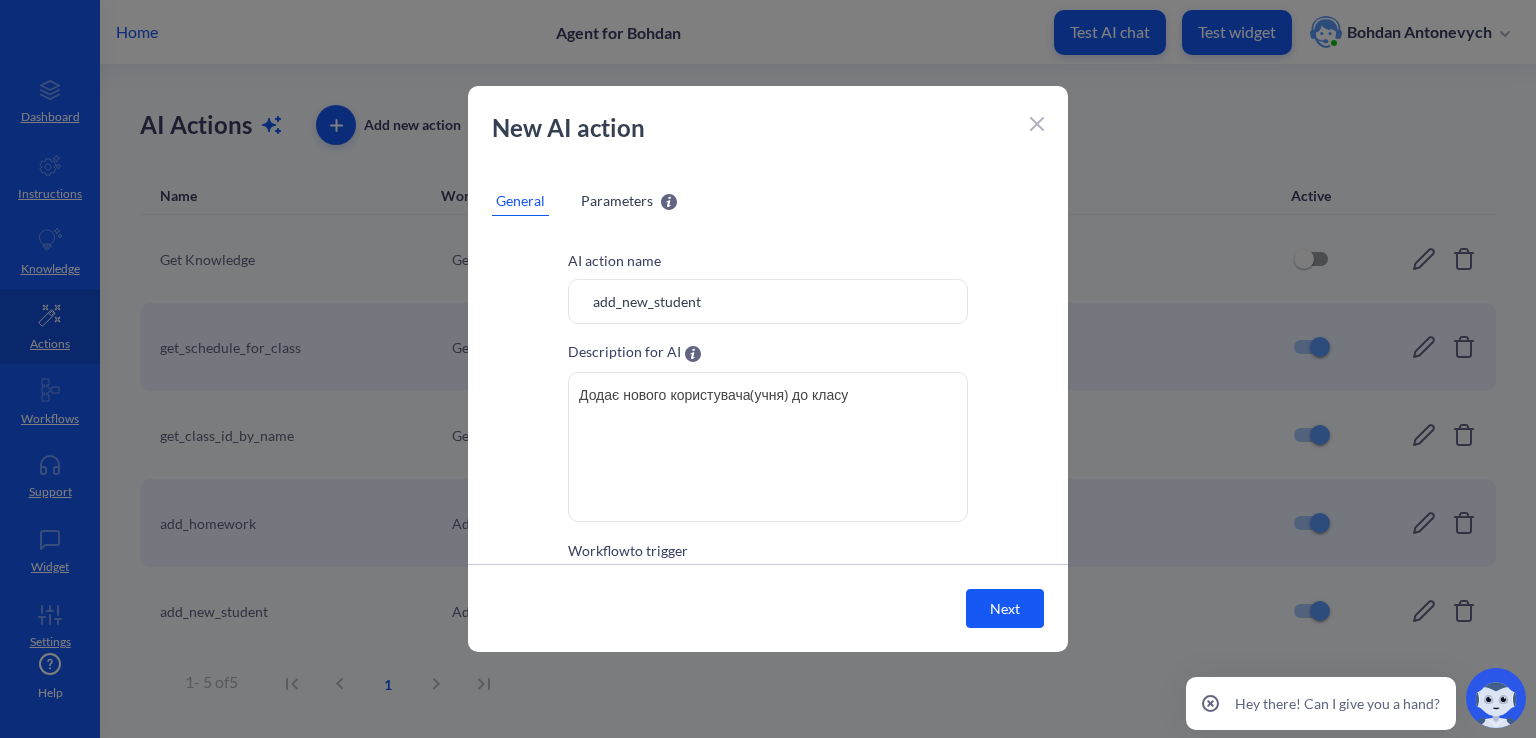 click on "Parameters" at bounding box center (617, 200) 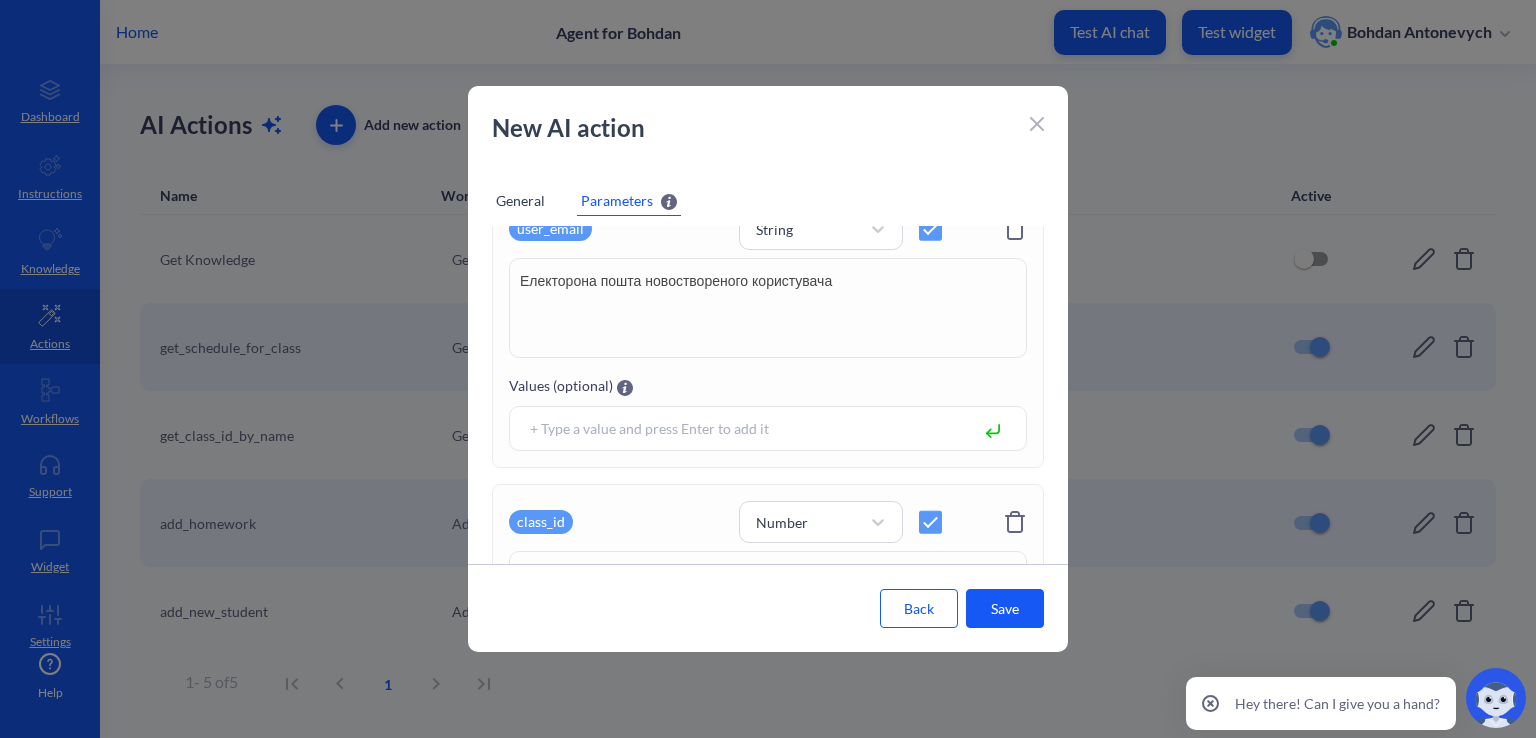 scroll, scrollTop: 200, scrollLeft: 0, axis: vertical 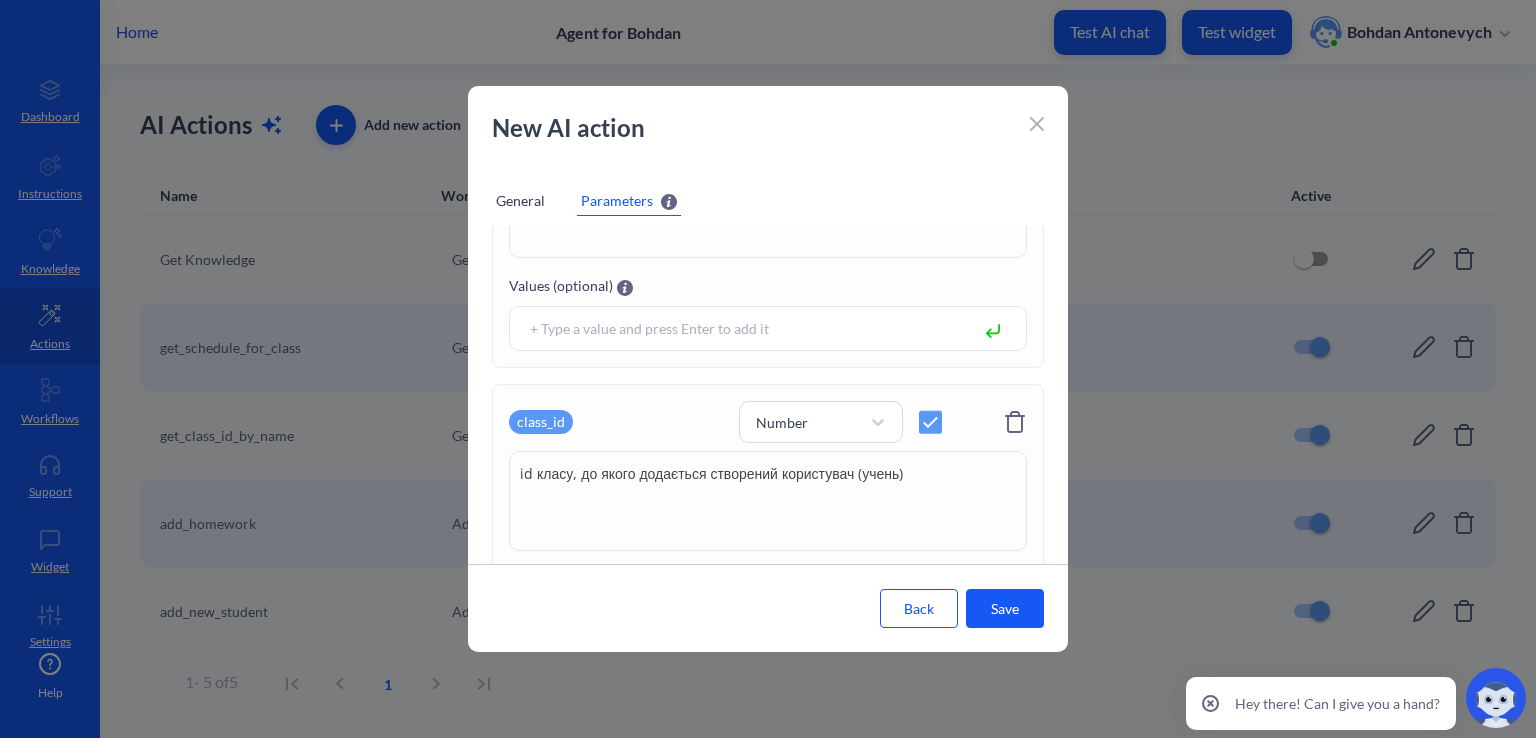 click on "id класу, до якого додається створений користувач (учень)" at bounding box center (768, 501) 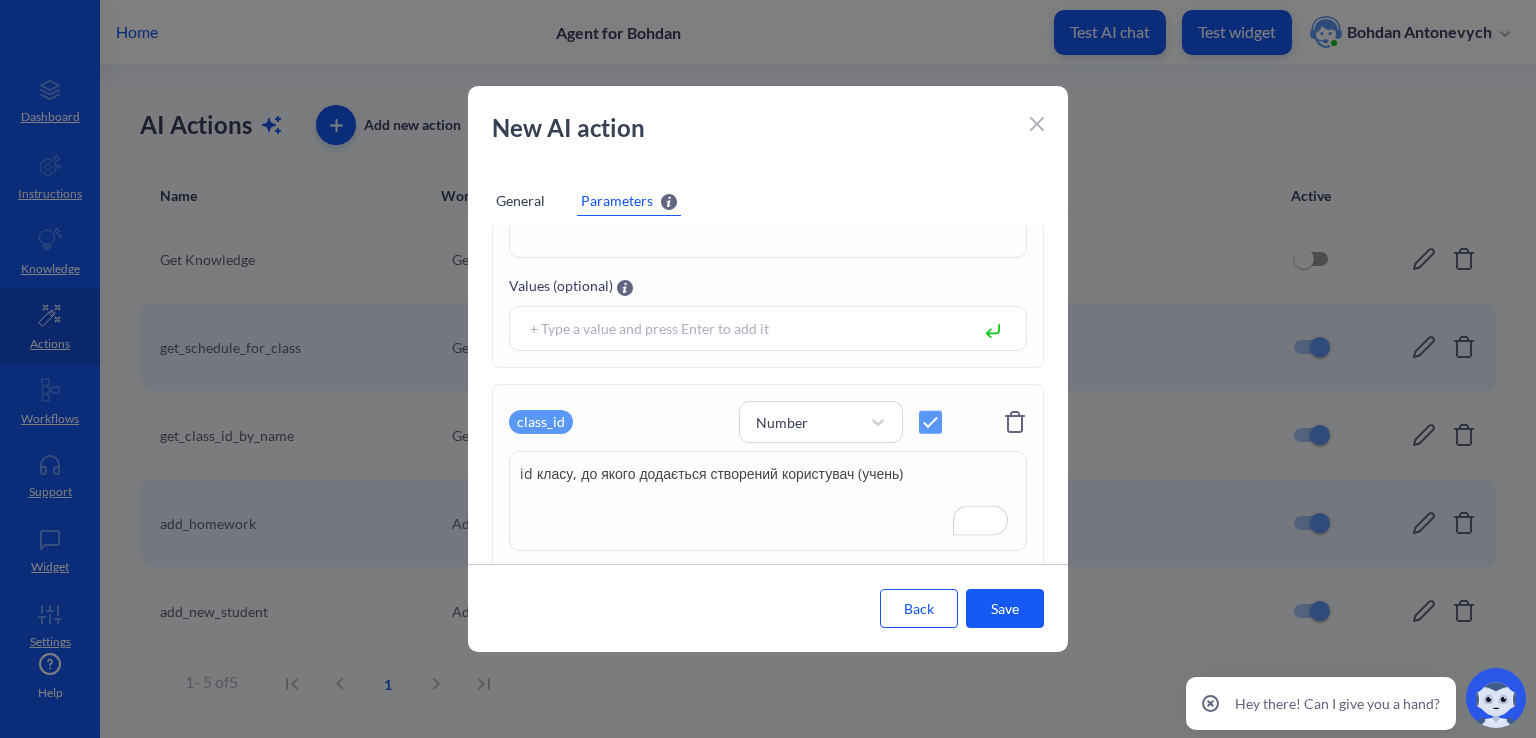 click 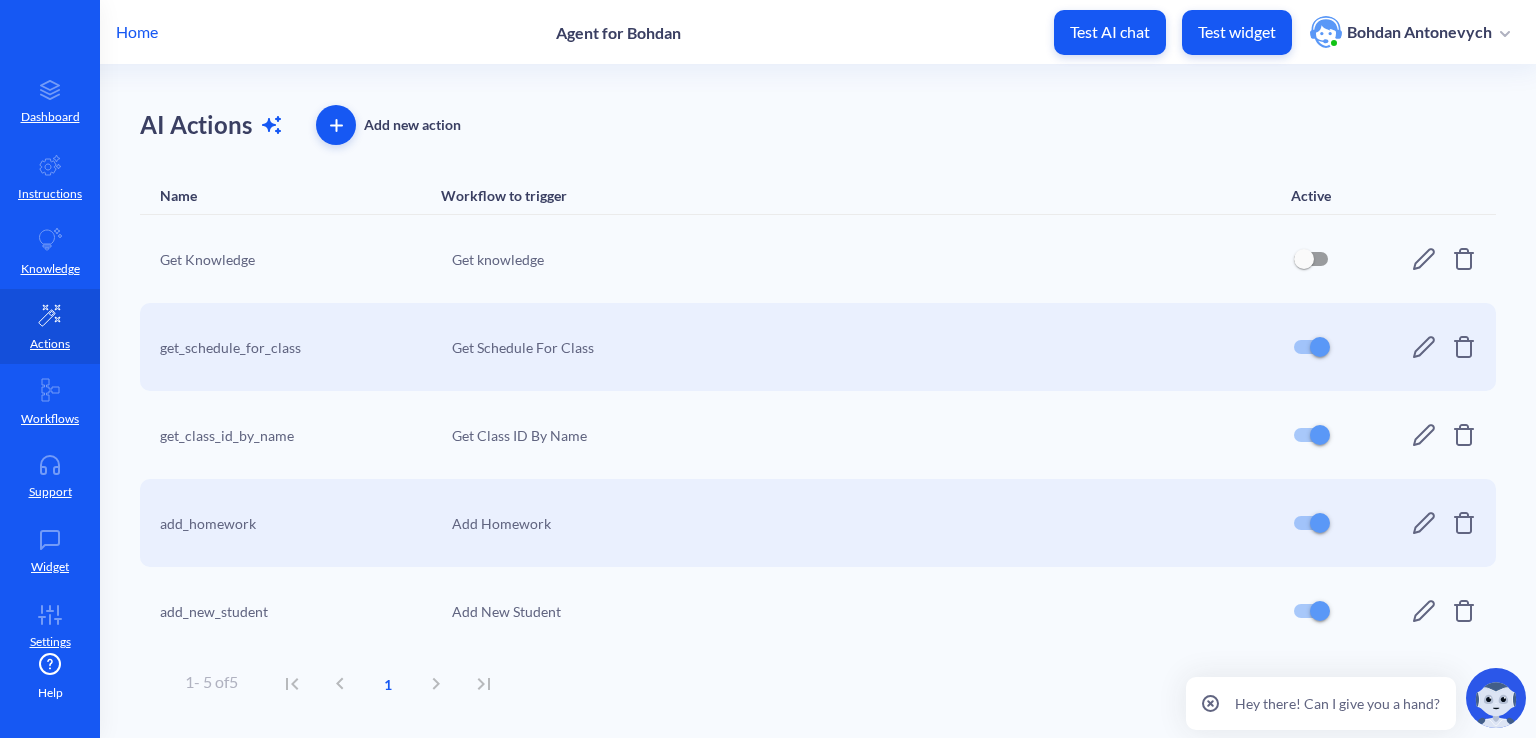 click 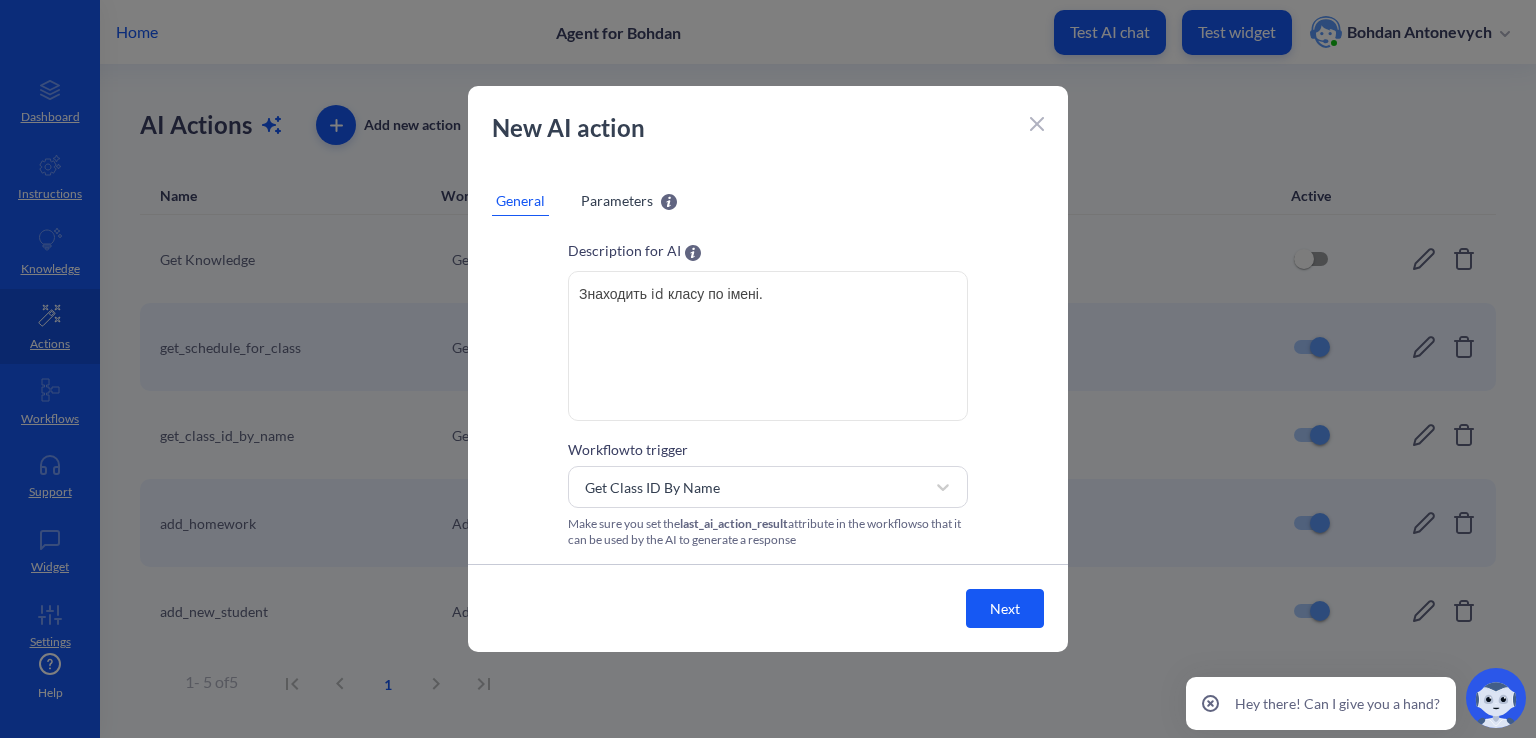 click on "Parameters" at bounding box center (617, 200) 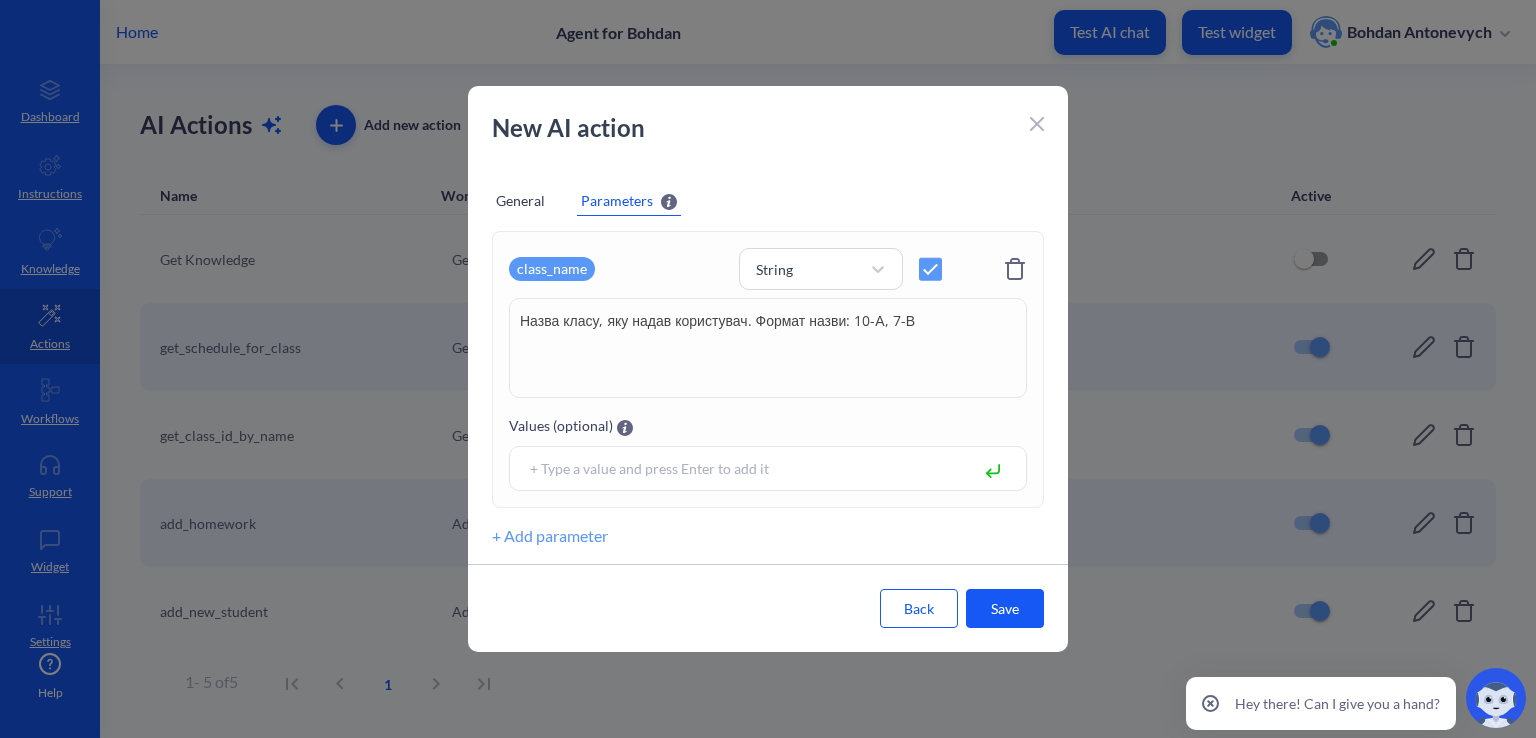 click on "General" at bounding box center (520, 201) 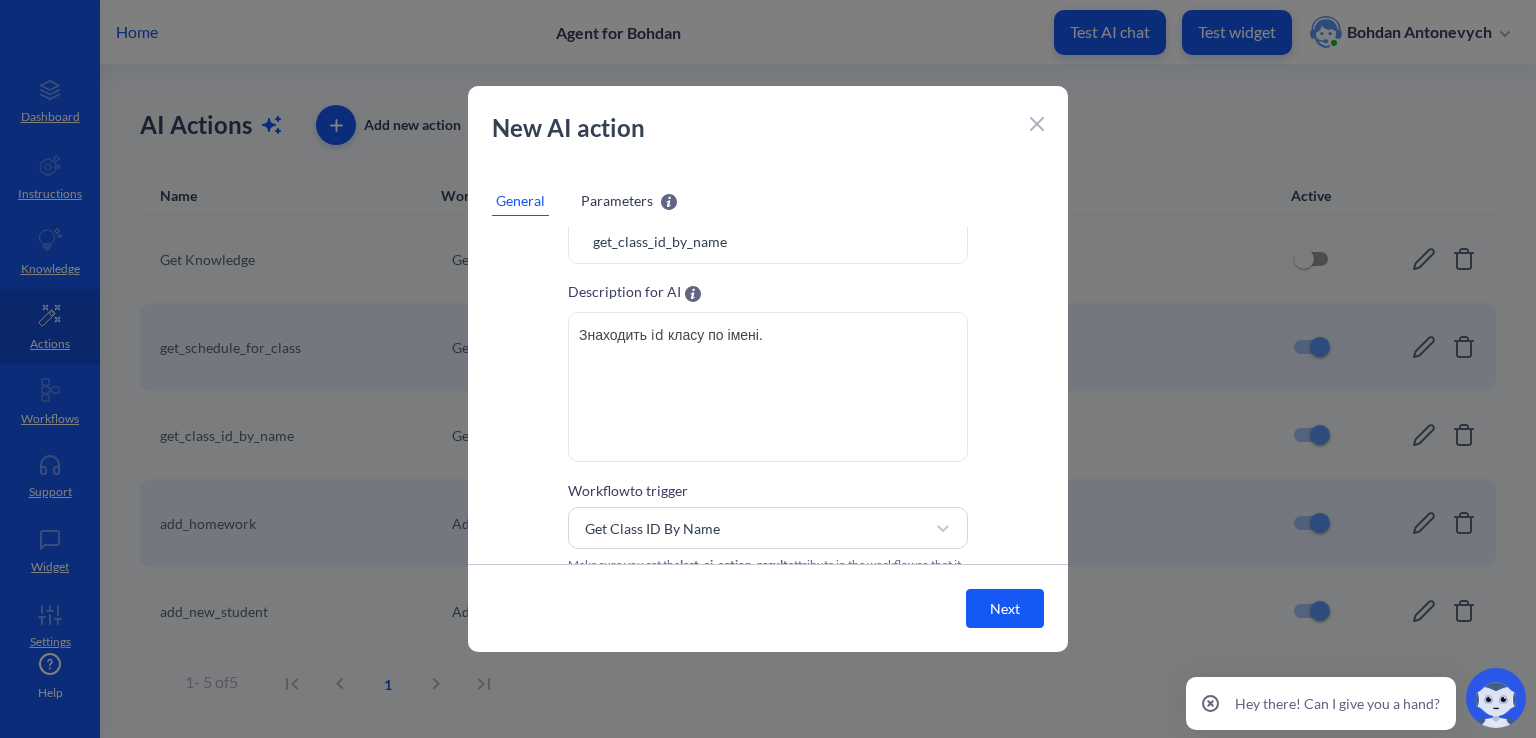 click on "New AI action" at bounding box center (768, 138) 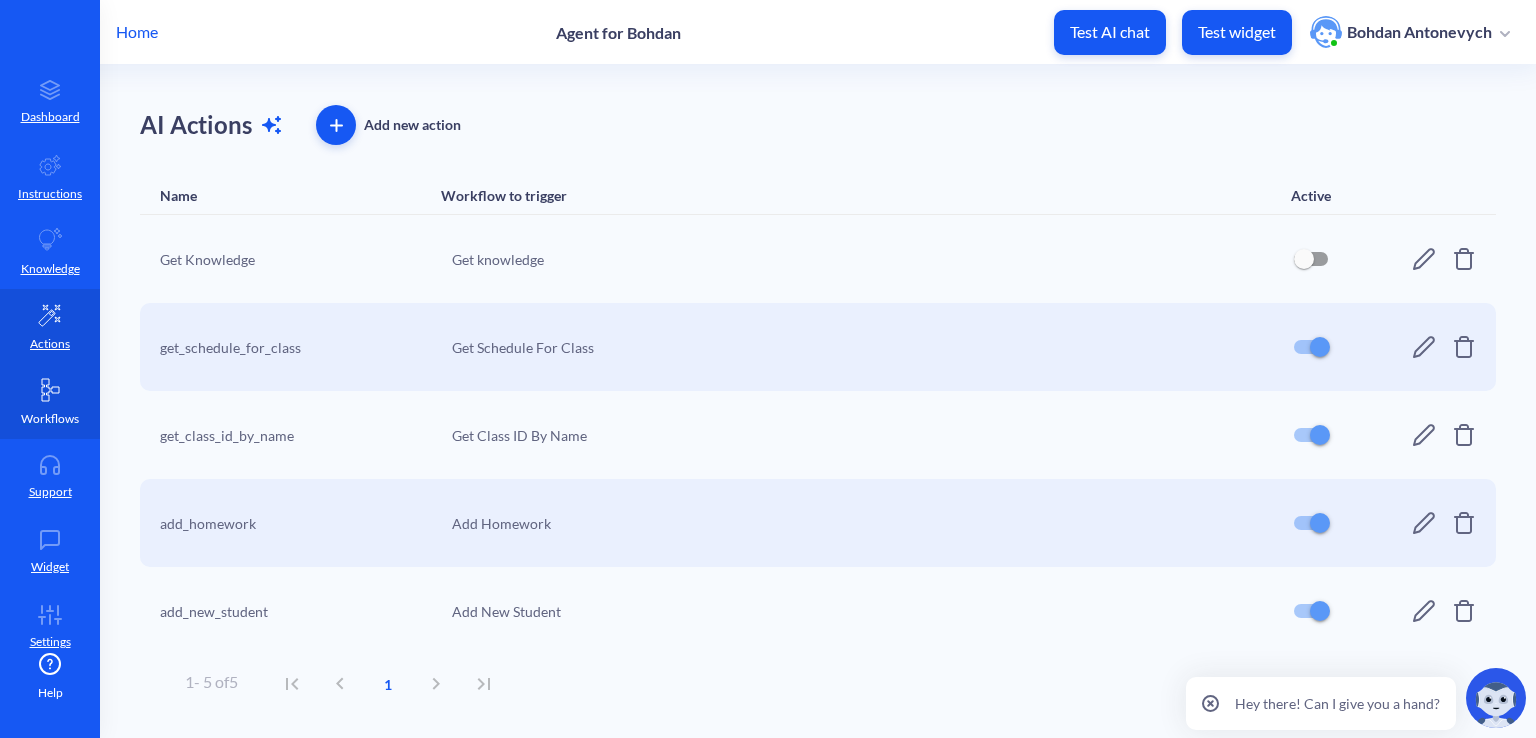click 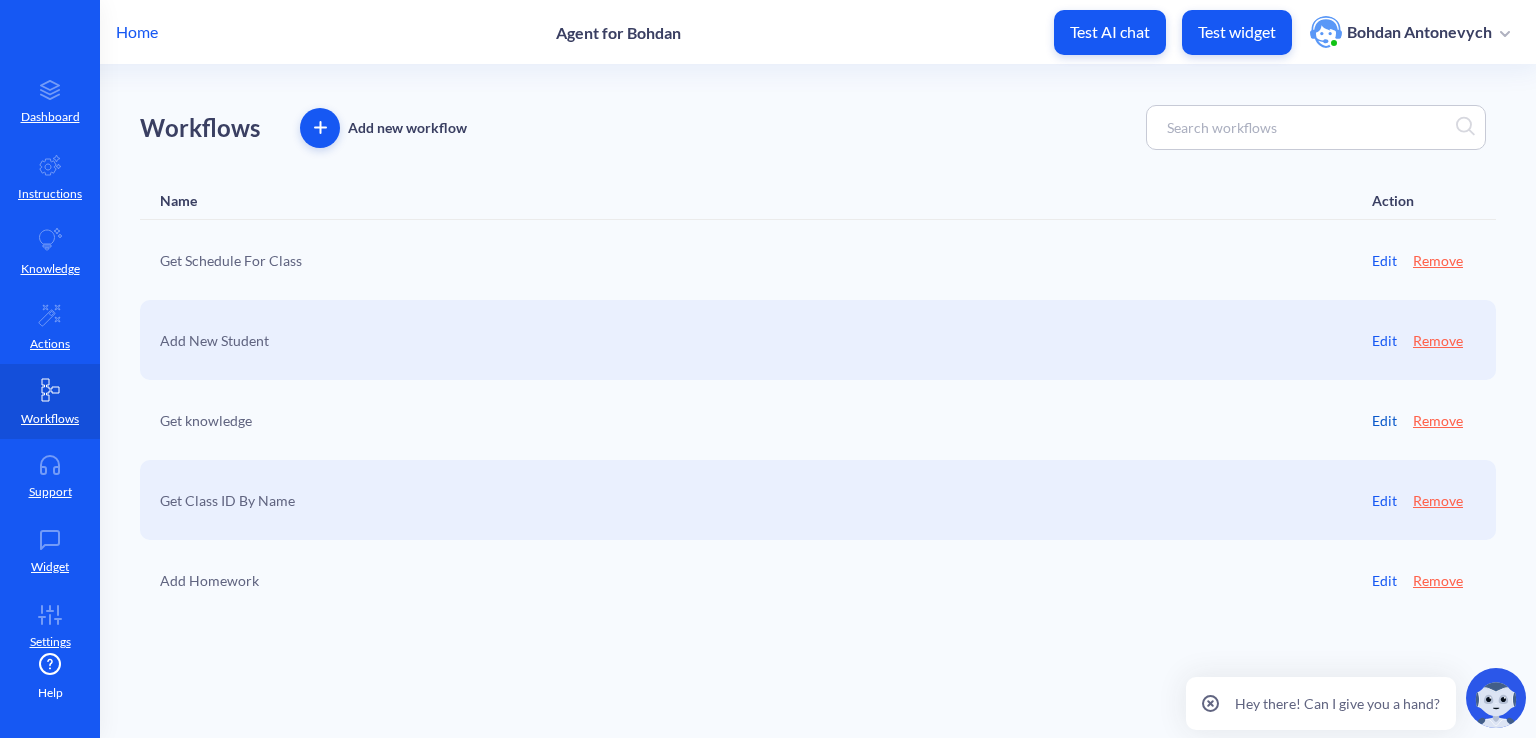click on "Edit" at bounding box center [1384, 420] 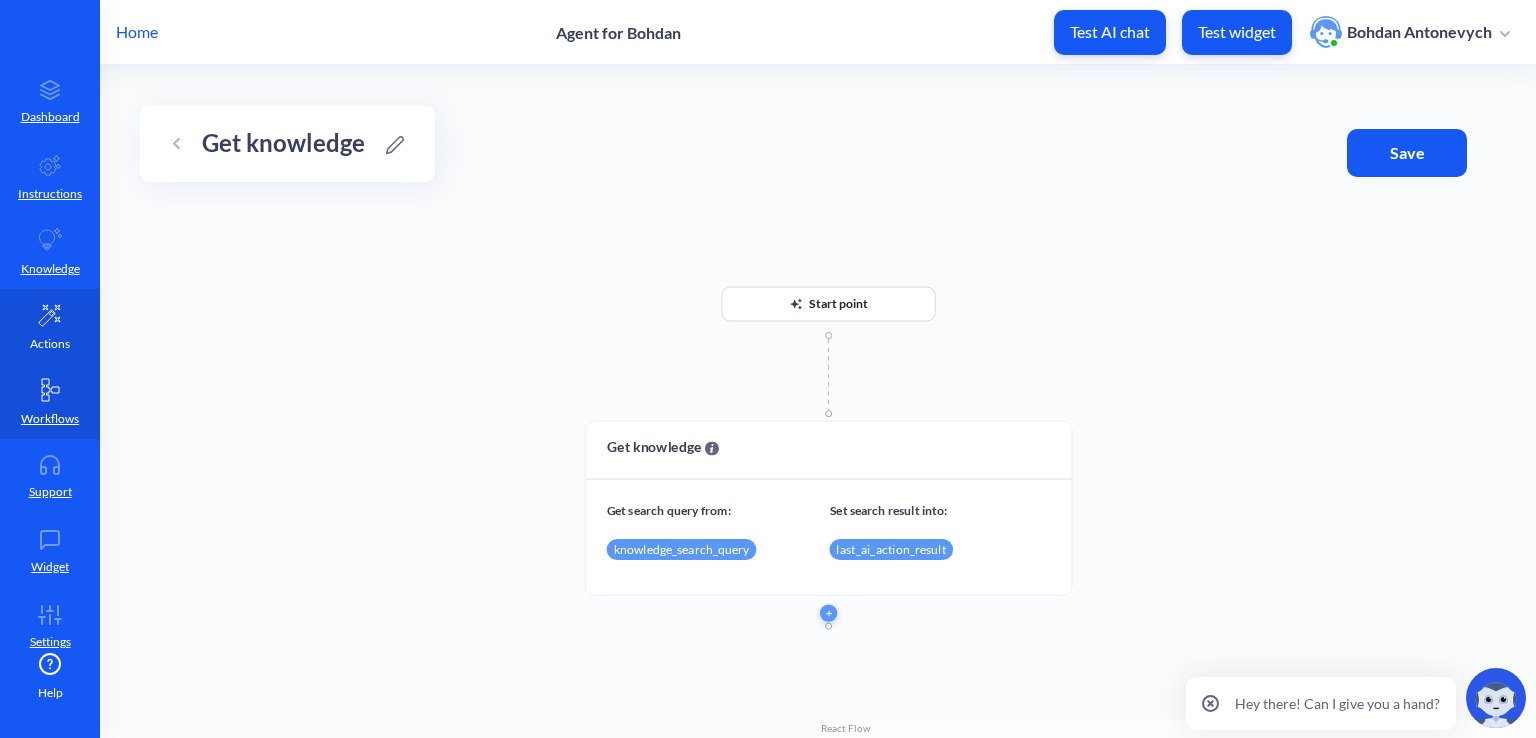 click on "Actions" at bounding box center [50, 326] 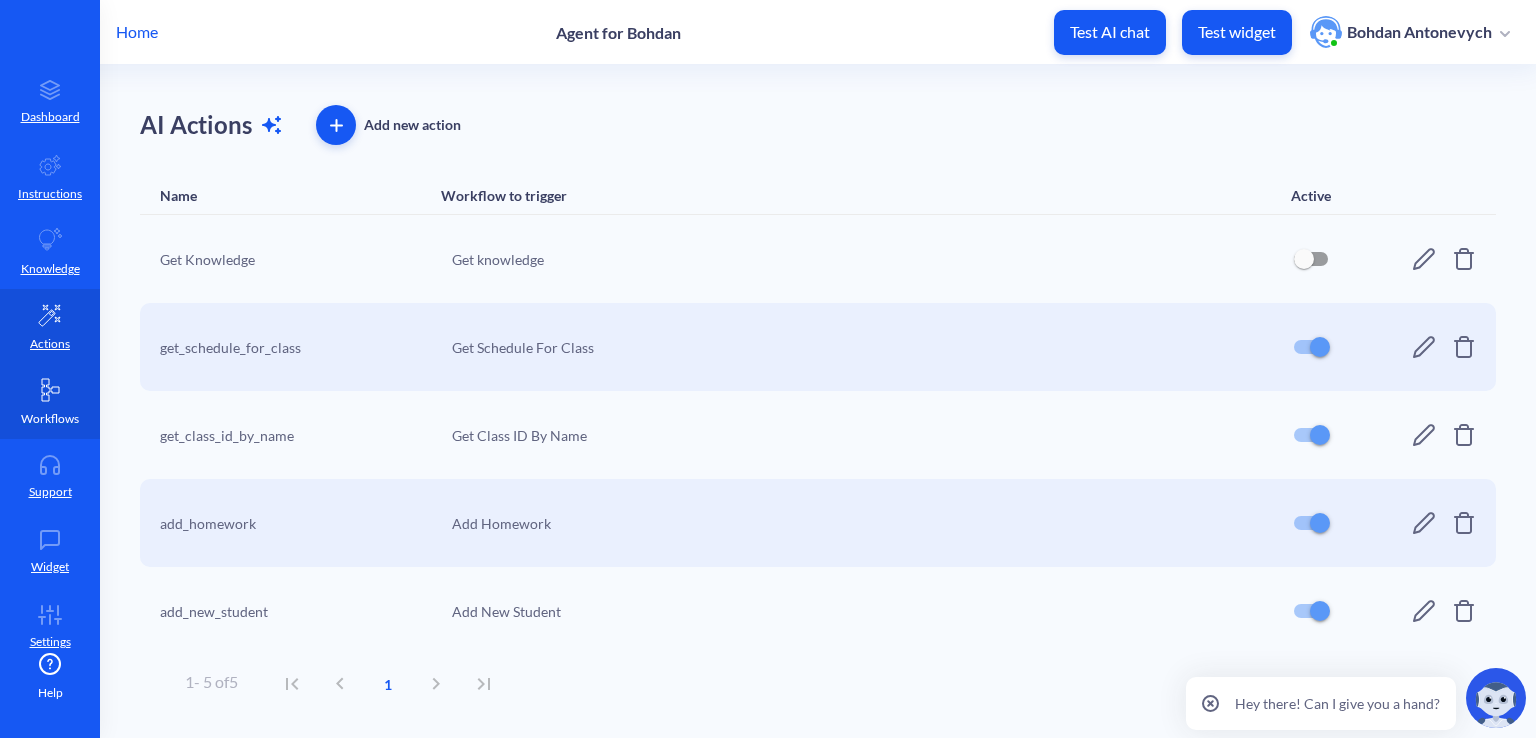 click 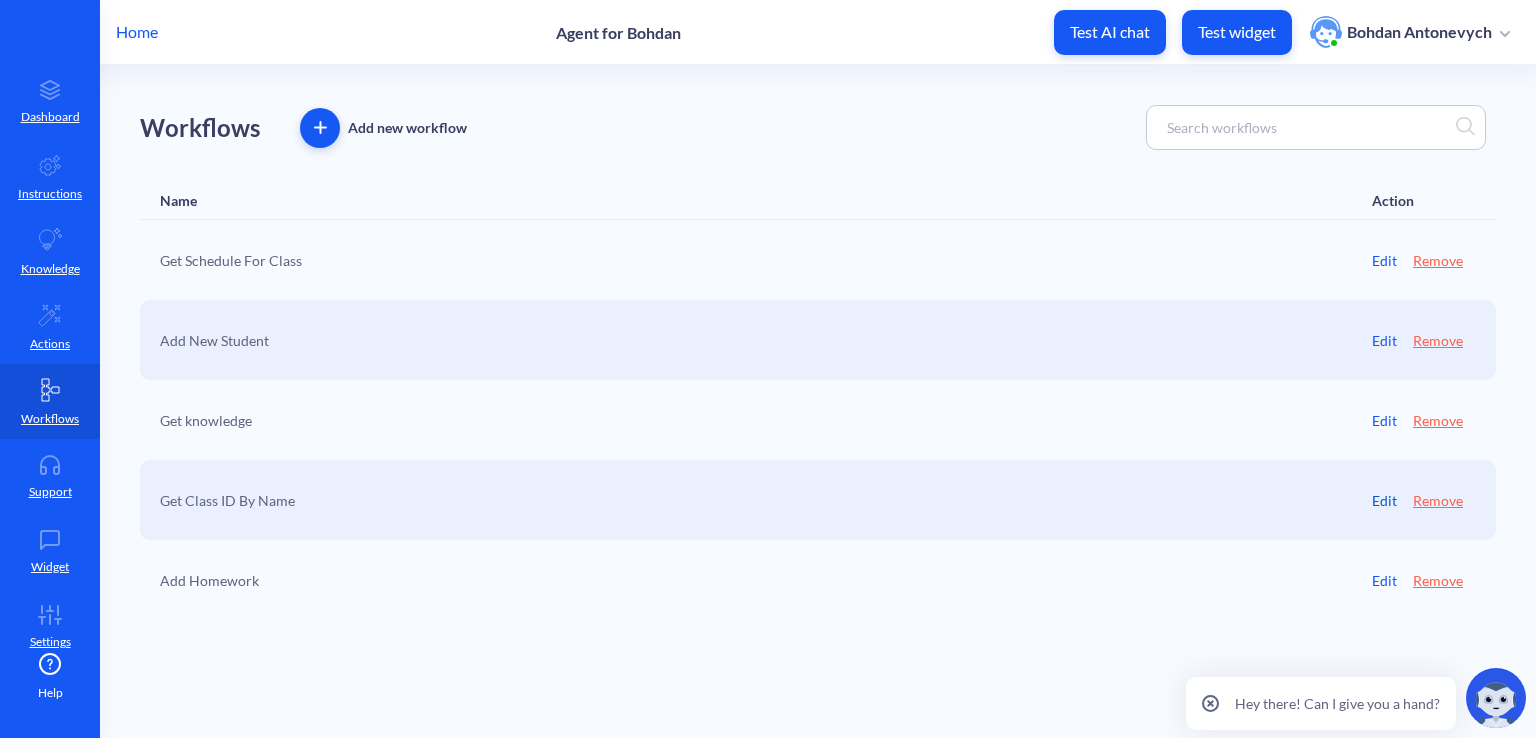 click on "Edit" at bounding box center [1384, 500] 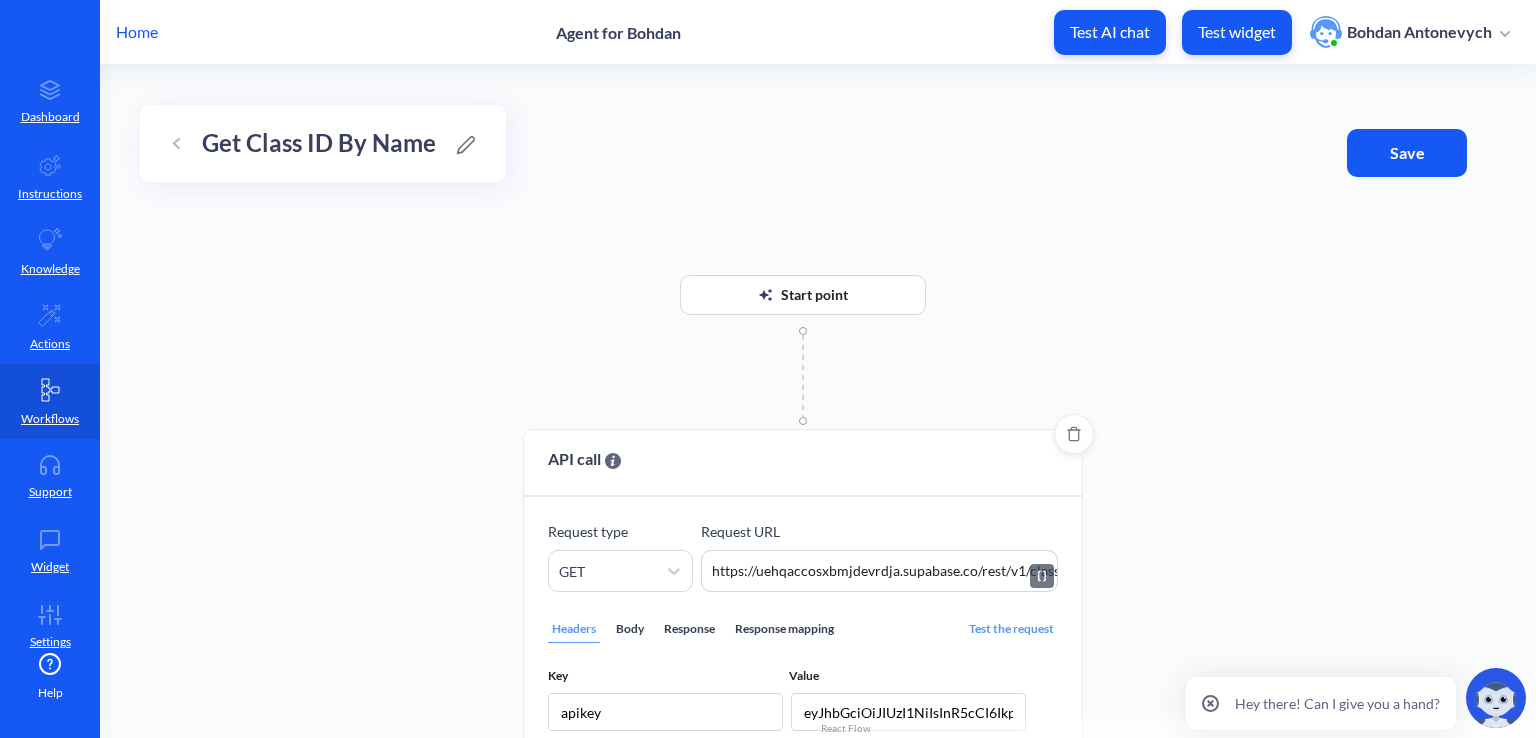 click on "https://uehqaccosxbmjdevrdja.supabase.co/rest/v1/classes?name=eq.{{class_name}}" at bounding box center [879, 571] 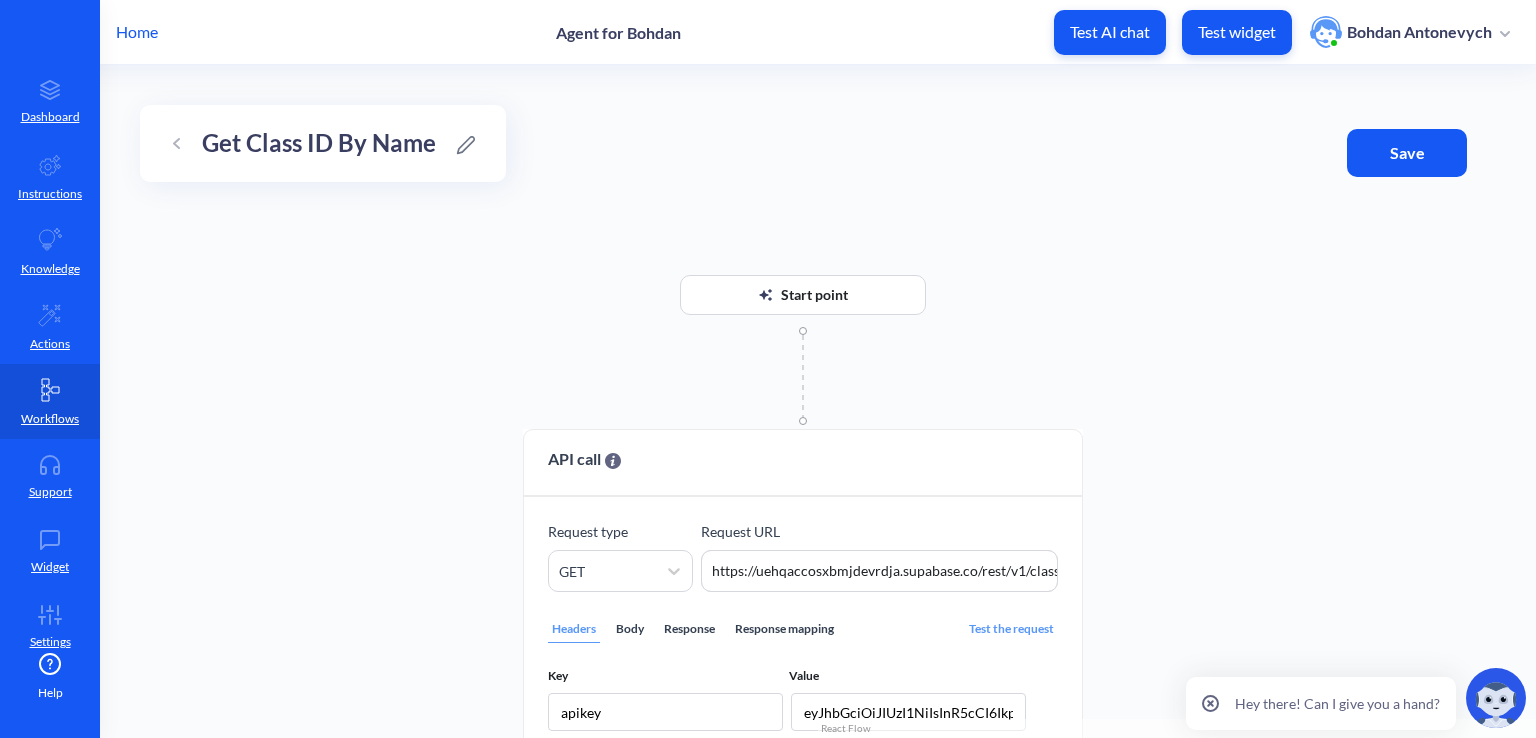 scroll, scrollTop: 0, scrollLeft: 163, axis: horizontal 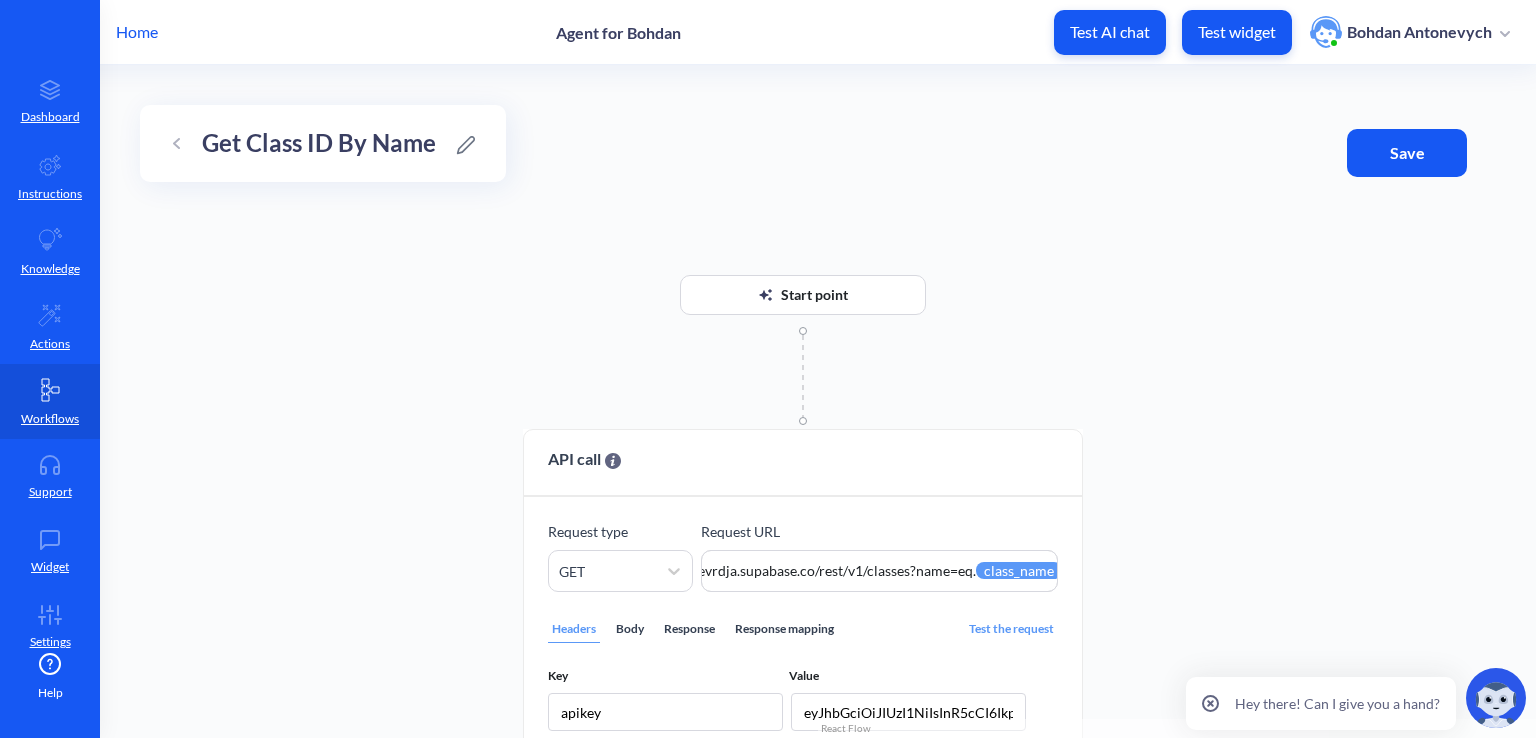 drag, startPoint x: 978, startPoint y: 571, endPoint x: 1409, endPoint y: 494, distance: 437.82416 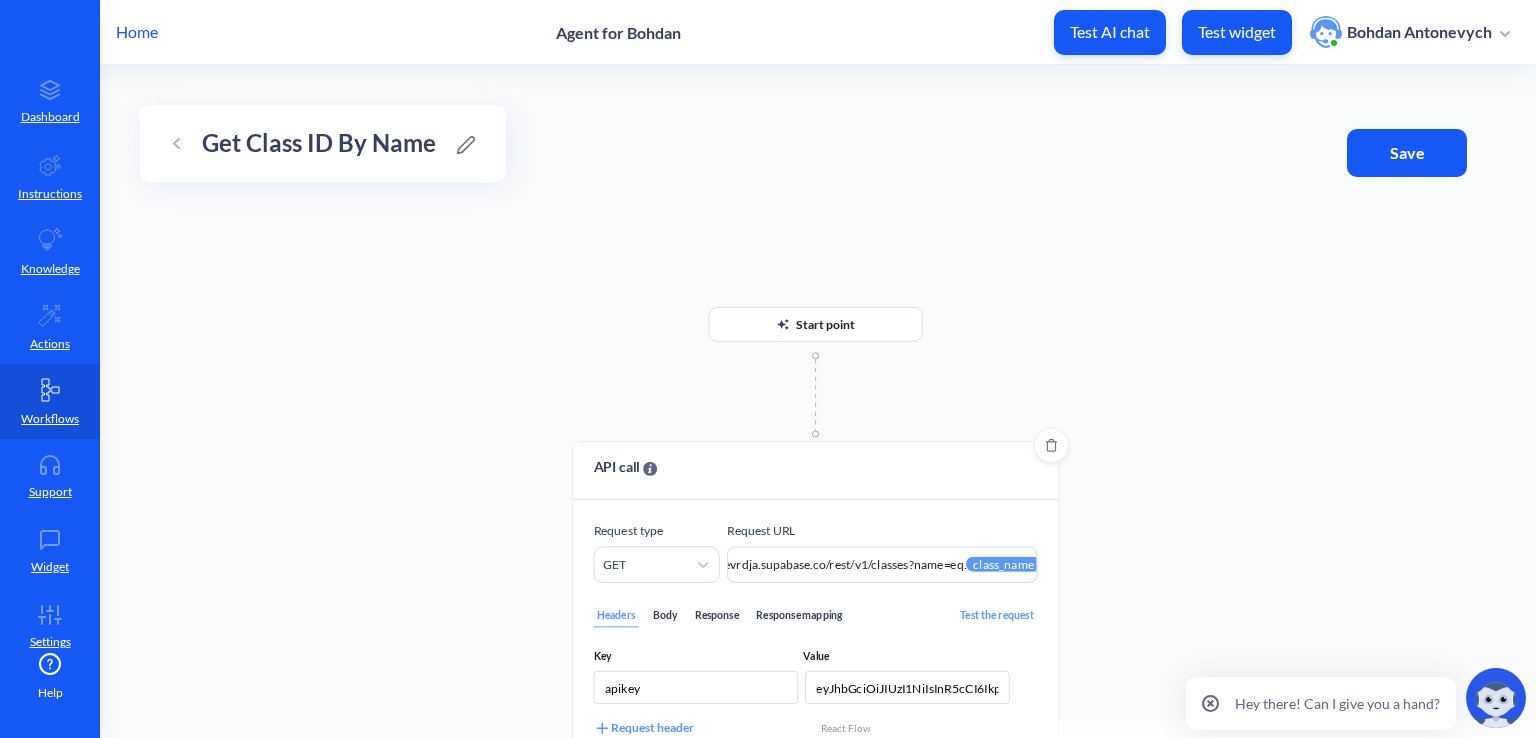 click on "Body" at bounding box center (664, 616) 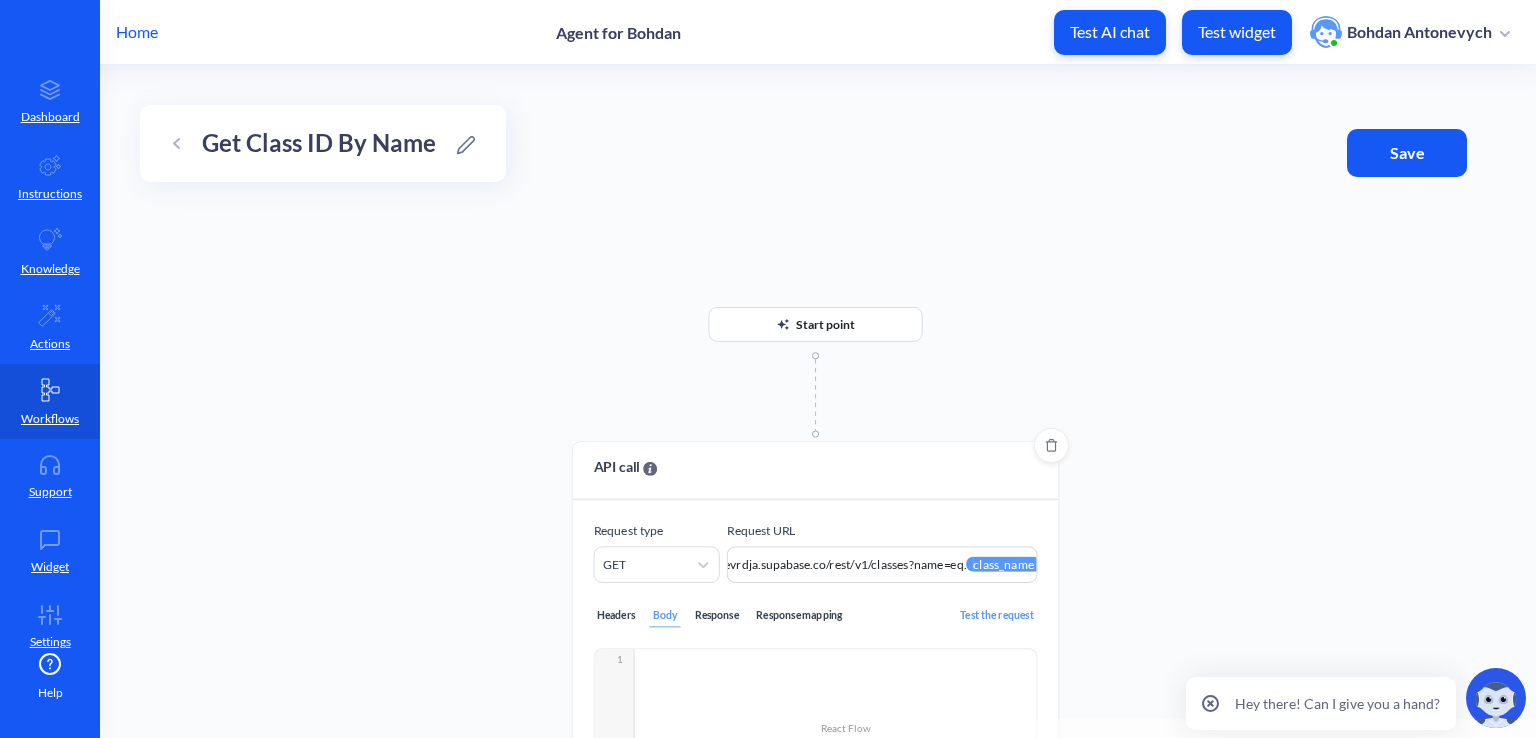 click on "Headers" at bounding box center (616, 616) 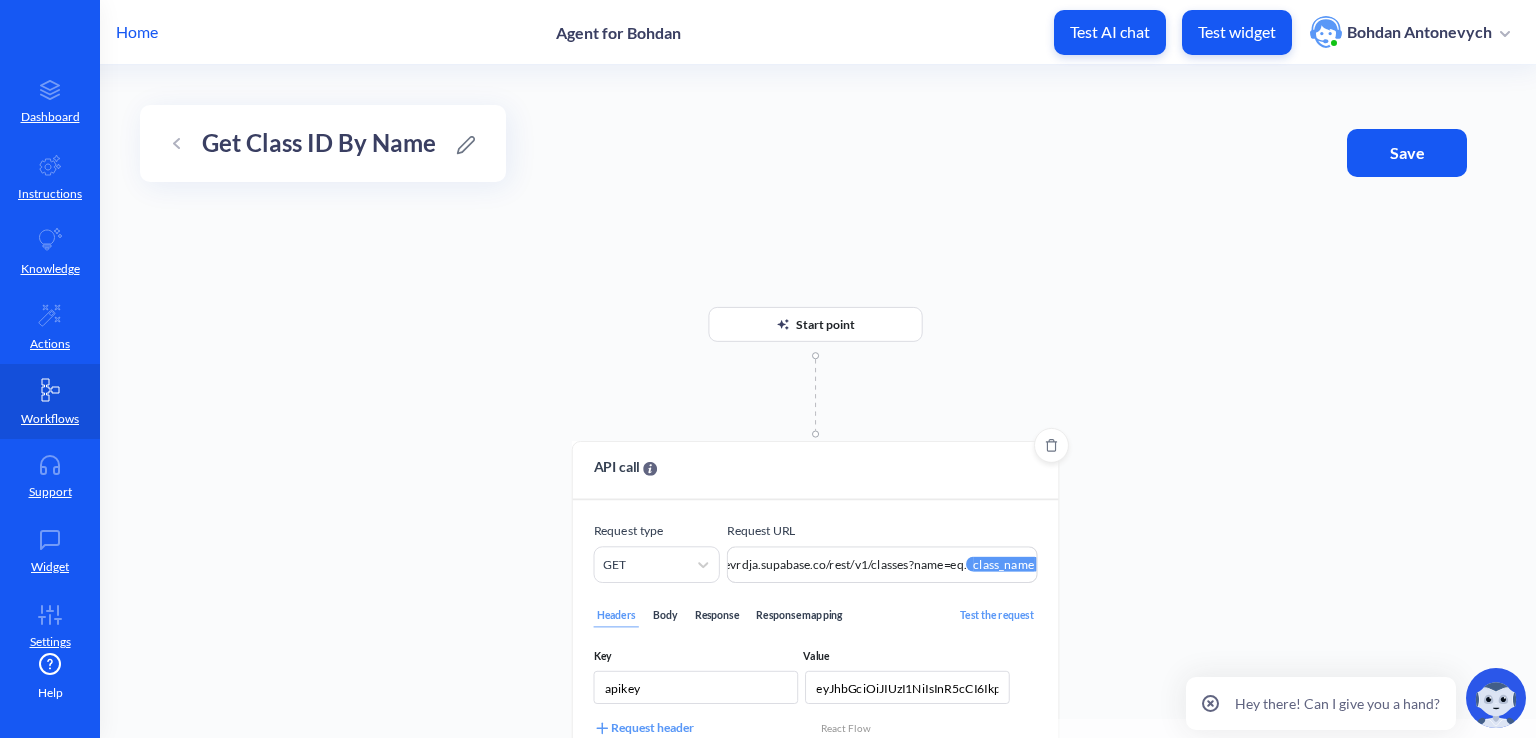 click on "Headers Body Response Response mapping Test the request" at bounding box center [816, 616] 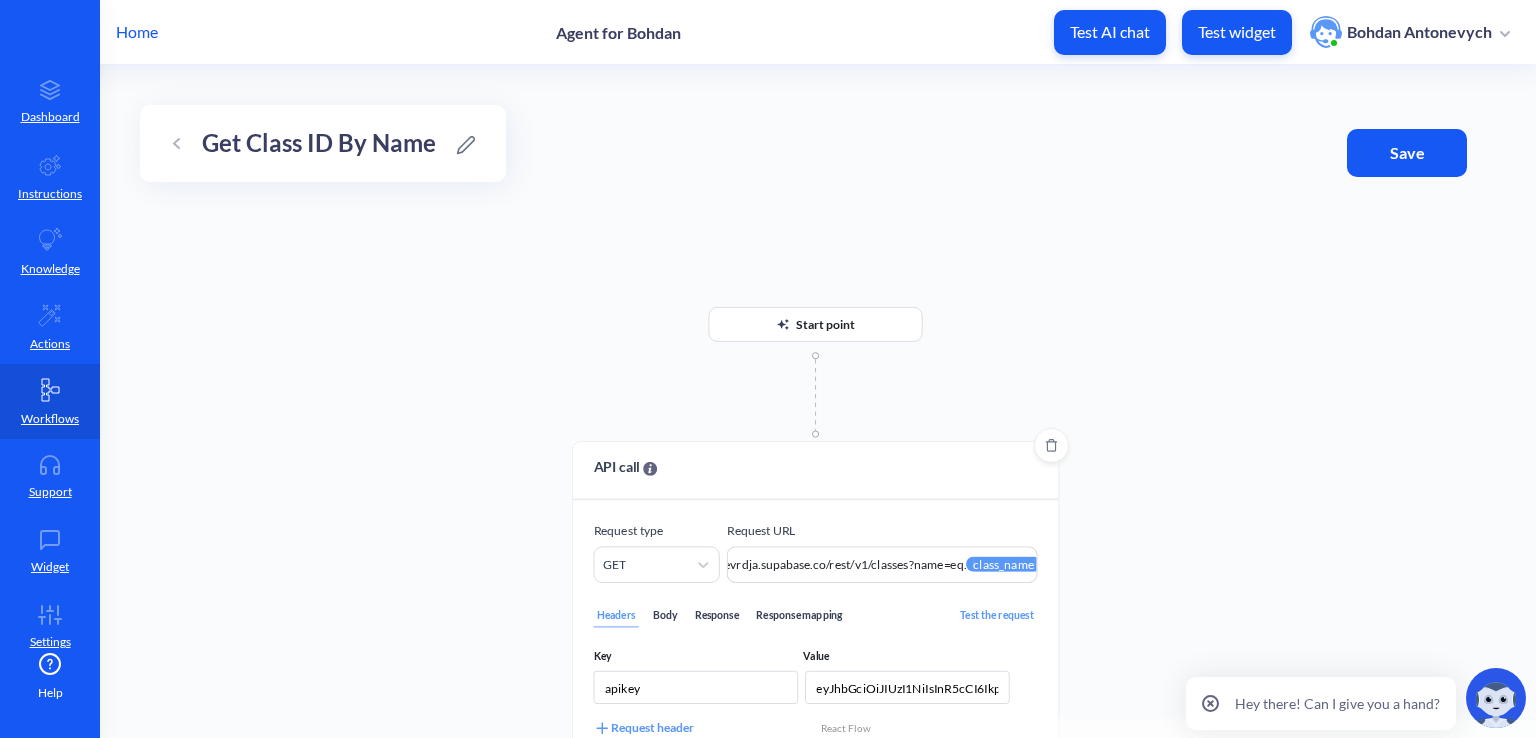 click on "Response" at bounding box center [716, 616] 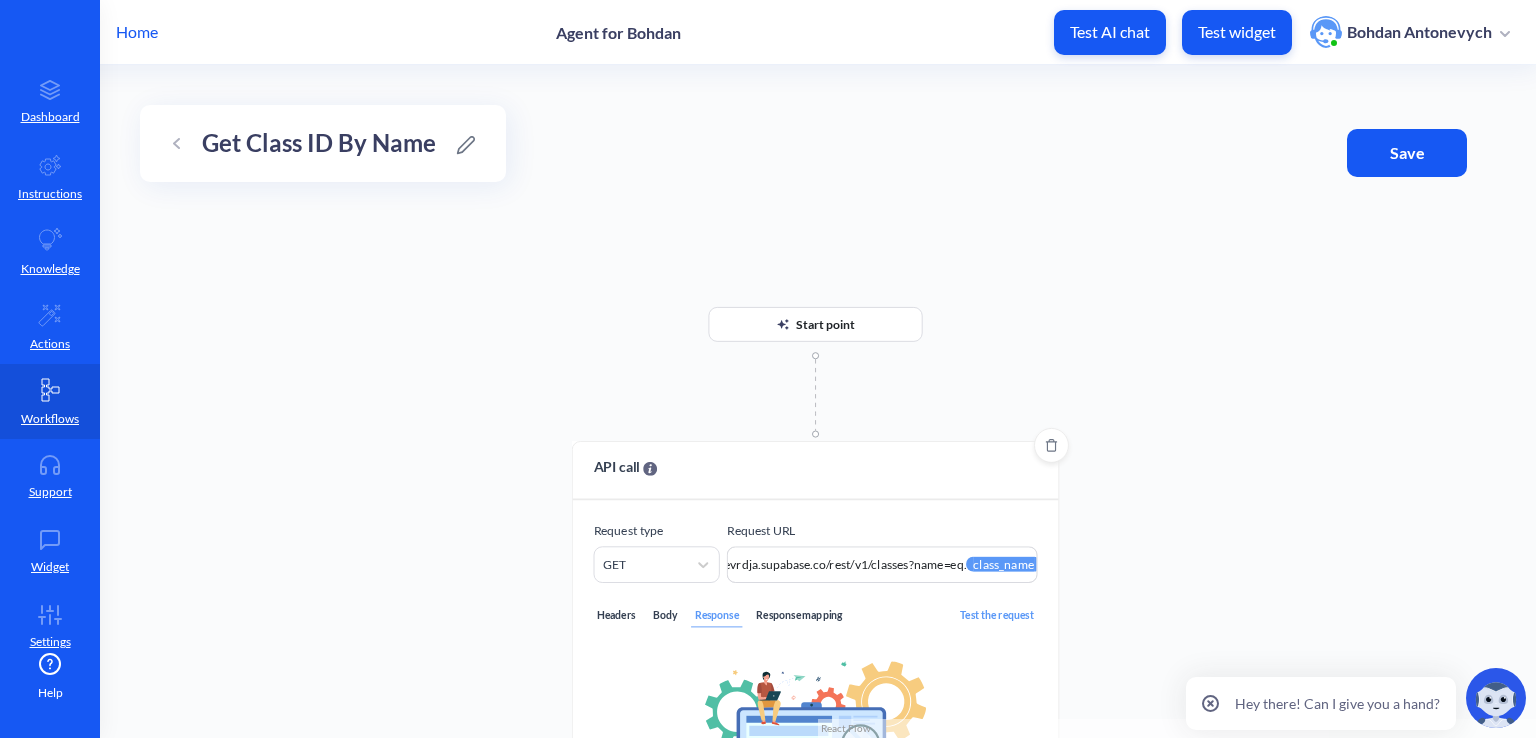 click on "Response mapping" at bounding box center (799, 616) 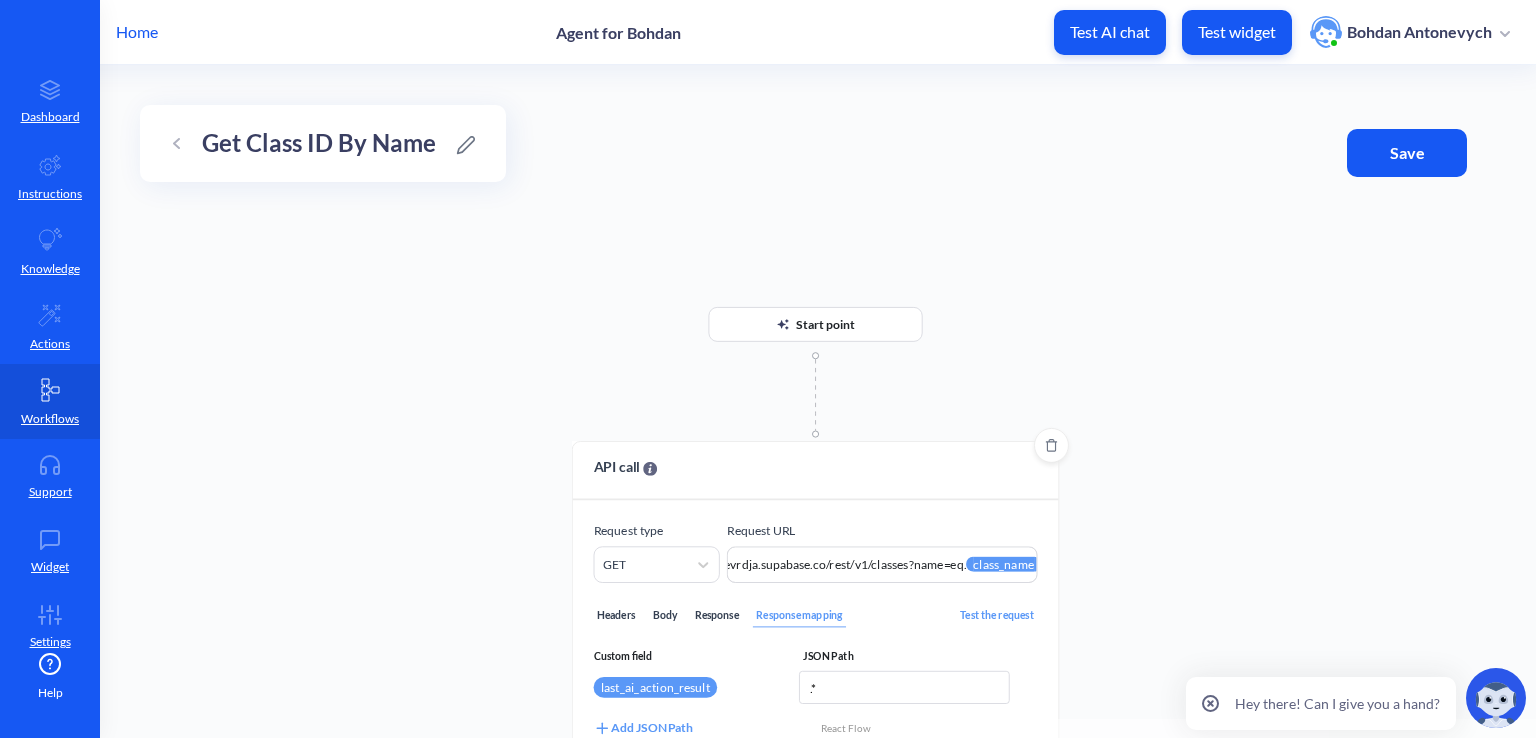click on "Headers" at bounding box center (616, 616) 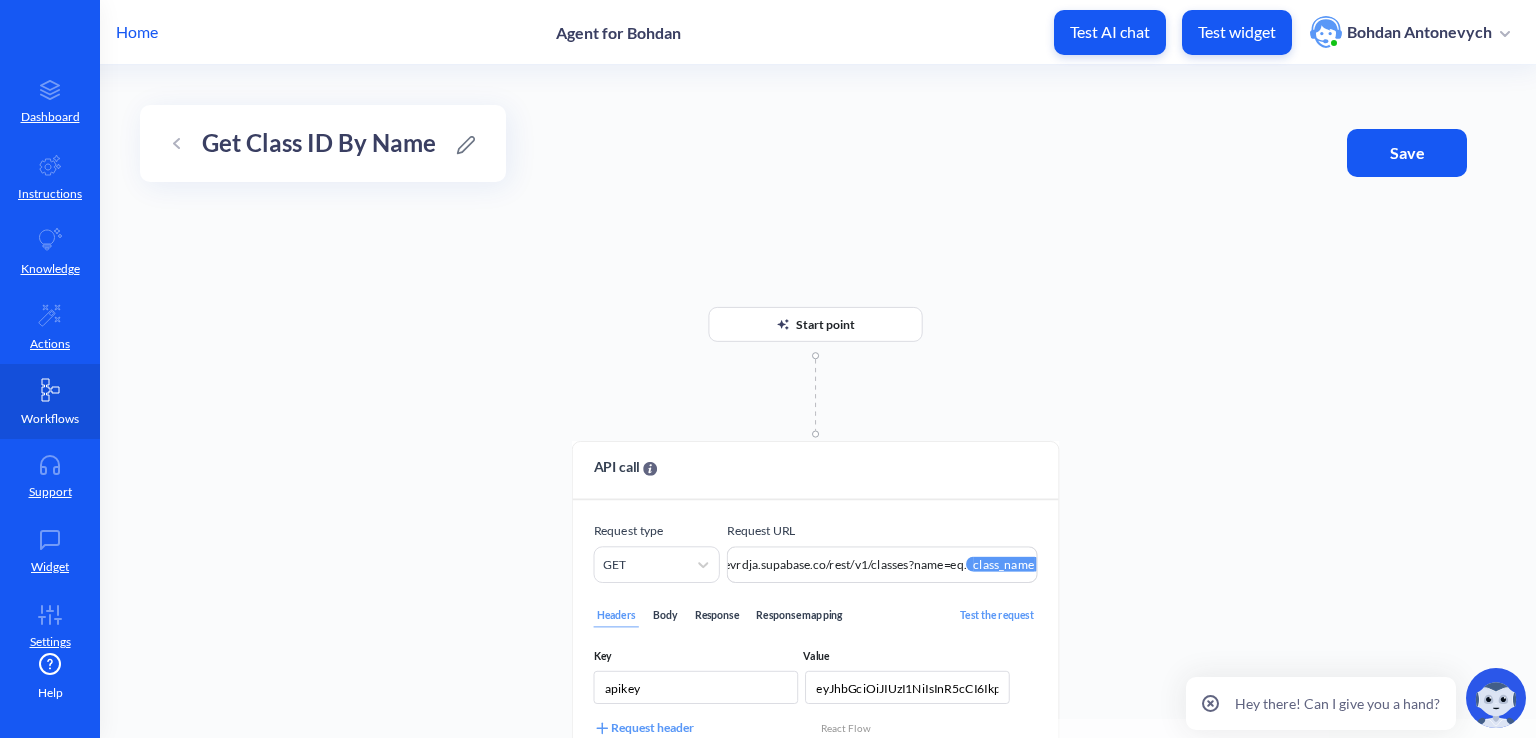 click on "Workflows" at bounding box center [50, 419] 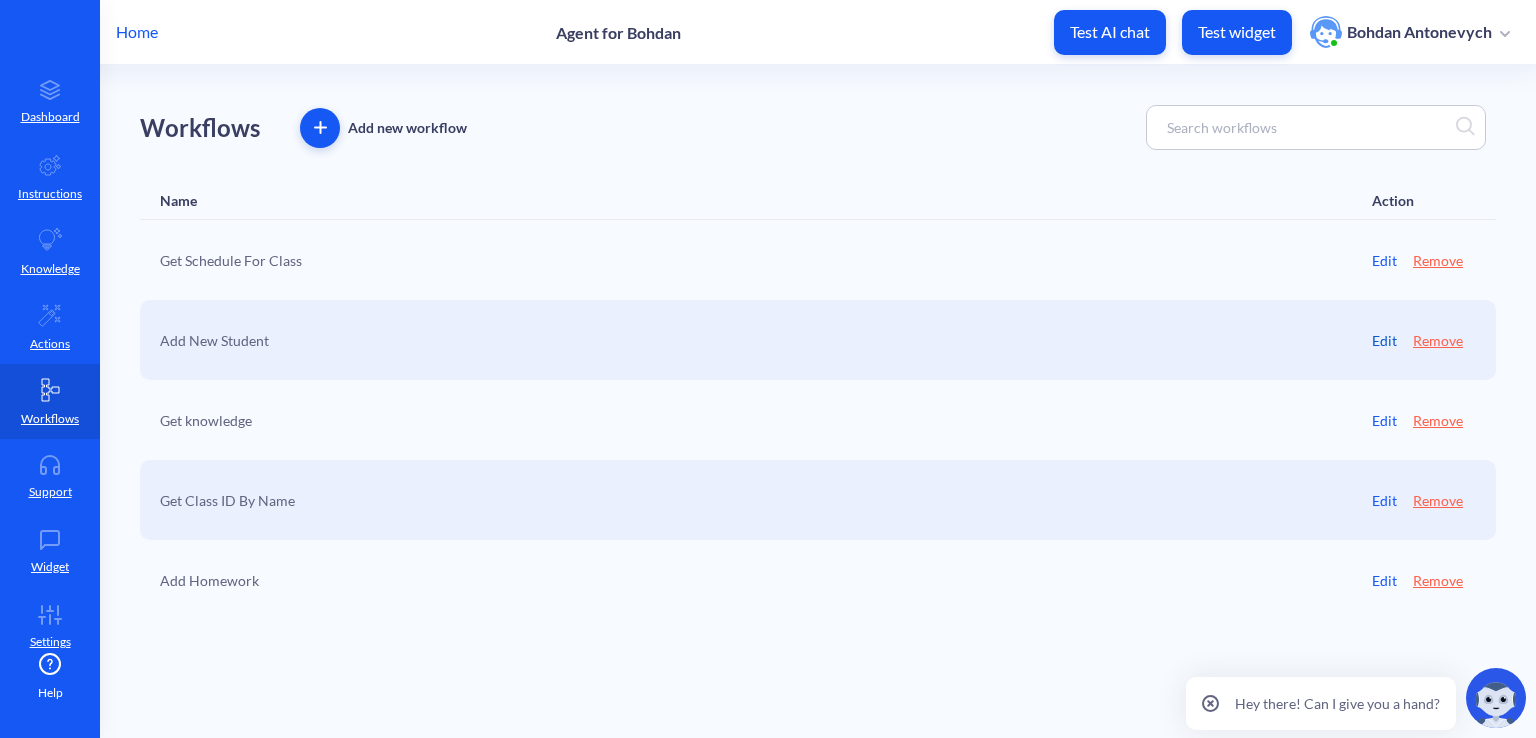 click on "Edit" at bounding box center [1384, 340] 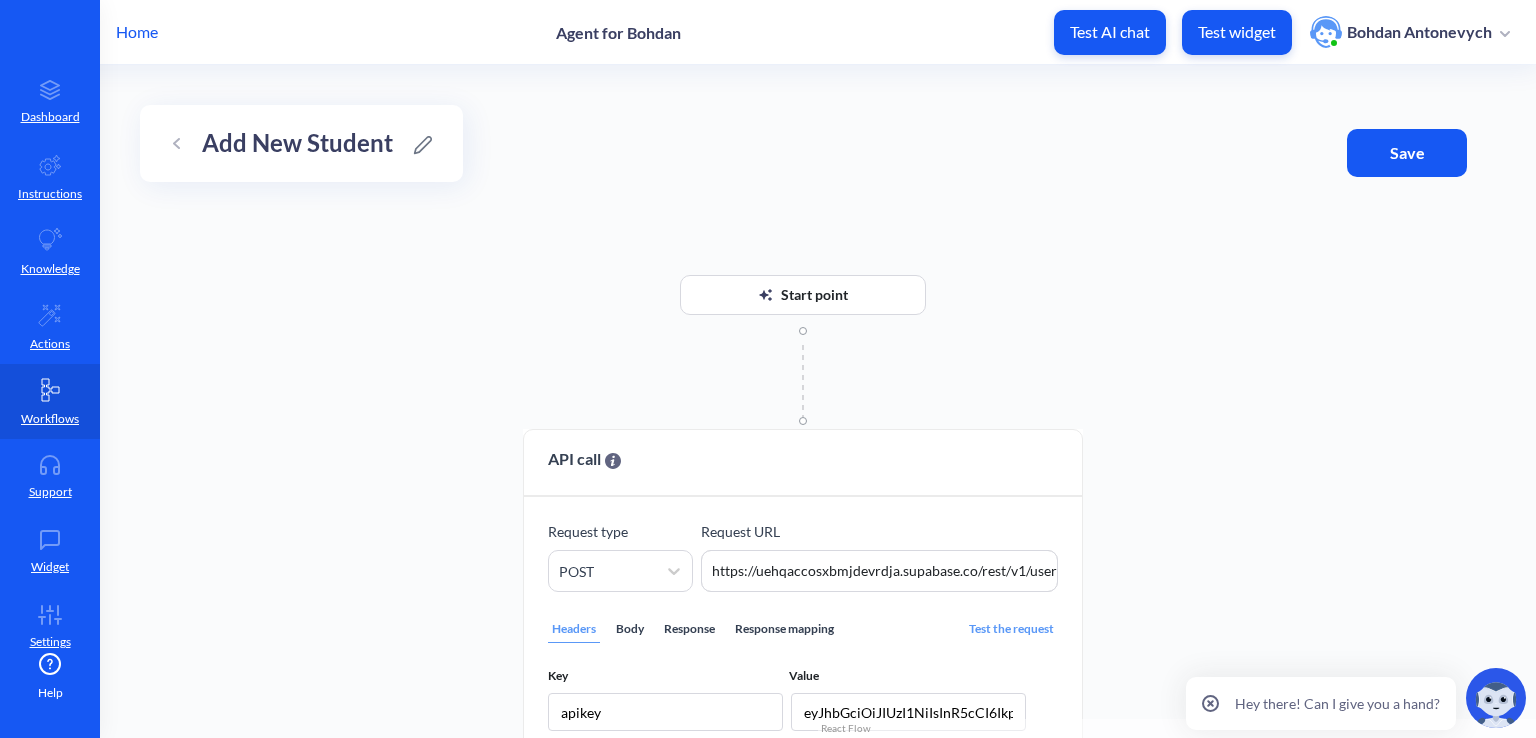 scroll, scrollTop: 0, scrollLeft: 352, axis: horizontal 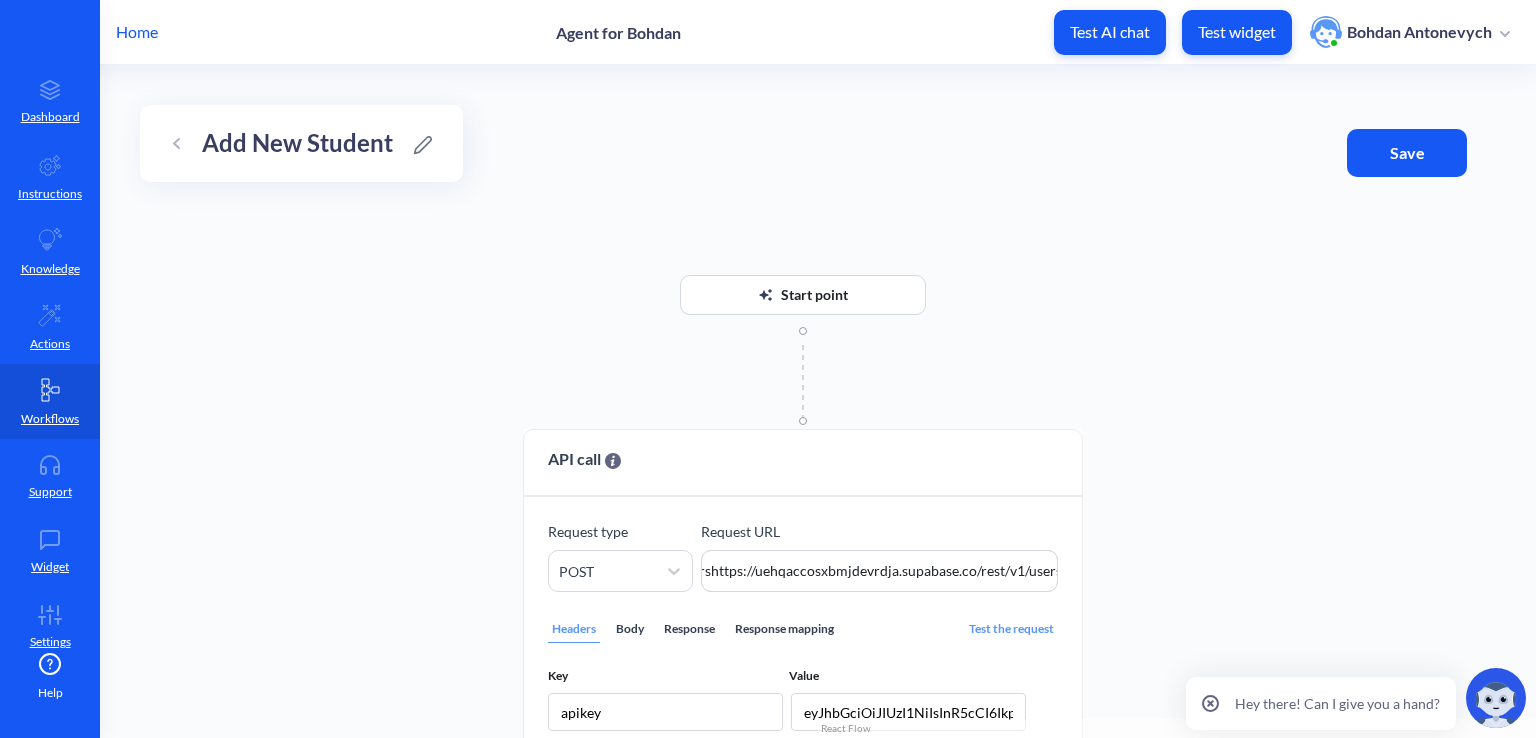 drag, startPoint x: 828, startPoint y: 567, endPoint x: 1170, endPoint y: 555, distance: 342.21045 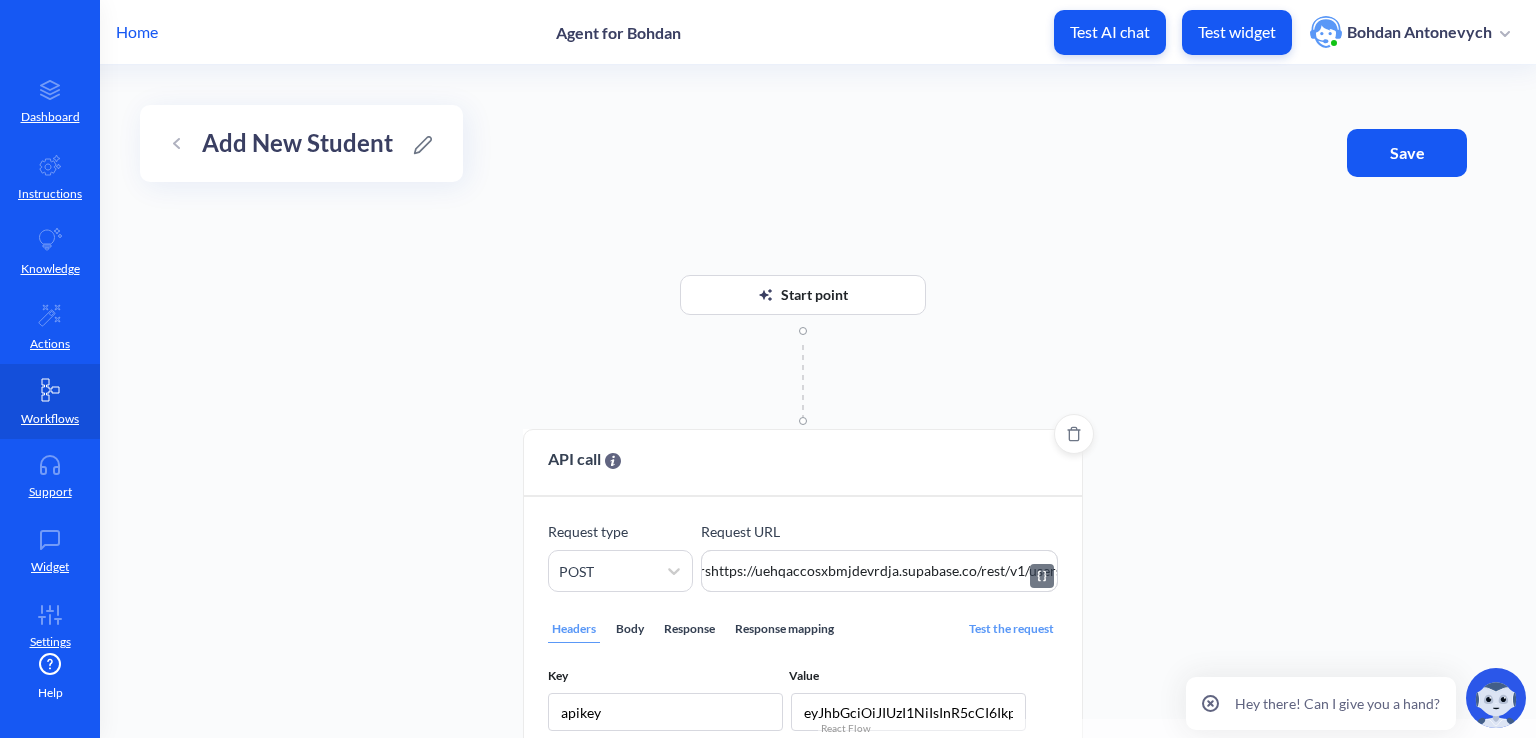 click on "https://uehqaccosxbmjdevrdja.supabase.co/rest/v1/usershttps://uehqaccosxbmjdevrdja.supabase.co/rest/v1/users" at bounding box center [879, 571] 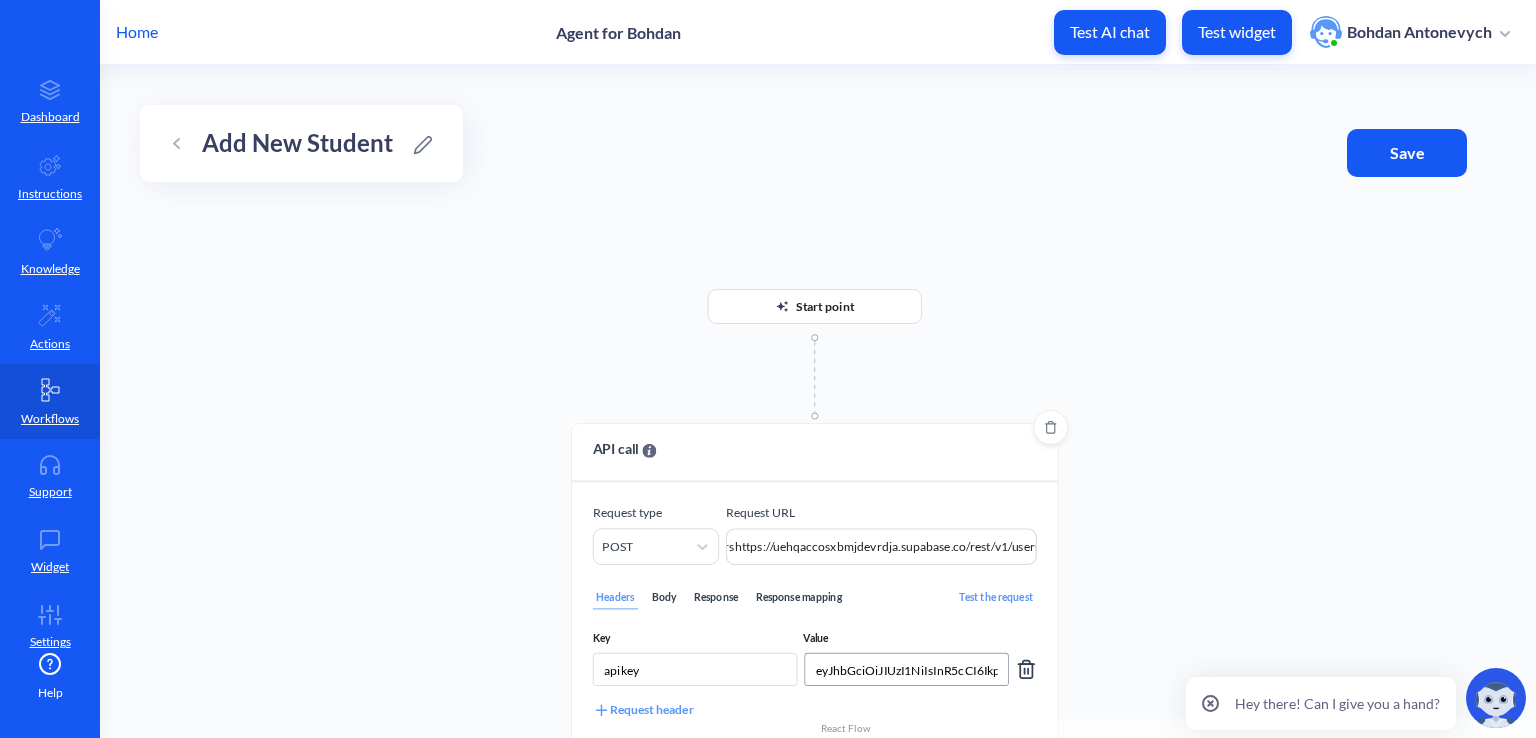 click on "eyJhbGciOiJIUzI1NiIsInR5cCI6IkpXVCJ9.eyJpc3MiOiJzdXBhYmFzZSIsInJlZiI6InVlaHFhY2Nvc3hibWpkZXZyZGphIiwicm9sZSI6ImFub24iLCJpYXQiOjE3NTI1OTM3NjYsImV4cCI6MjA2ODE2OTc2Nn0.YyomyOobZ9zmKvKsmjkHYw5hXsE3XG26Ka0Qpt0rOIA" at bounding box center [906, 669] 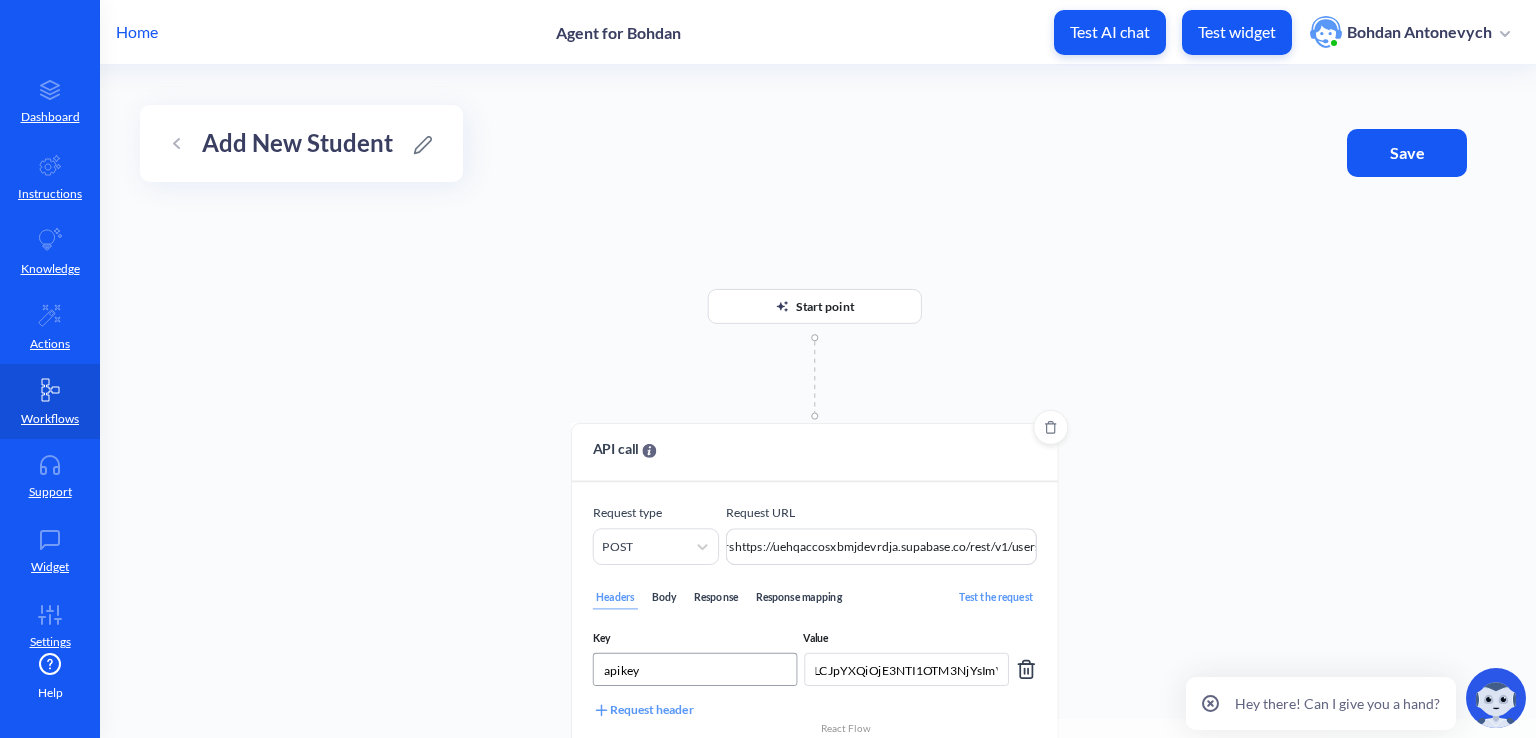 scroll, scrollTop: 0, scrollLeft: 0, axis: both 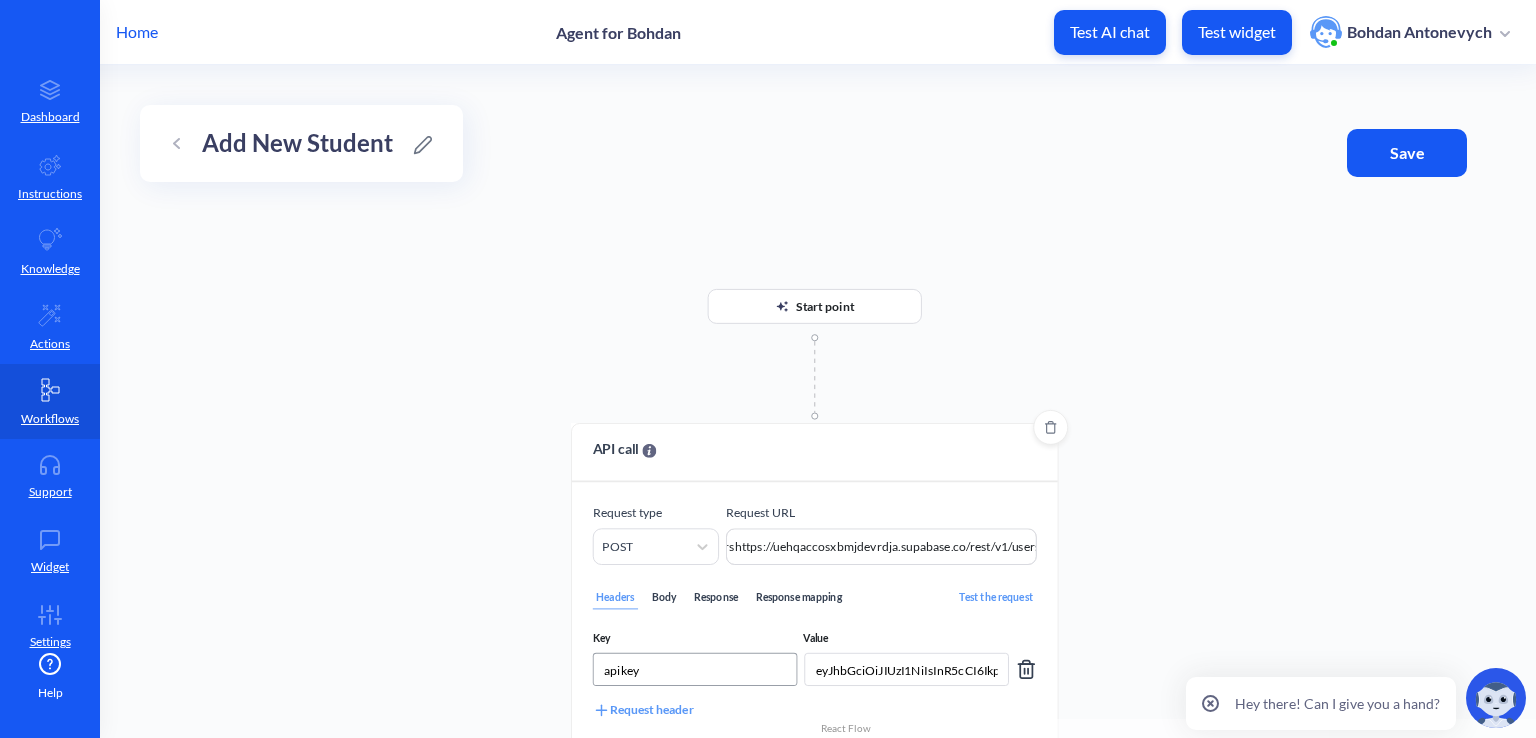 drag, startPoint x: 846, startPoint y: 664, endPoint x: 727, endPoint y: 667, distance: 119.03781 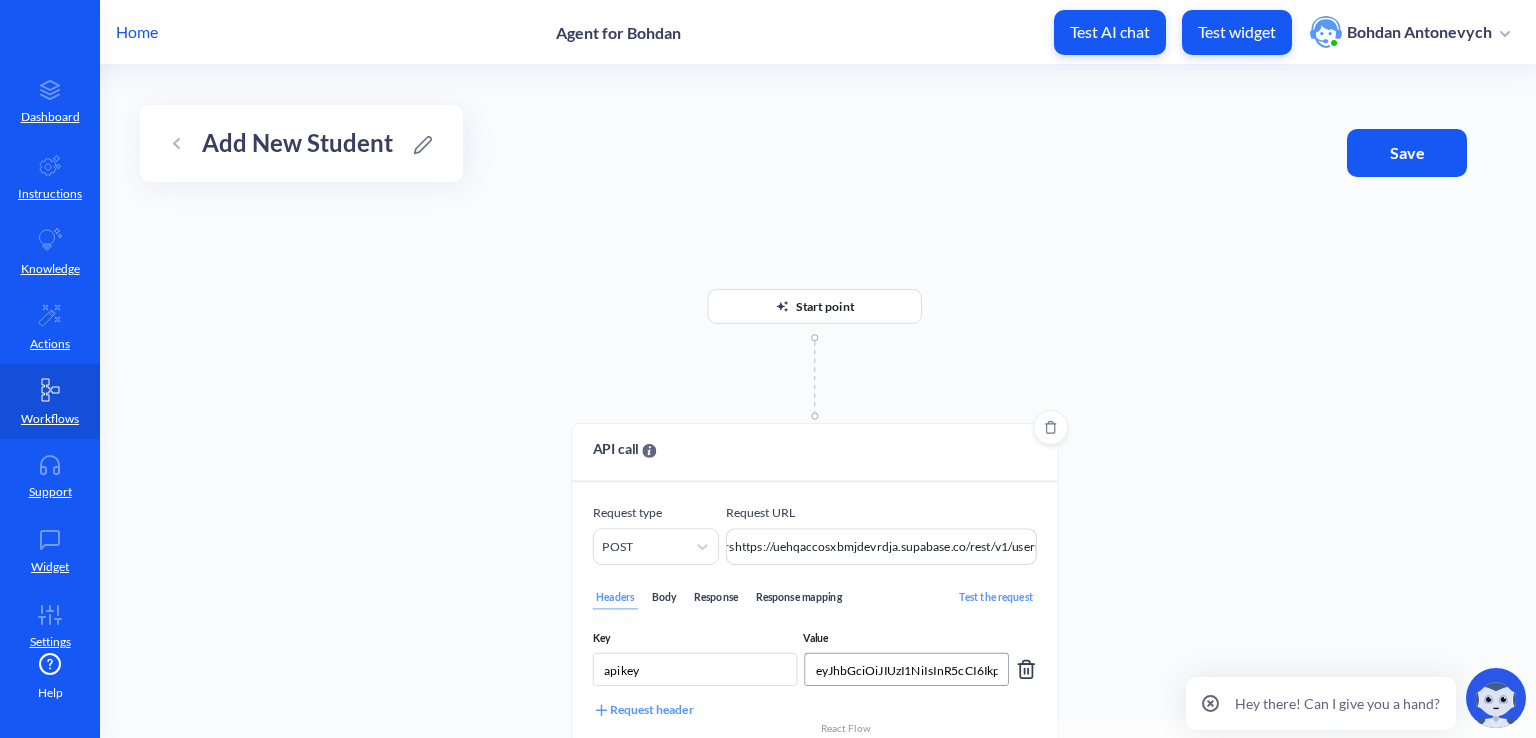 click on "eyJhbGciOiJIUzI1NiIsInR5cCI6IkpXVCJ9.eyJpc3MiOiJzdXBhYmFzZSIsInJlZiI6InVlaHFhY2Nvc3hibWpkZXZyZGphIiwicm9sZSI6ImFub24iLCJpYXQiOjE3NTI1OTM3NjYsImV4cCI6MjA2ODE2OTc2Nn0.YyomyOobZ9zmKvKsmjkHYw5hXsE3XG26Ka0Qpt0rOIA" at bounding box center (906, 669) 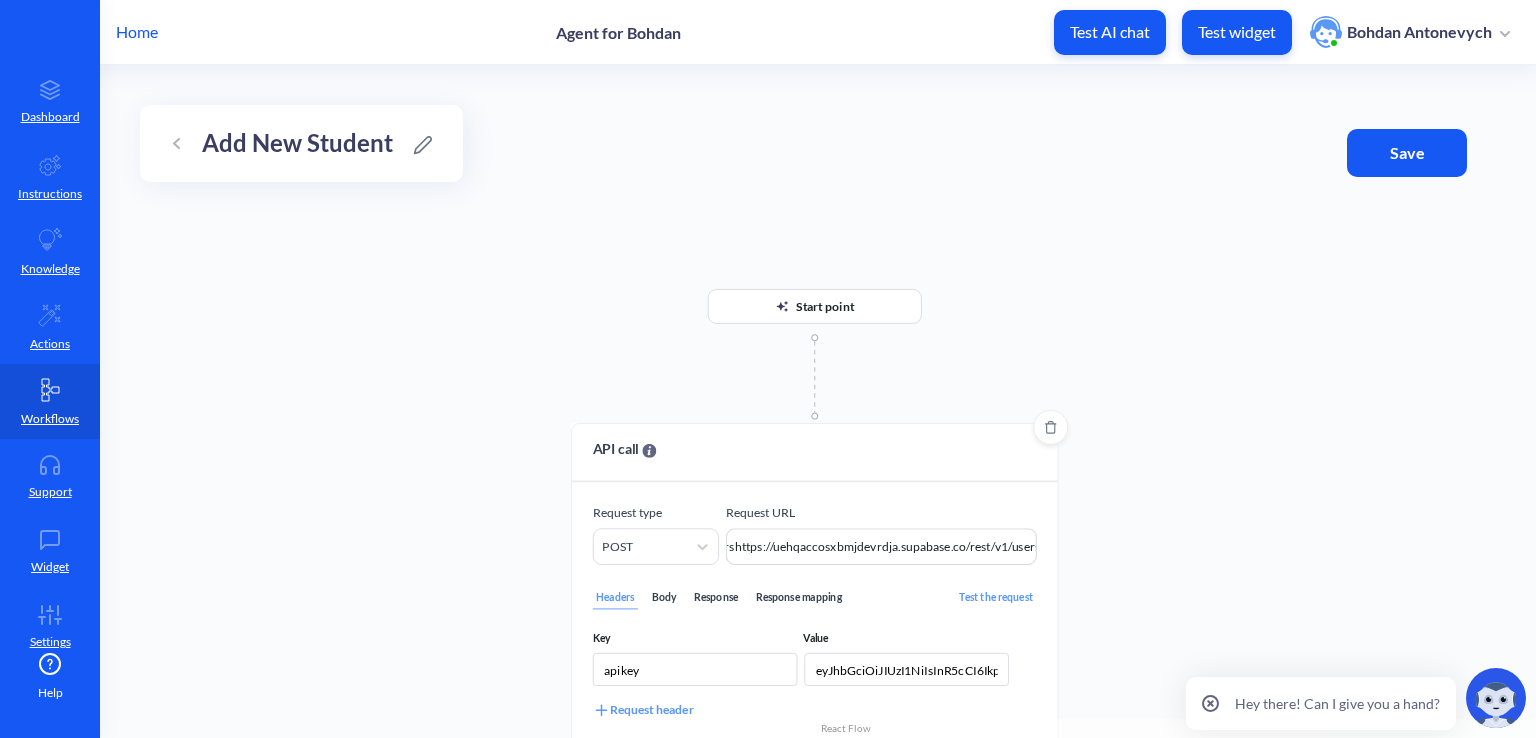click on "Body" at bounding box center (664, 598) 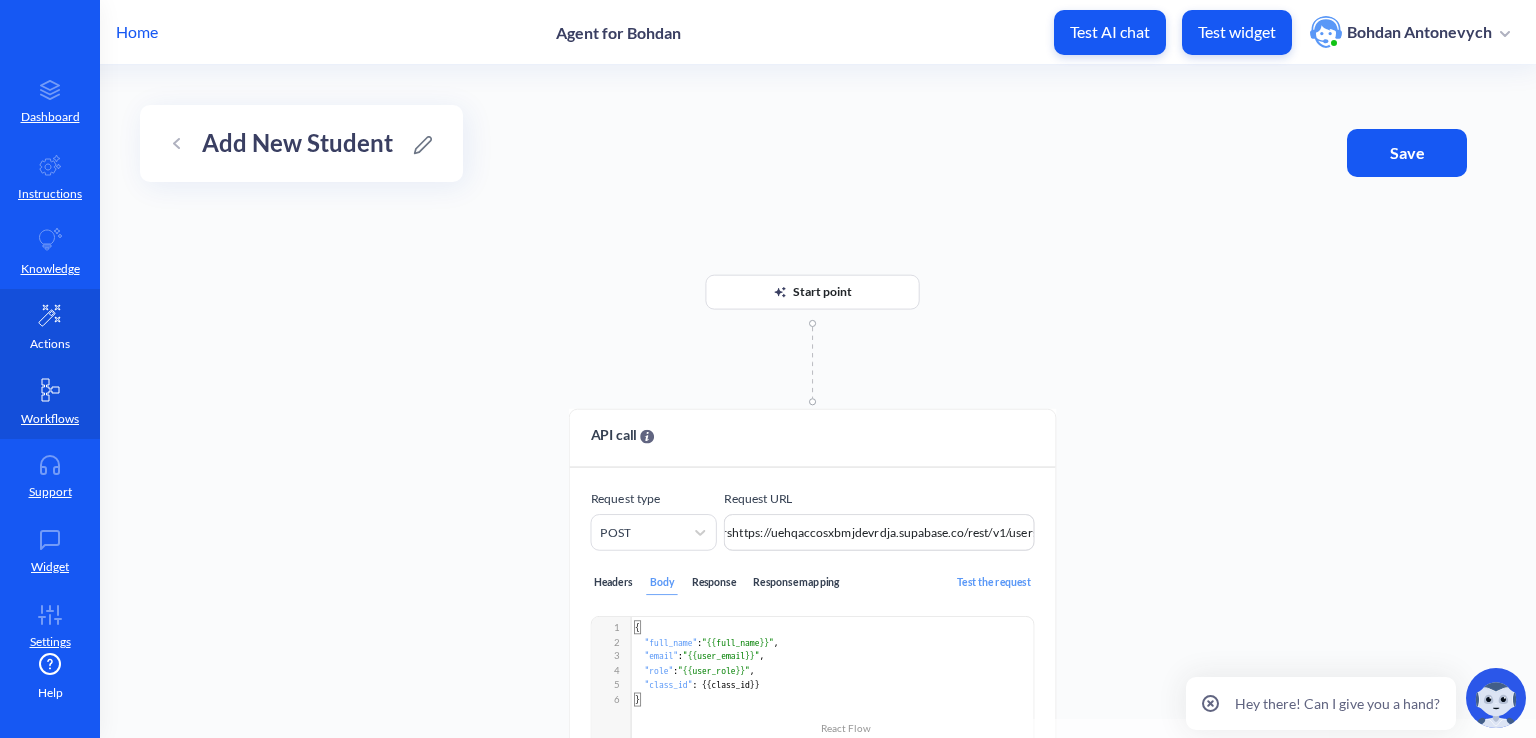 click on "Actions" at bounding box center (50, 326) 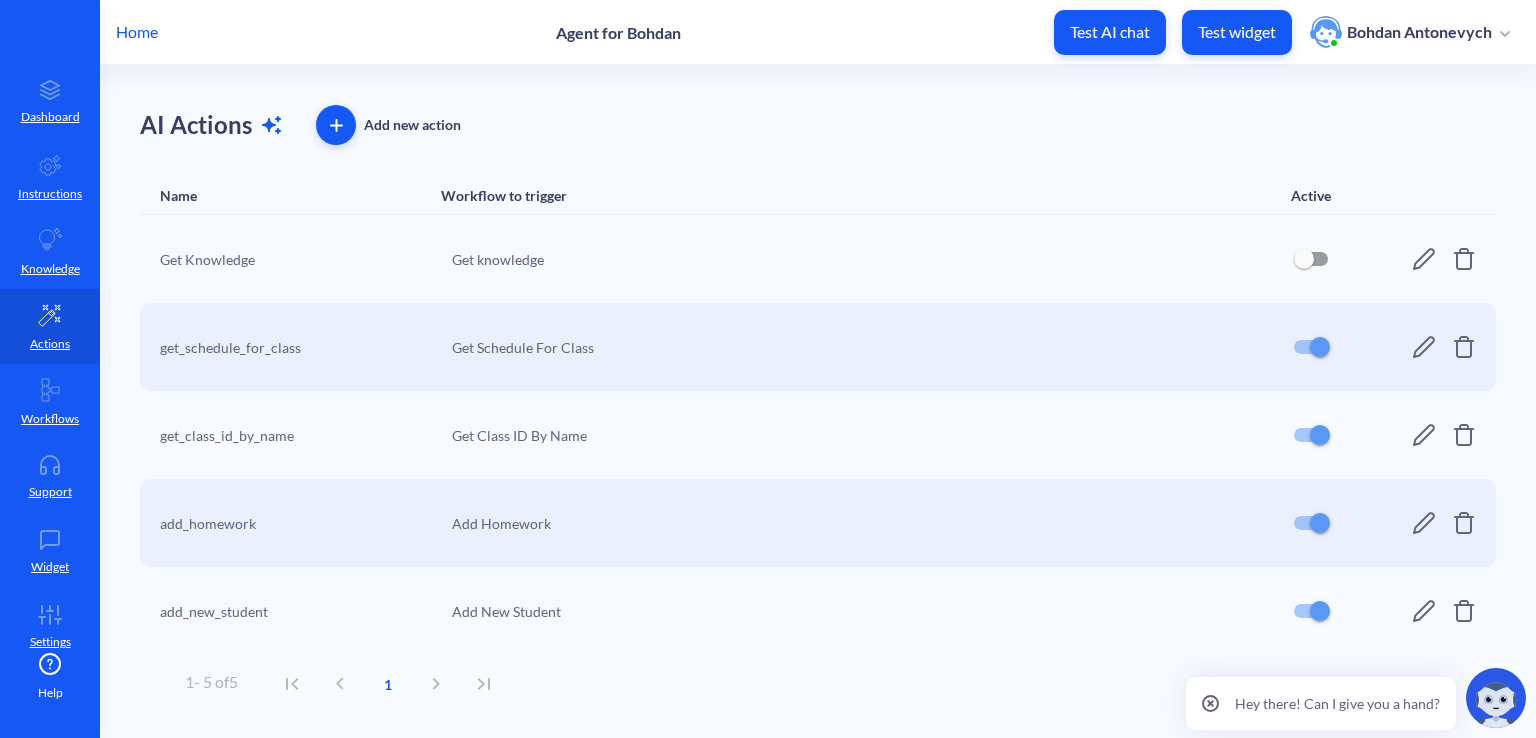 click 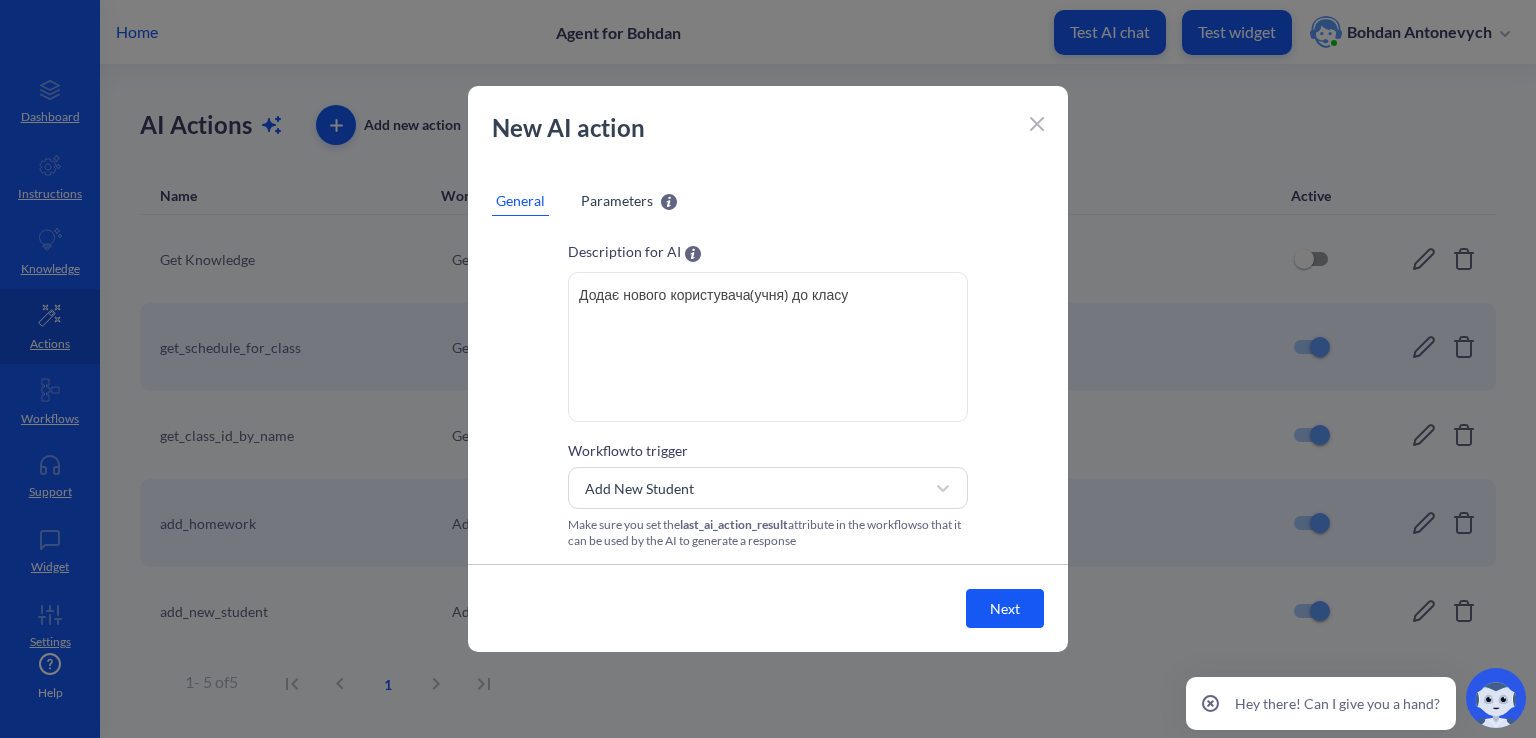 scroll, scrollTop: 101, scrollLeft: 0, axis: vertical 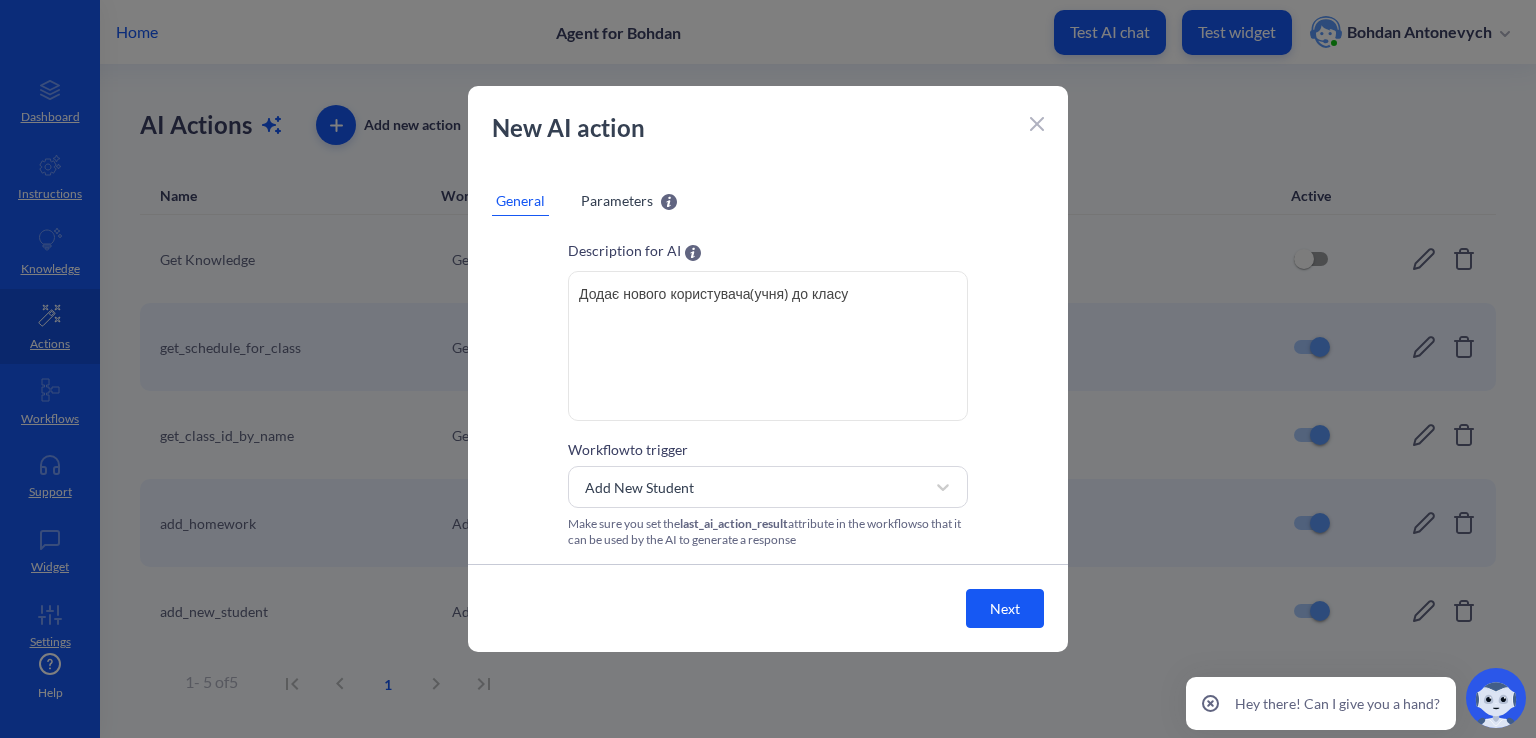 click on "Parameters" at bounding box center (617, 200) 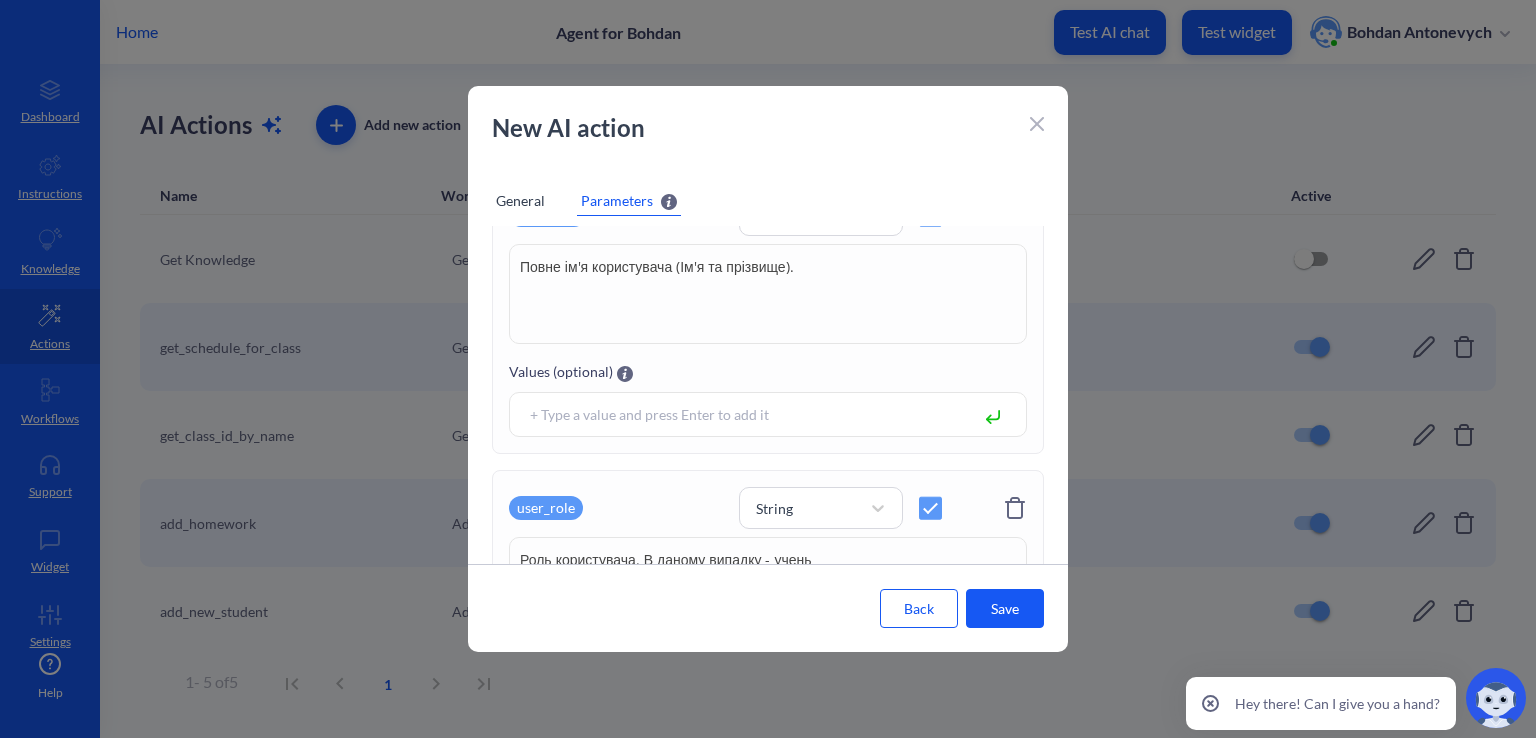 scroll, scrollTop: 800, scrollLeft: 0, axis: vertical 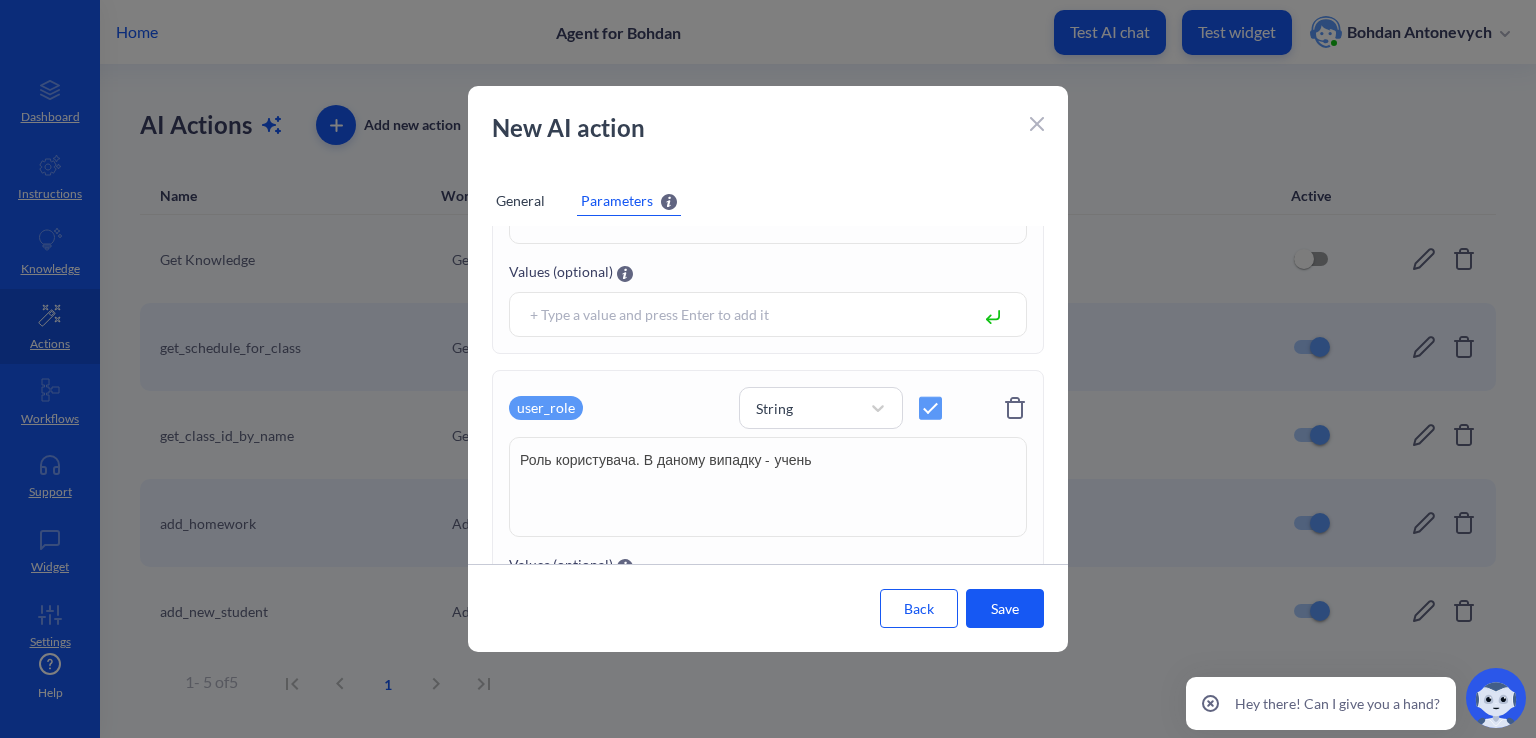 click on "Роль користувача. В даному випадку - учень" at bounding box center (768, 487) 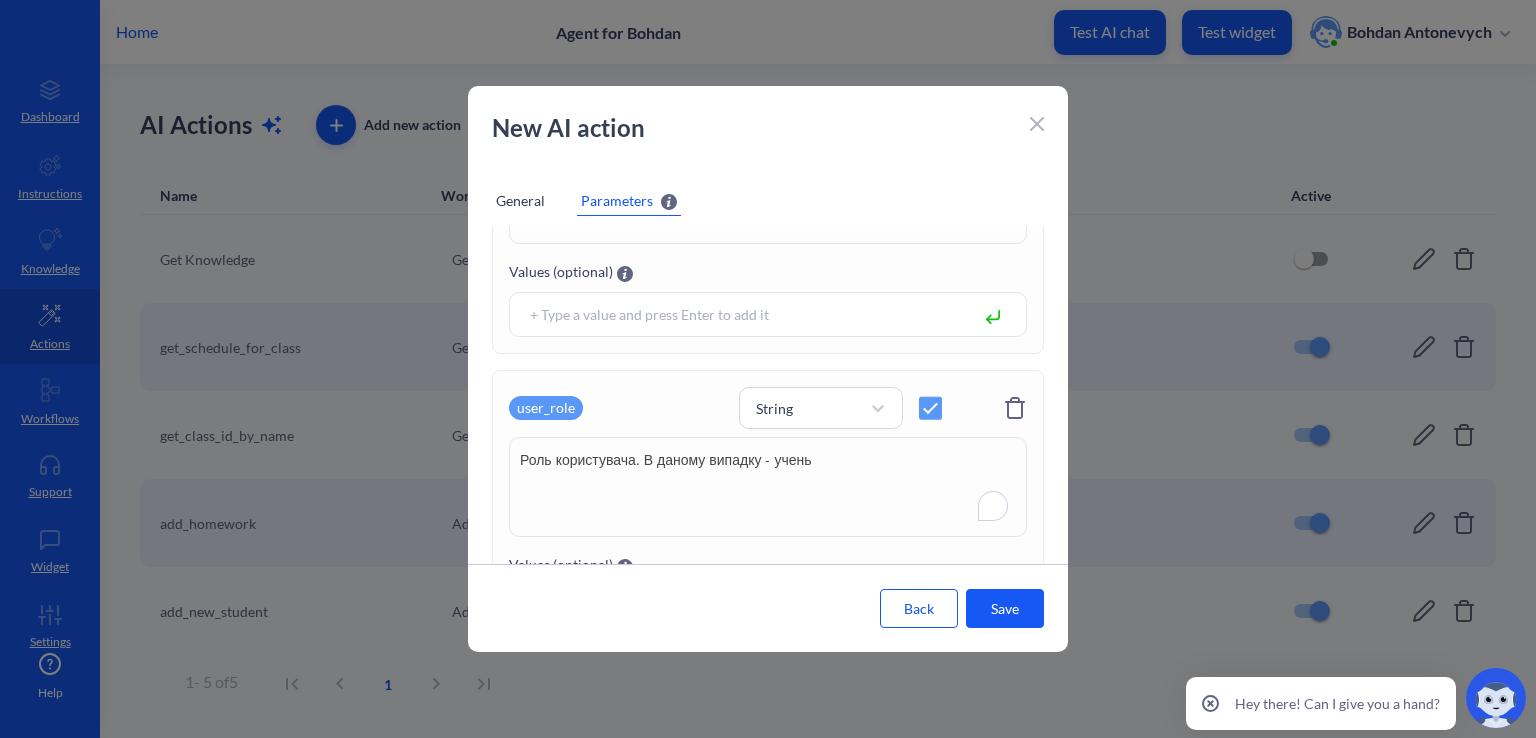 click on "Роль користувача. В даному випадку - учень" at bounding box center (768, 487) 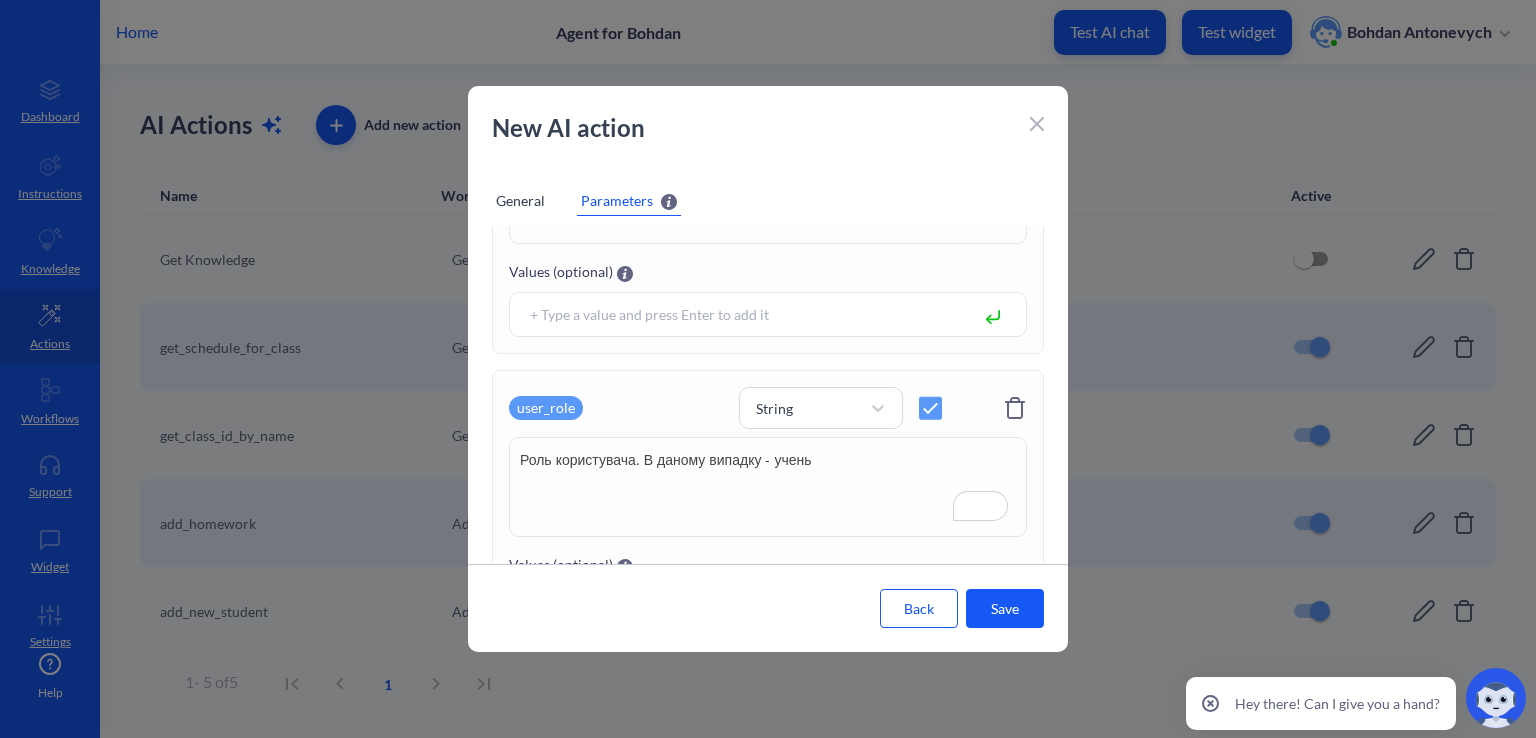 click on "Роль користувача. В даному випадку - учень" at bounding box center (768, 487) 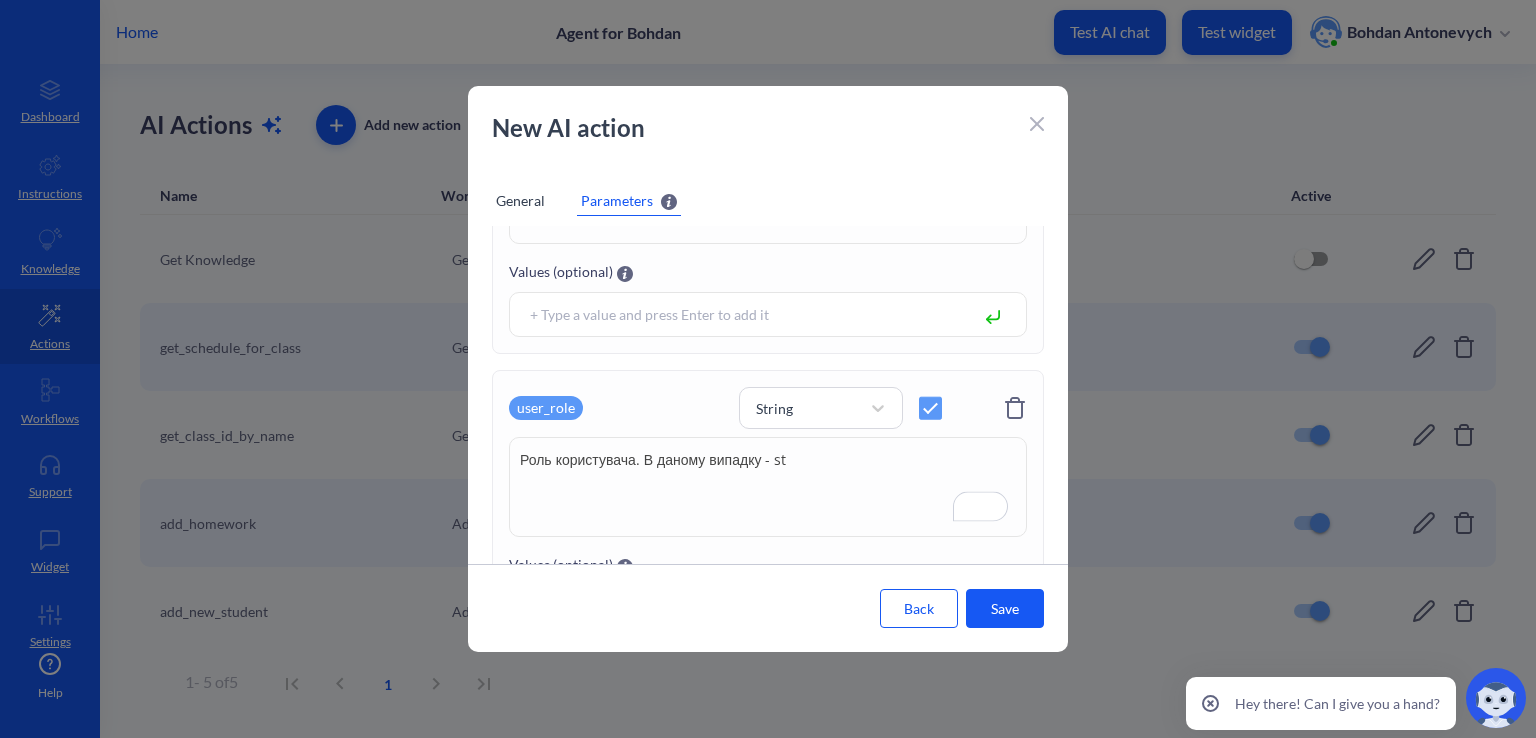 scroll, scrollTop: 800, scrollLeft: 0, axis: vertical 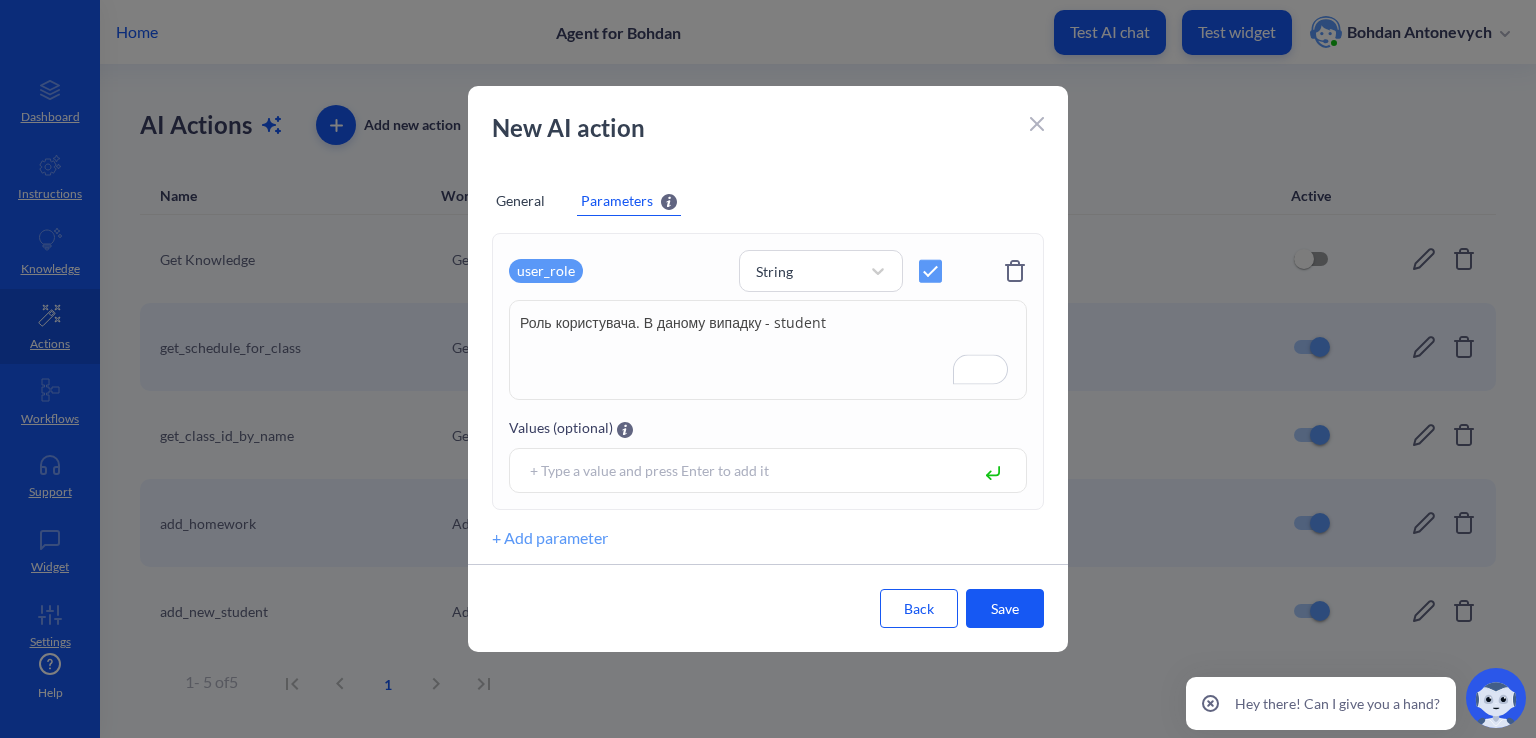 type on "Роль користувача. В даному випадку - student" 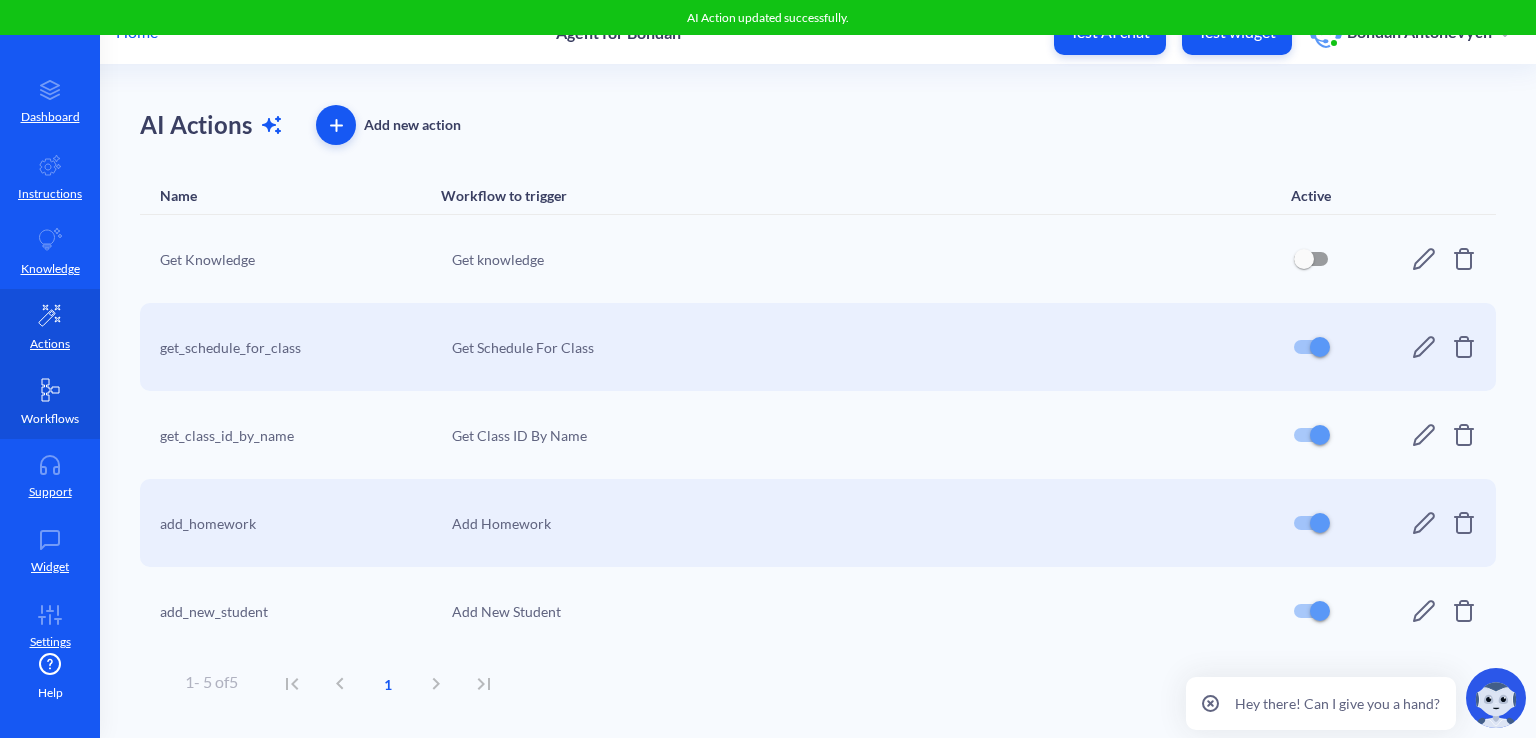 click 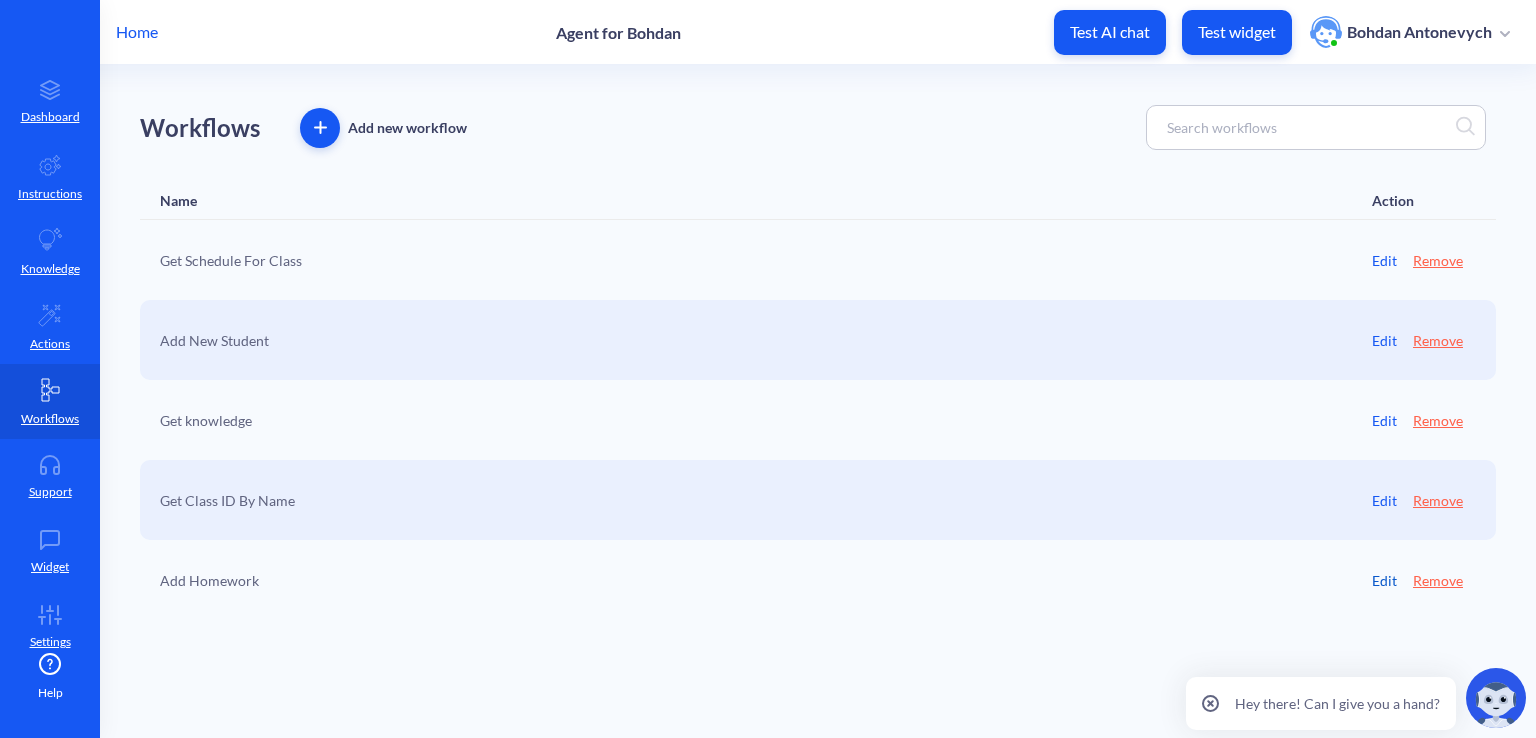 click on "Edit" at bounding box center (1384, 580) 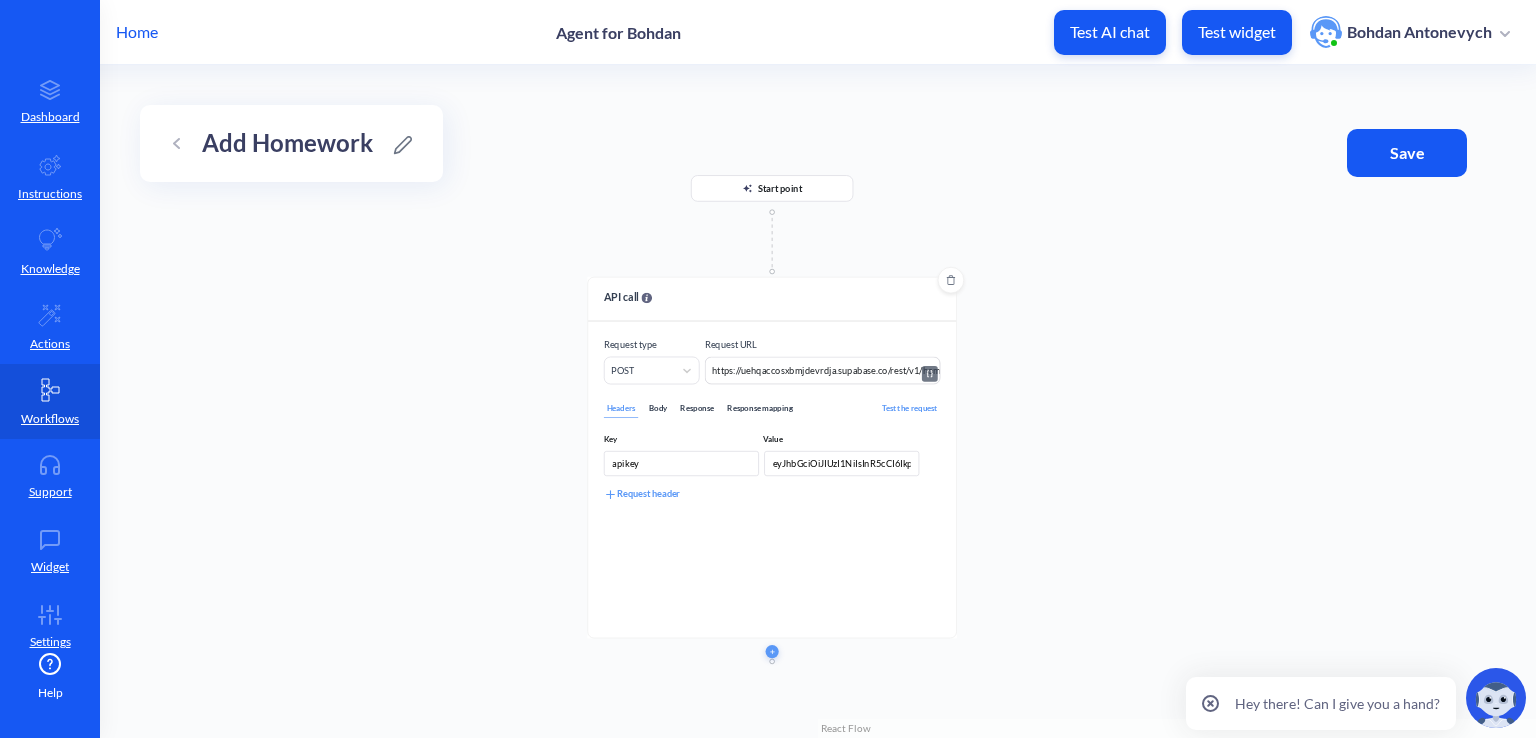 drag, startPoint x: 1209, startPoint y: 432, endPoint x: 868, endPoint y: 382, distance: 344.6462 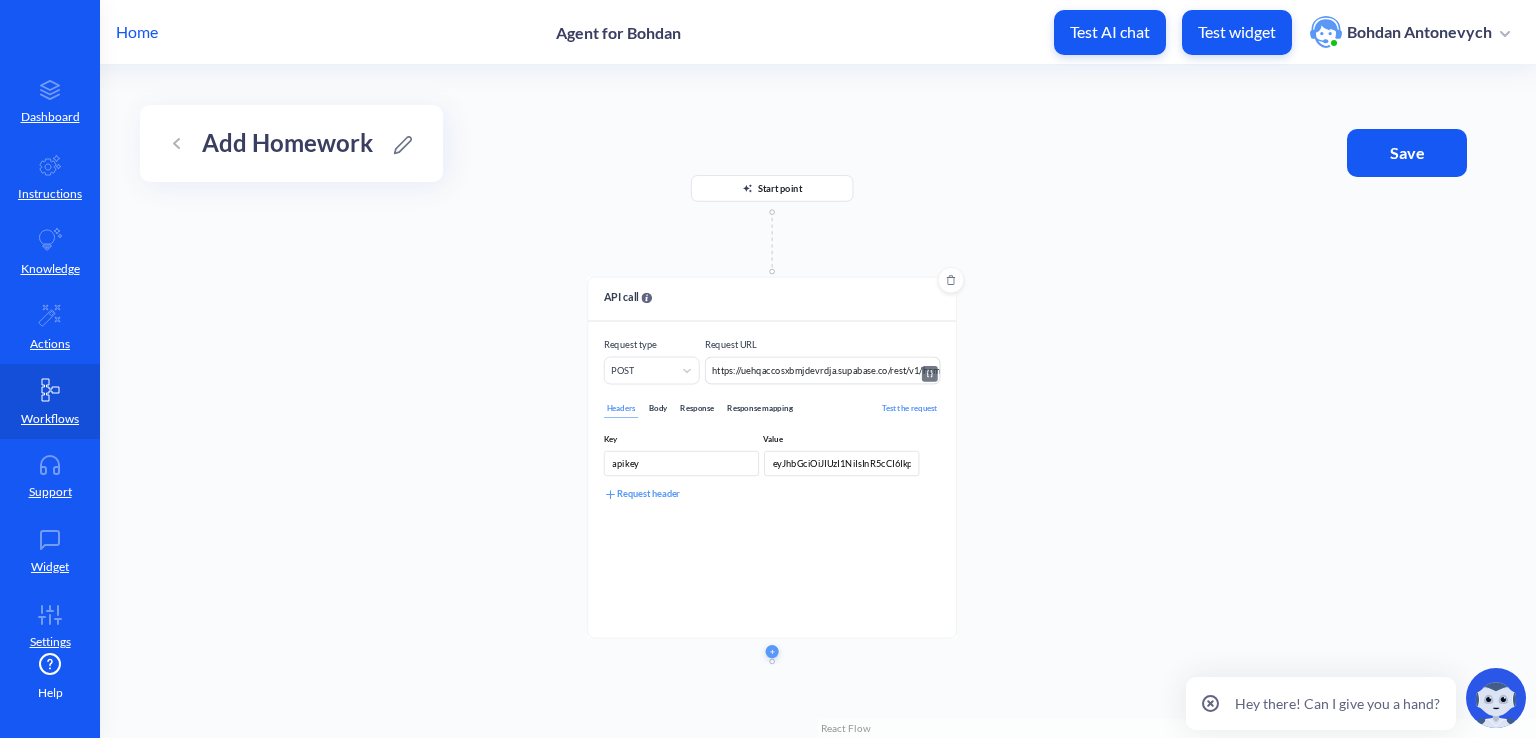 click on "Start point API call Request type POST Request URL https://uehqaccosxbmjdevrdja.supabase.co/rest/v1/homework https://uehqaccosxbmjdevrdja.supabase.co/rest/v1/homework Headers Body Response Response mapping Test the request Key Value apikey eyJhbGciOiJIUzI1NiIsInR5cCI6IkpXVCJ9.eyJpc3MiOiJzdXBhYmFzZSIsInJlZiI6InVlaHFhY2Nvc3hibWpkZXZyZGphIiwicm9sZSI6ImFub24iLCJpYXQiOjE3NTI1OTM3NjYsImV4cCI6MjA2ODE2OTc2Nn0.YyomyOobZ9zmKvKsmjkHYw5hXsE3XG26Ka0Qpt0rOIA Request header" at bounding box center [818, 401] 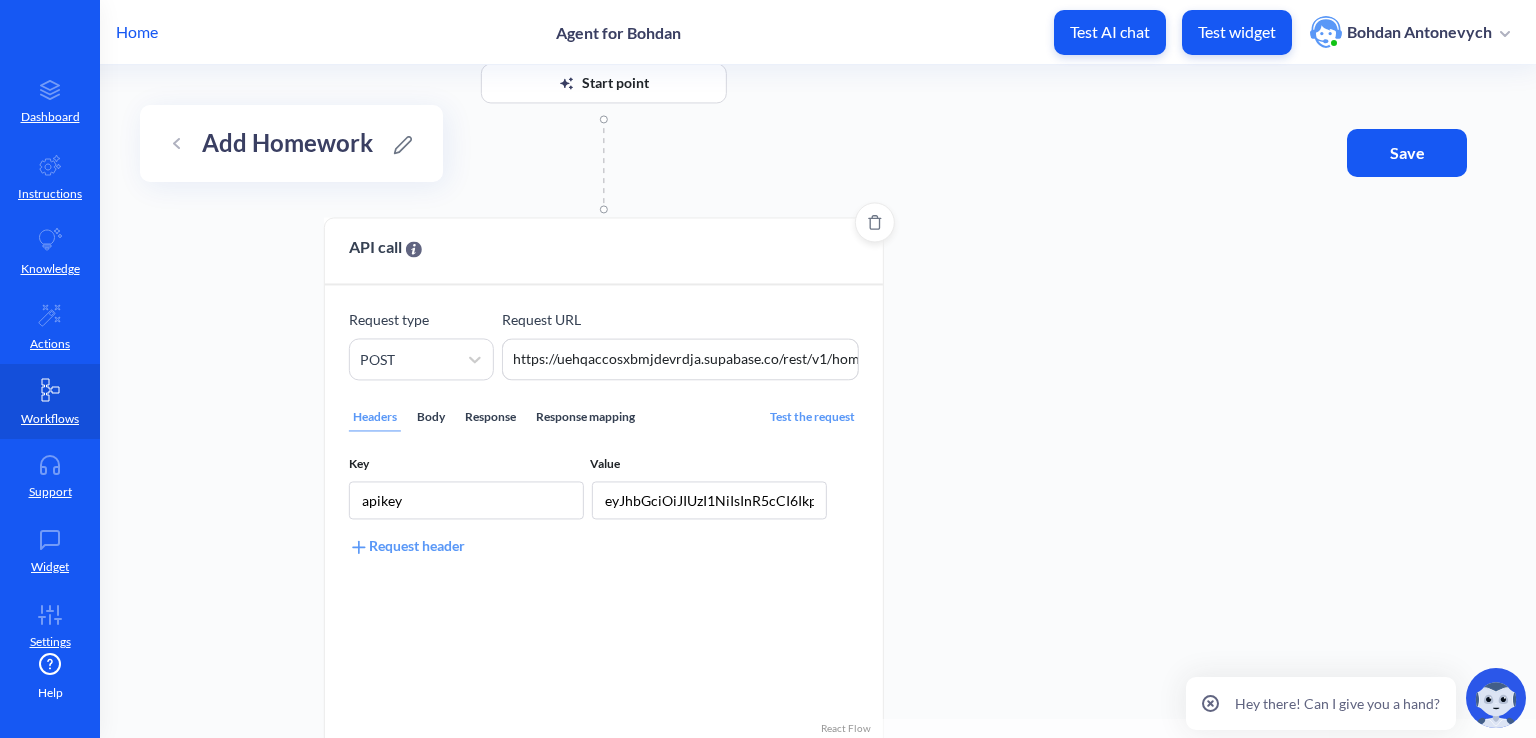 click on "Body" at bounding box center [431, 417] 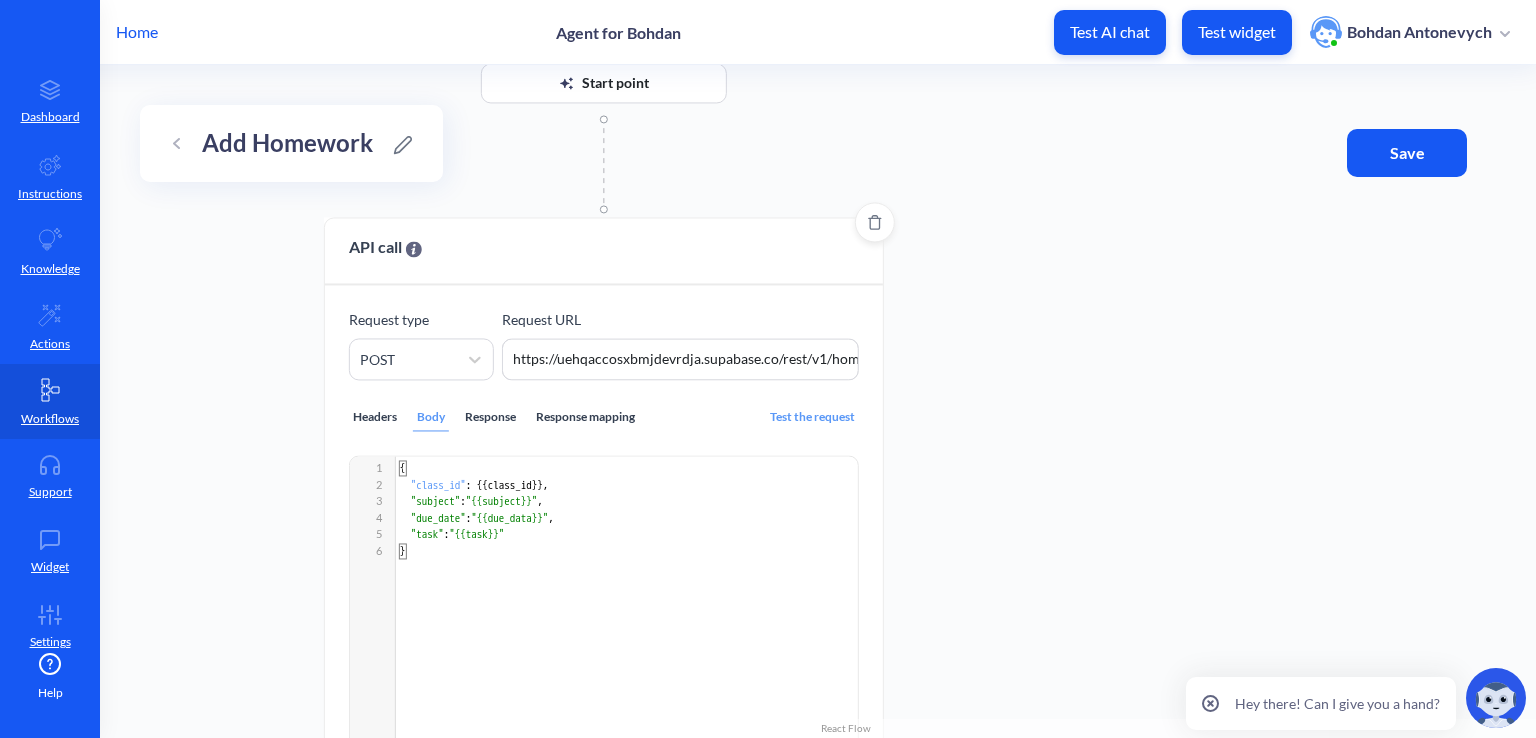 click on "Response" at bounding box center (490, 417) 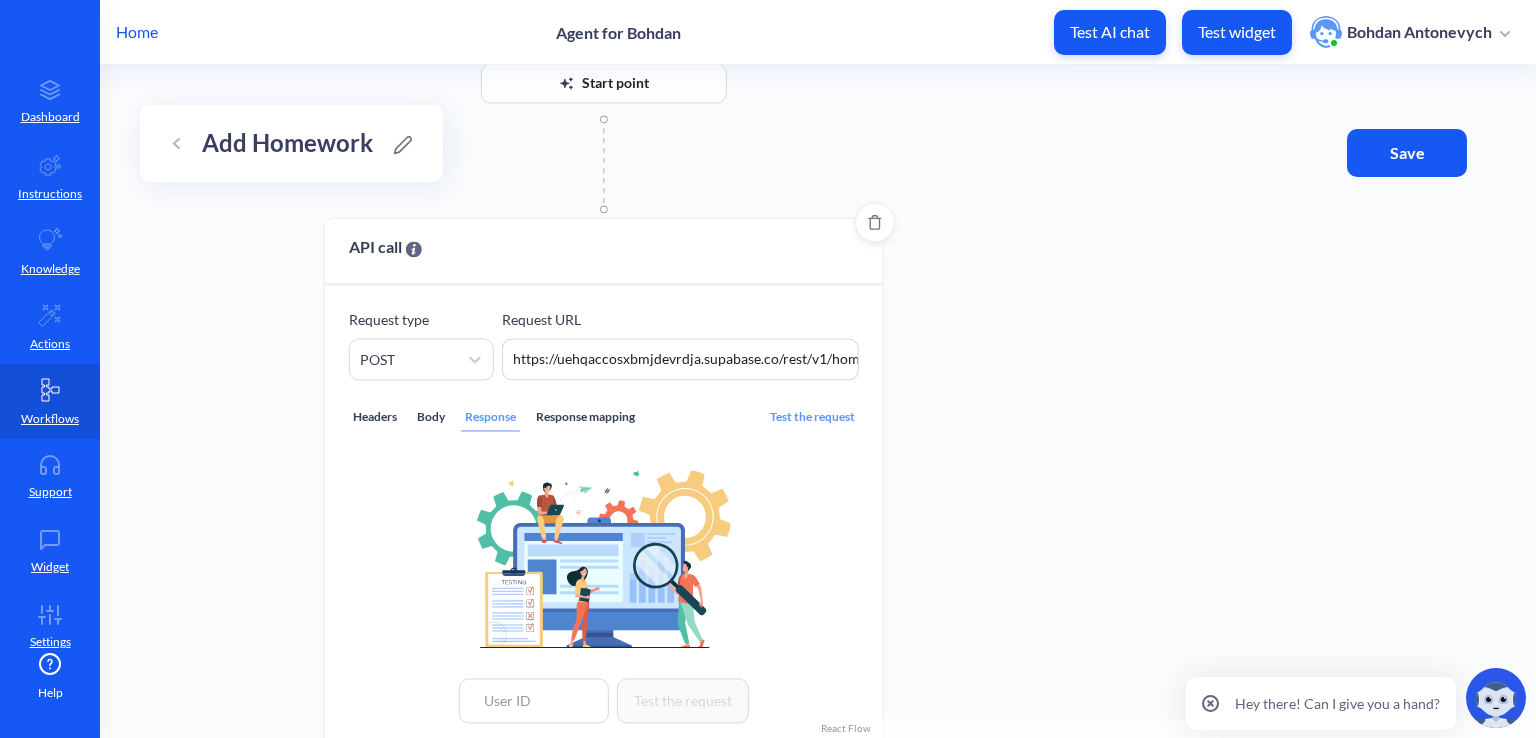 click on "Response mapping" at bounding box center [585, 417] 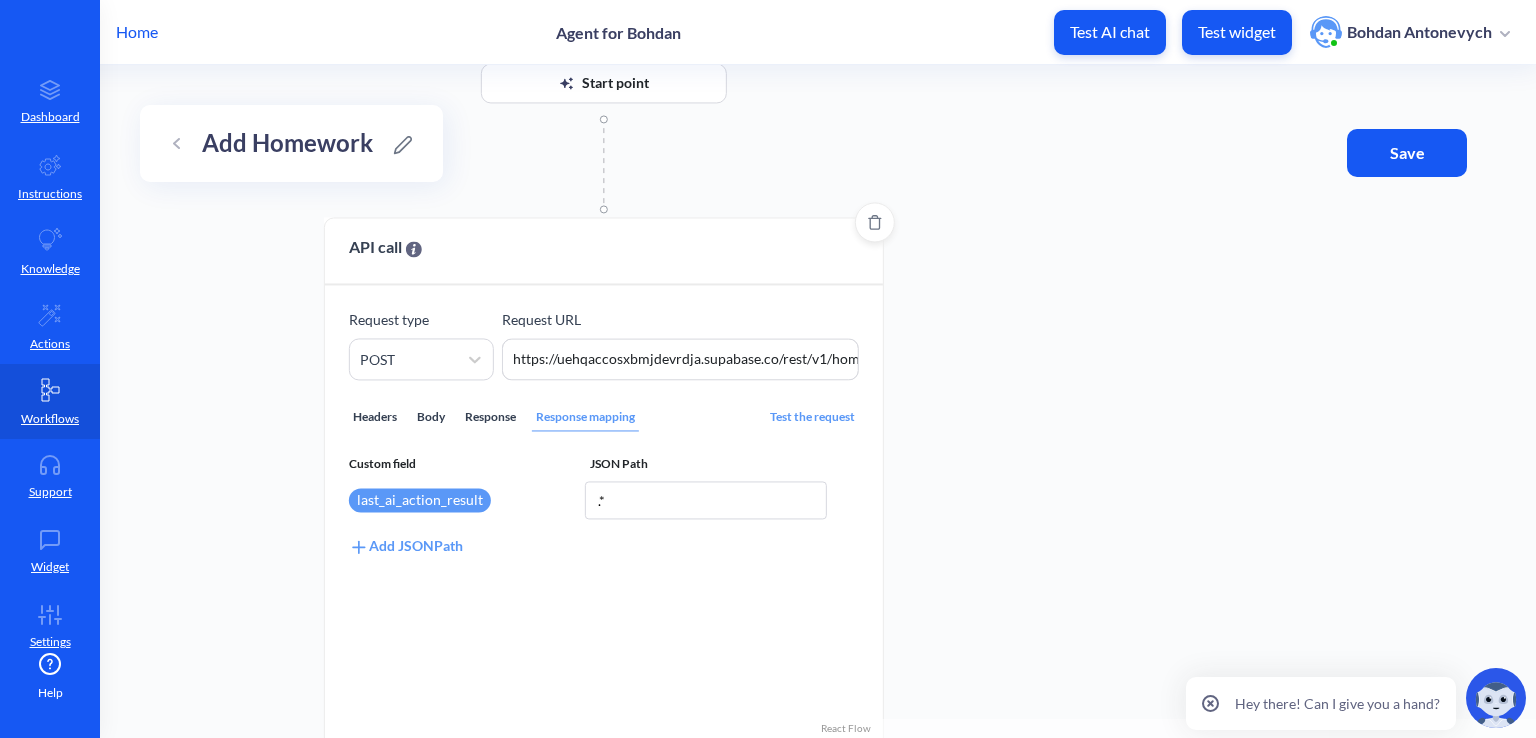 click on "Response" at bounding box center [490, 417] 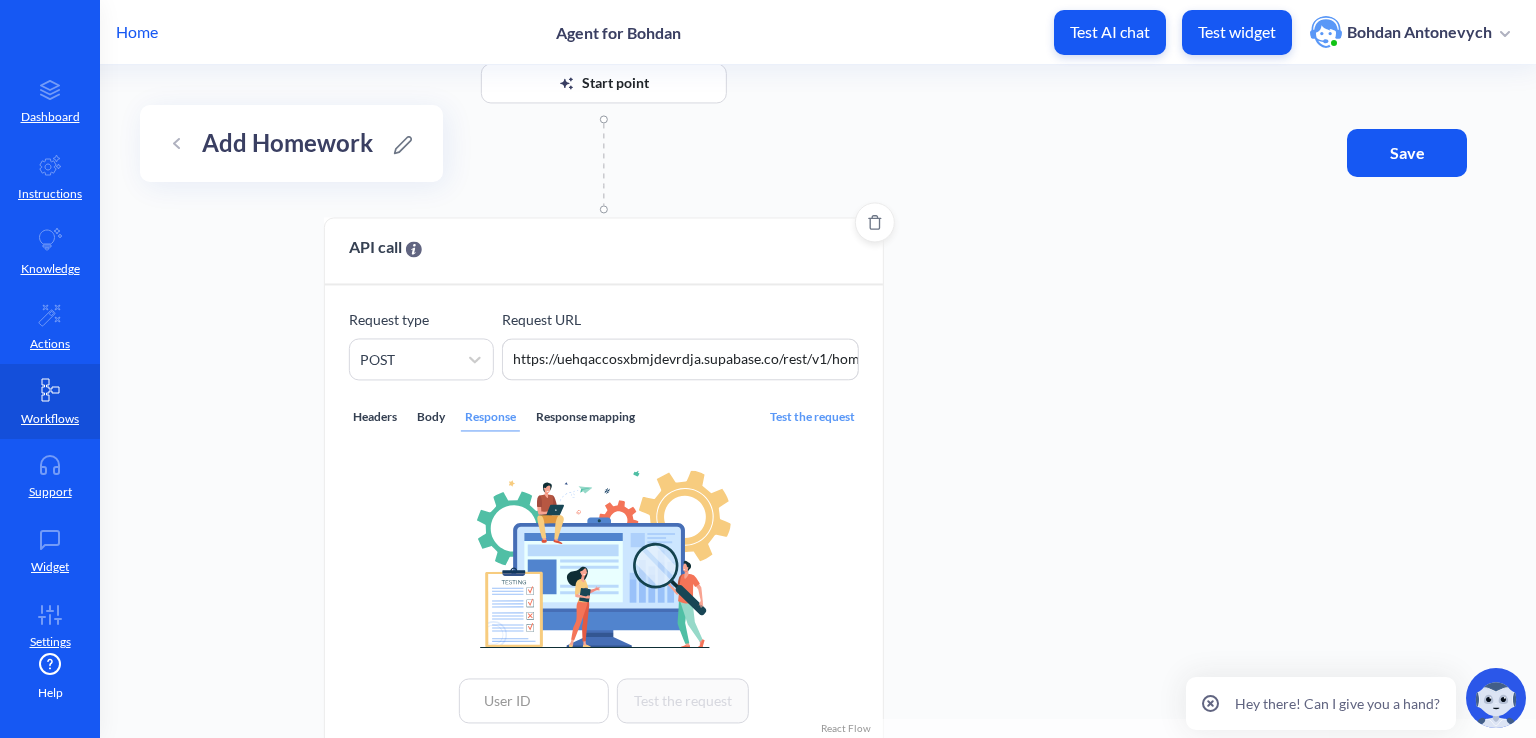 click on "Headers" at bounding box center [375, 417] 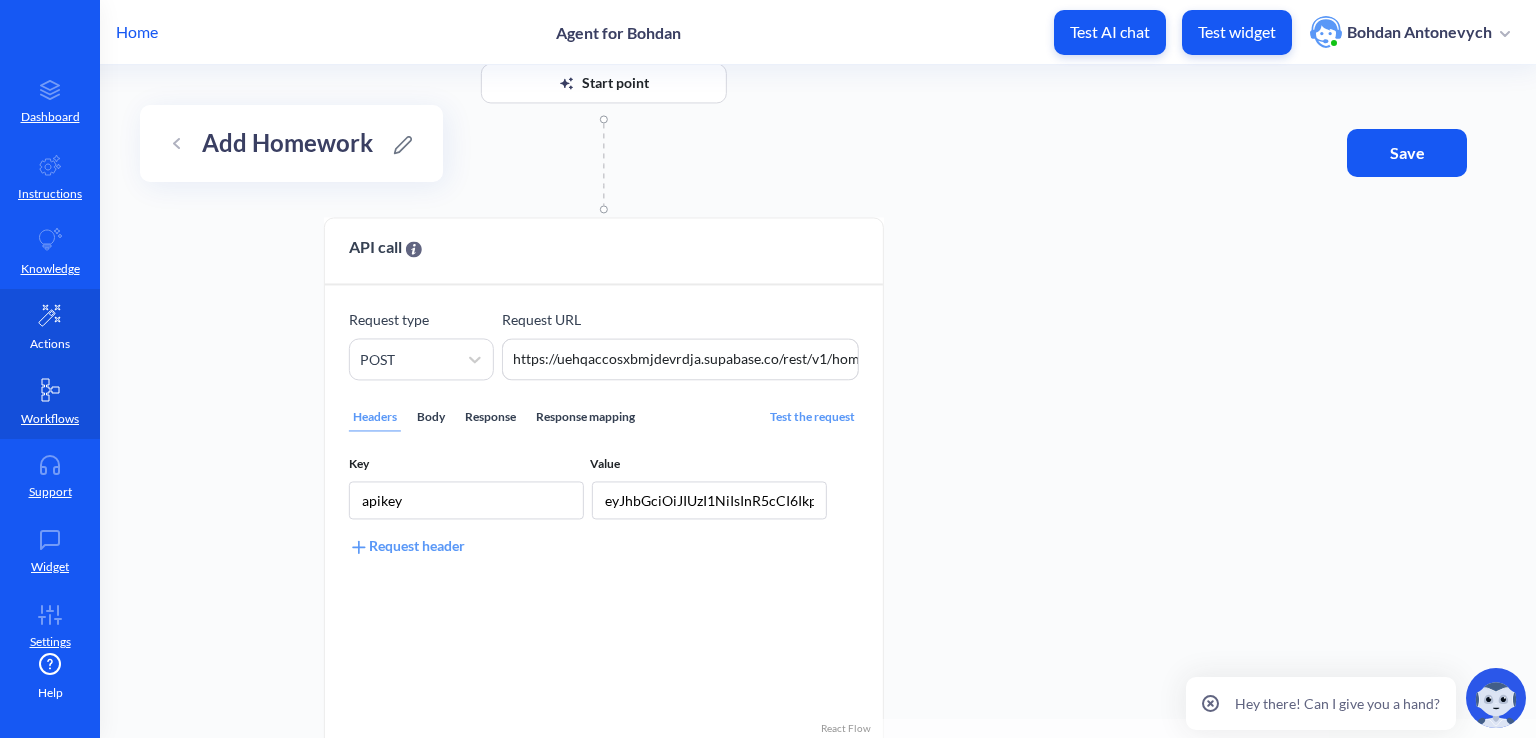 click on "Actions" at bounding box center (50, 344) 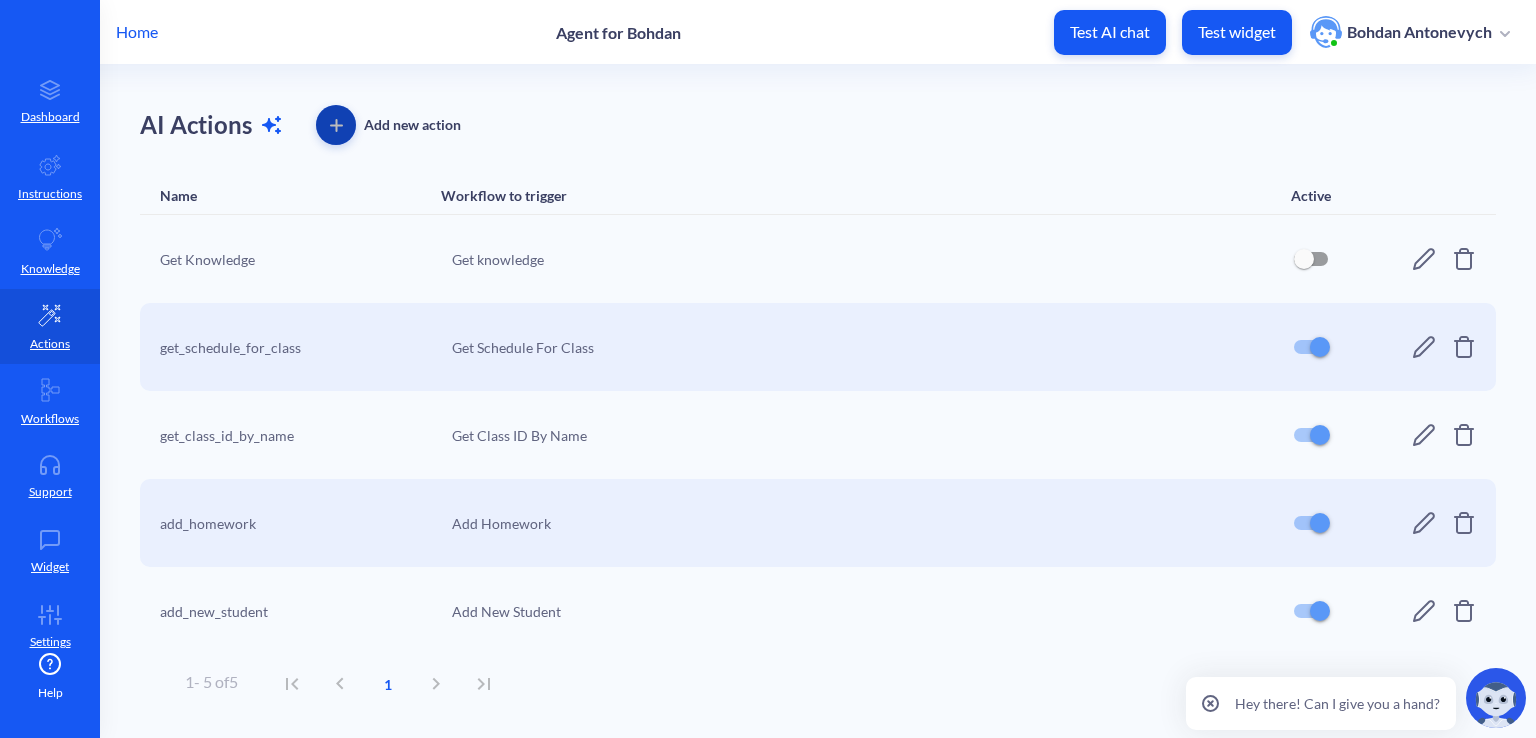 click at bounding box center (336, 125) 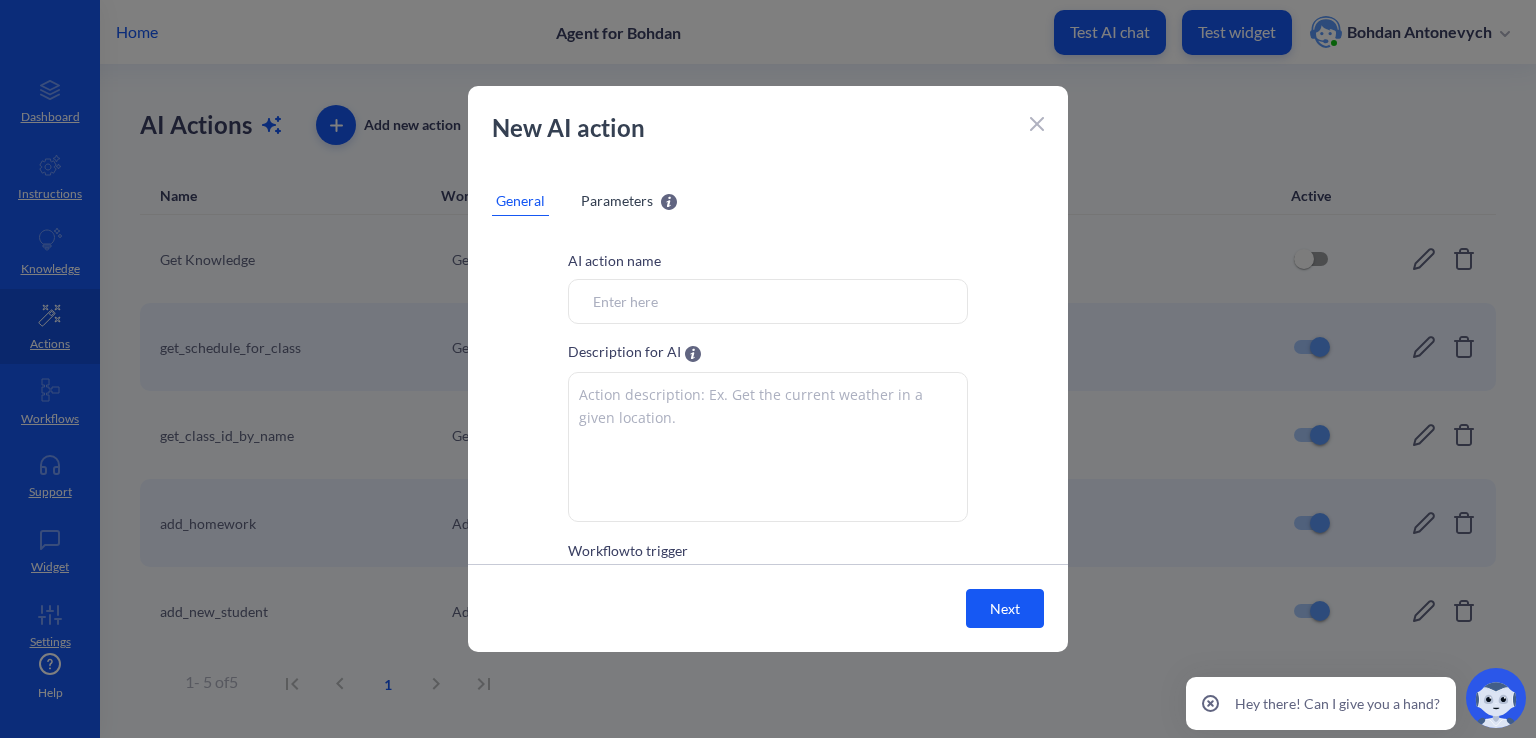 click on "Workflow  to trigger" at bounding box center [768, 301] 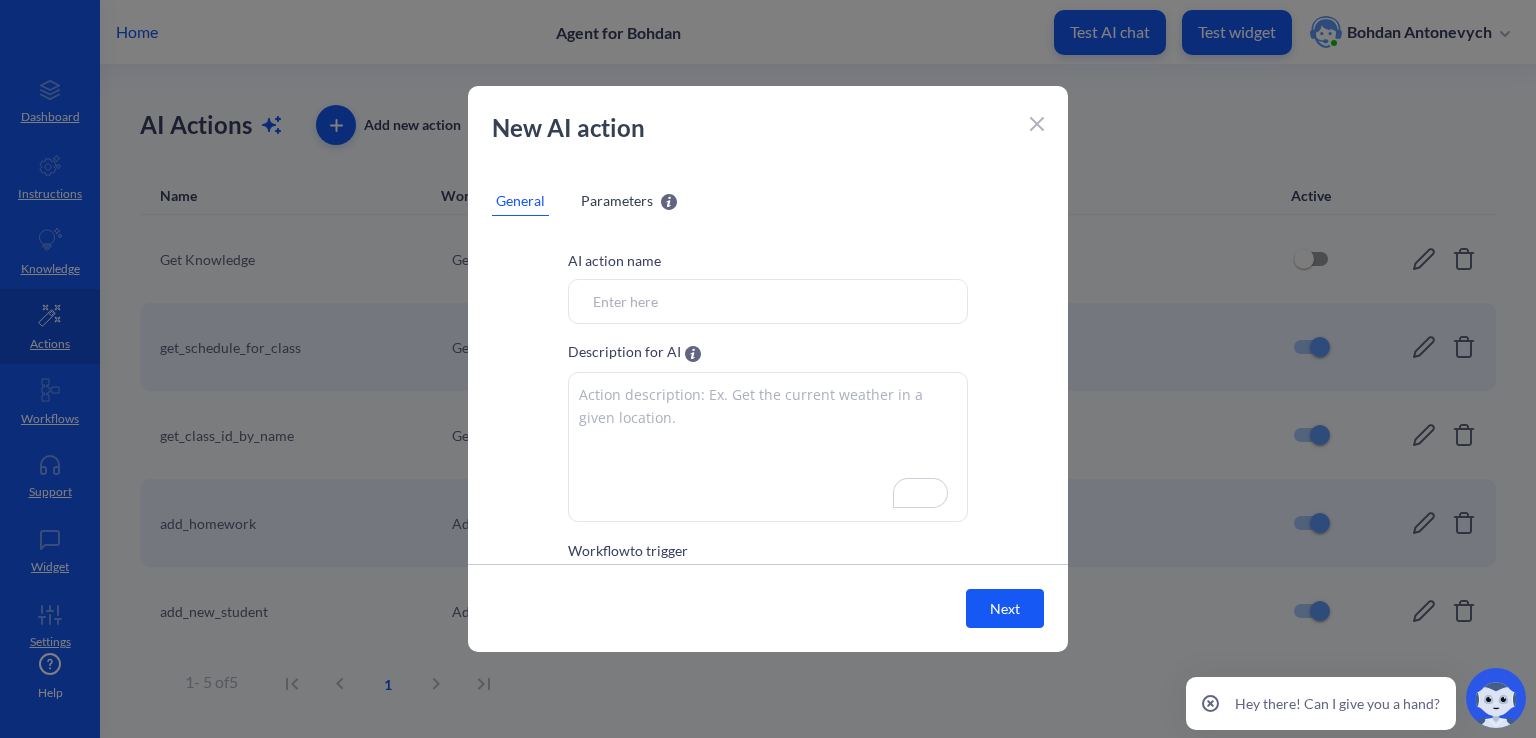 scroll, scrollTop: 72, scrollLeft: 0, axis: vertical 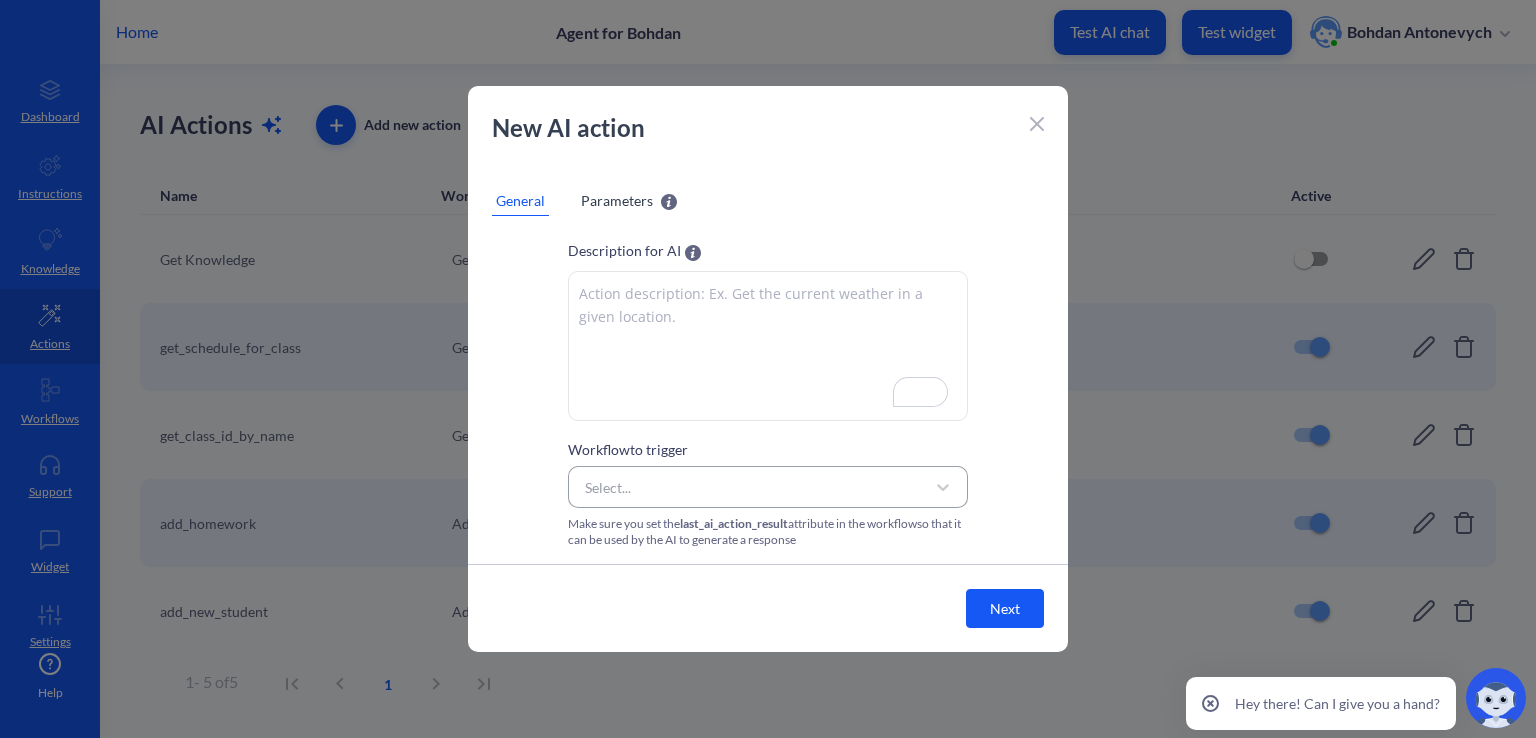 click on "Select..." at bounding box center [750, 487] 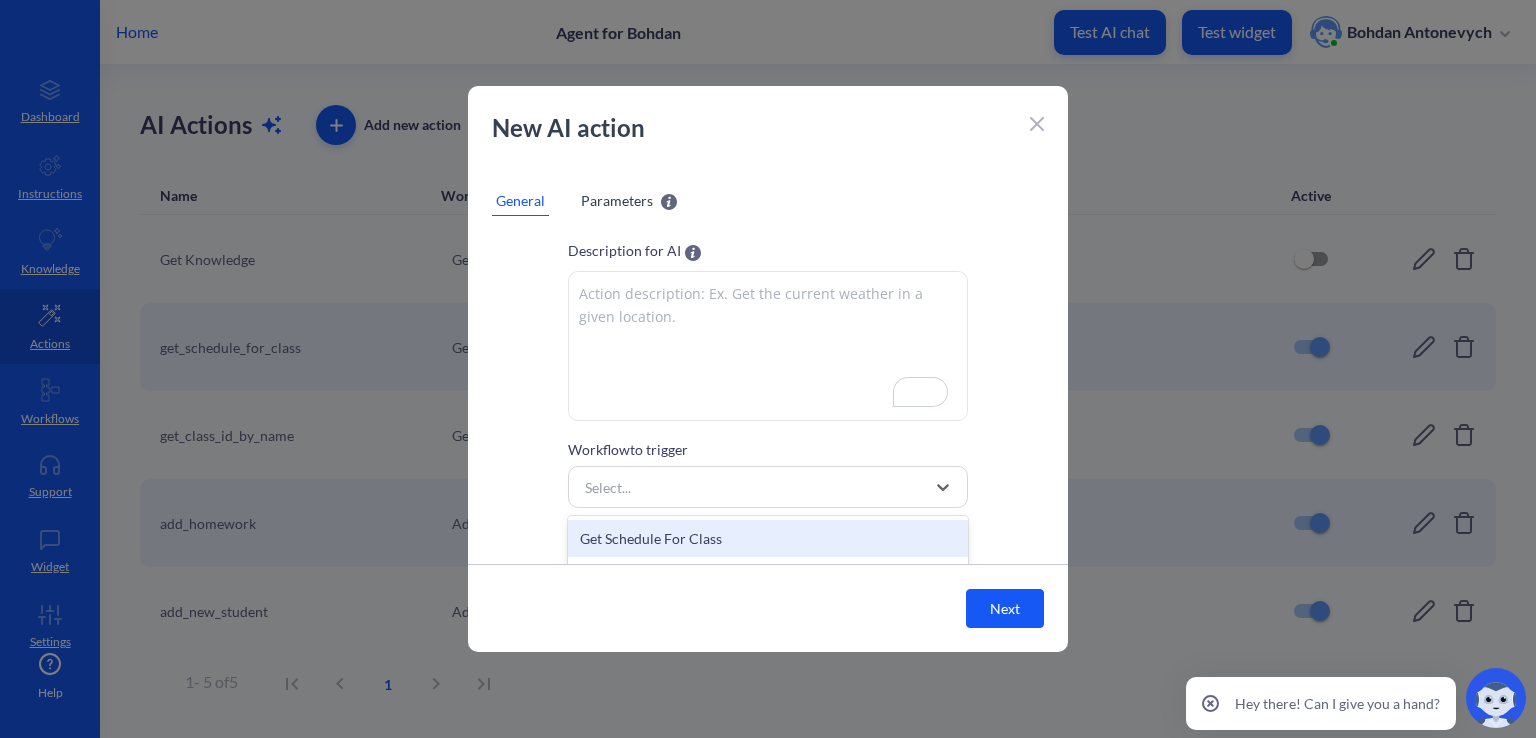 scroll, scrollTop: 168, scrollLeft: 0, axis: vertical 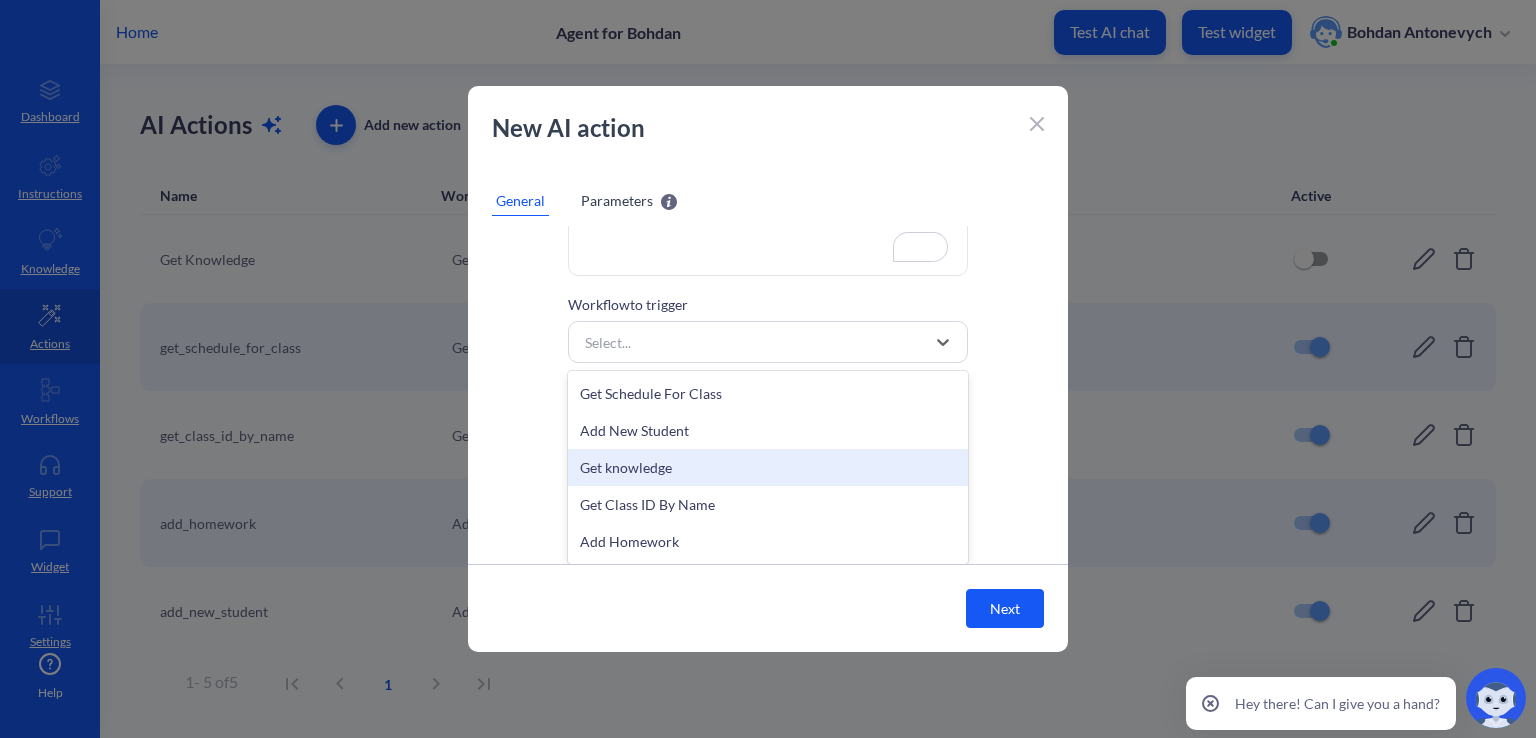 click on "Get knowledge" at bounding box center [768, 467] 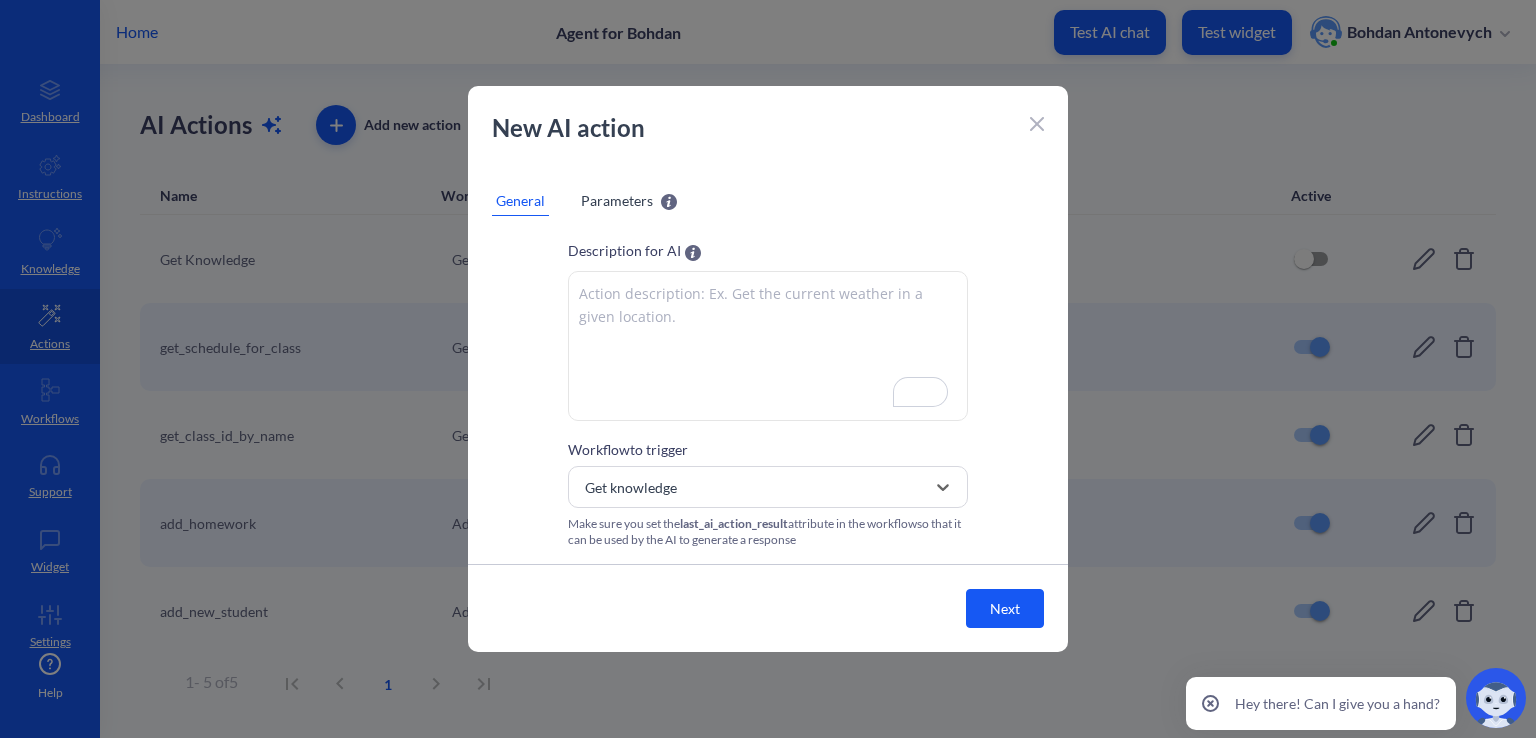click on "Next" at bounding box center (1005, 608) 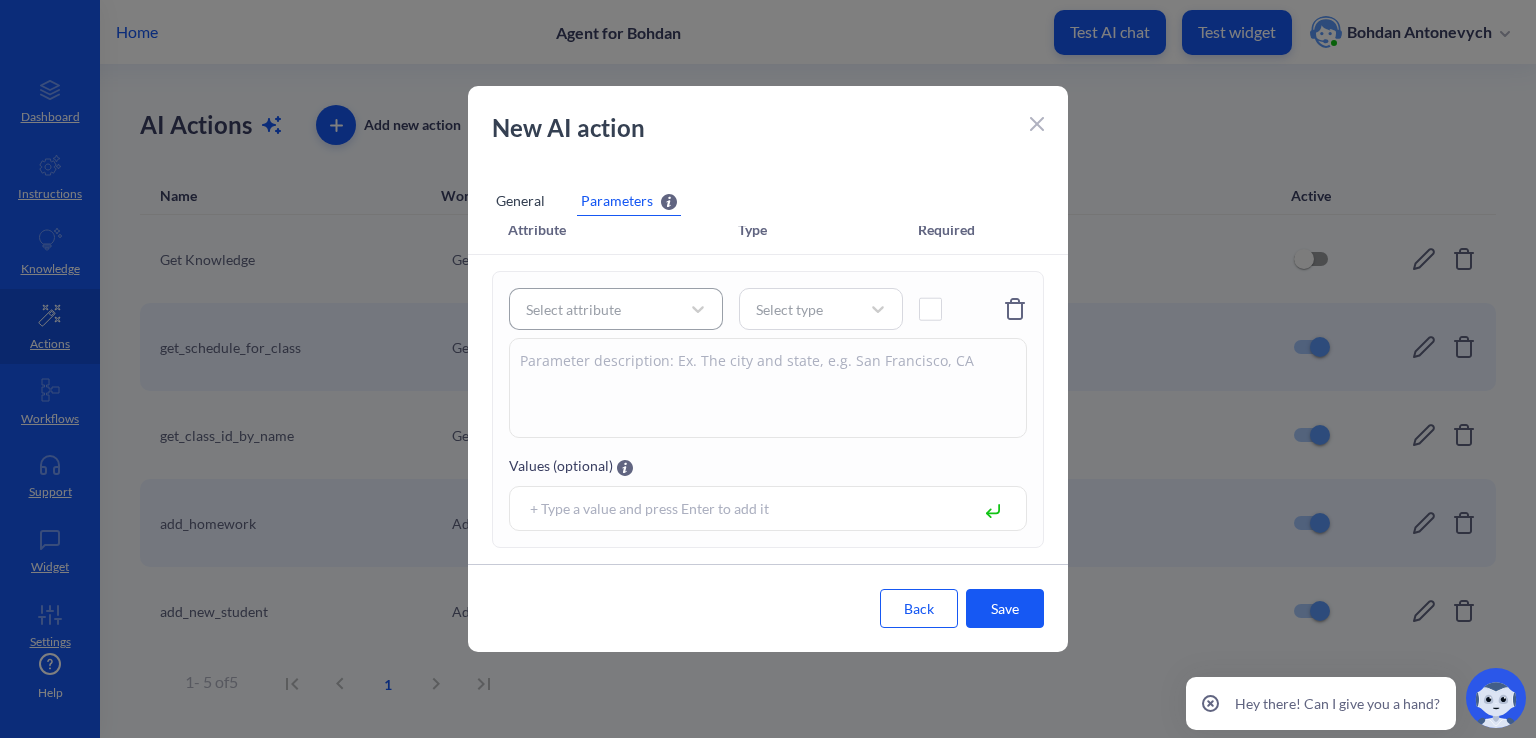 scroll, scrollTop: 0, scrollLeft: 0, axis: both 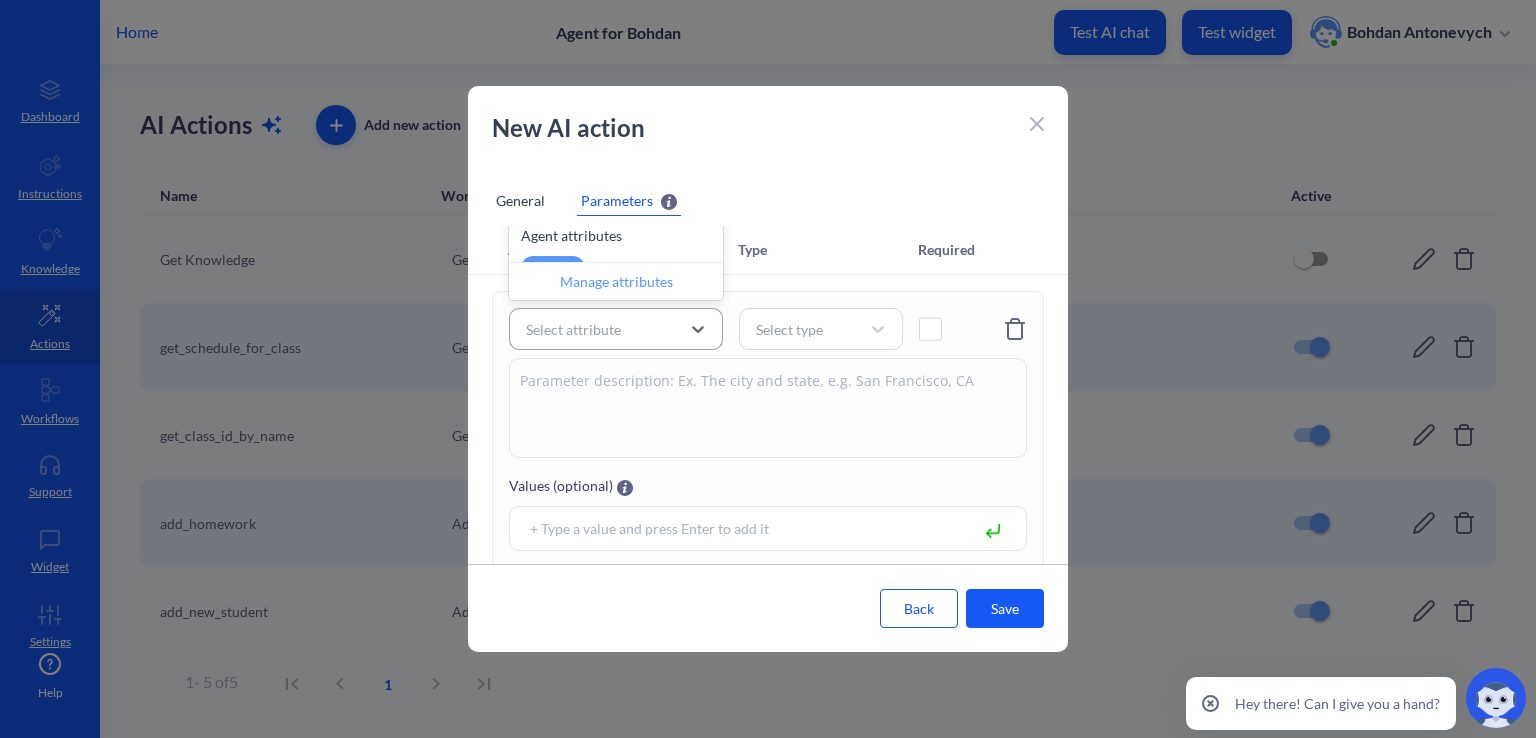 click on "Select attribute" at bounding box center [598, 329] 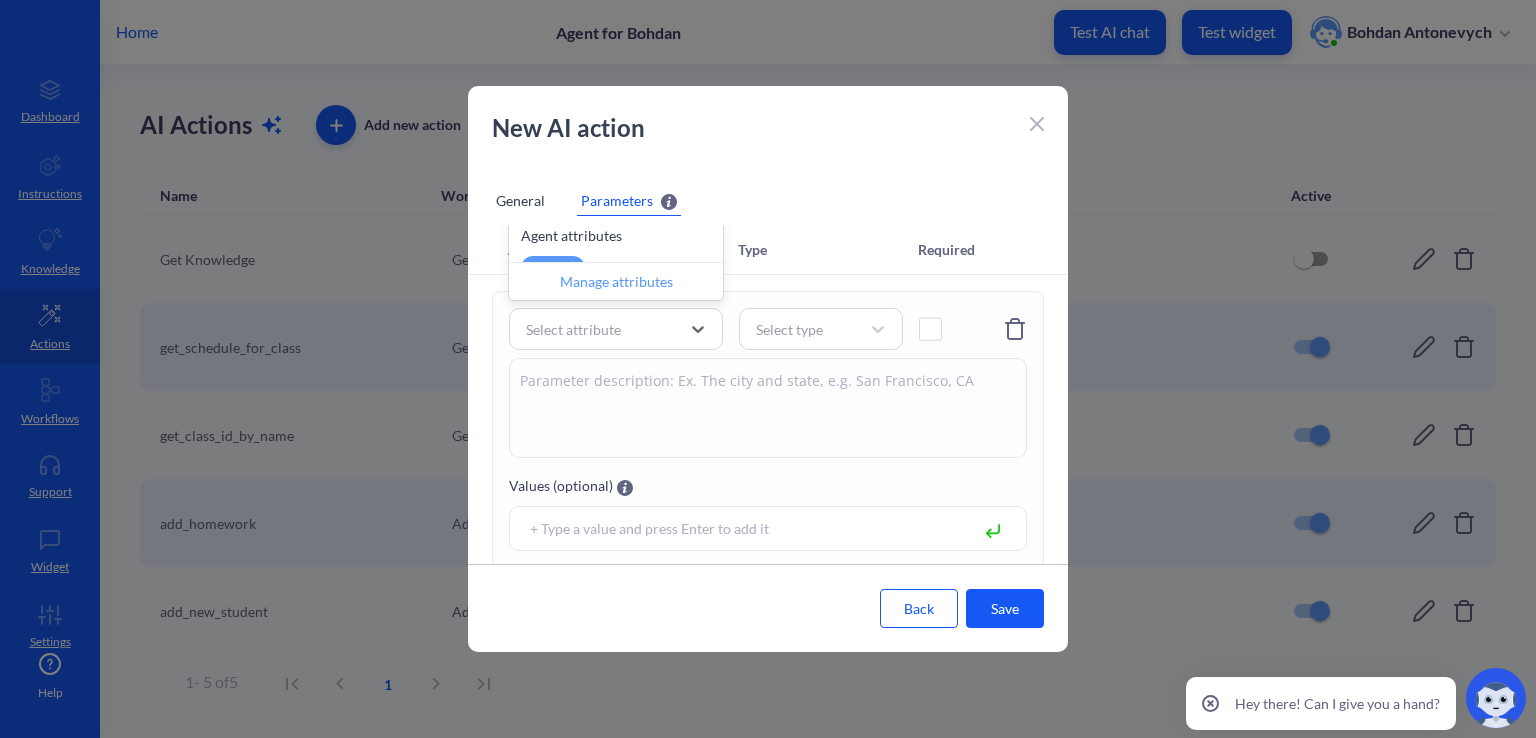 click on "Manage attributes" at bounding box center (616, 281) 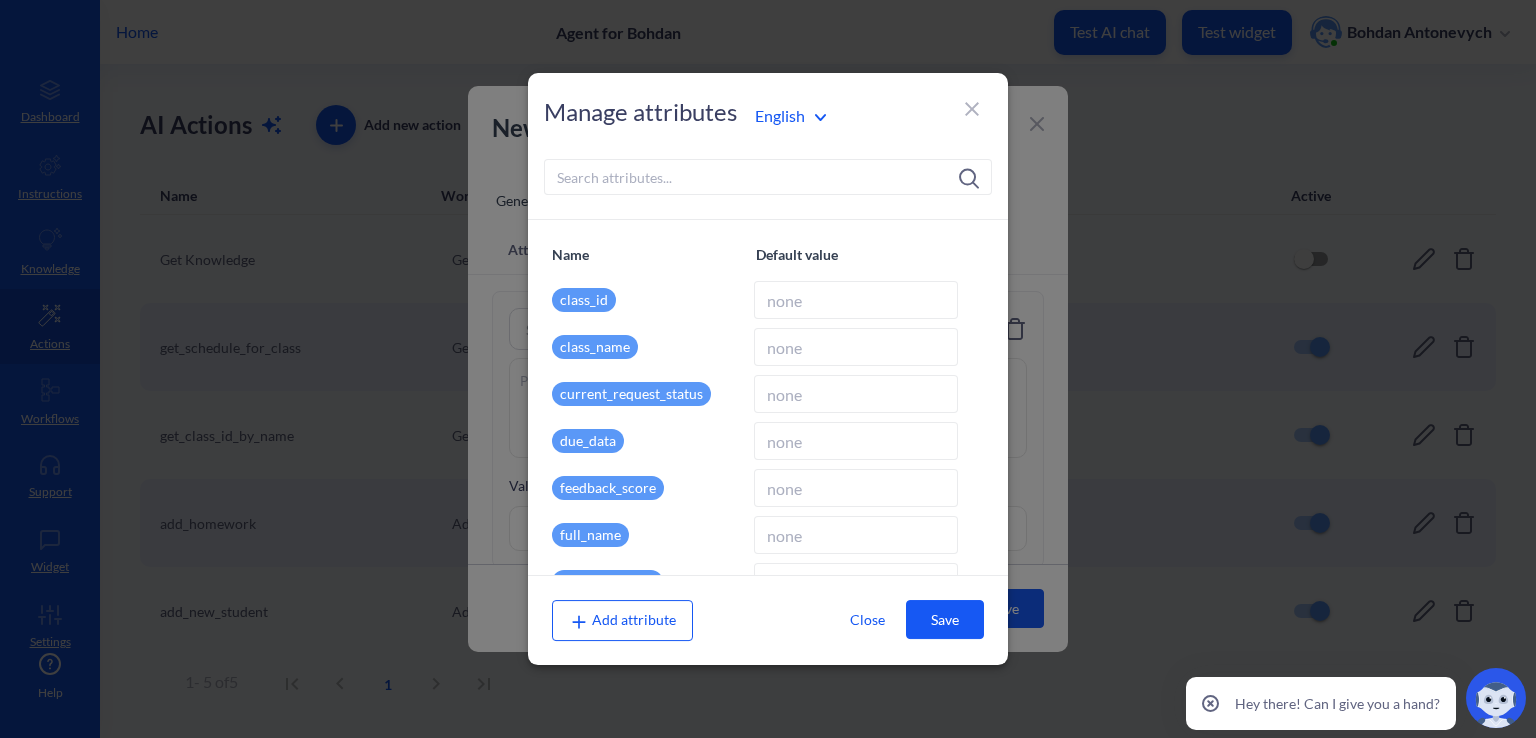click 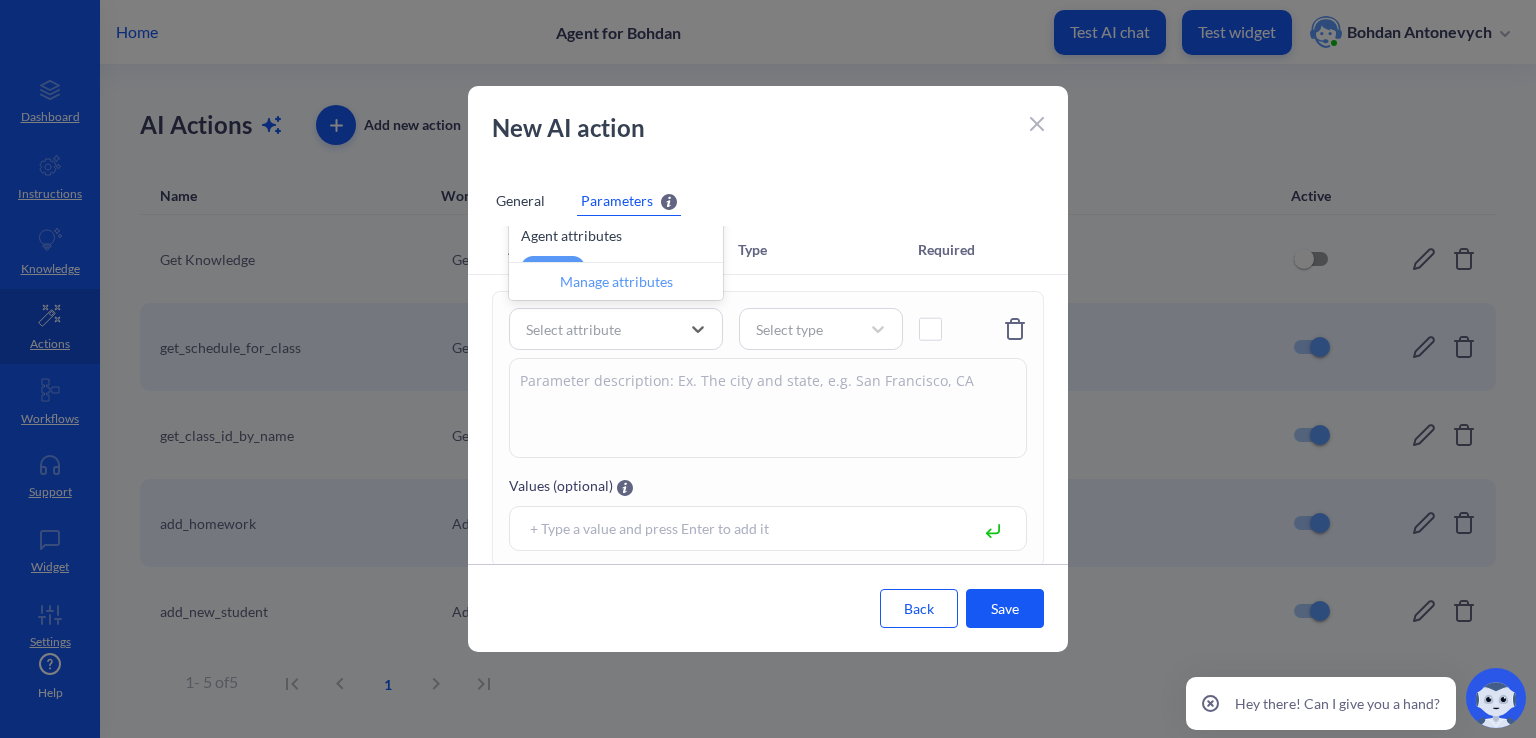 click at bounding box center [768, 408] 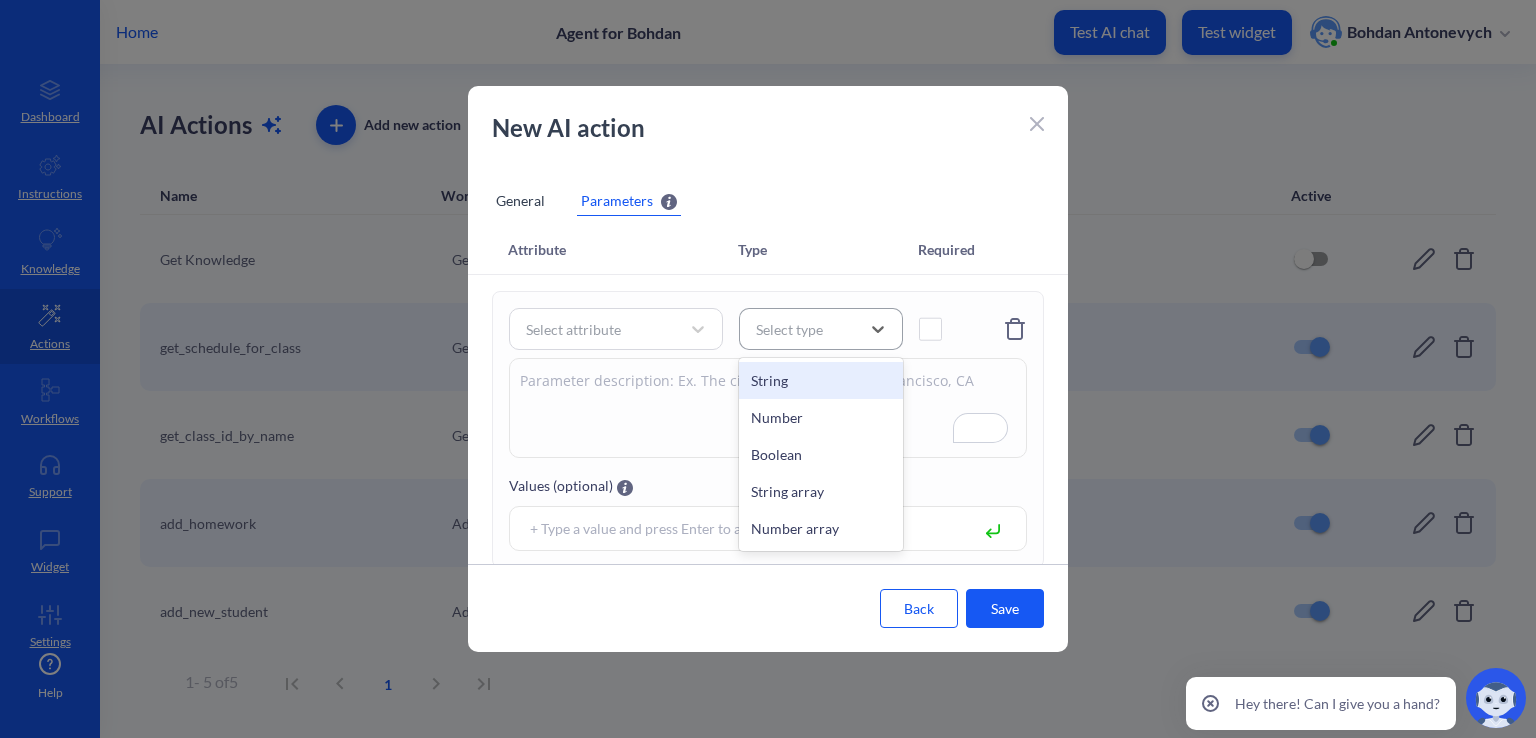 click on "Select type" at bounding box center (803, 329) 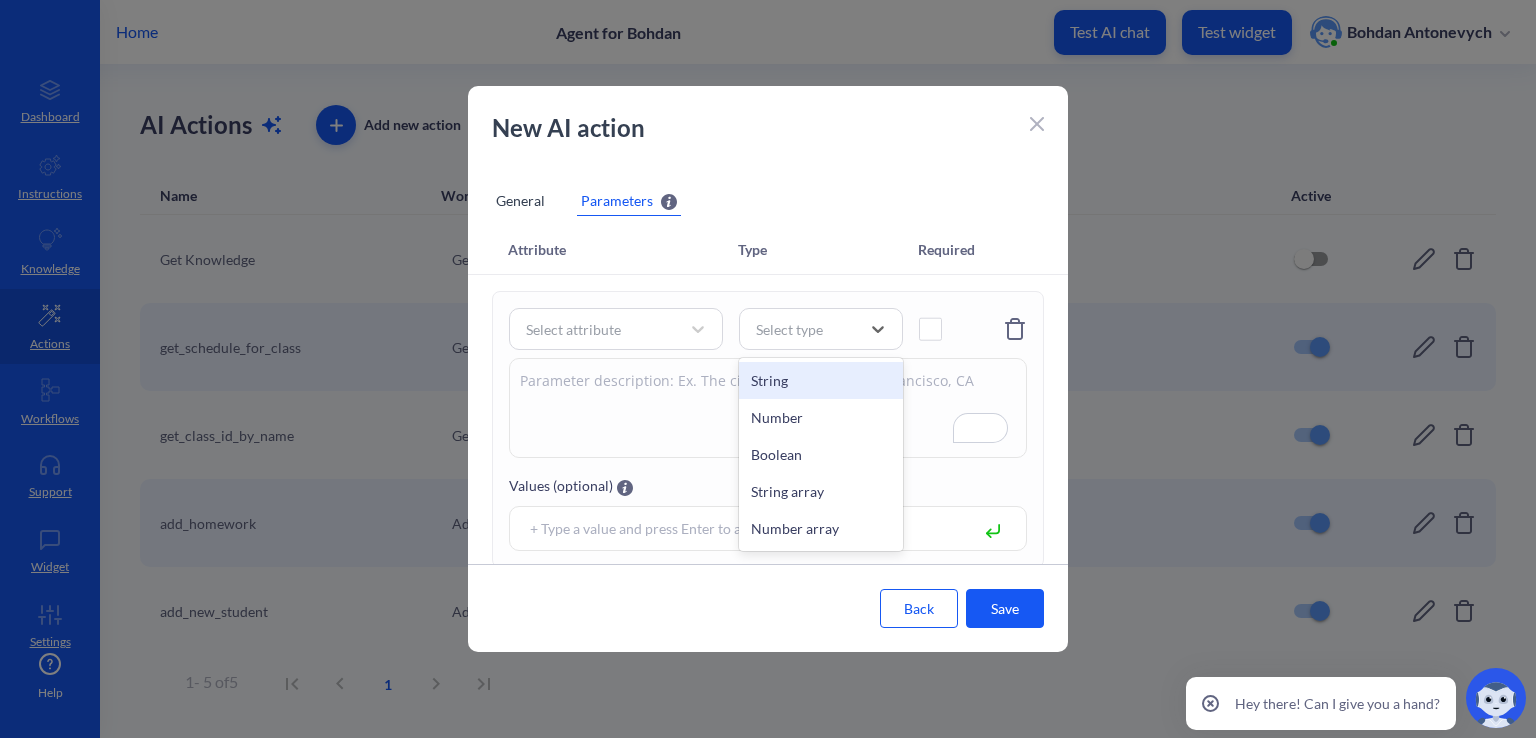 click 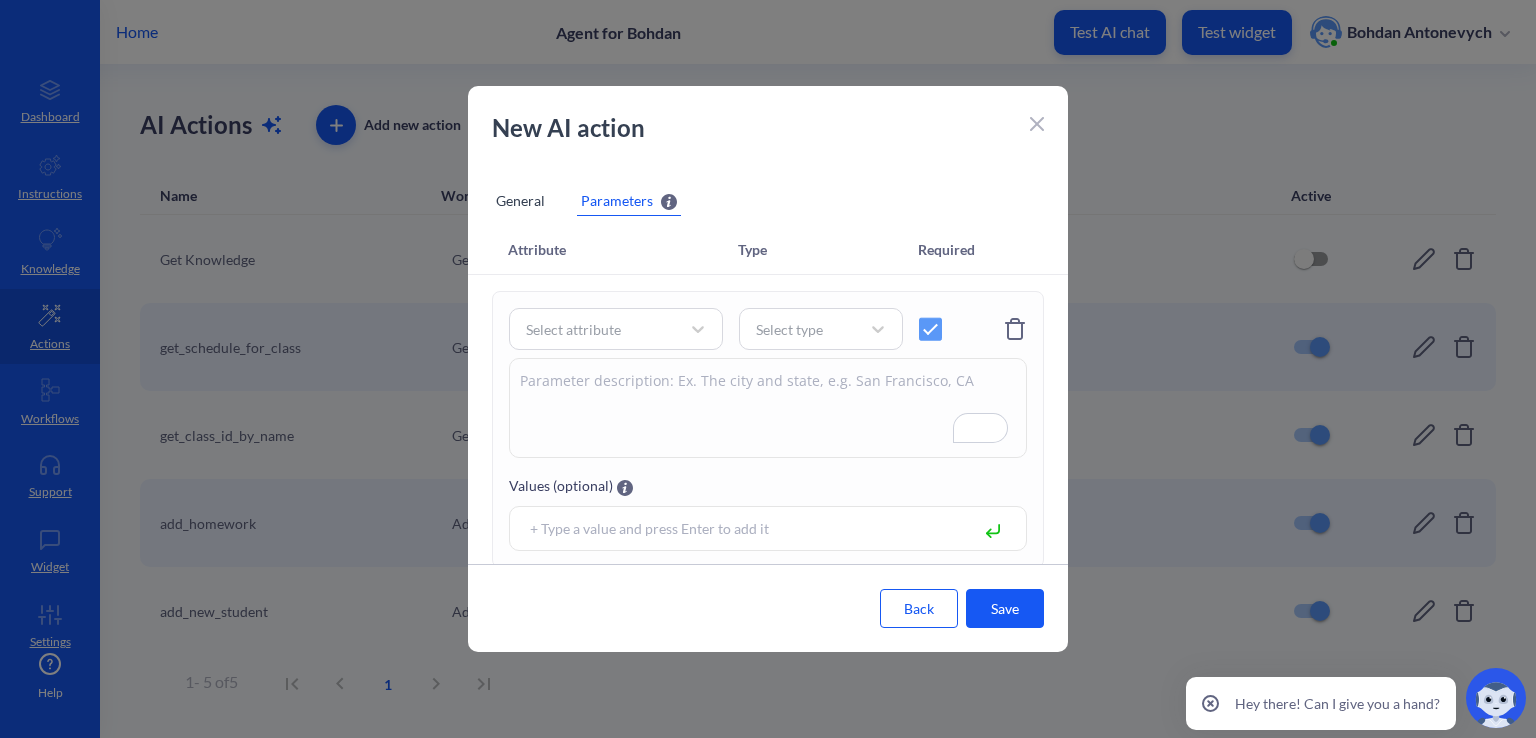 click 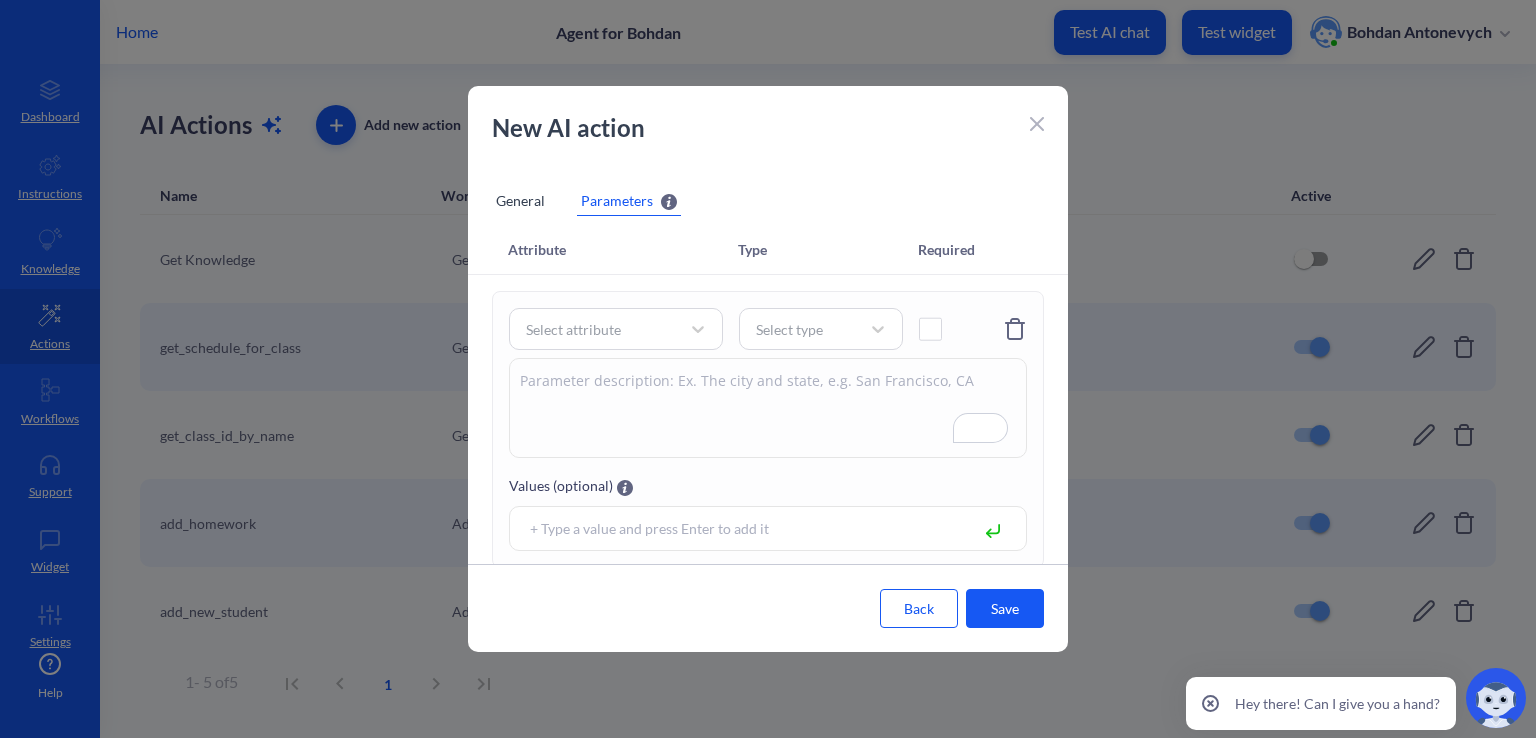scroll, scrollTop: 40, scrollLeft: 0, axis: vertical 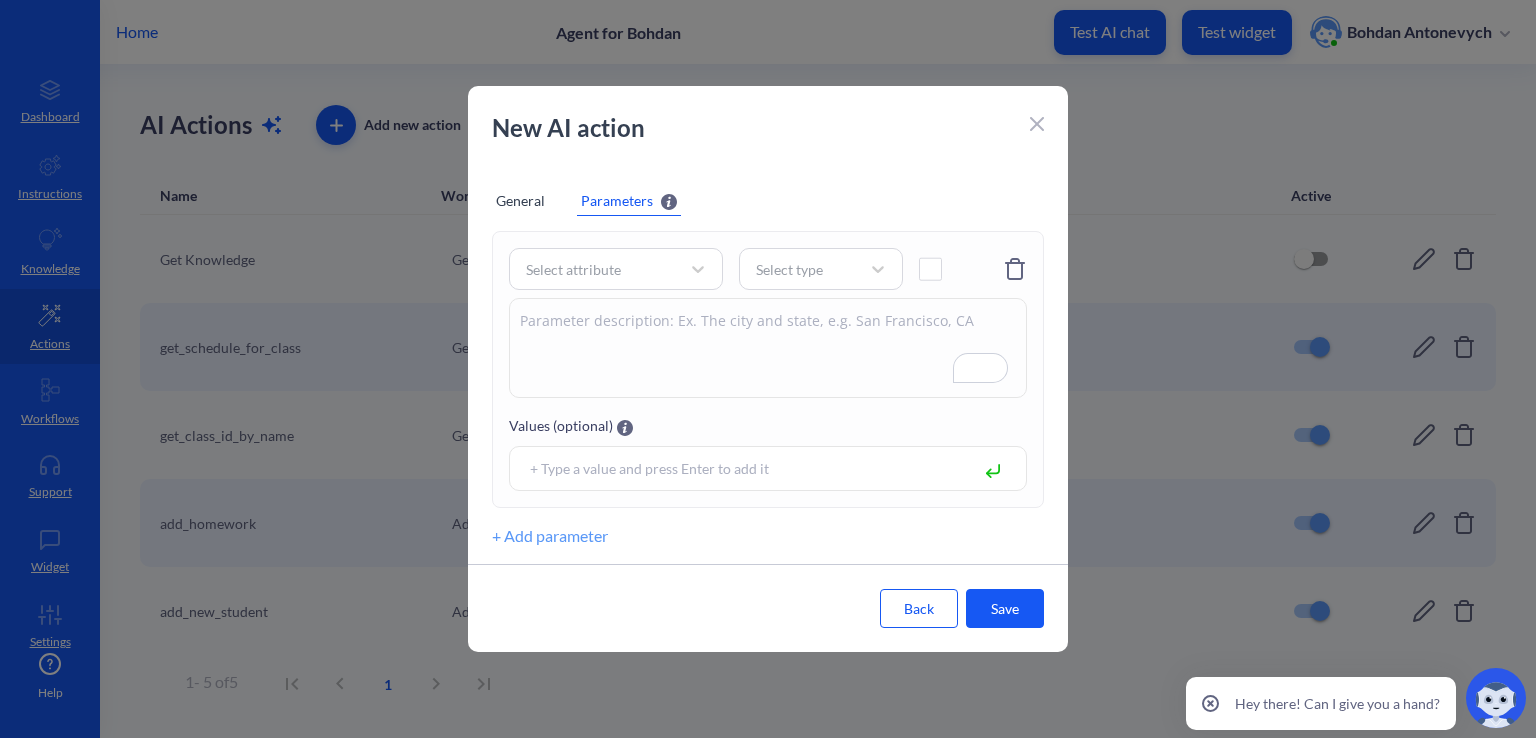 click 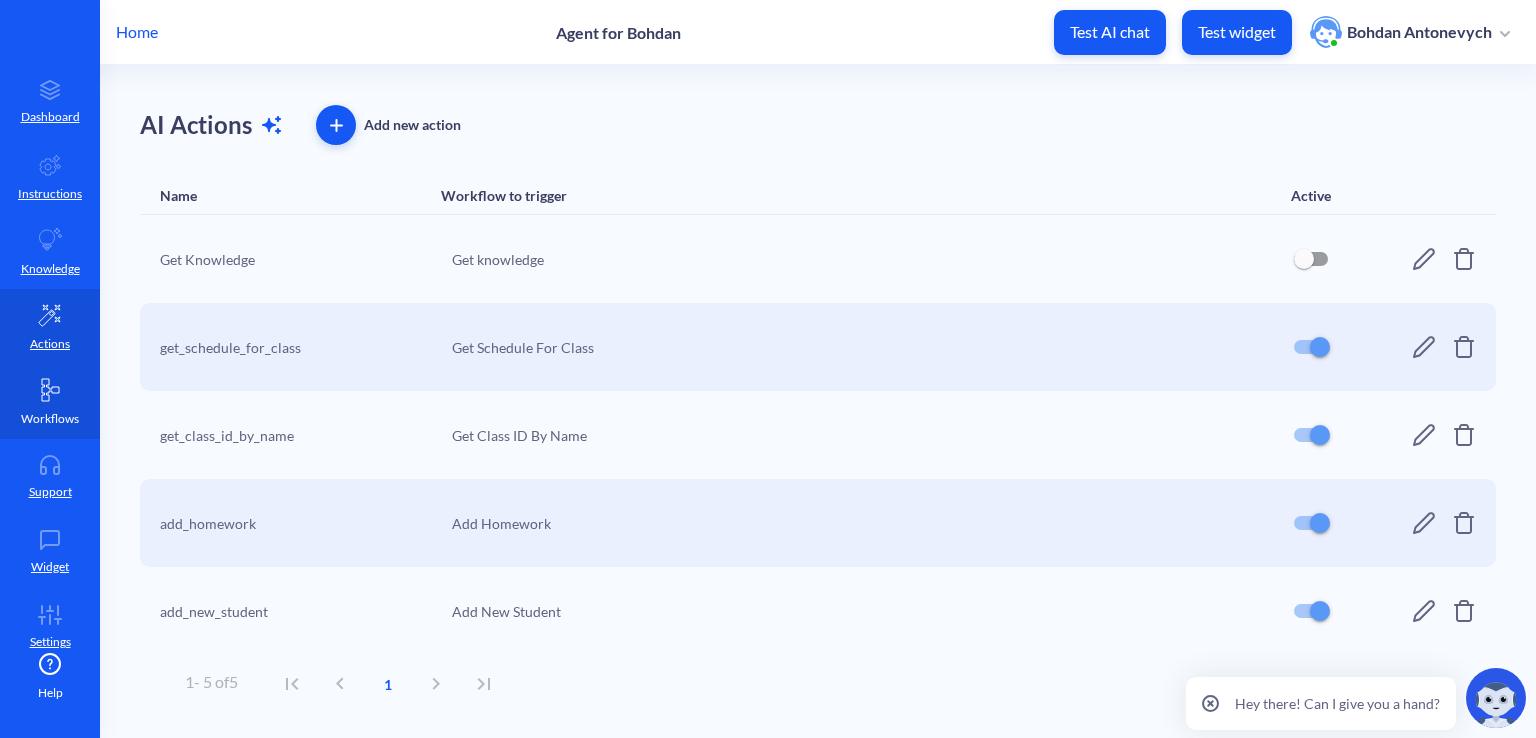 click on "Workflows" at bounding box center (50, 419) 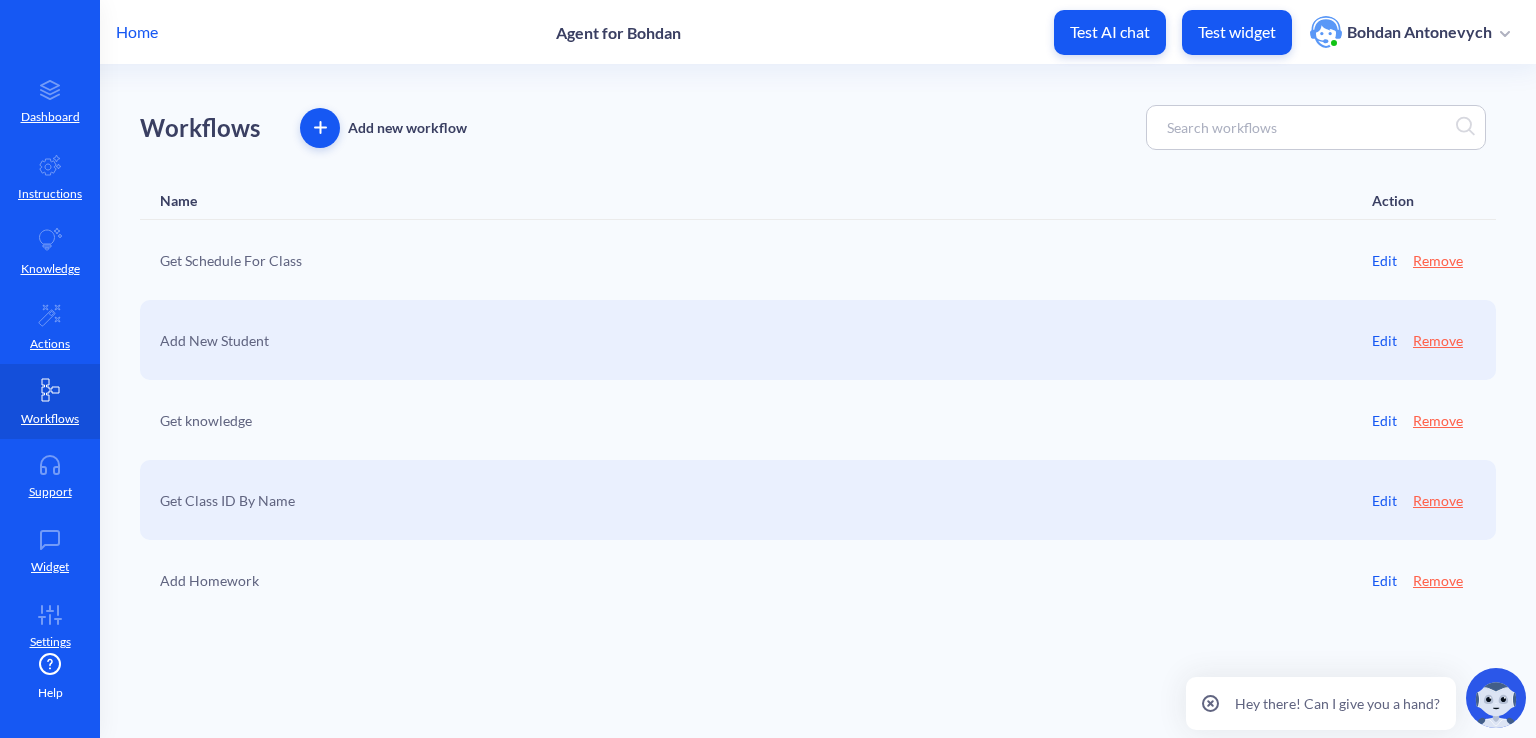 click at bounding box center (320, 127) 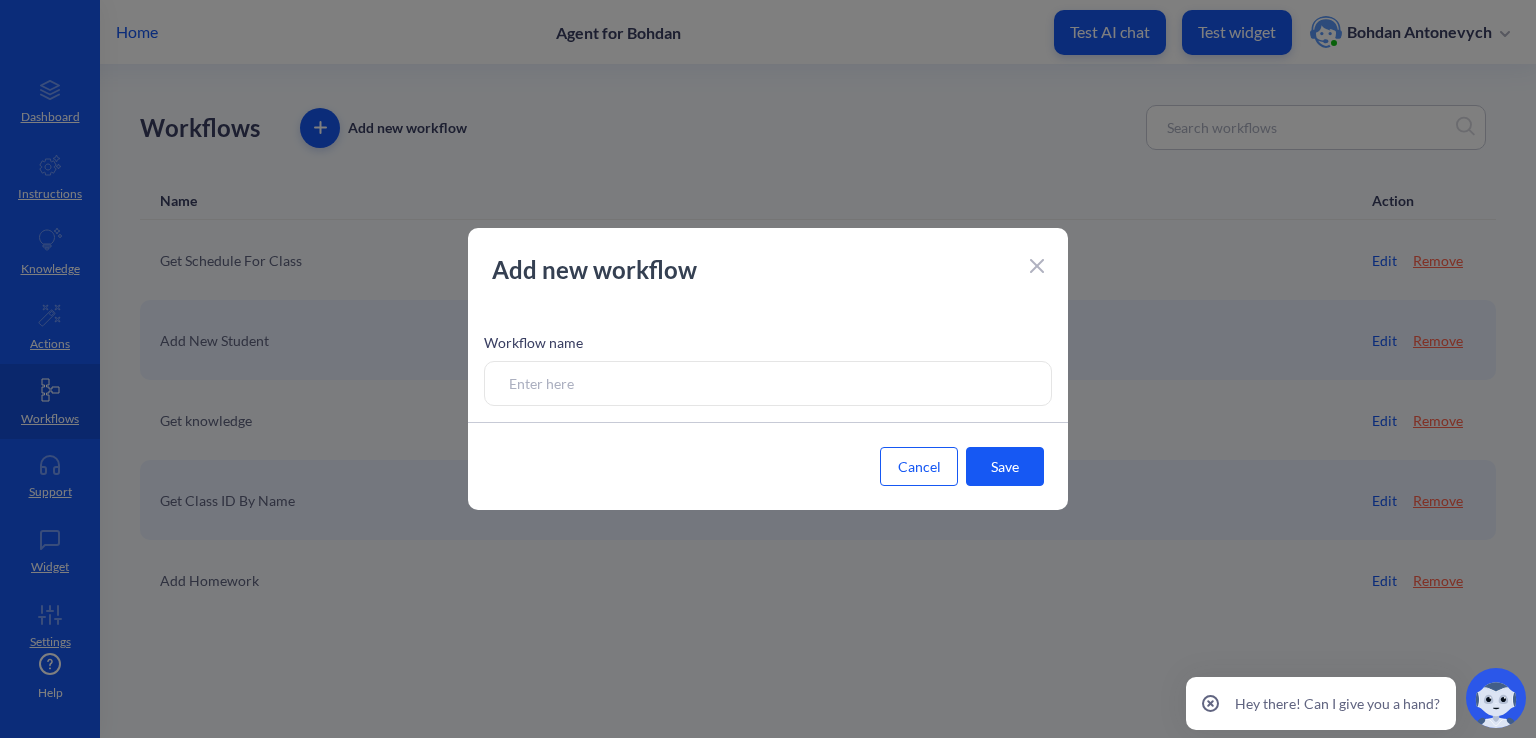 click at bounding box center (1037, 264) 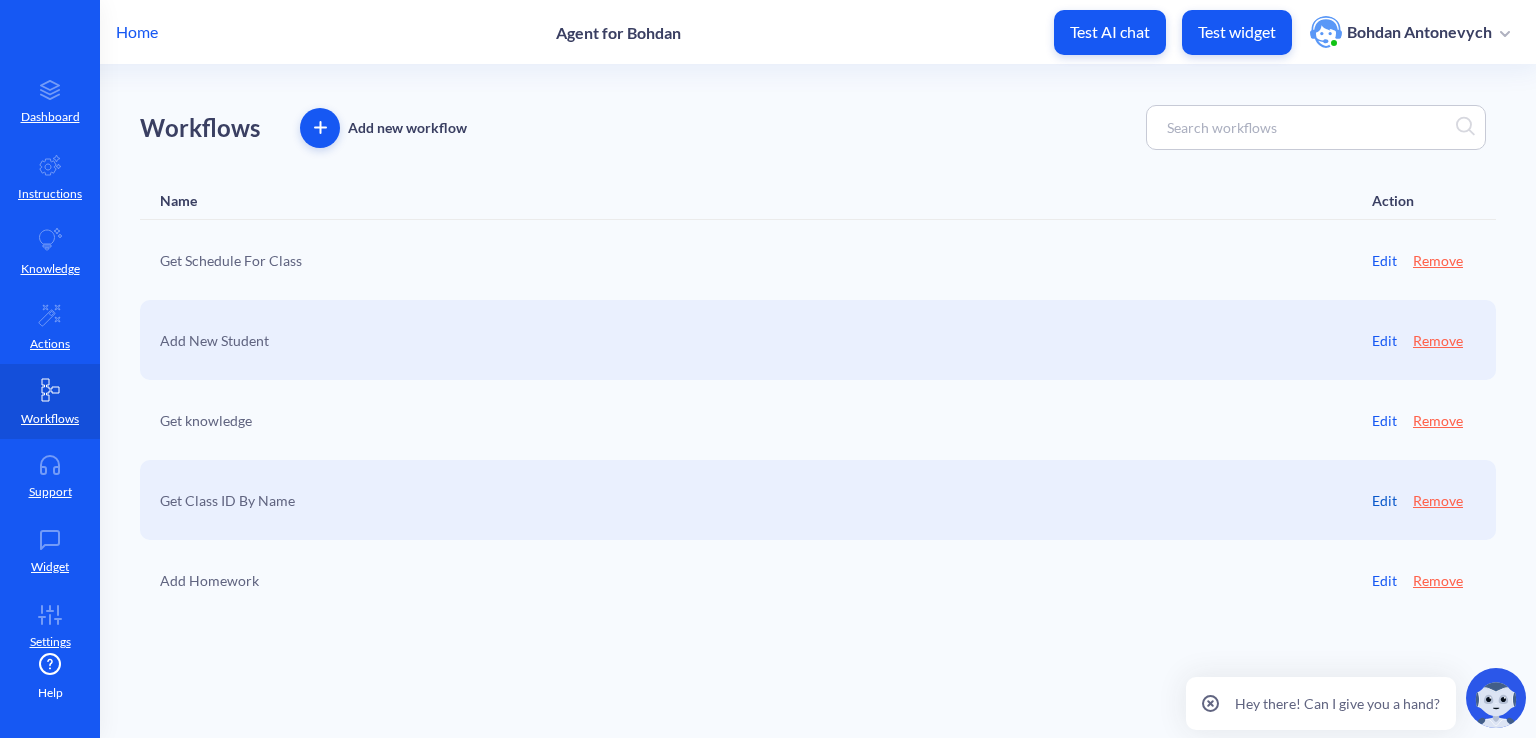 click on "Edit" at bounding box center [1384, 500] 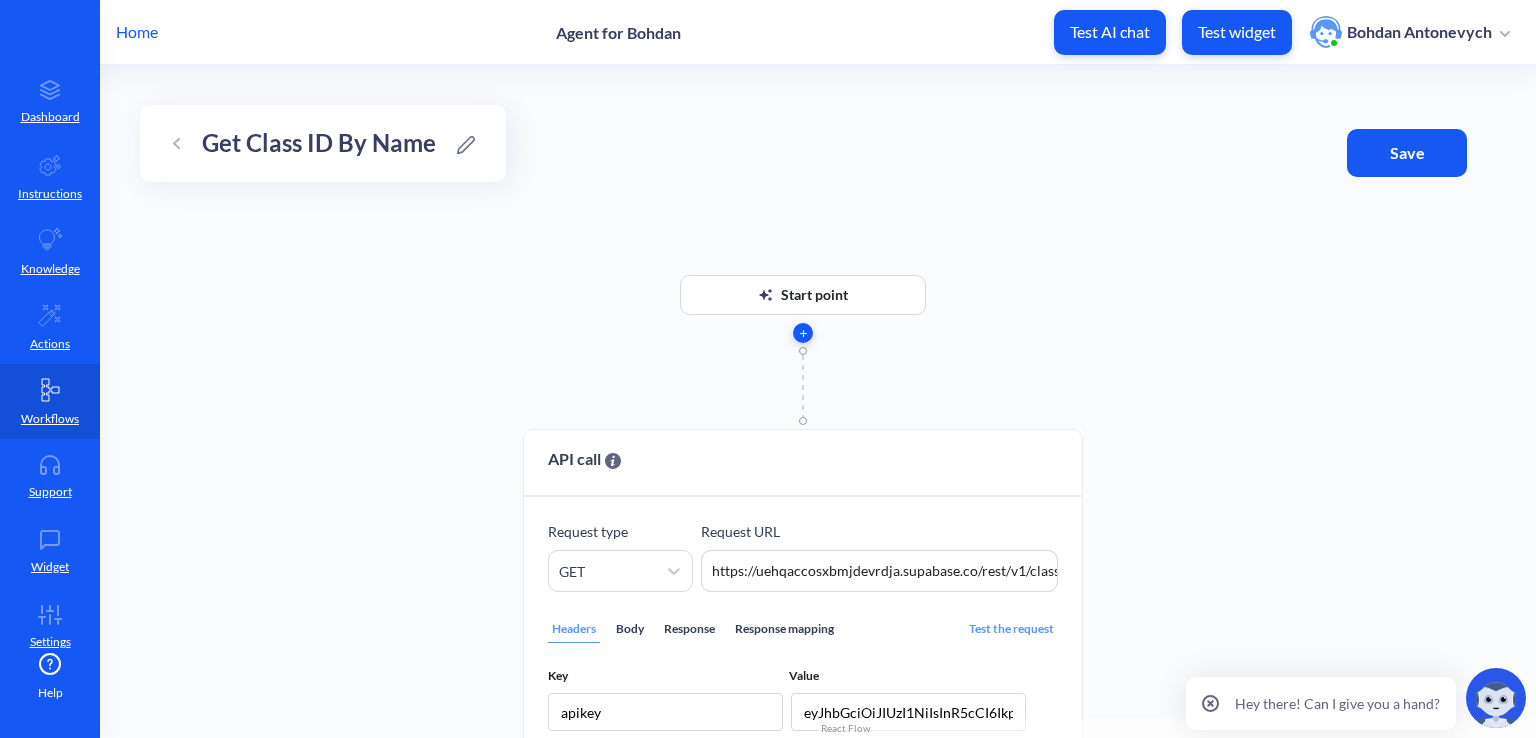 click at bounding box center [803, 333] 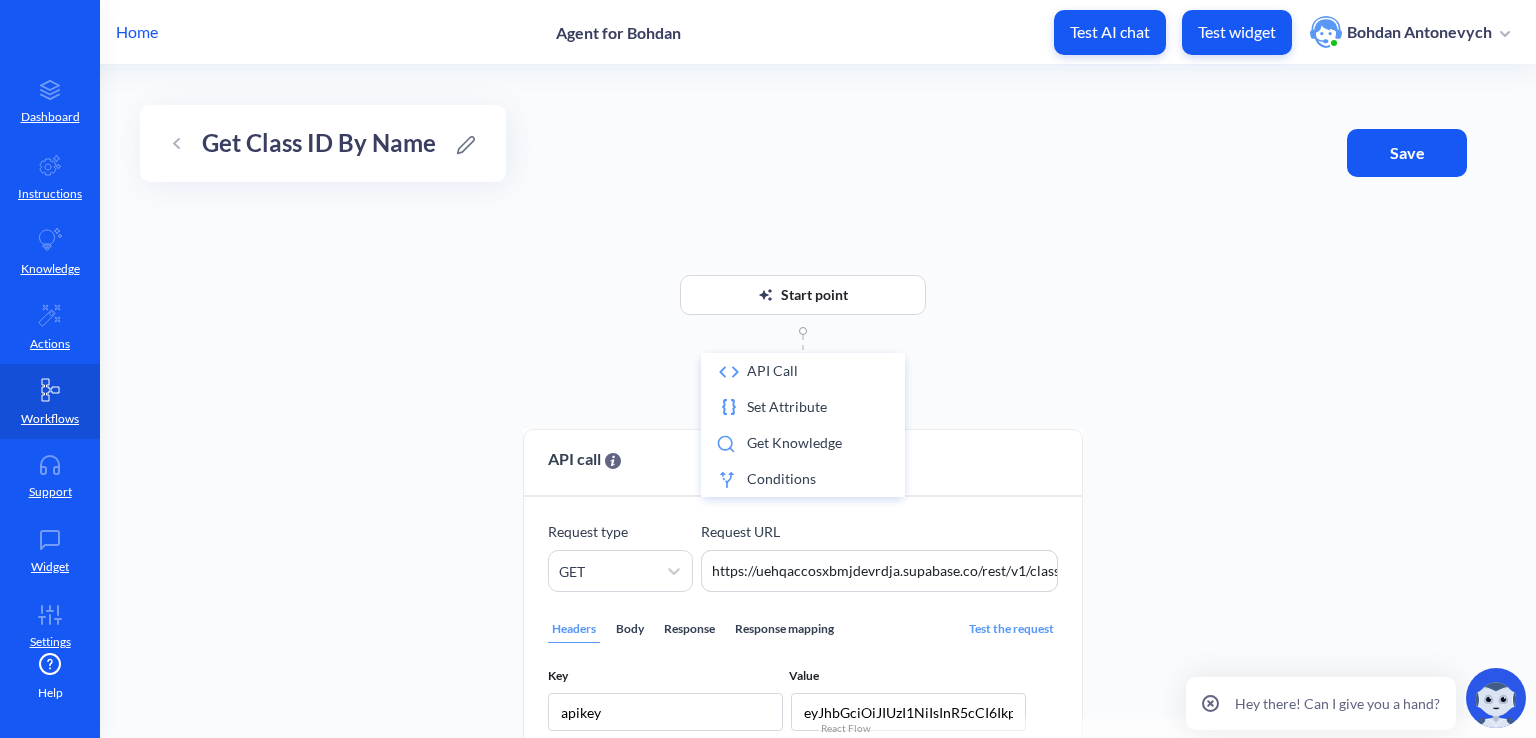 click on "Start point API call Request type GET Request URL https://uehqaccosxbmjdevrdja.supabase.co/rest/v1/classes?name=eq. {{ class_name }} https://uehqaccosxbmjdevrdja.supabase.co/rest/v1/classes?name=eq.{{class_name}} Headers Body Response Response mapping Test the request Key Value apikey eyJhbGciOiJIUzI1NiIsInR5cCI6IkpXVCJ9.eyJpc3MiOiJzdXBhYmFzZSIsInJlZiI6InVlaHFhY2Nvc3hibWpkZXZyZGphIiwicm9sZSI6ImFub24iLCJpYXQiOjE3NTI1OTM3NjYsImV4cCI6MjA2ODE2OTc2Nn0.YyomyOobZ9zmKvKsmjkHYw5hXsE3XG26Ka0Qpt0rOIA Request header" at bounding box center (818, 401) 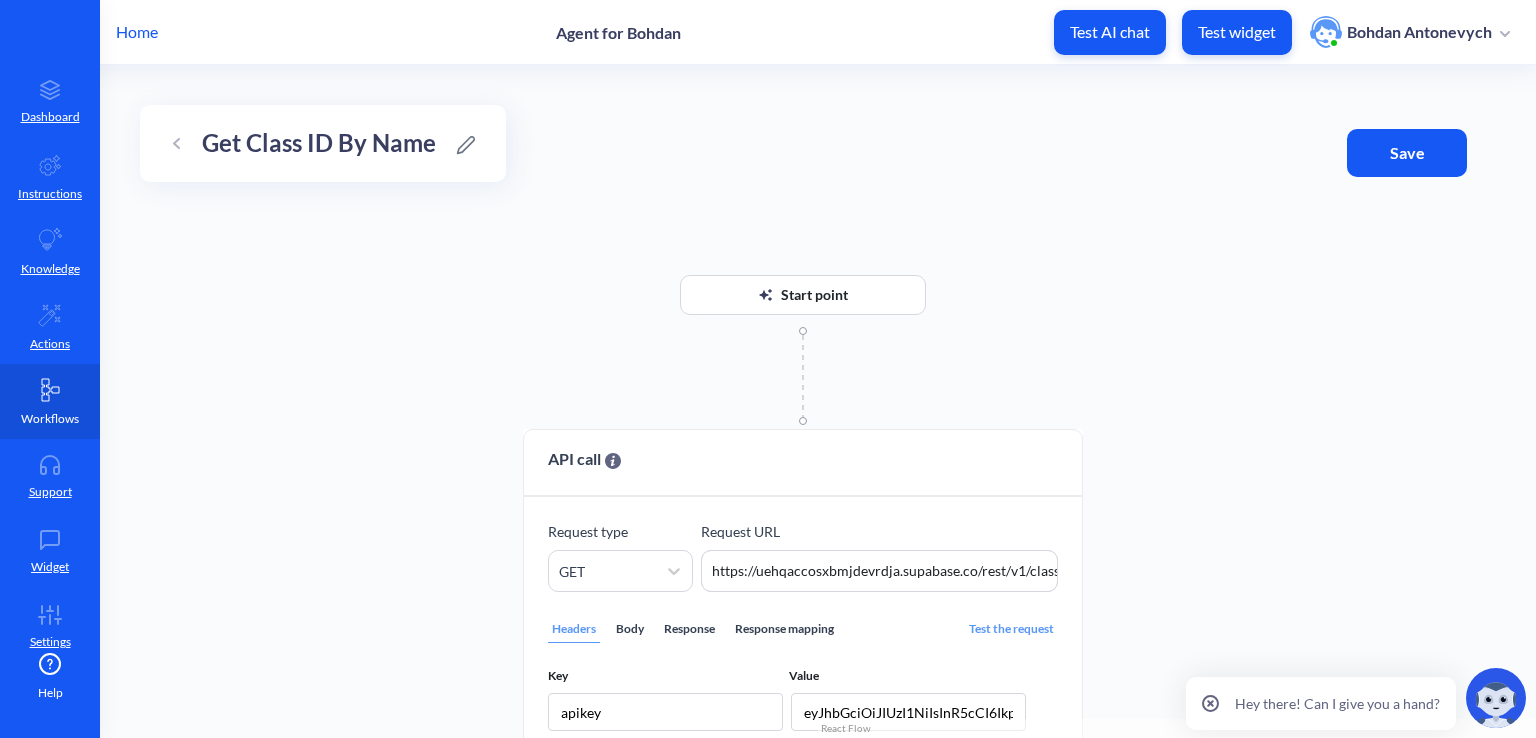 click 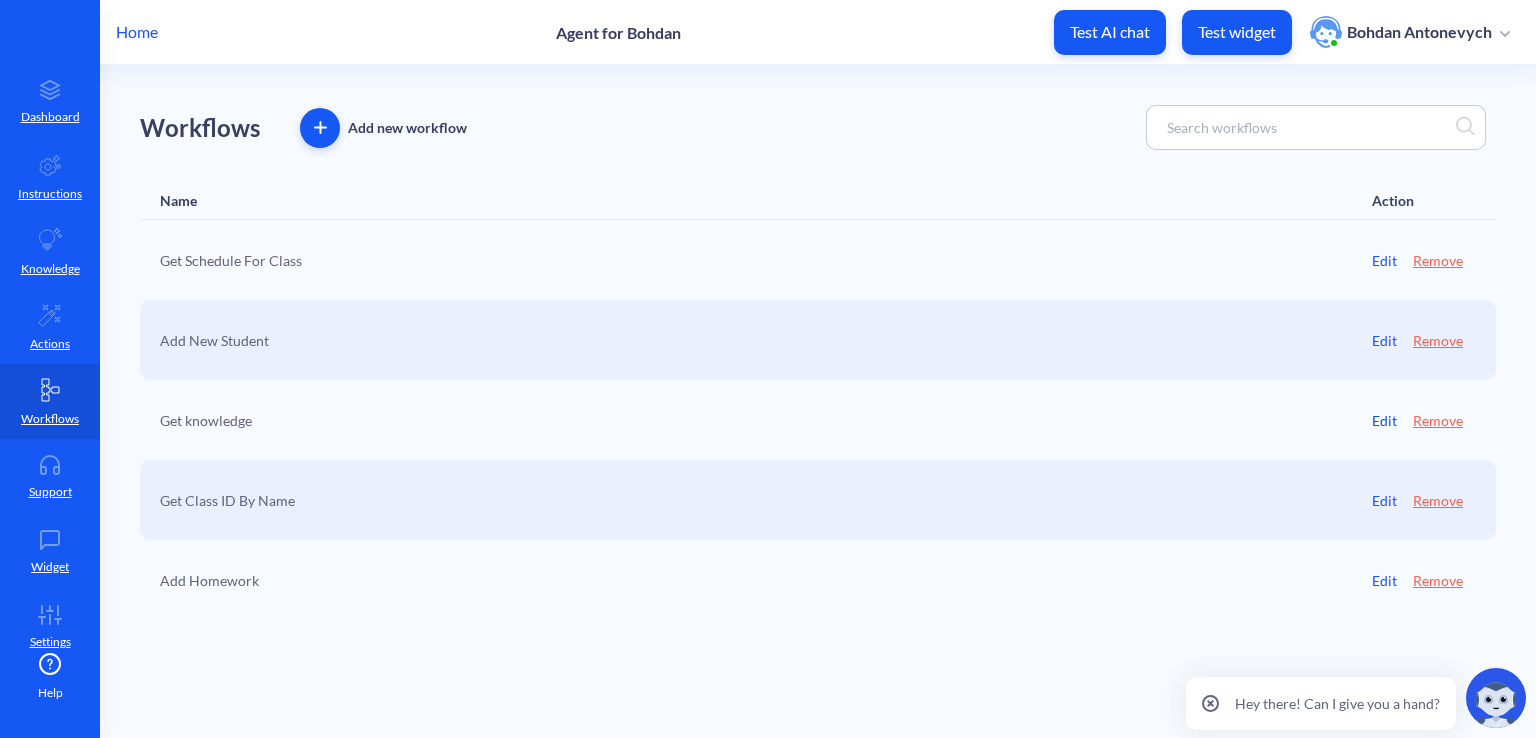 click on "Edit" at bounding box center [1384, 420] 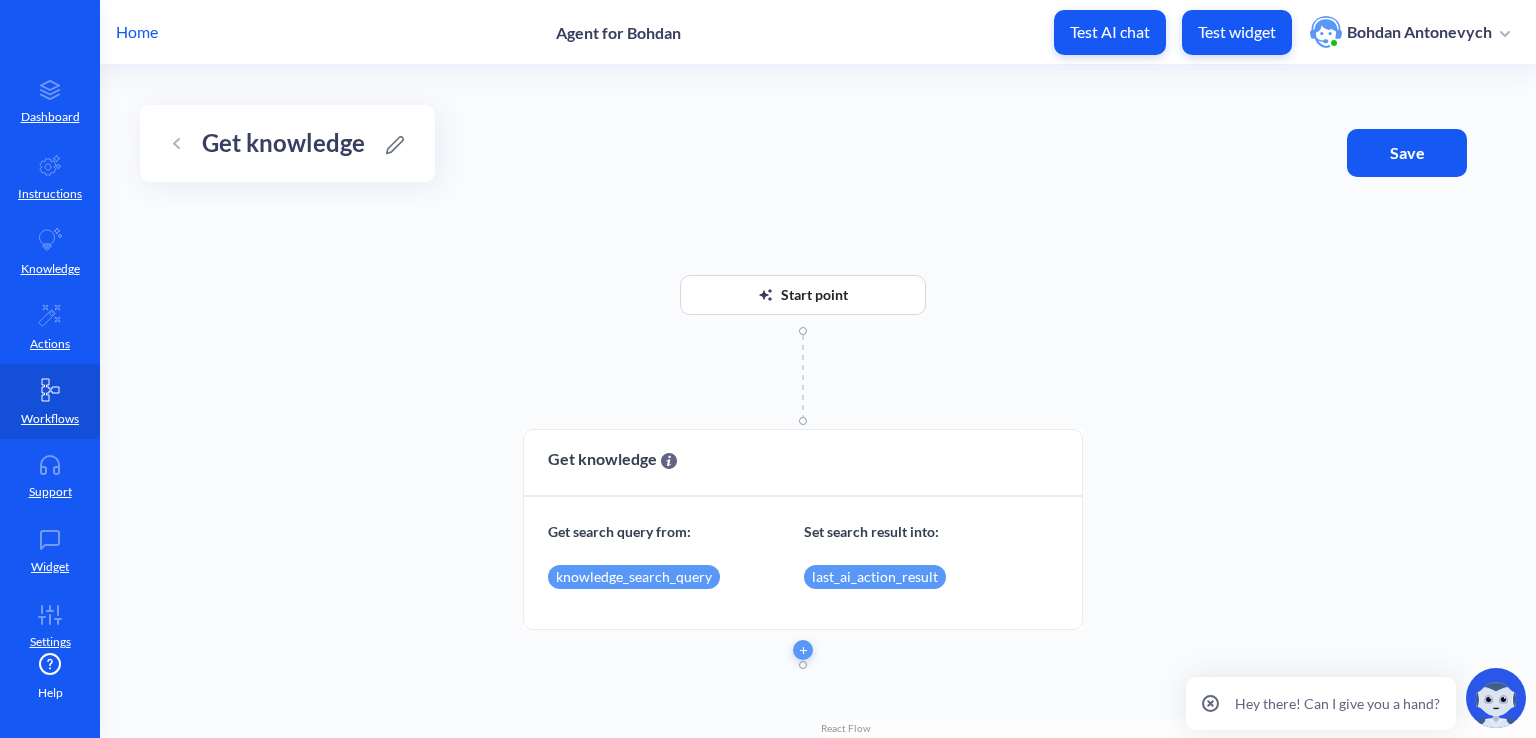 click 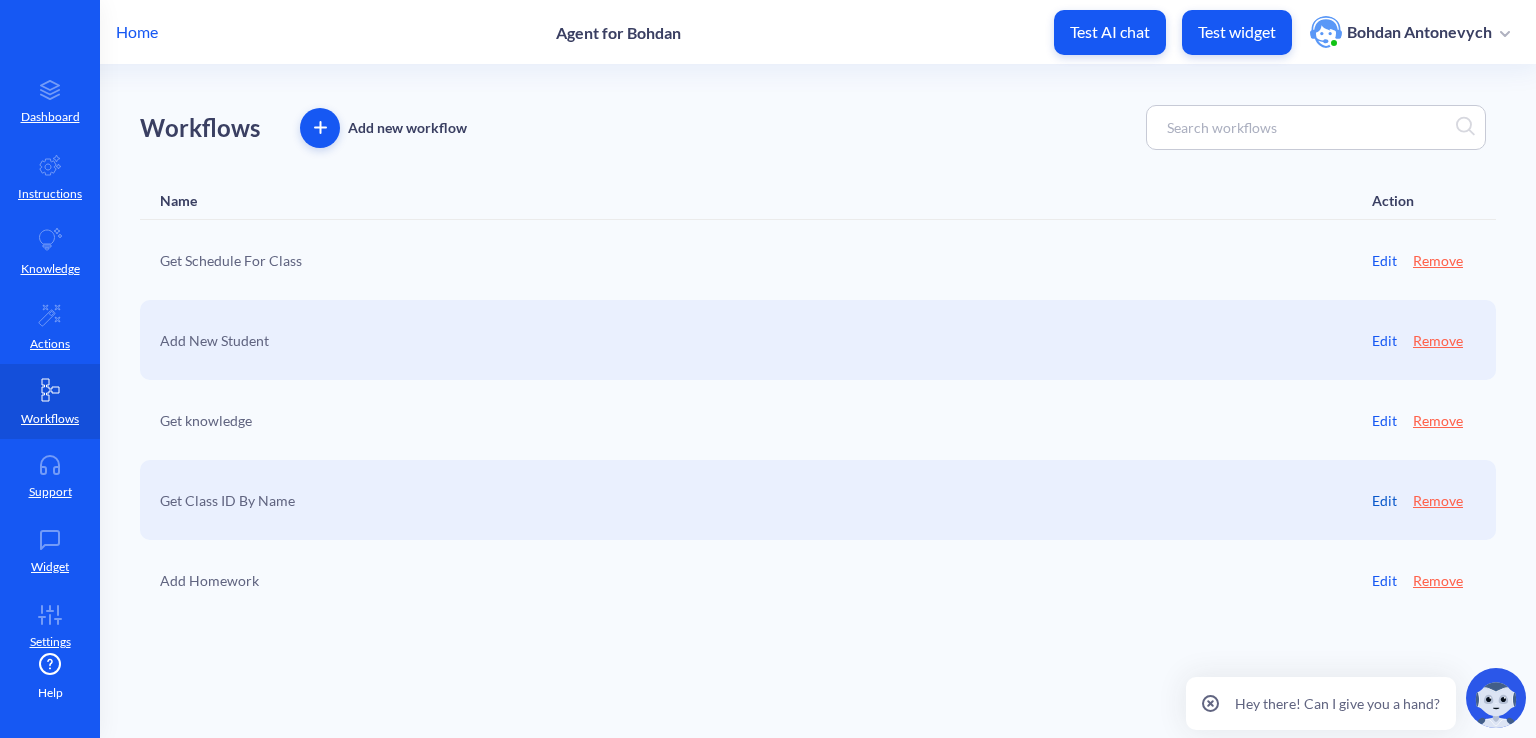 click on "Edit" at bounding box center (1384, 500) 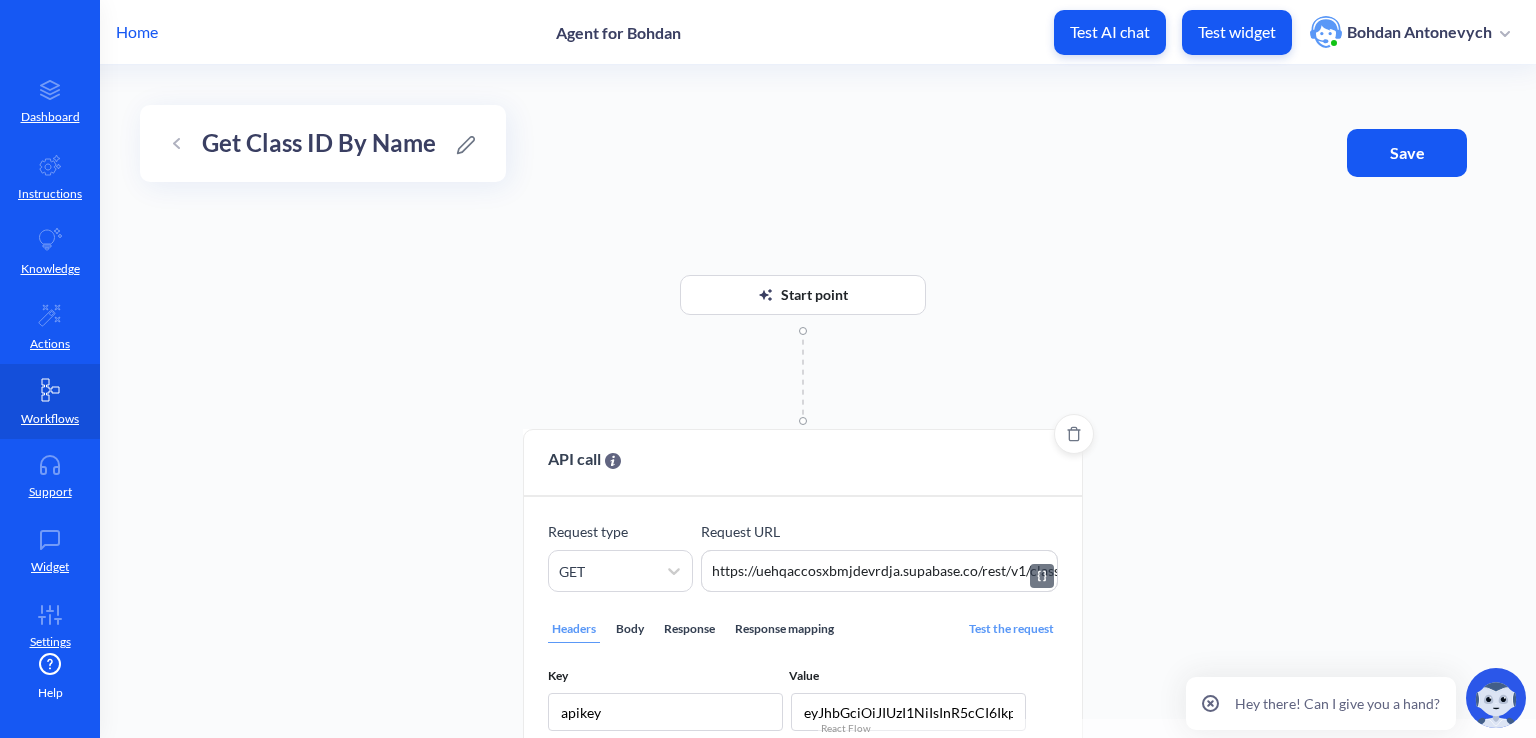 click on "https://uehqaccosxbmjdevrdja.supabase.co/rest/v1/classes?name=eq.{{class_name}}" at bounding box center (879, 571) 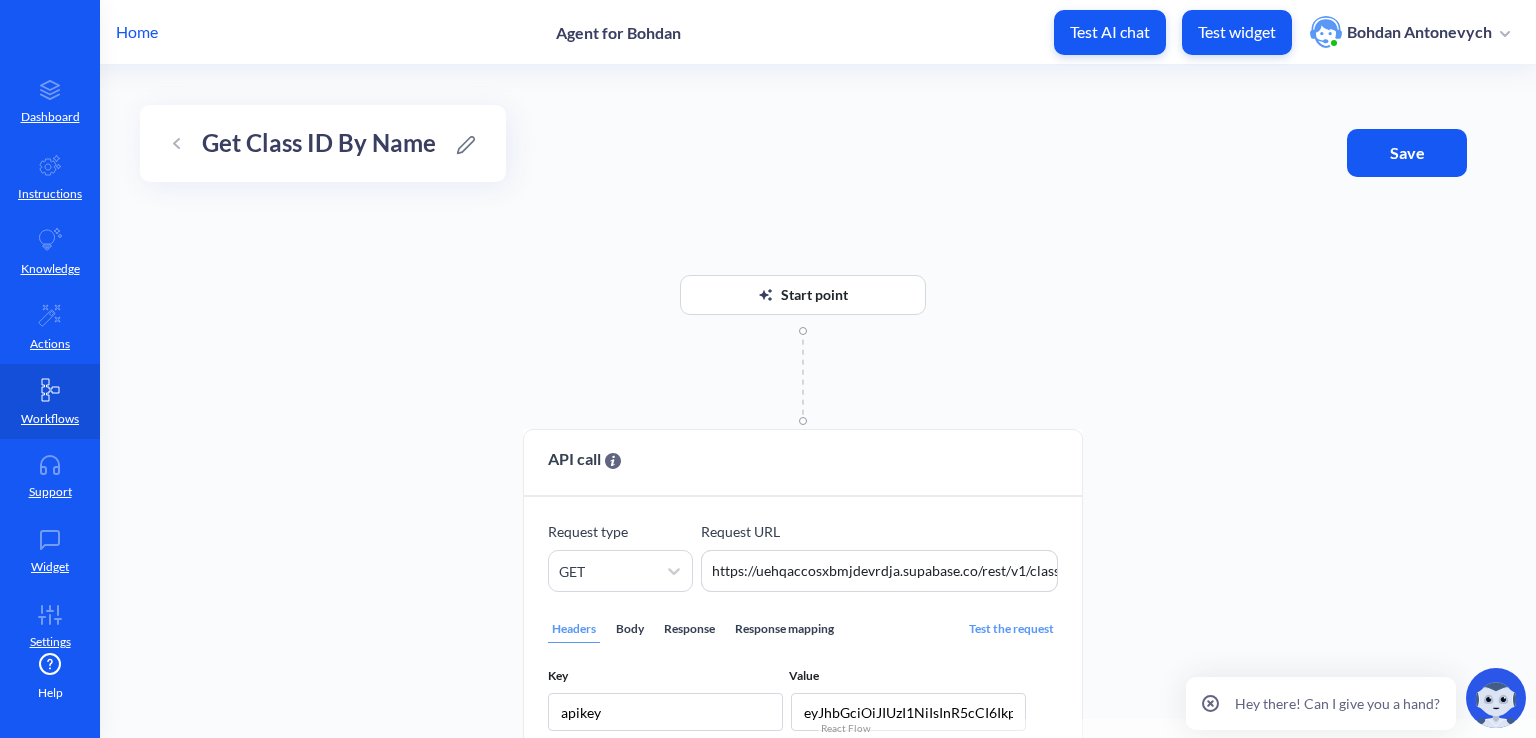 scroll, scrollTop: 0, scrollLeft: 163, axis: horizontal 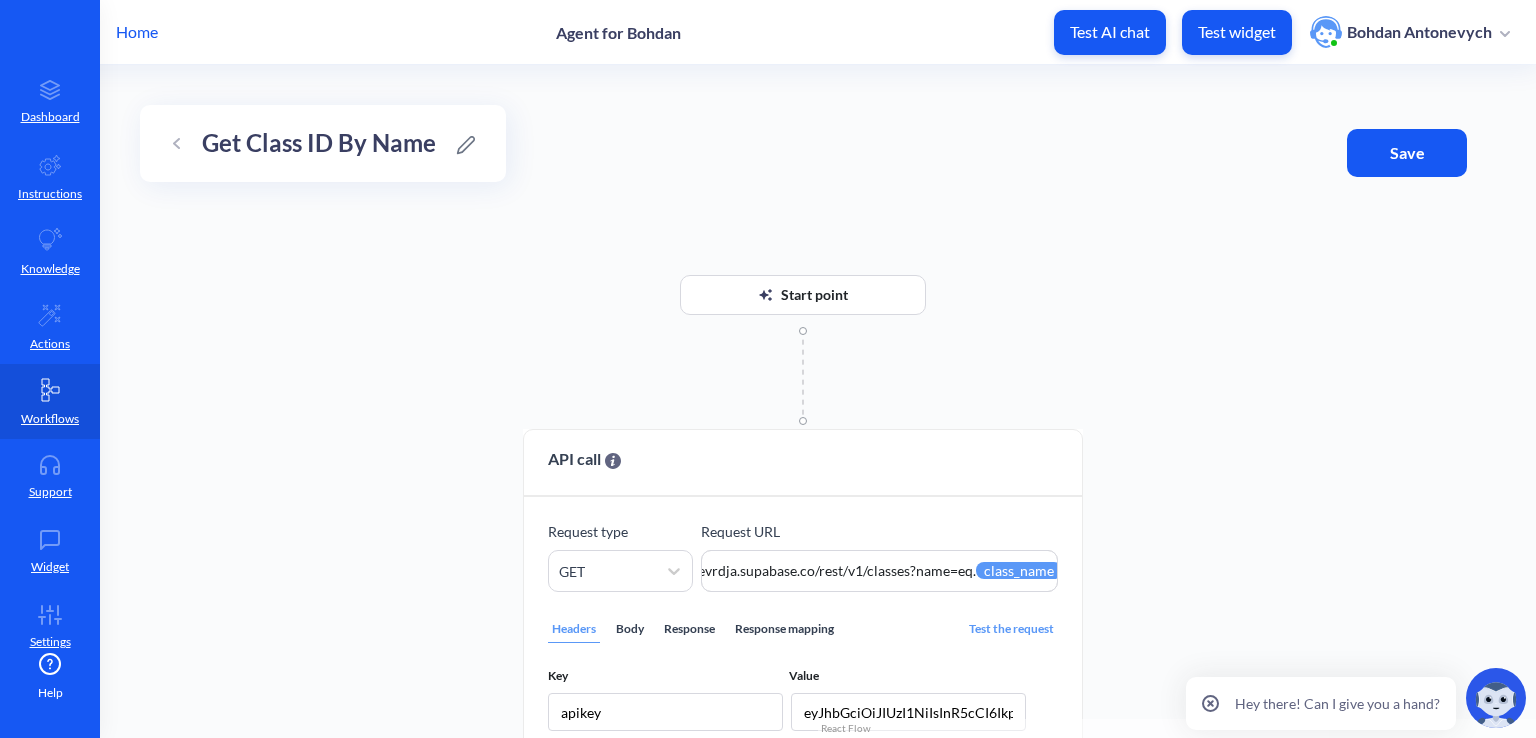 drag, startPoint x: 814, startPoint y: 567, endPoint x: 1344, endPoint y: 560, distance: 530.0462 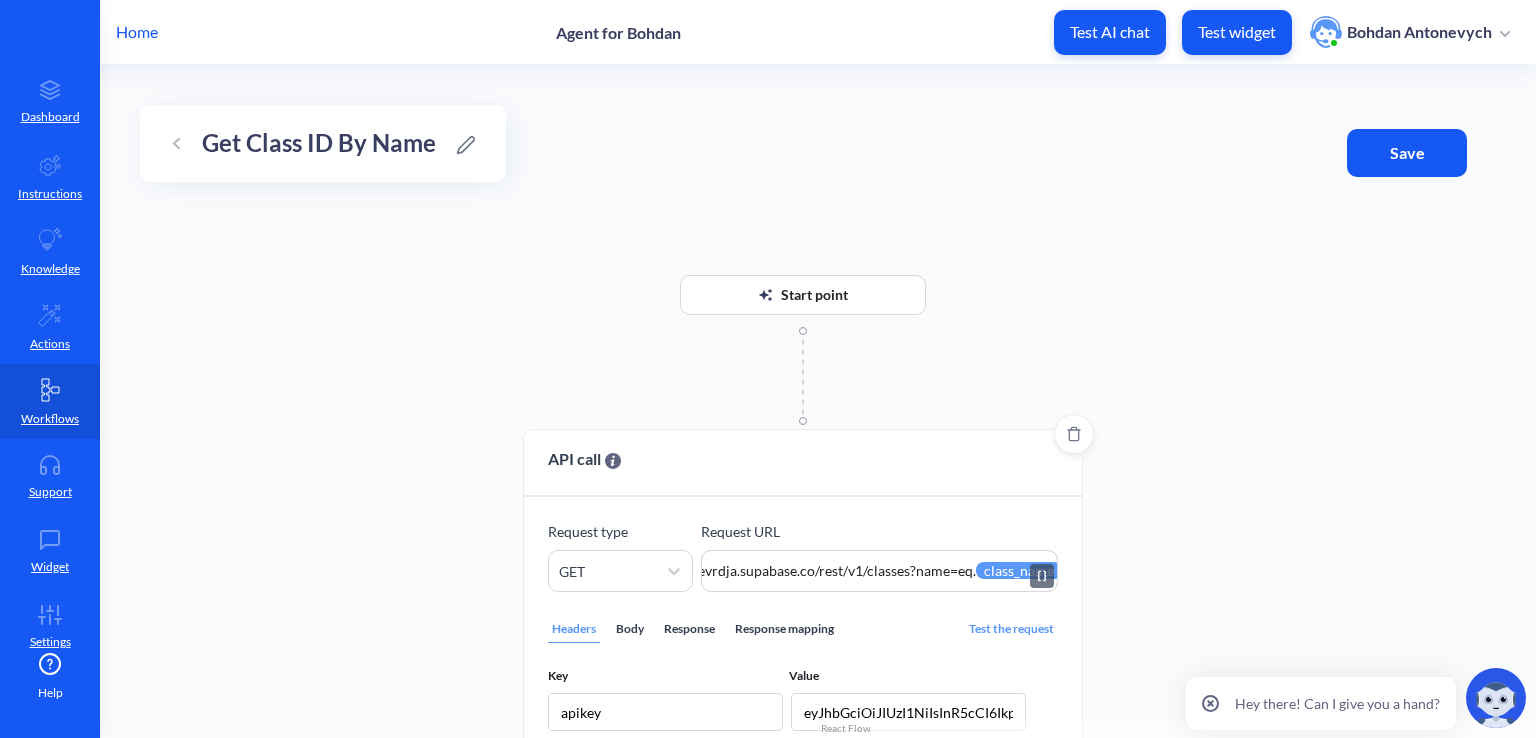 click on "https://uehqaccosxbmjdevrdja.supabase.co/rest/v1/classes?name=eq.{{class_name}}" at bounding box center (879, 571) 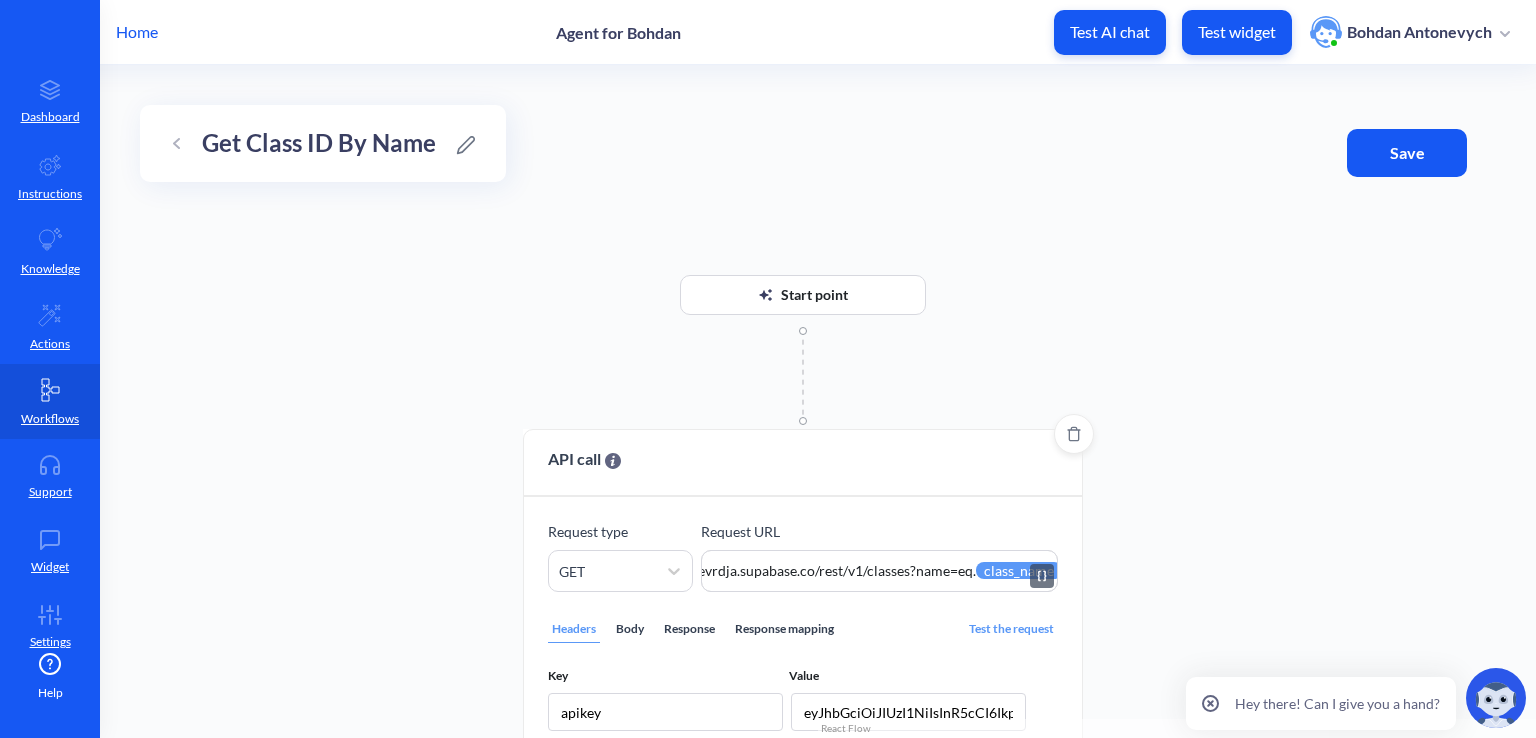 click on "https://uehqaccosxbmjdevrdja.supabase.co/rest/v1/classes?name=eq.{{class_name}}" at bounding box center [879, 571] 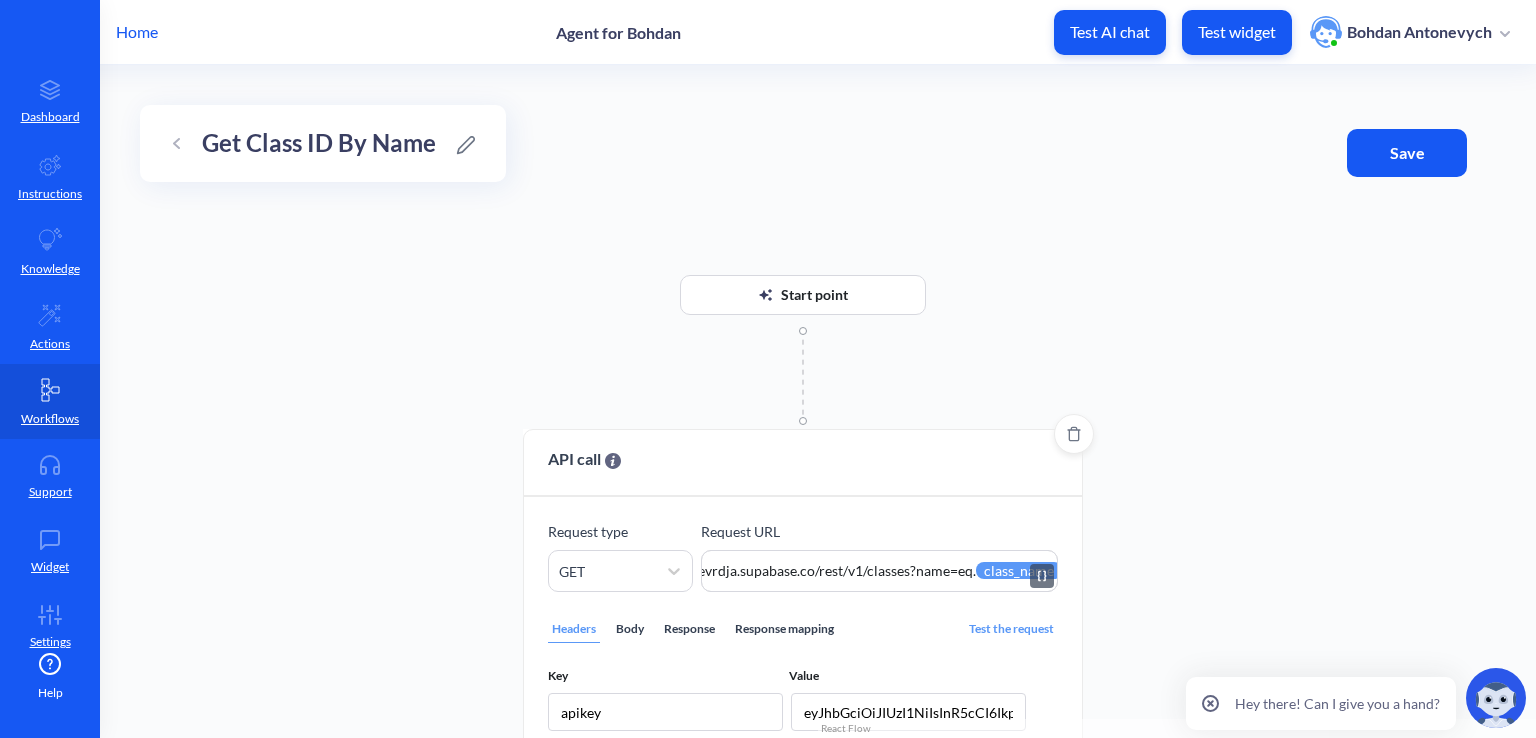 click on "https://uehqaccosxbmjdevrdja.supabase.co/rest/v1/classes?name=eq.{{class_name}}" at bounding box center [879, 571] 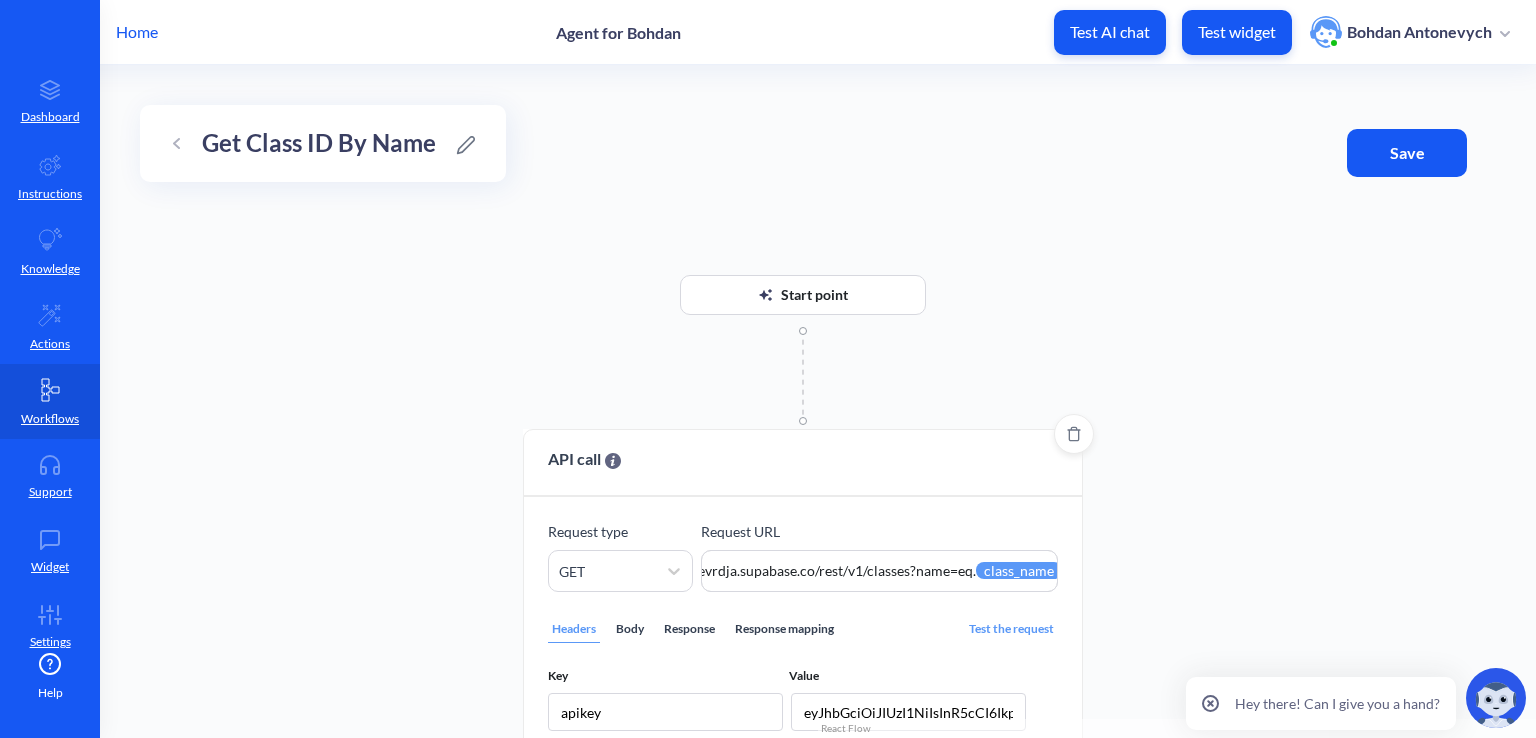 click on "Headers Body Response Response mapping Test the request" at bounding box center [803, 629] 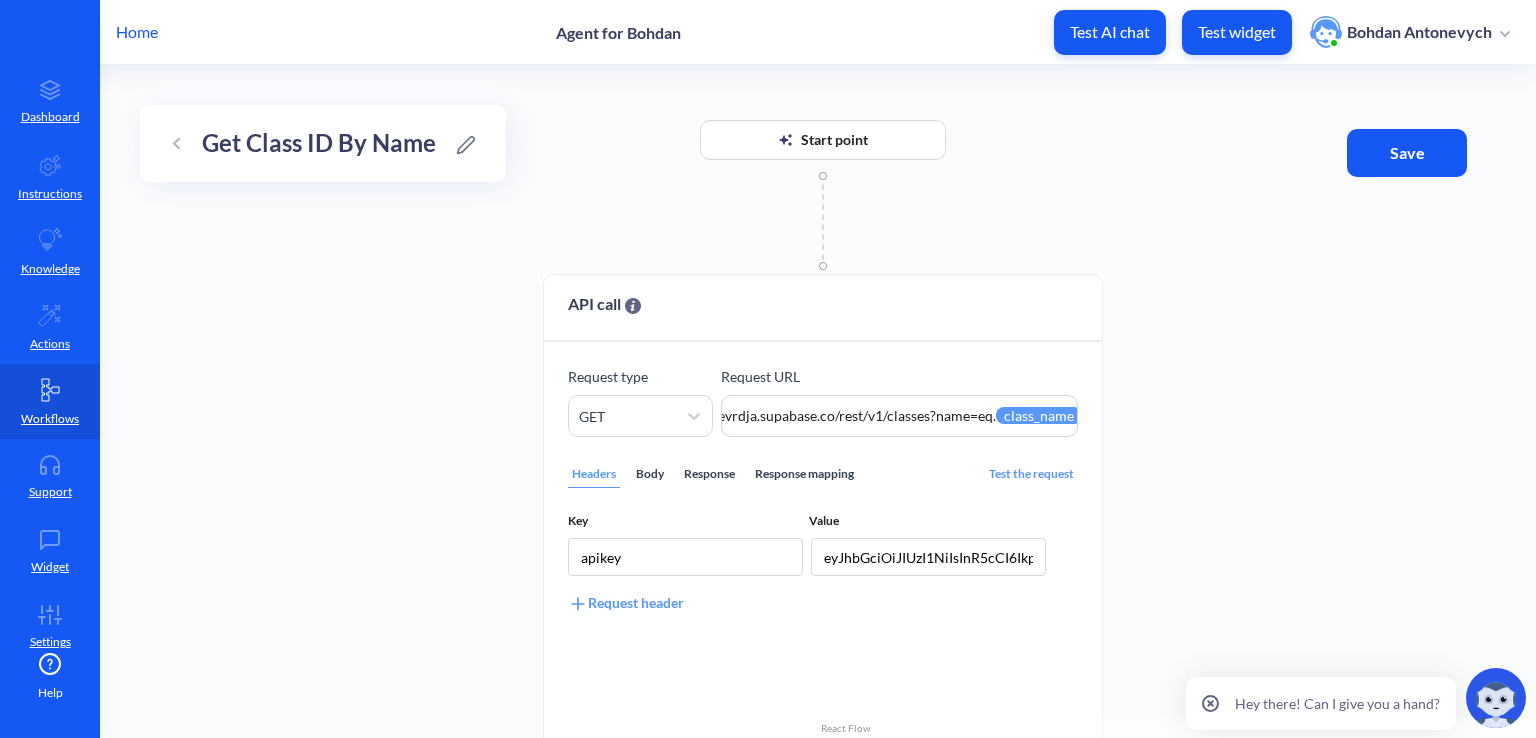 drag, startPoint x: 1001, startPoint y: 293, endPoint x: 1000, endPoint y: 205, distance: 88.005684 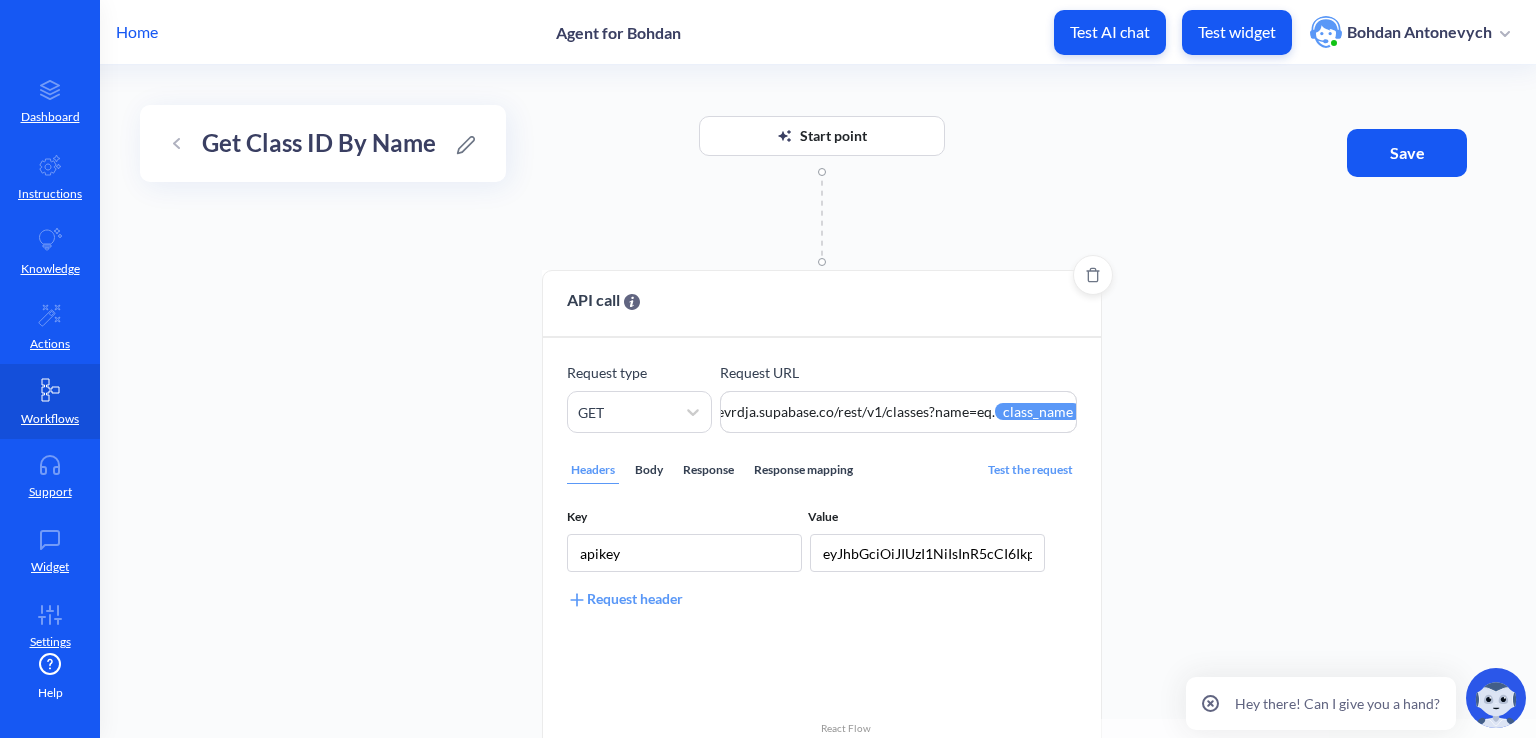 click on "Body" at bounding box center (649, 470) 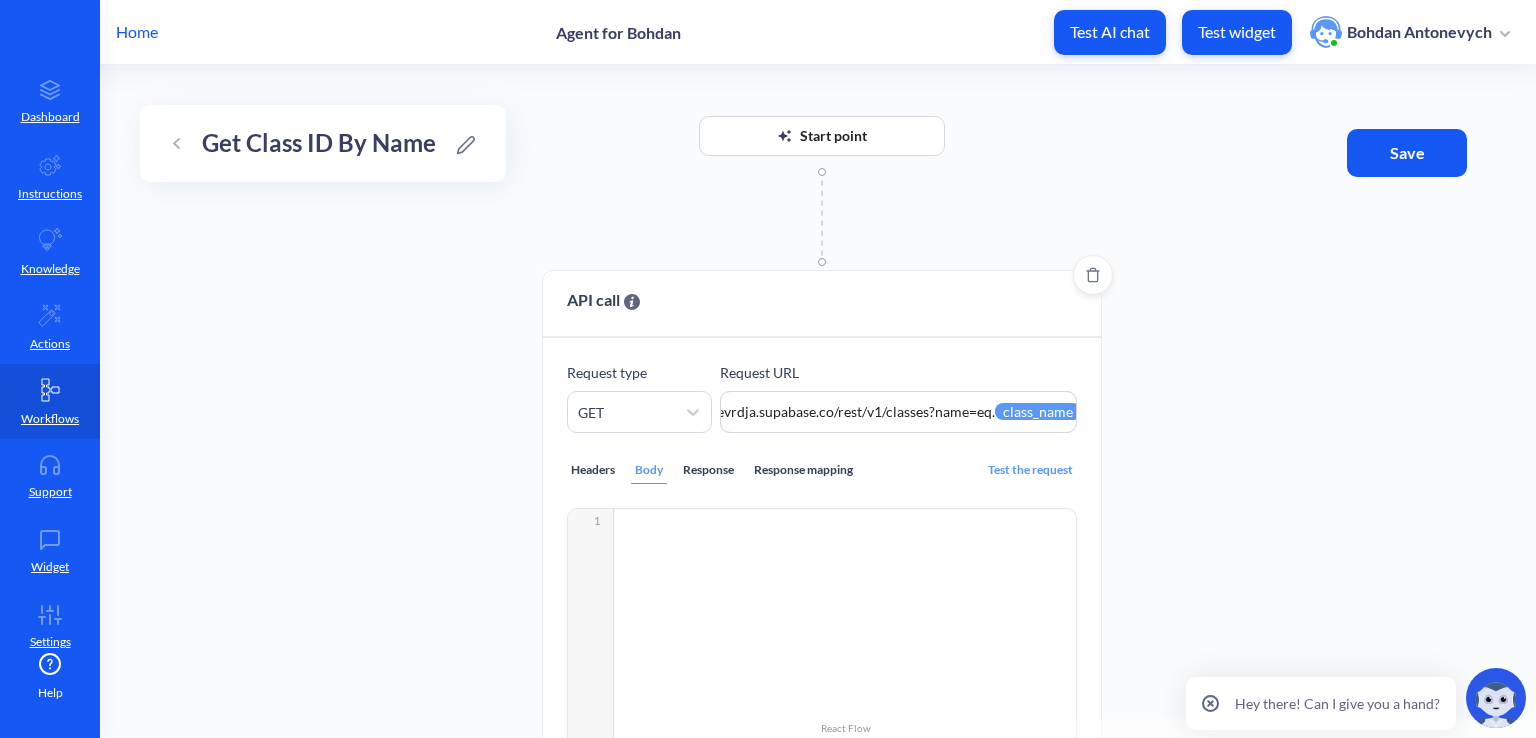 click on "Headers" at bounding box center (593, 470) 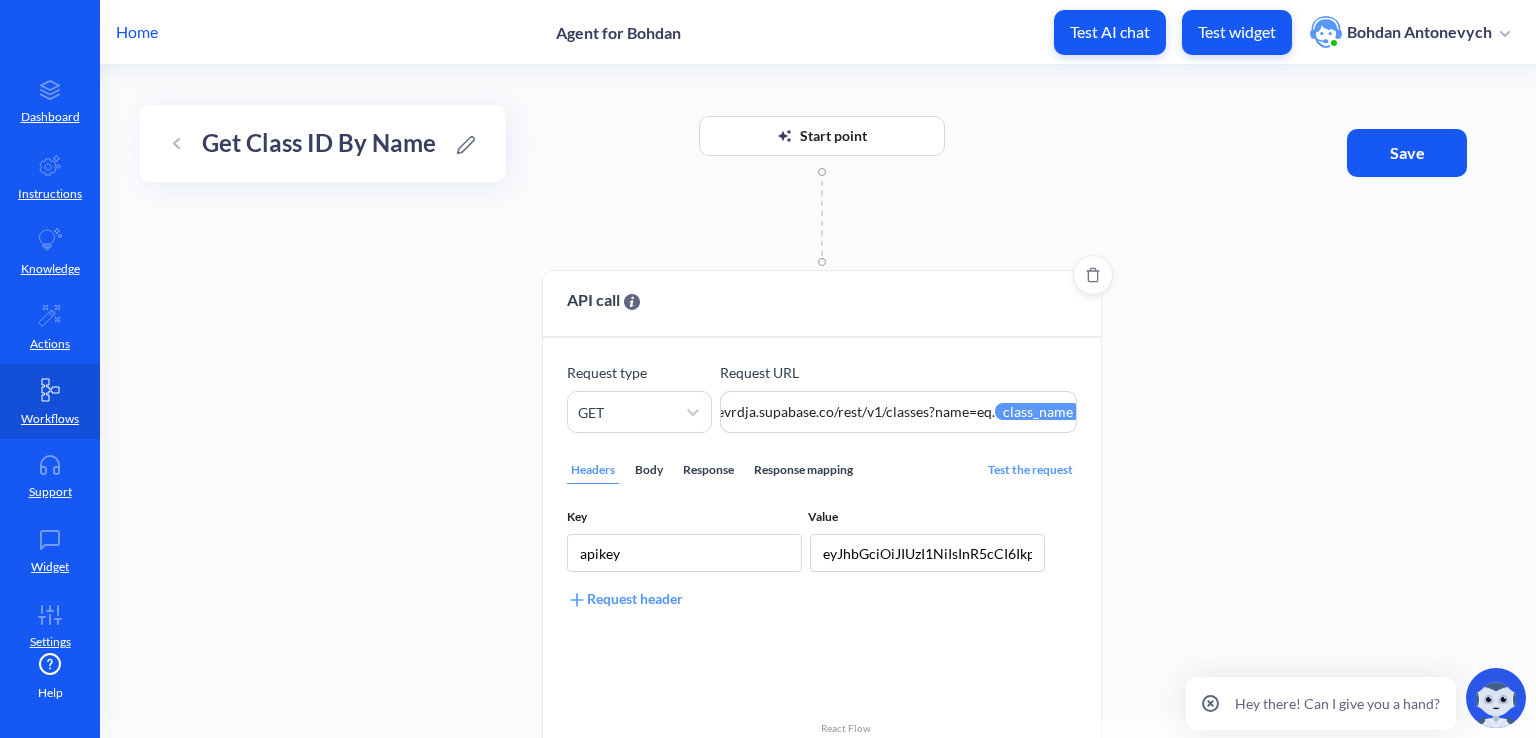 click on "Response" at bounding box center [708, 470] 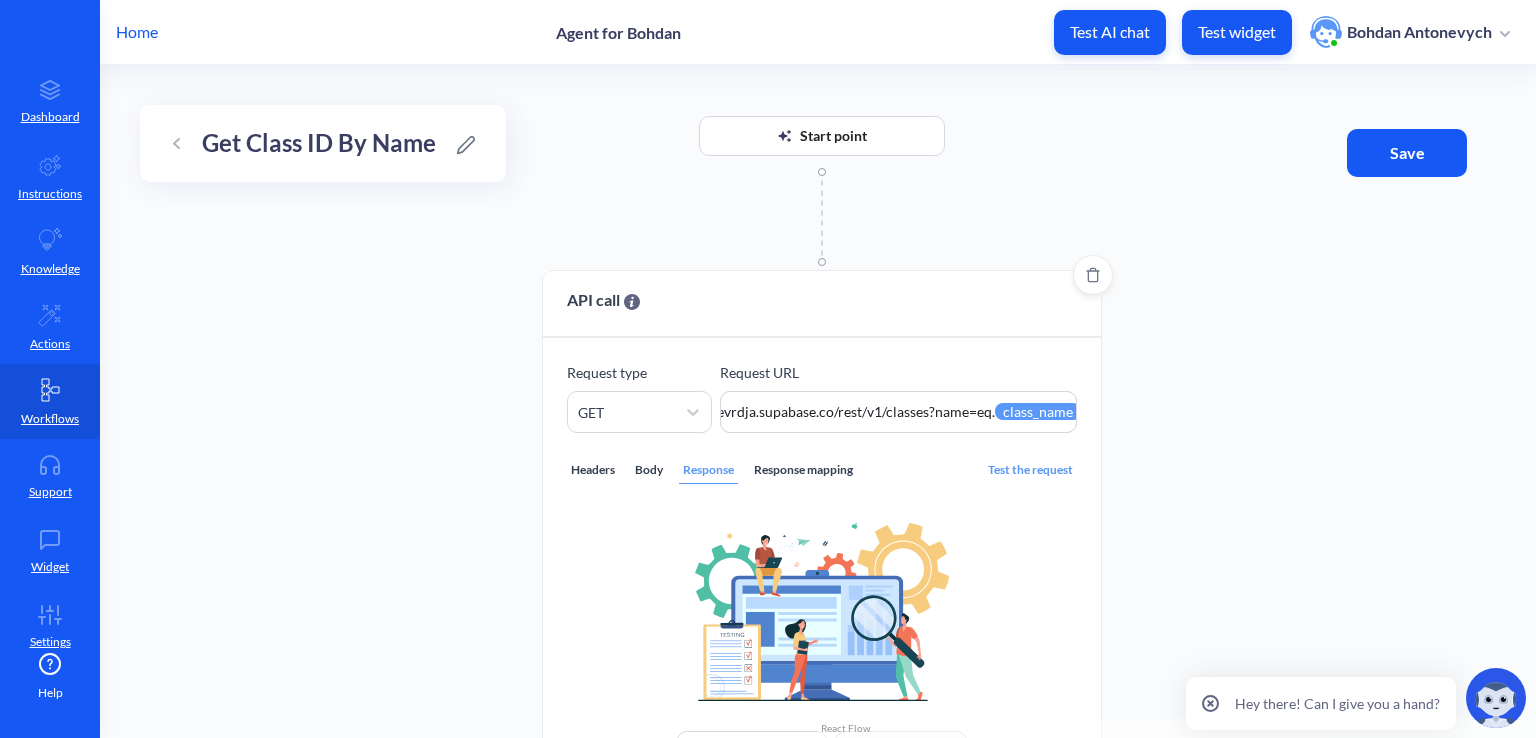 click on "Response mapping" at bounding box center (803, 470) 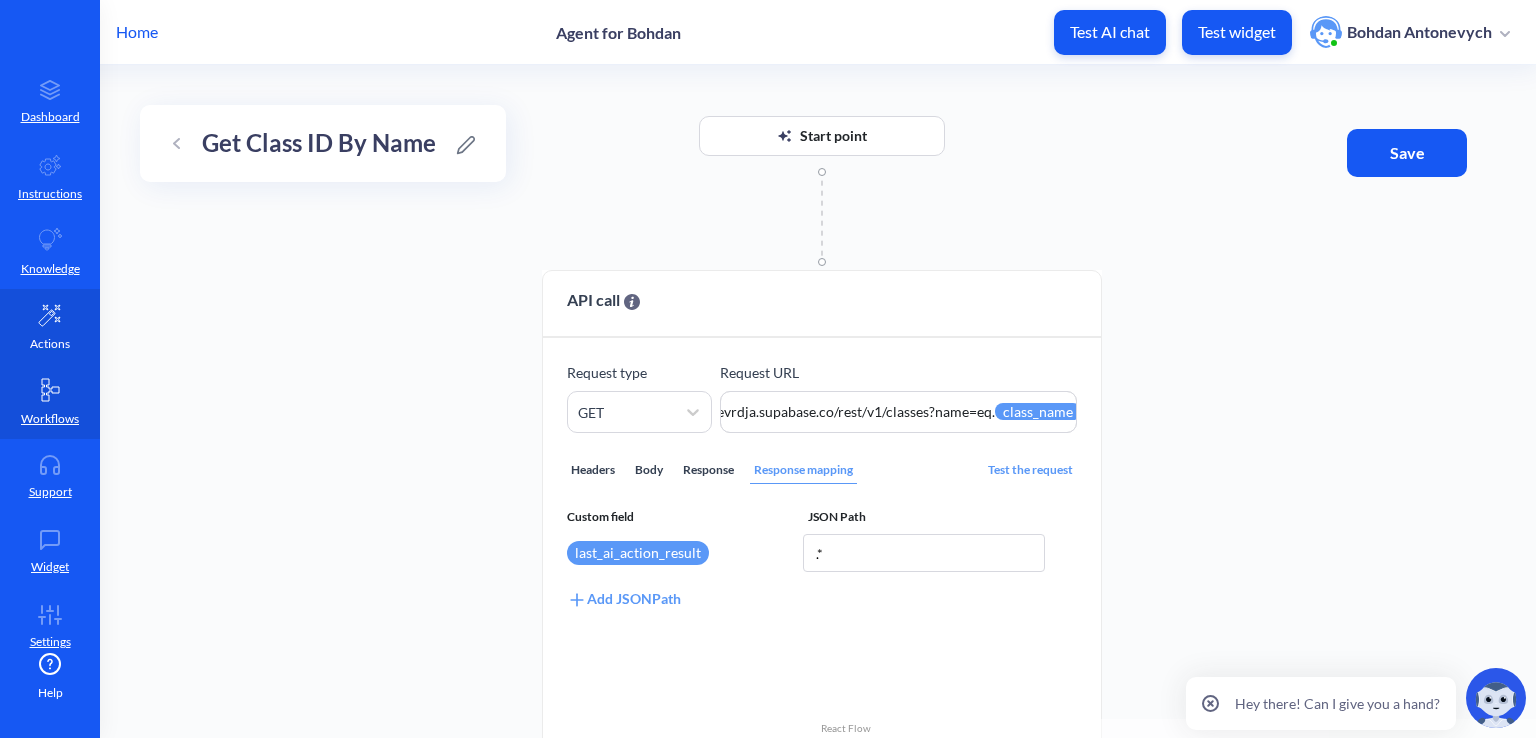 click on "Actions" at bounding box center [50, 326] 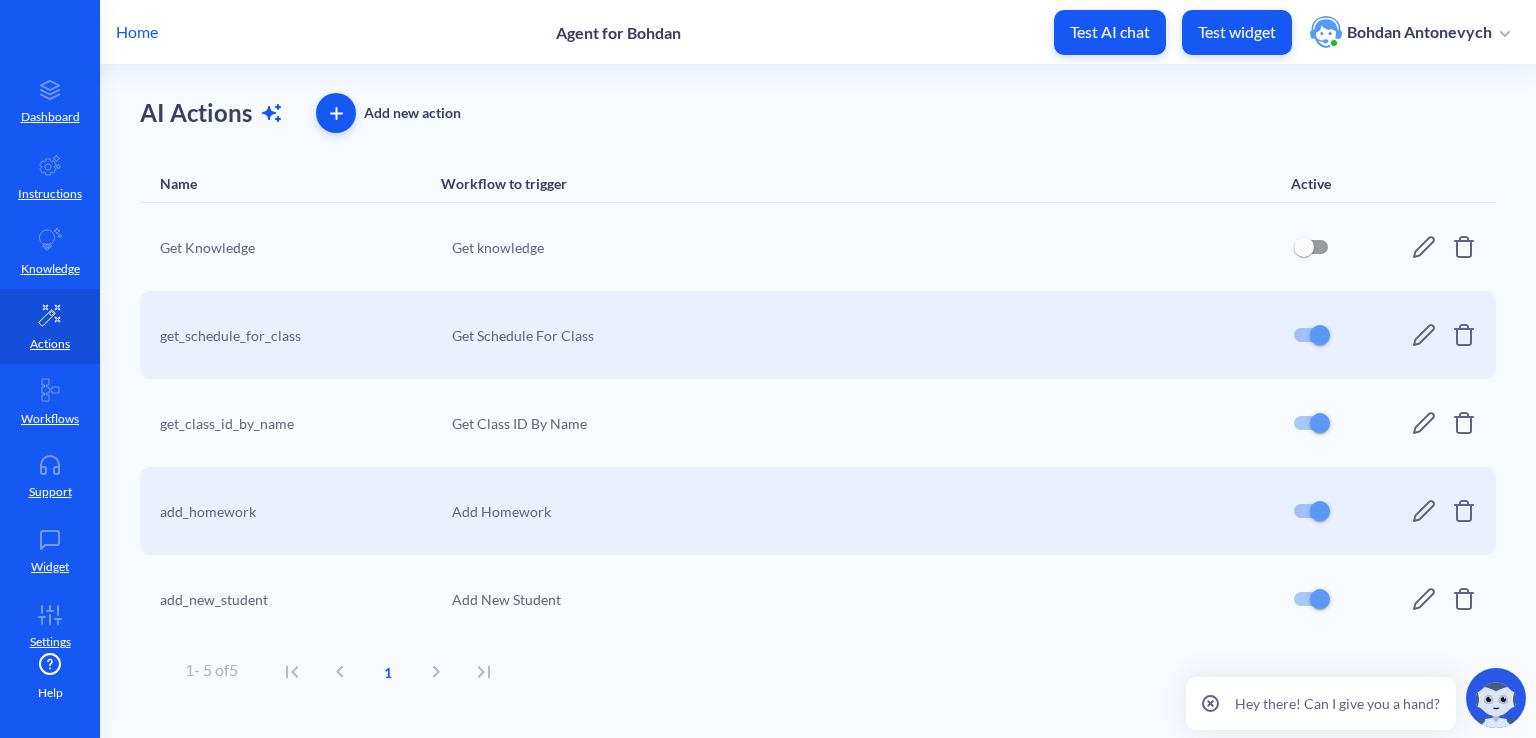 scroll, scrollTop: 15, scrollLeft: 0, axis: vertical 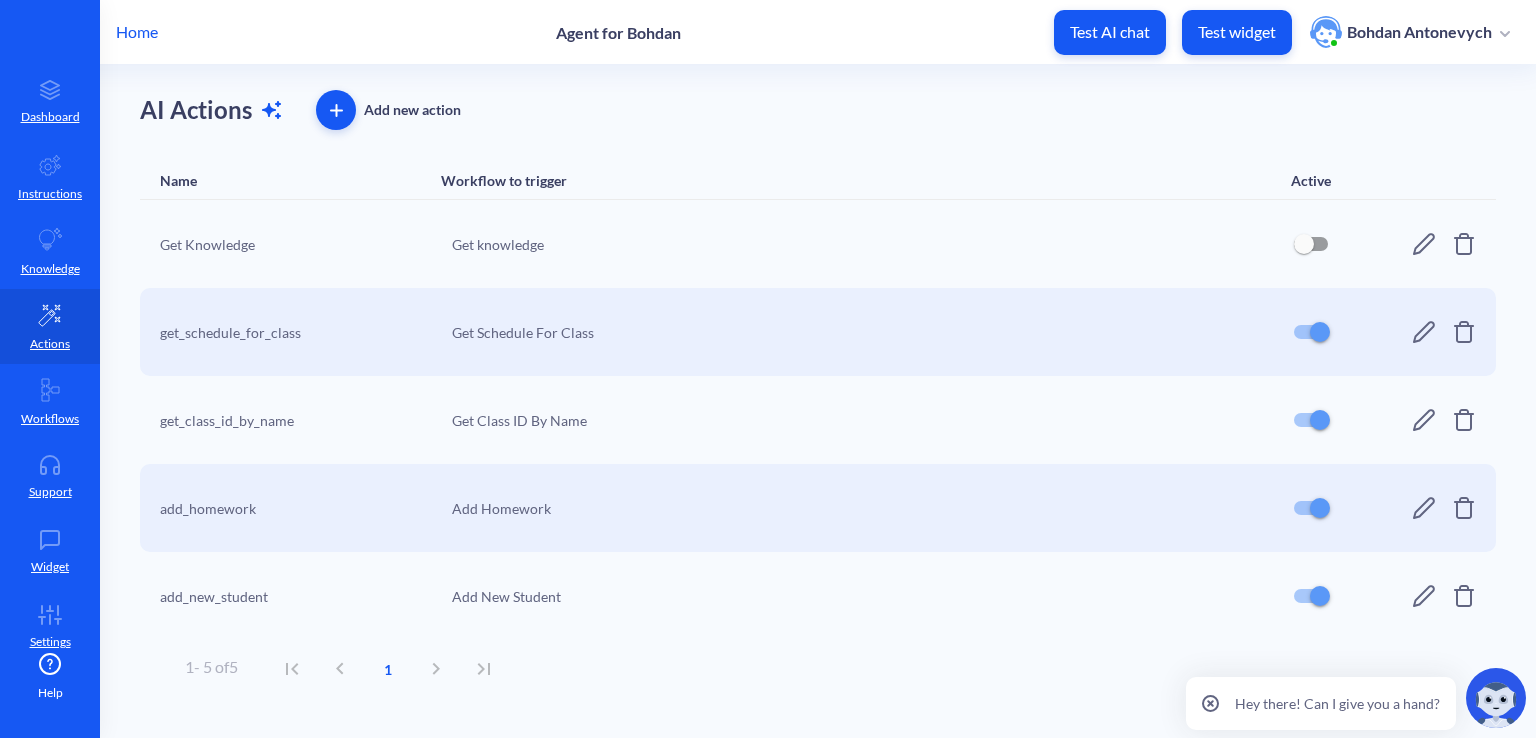 click 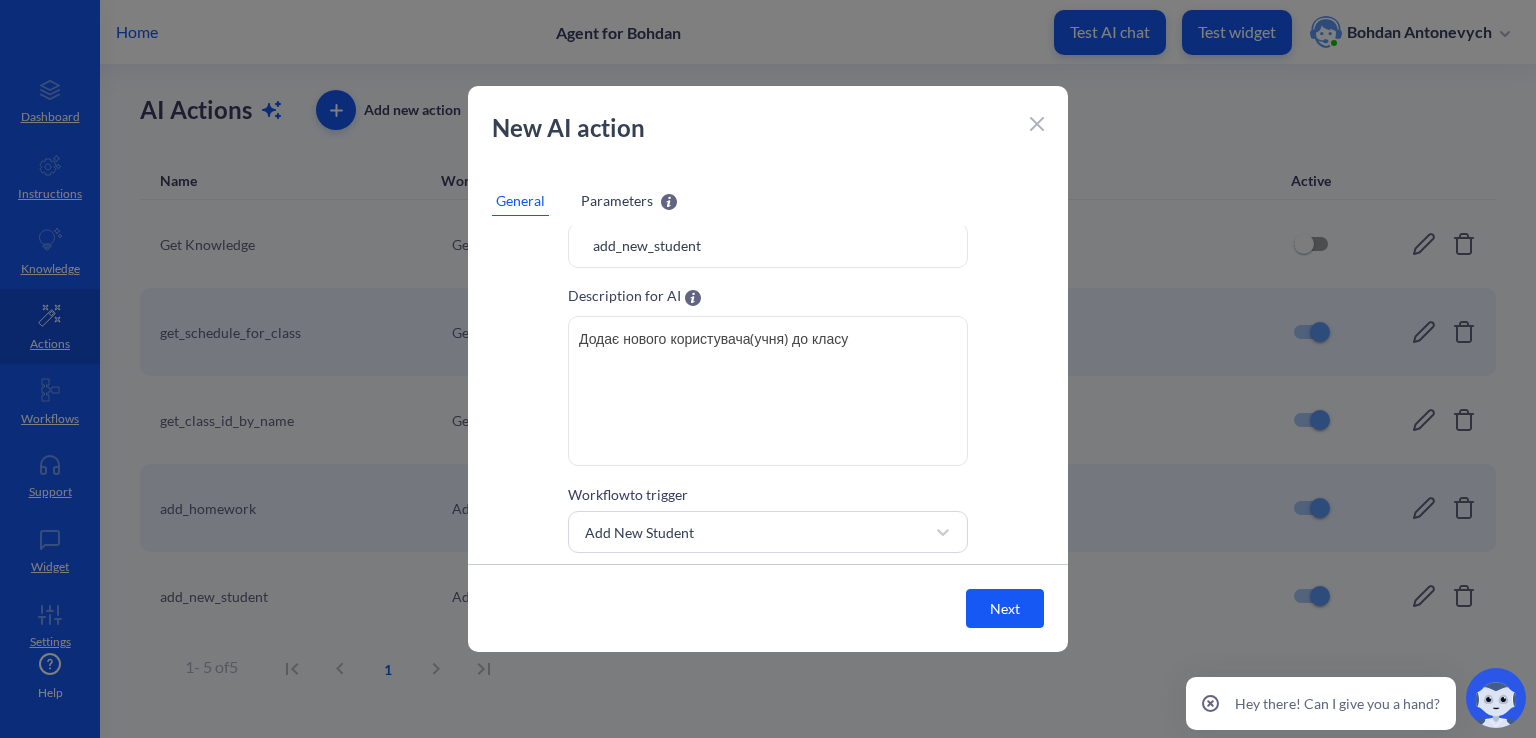 scroll, scrollTop: 101, scrollLeft: 0, axis: vertical 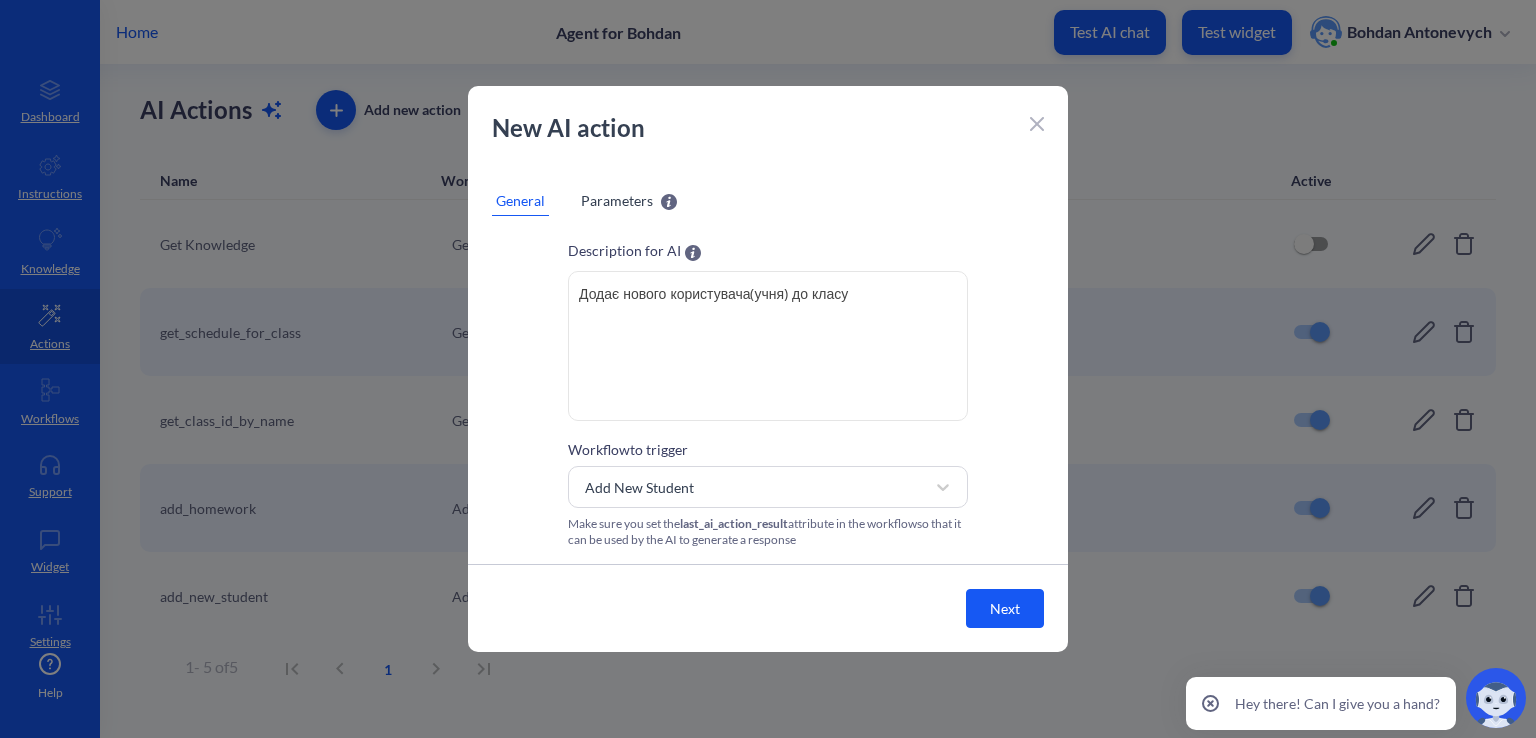 click 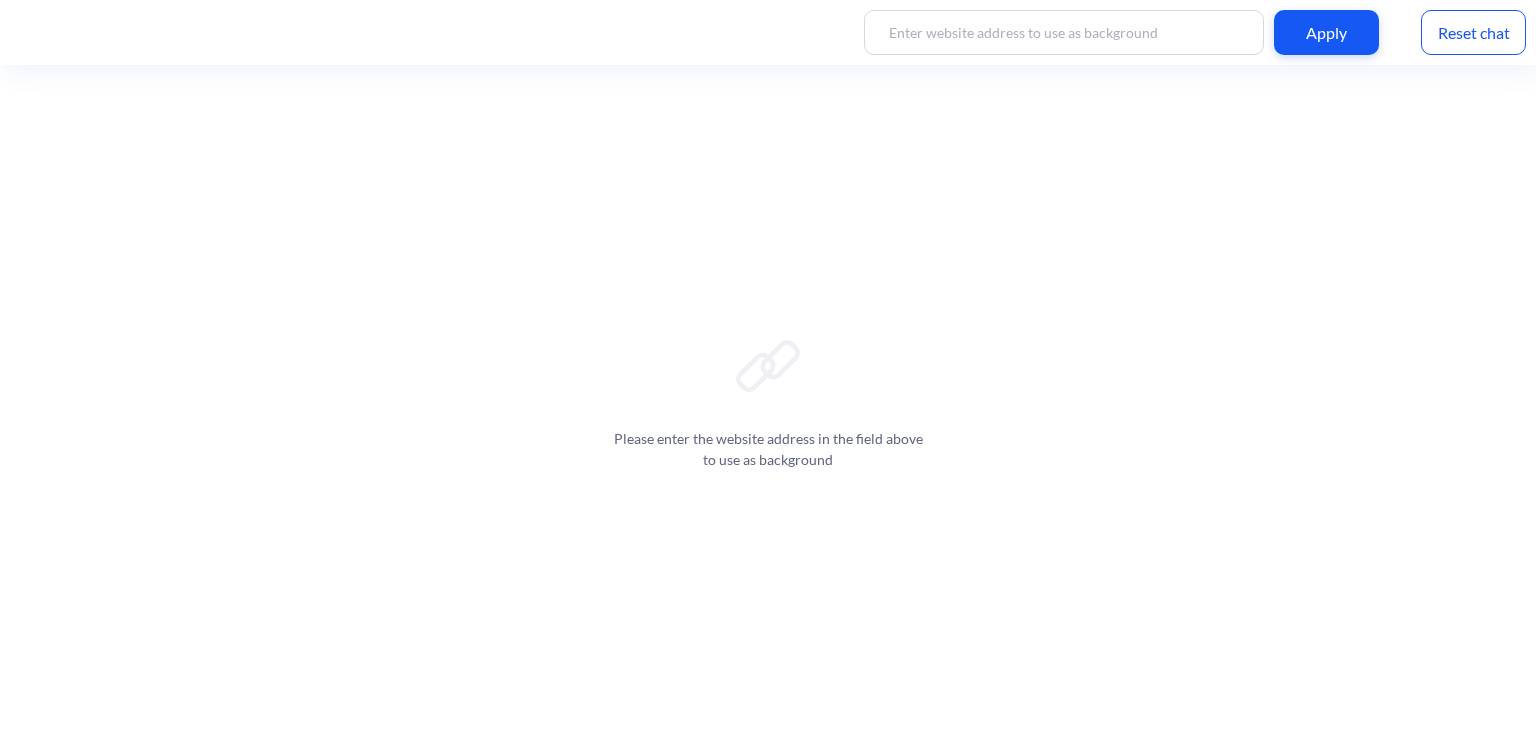 scroll, scrollTop: 0, scrollLeft: 0, axis: both 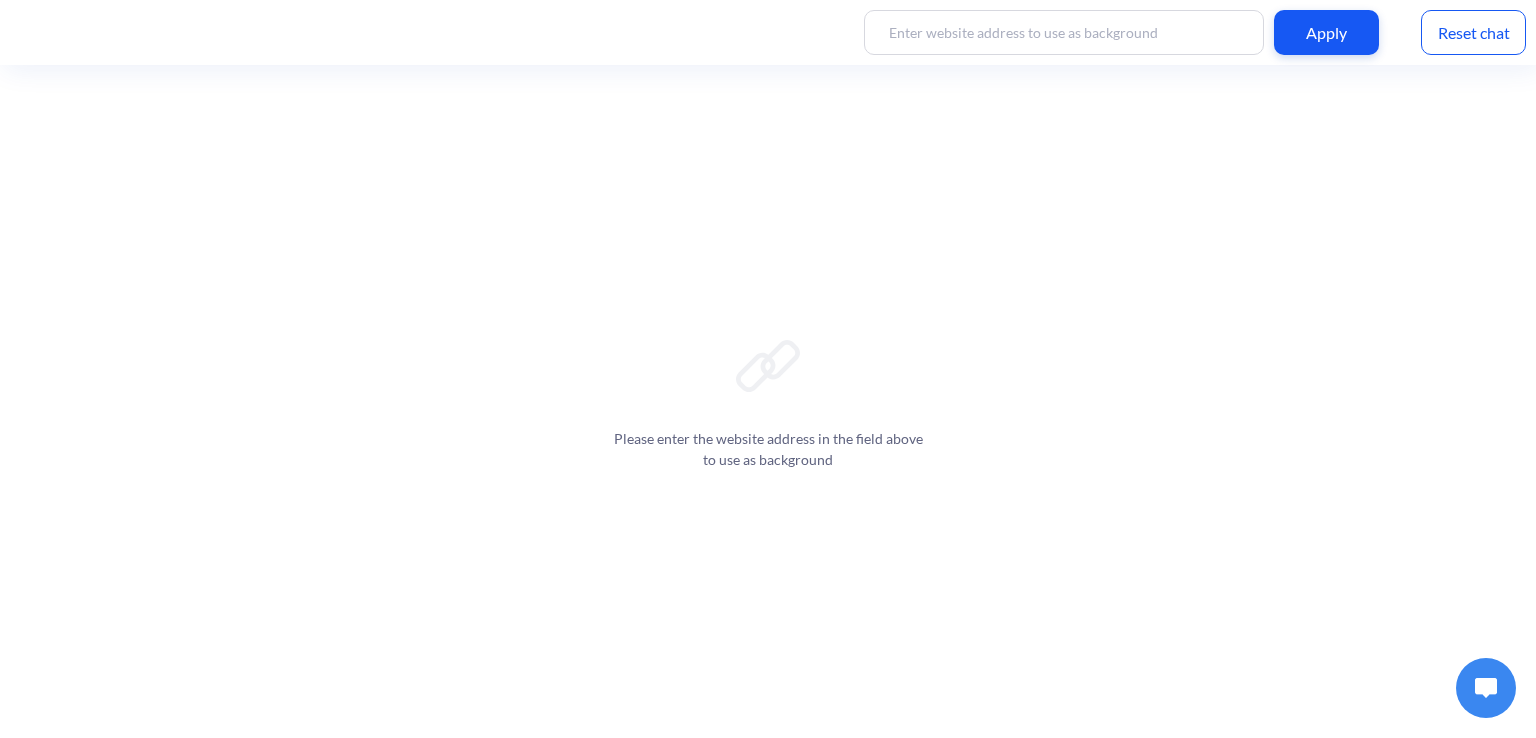 click at bounding box center (1486, 688) 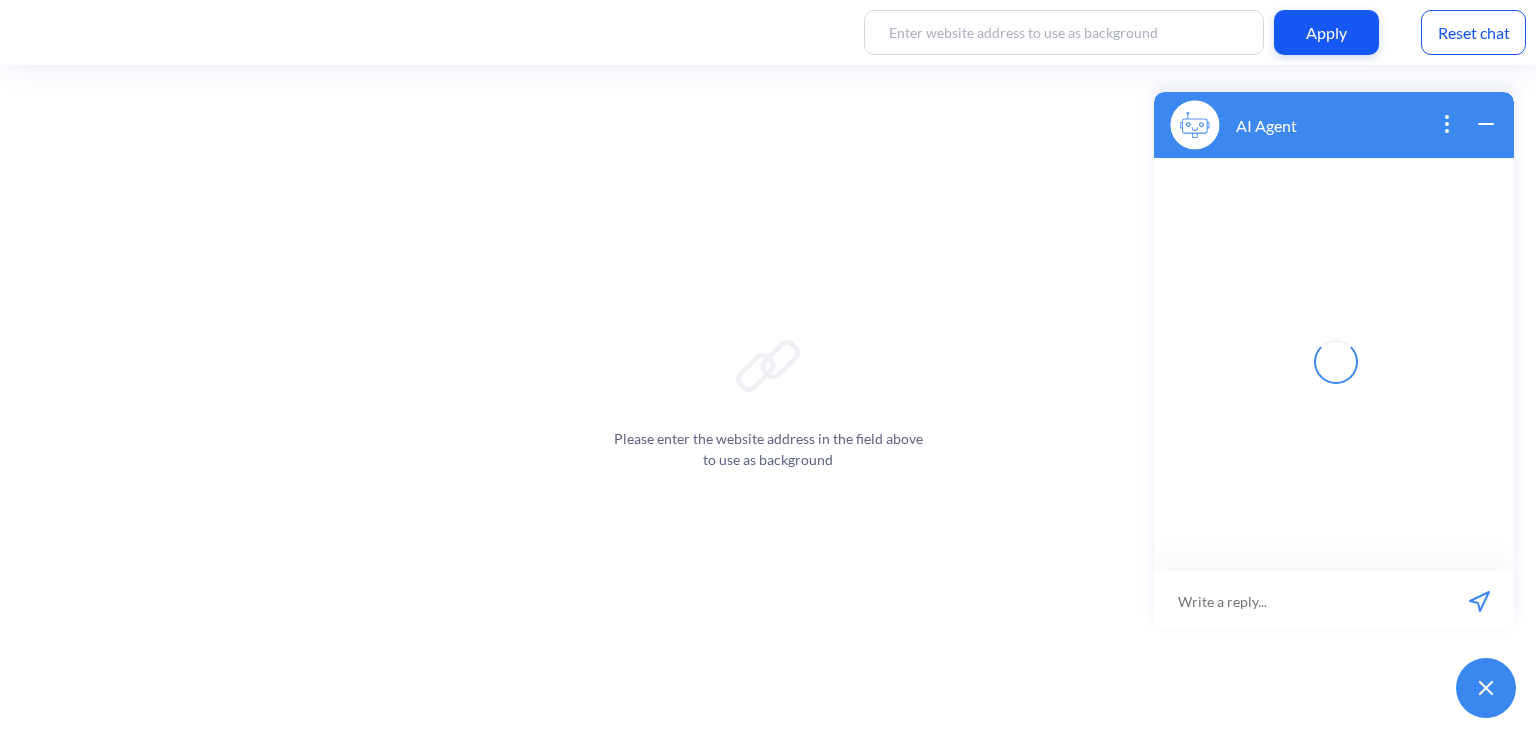 scroll, scrollTop: 3, scrollLeft: 0, axis: vertical 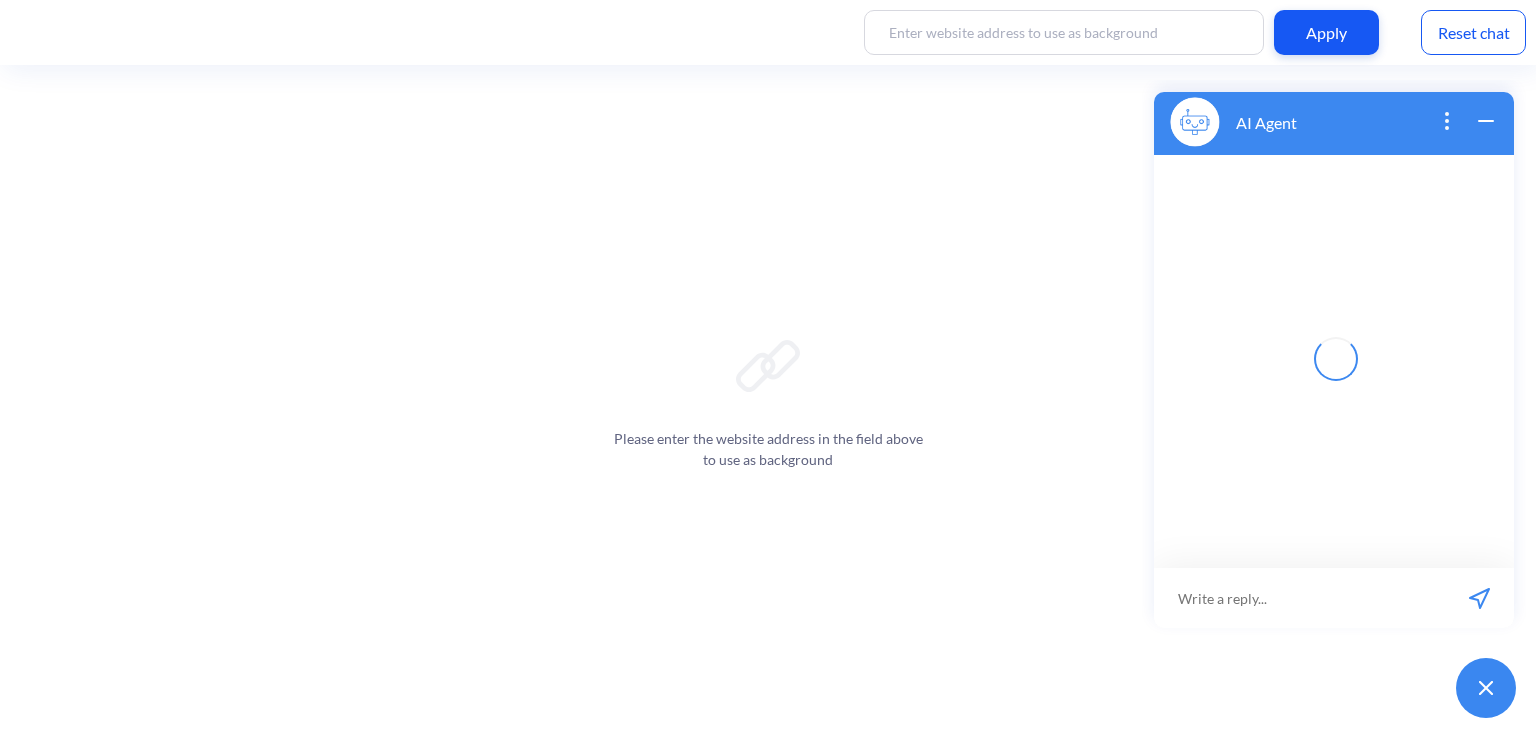 click at bounding box center [1299, 598] 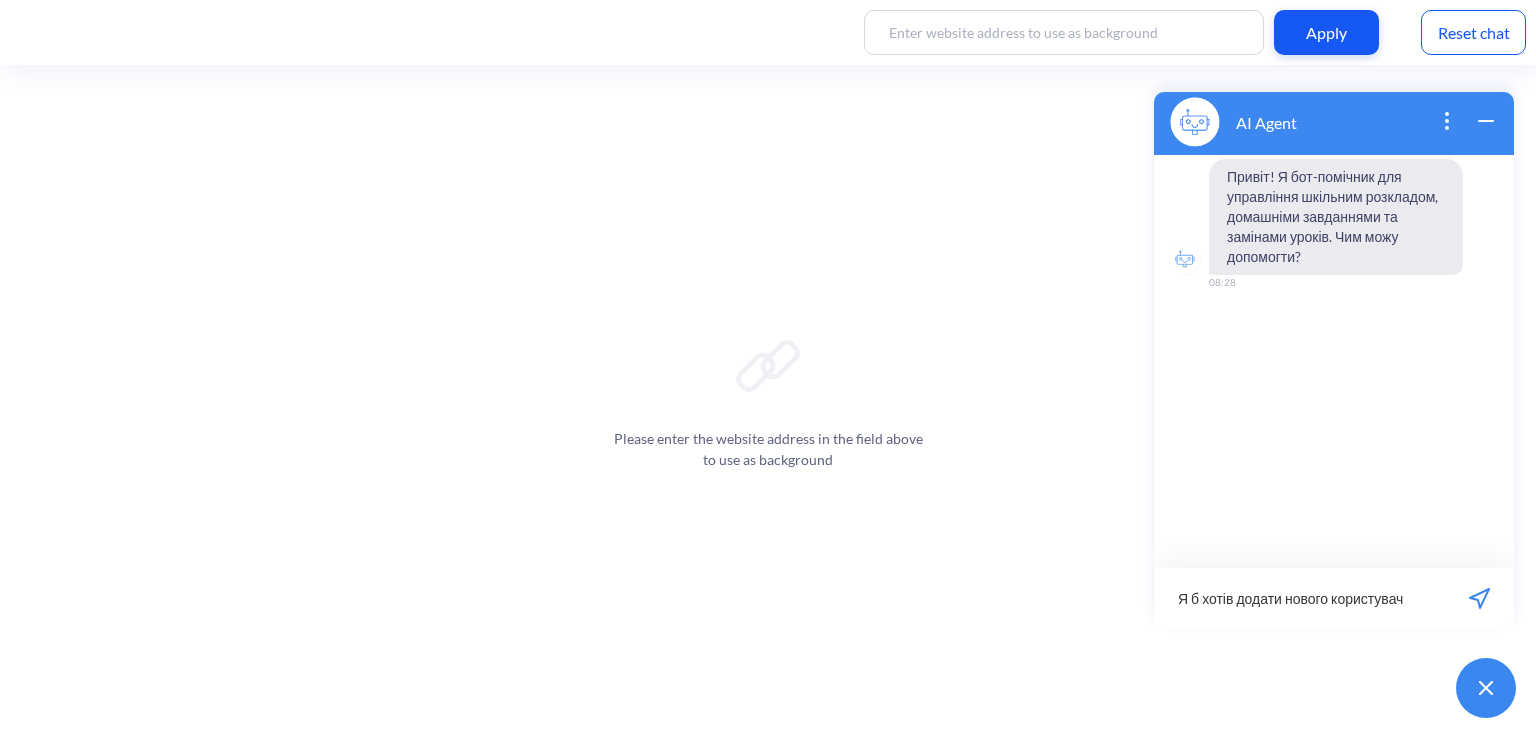 type on "Я б хотів додати нового користувача" 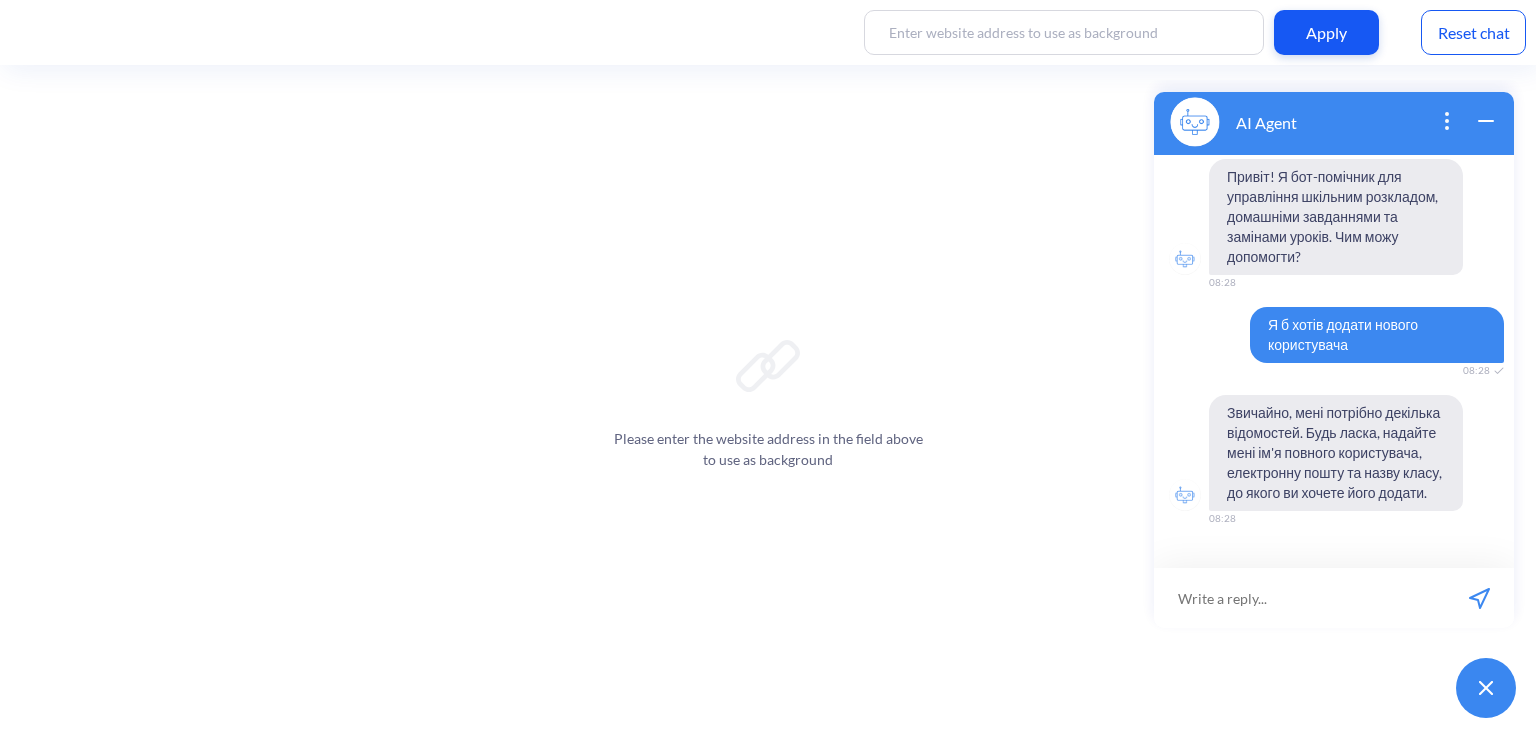 type on "С" 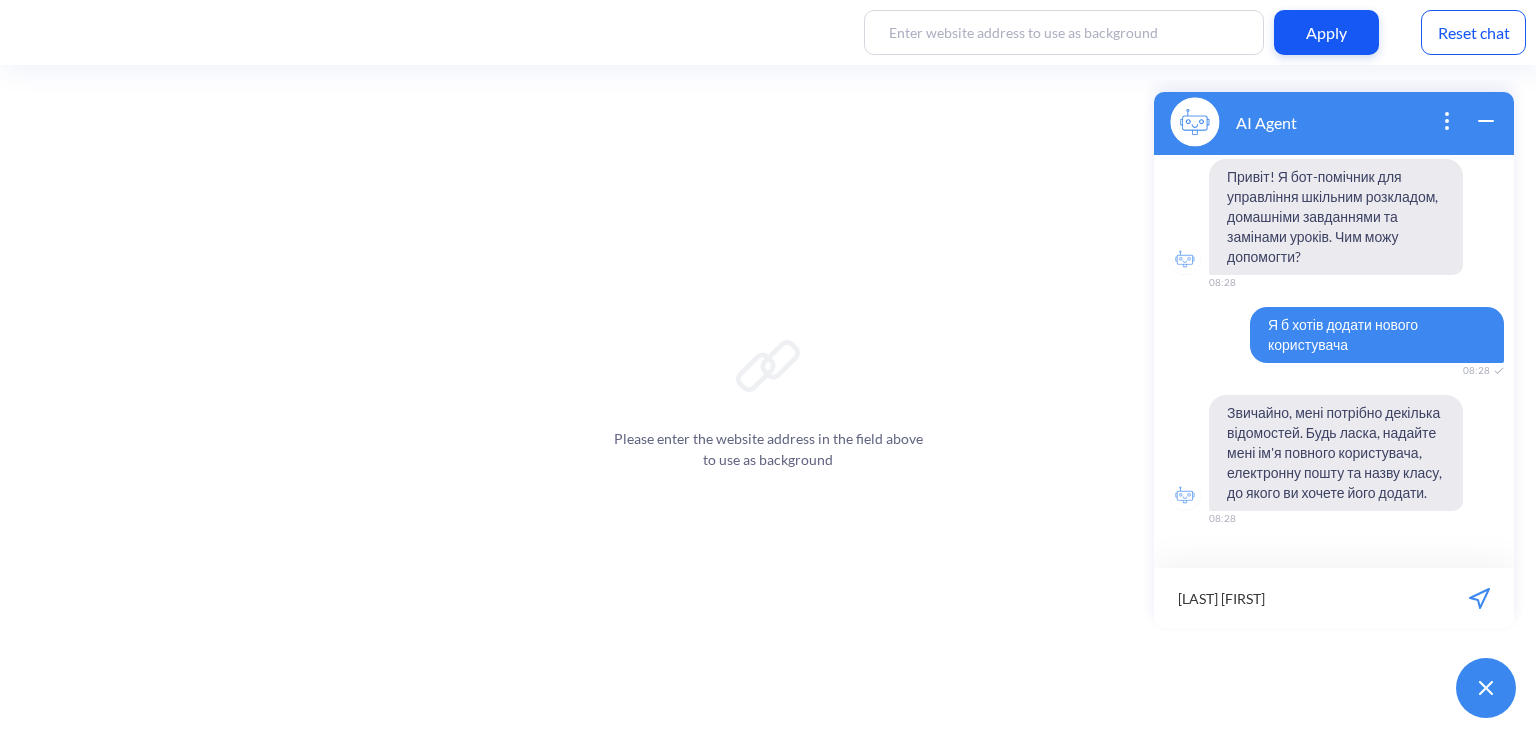drag, startPoint x: 1293, startPoint y: 607, endPoint x: 1242, endPoint y: 605, distance: 51.0392 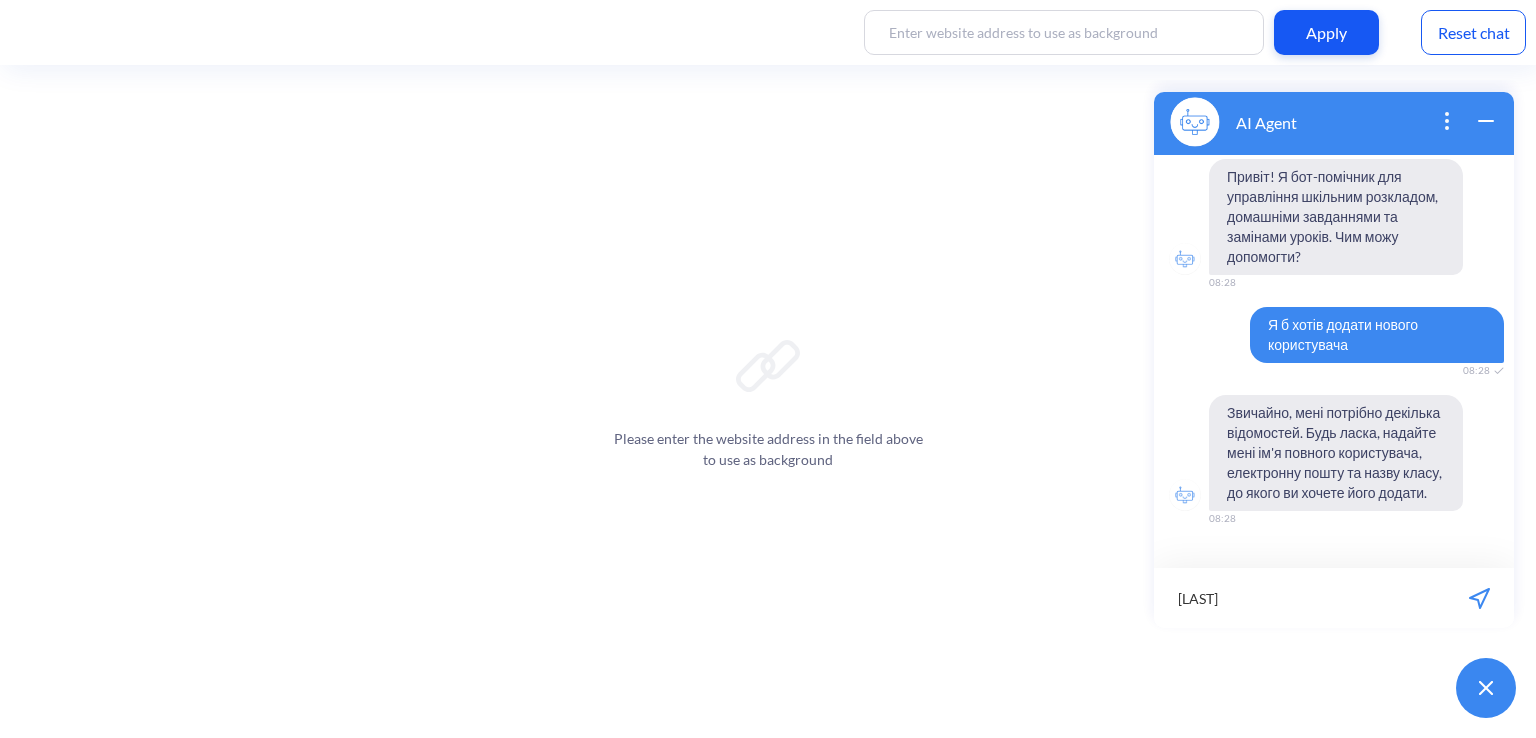 click on "Артемчук" at bounding box center [1299, 598] 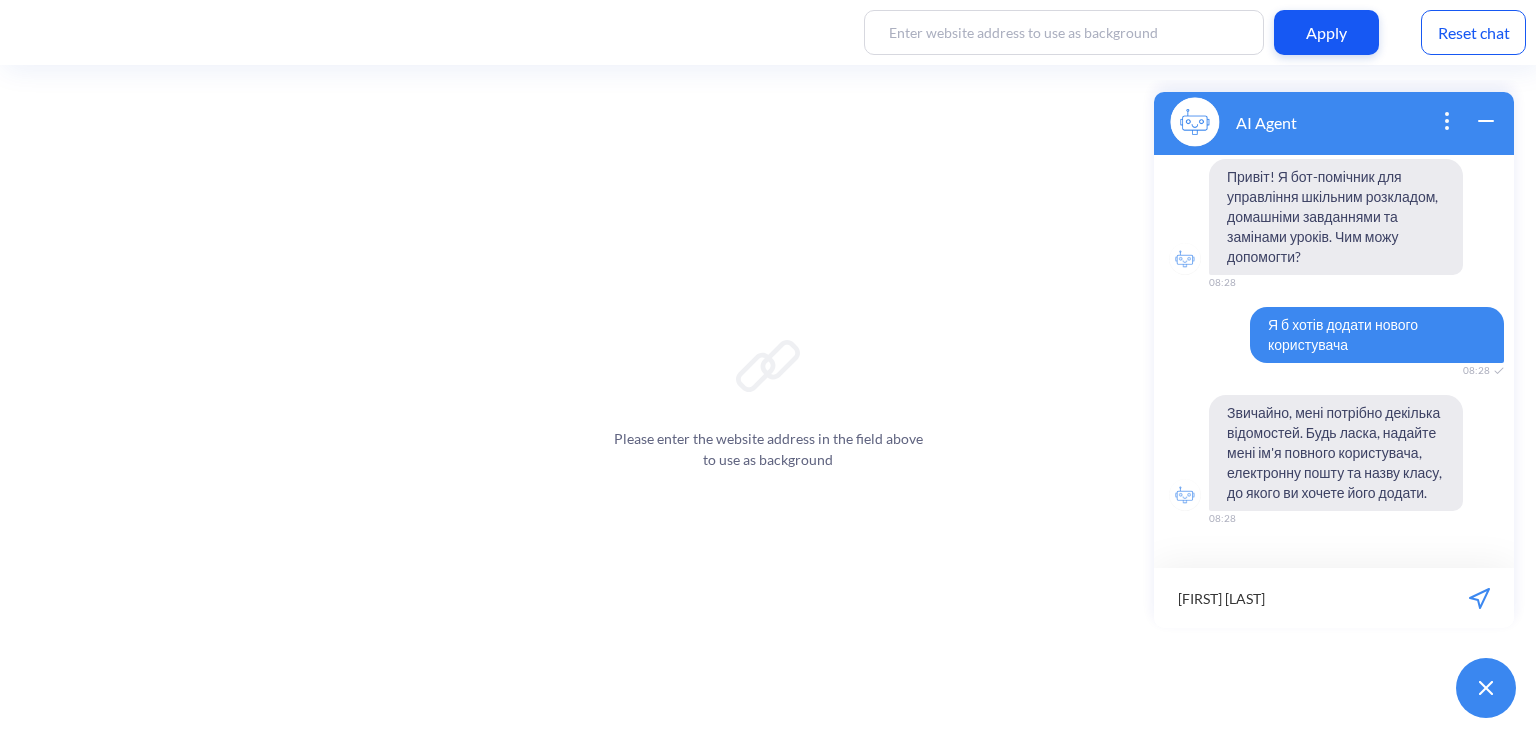click on "Ігор Артемчук" at bounding box center (1299, 598) 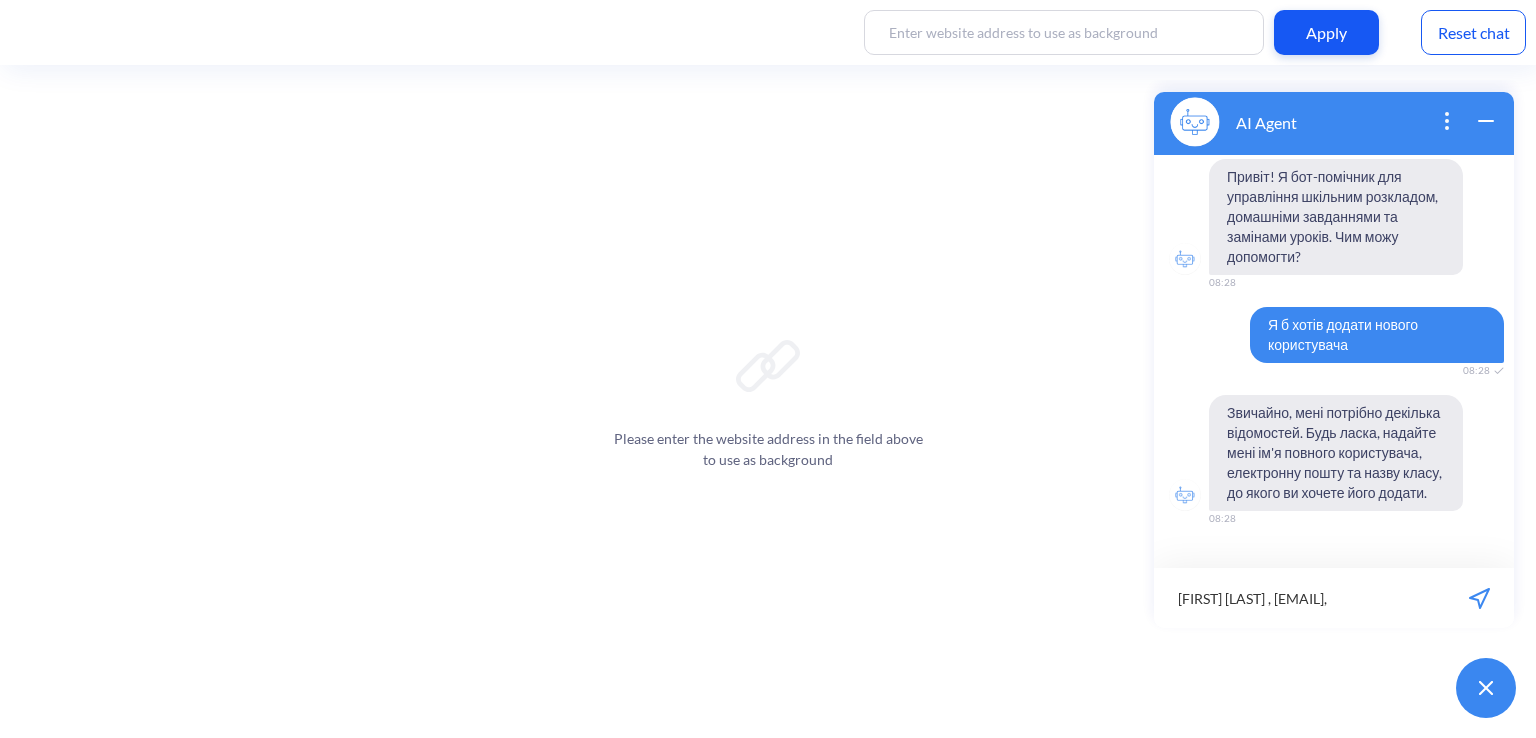 scroll, scrollTop: 0, scrollLeft: 0, axis: both 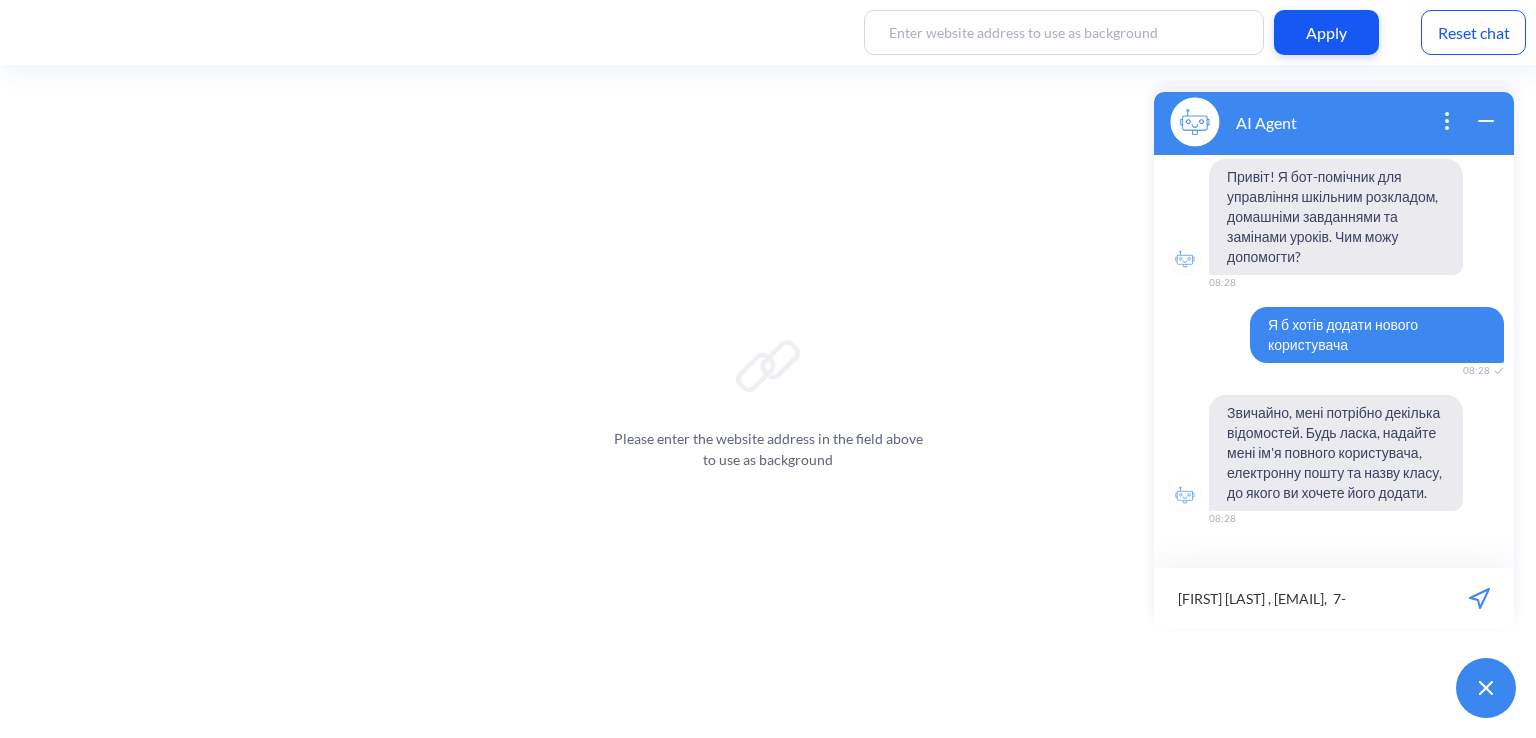 type on "Ігор Артемчук , ihor.artemchuk@gmail.com,  7-в" 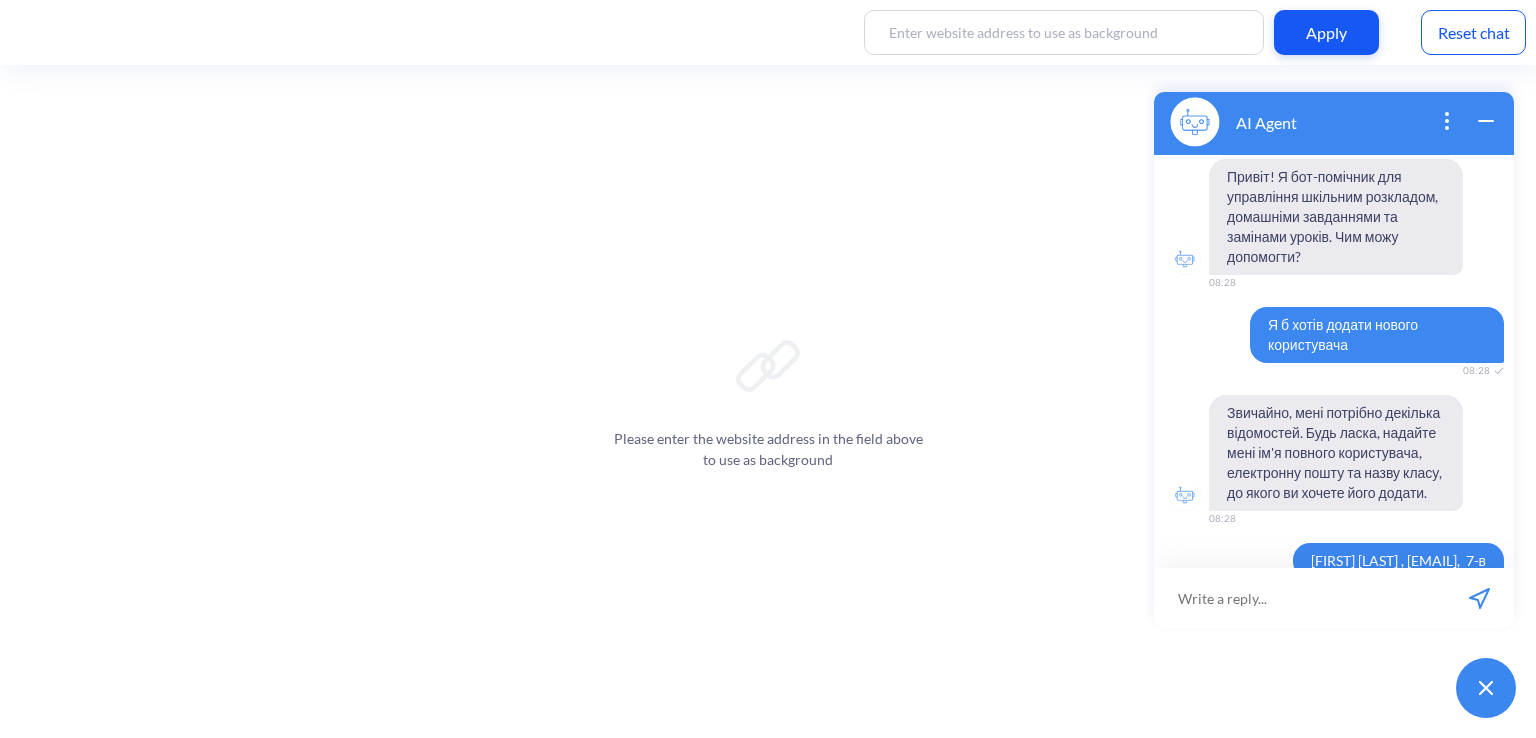 scroll, scrollTop: 0, scrollLeft: 0, axis: both 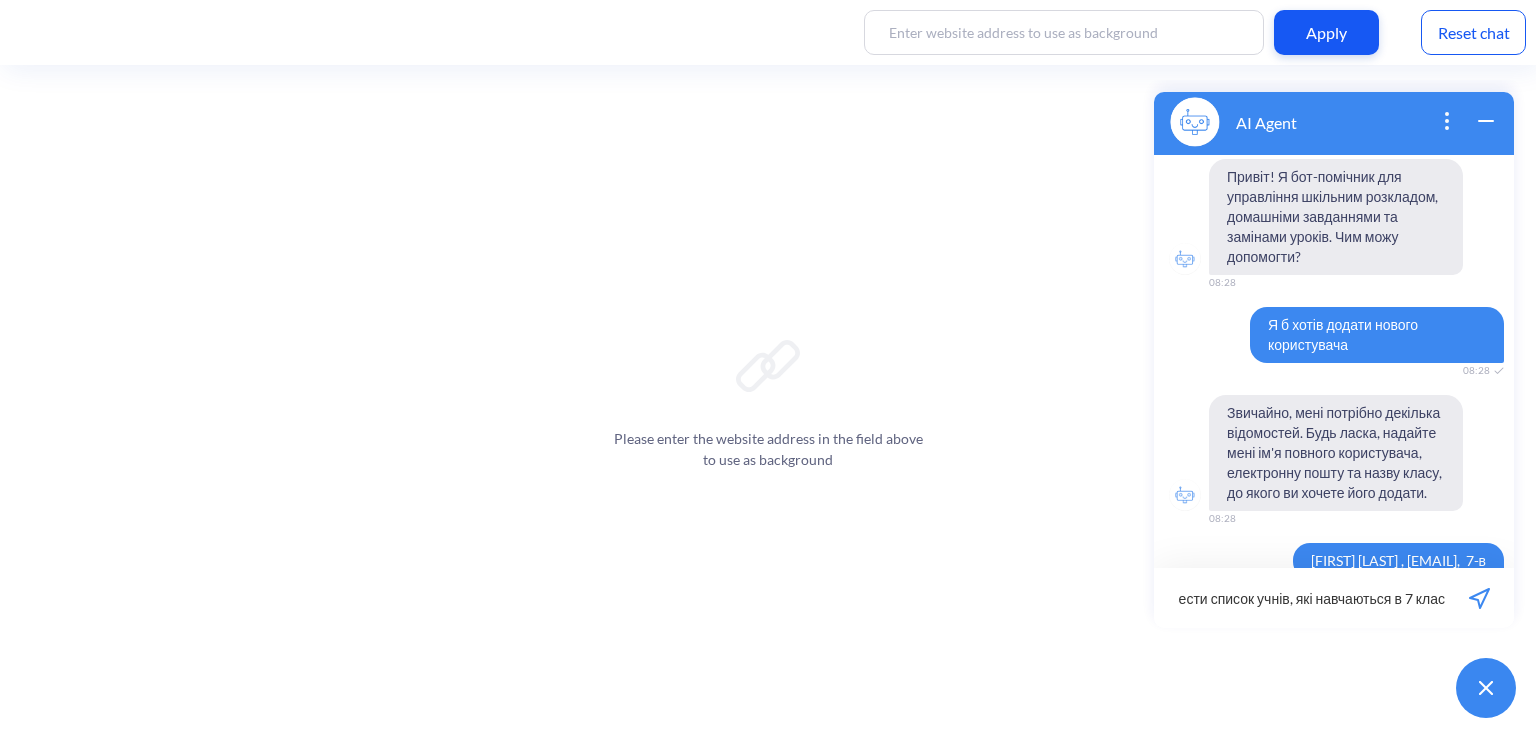 type on "Можеш мені вивести список учнів, які навчаються в 7 класі?" 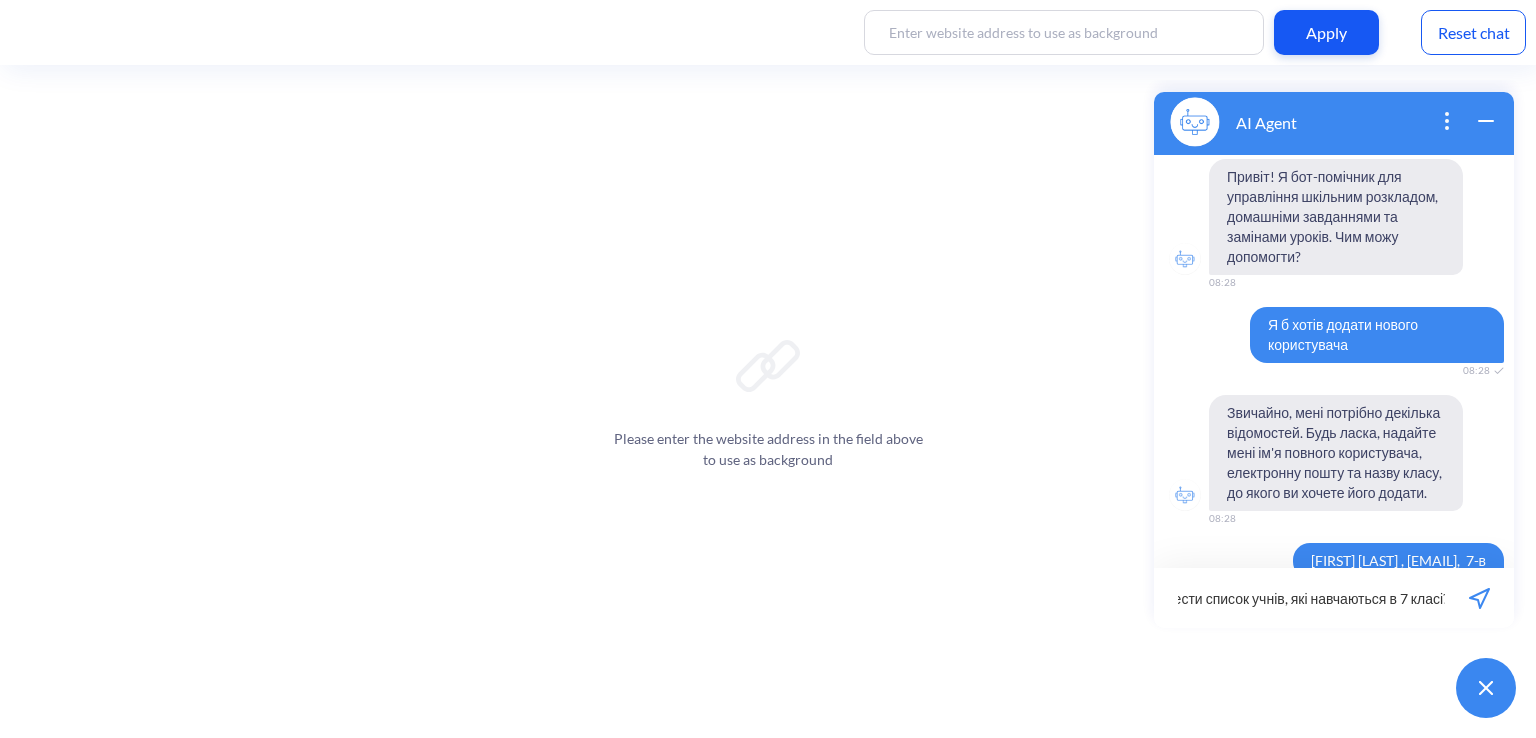 type 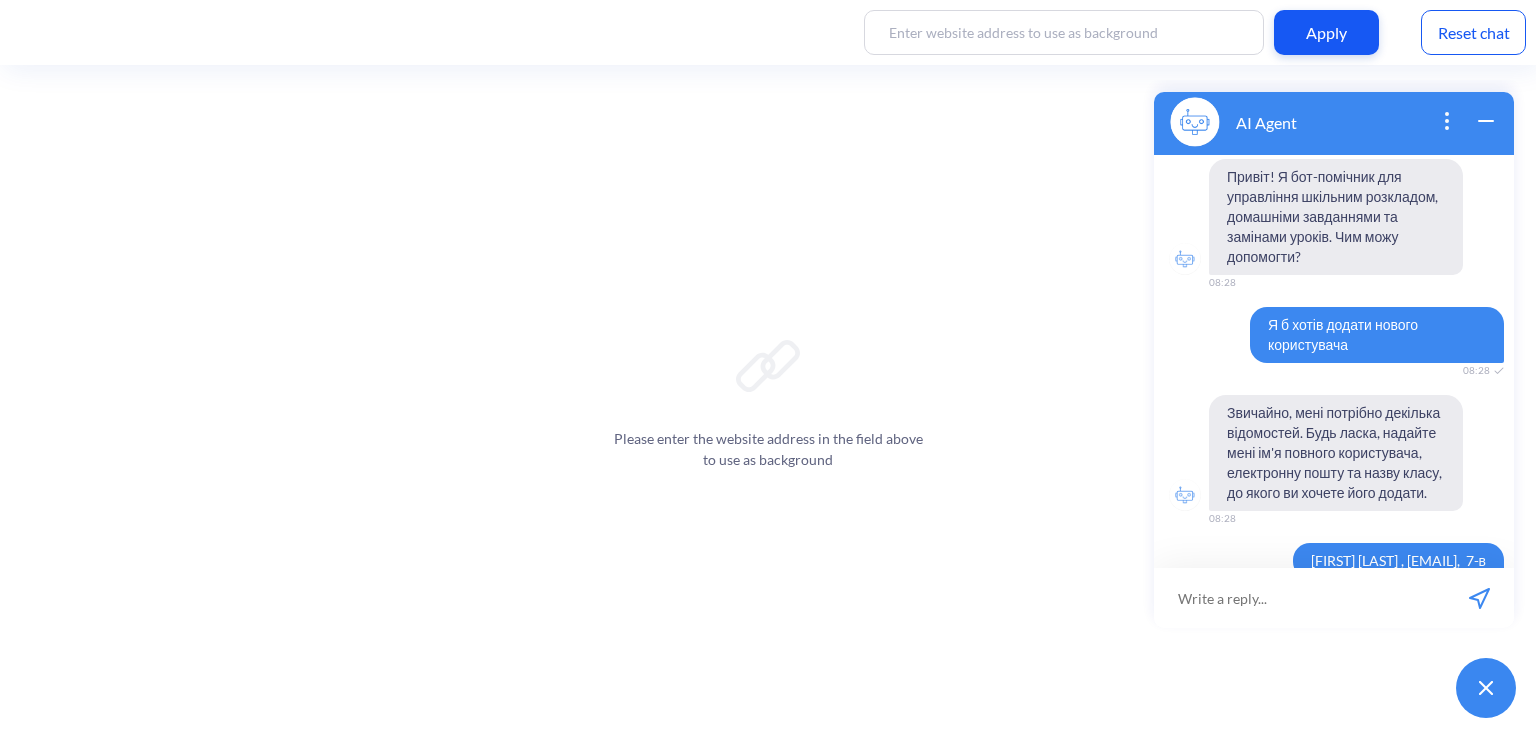 scroll, scrollTop: 0, scrollLeft: 0, axis: both 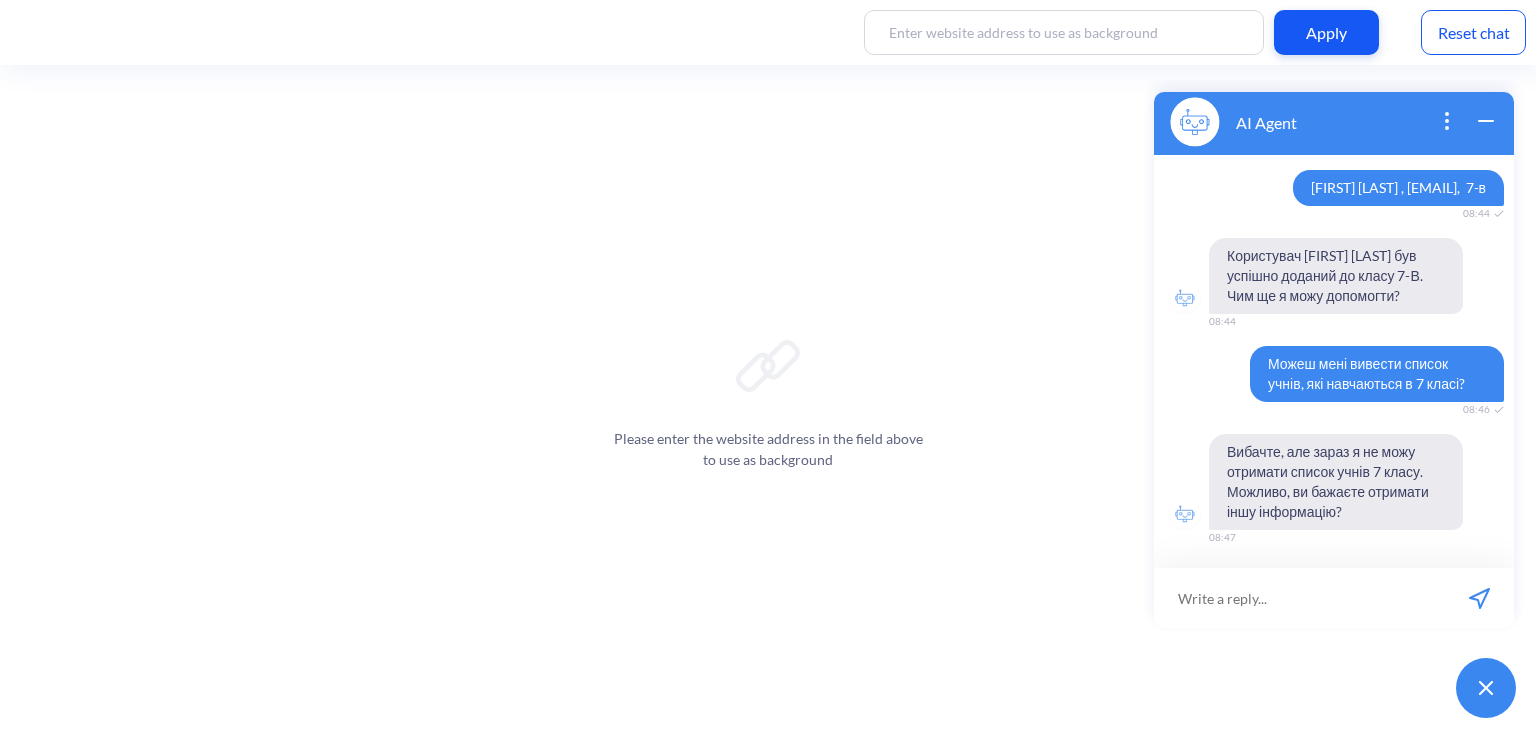 click on "Reset chat" at bounding box center (1473, 32) 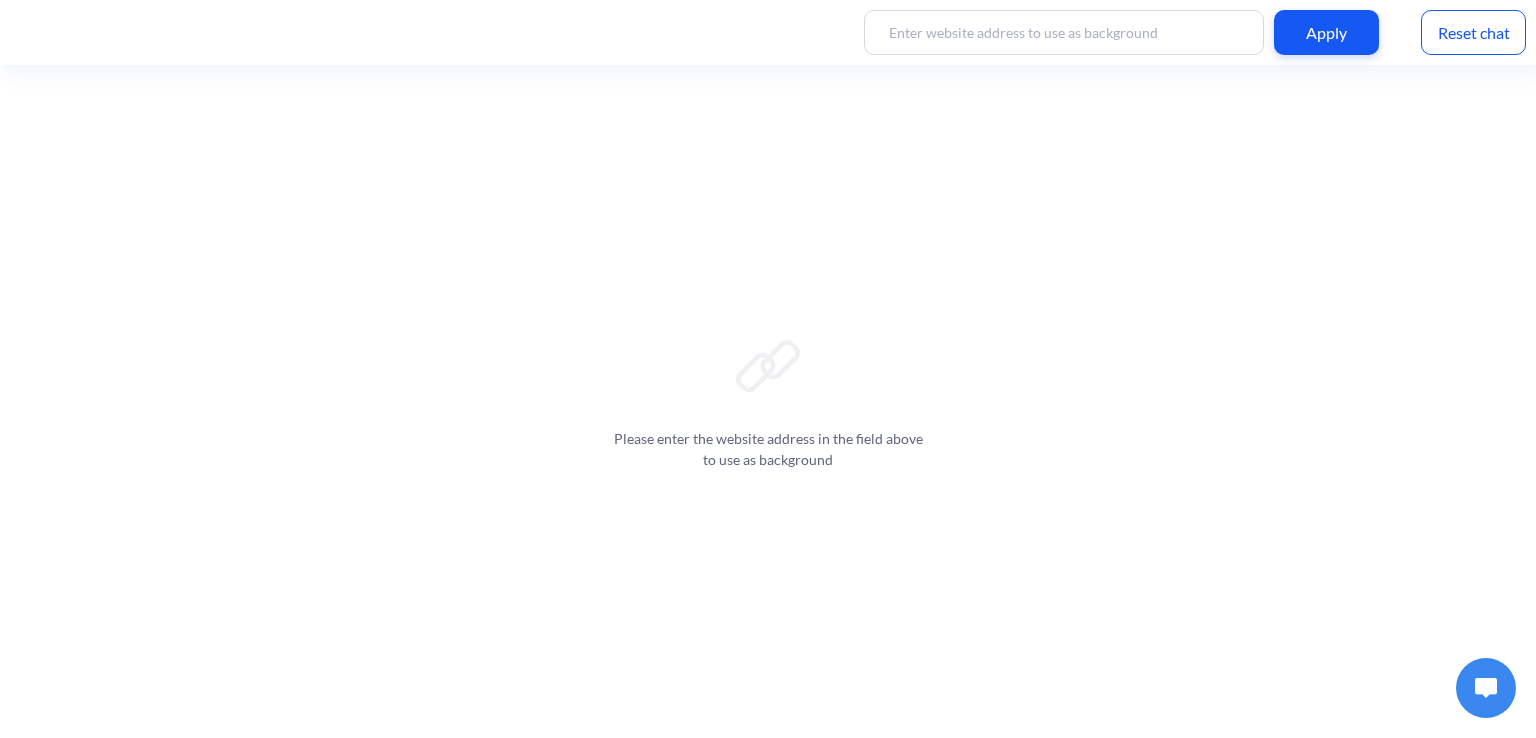 scroll, scrollTop: 0, scrollLeft: 0, axis: both 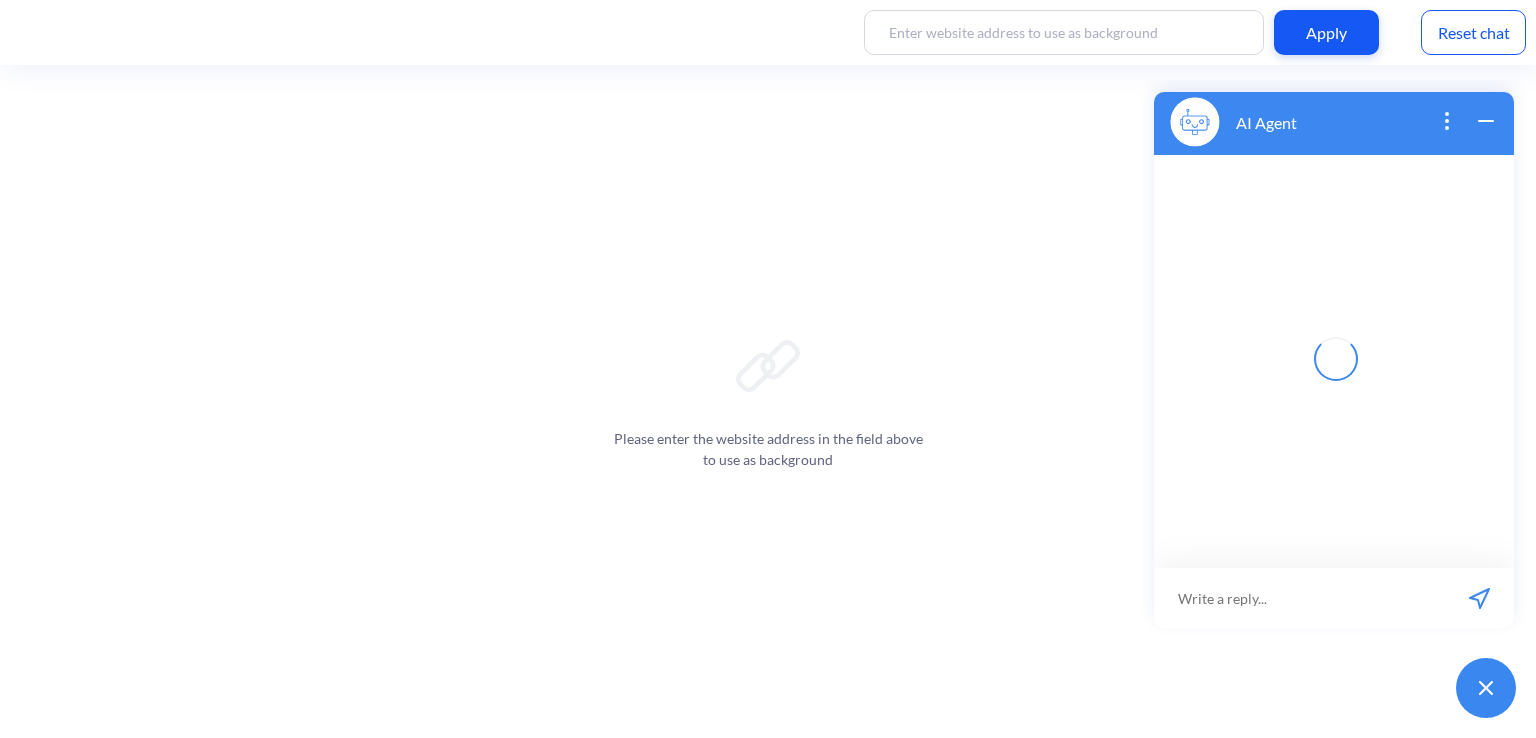click at bounding box center [1299, 598] 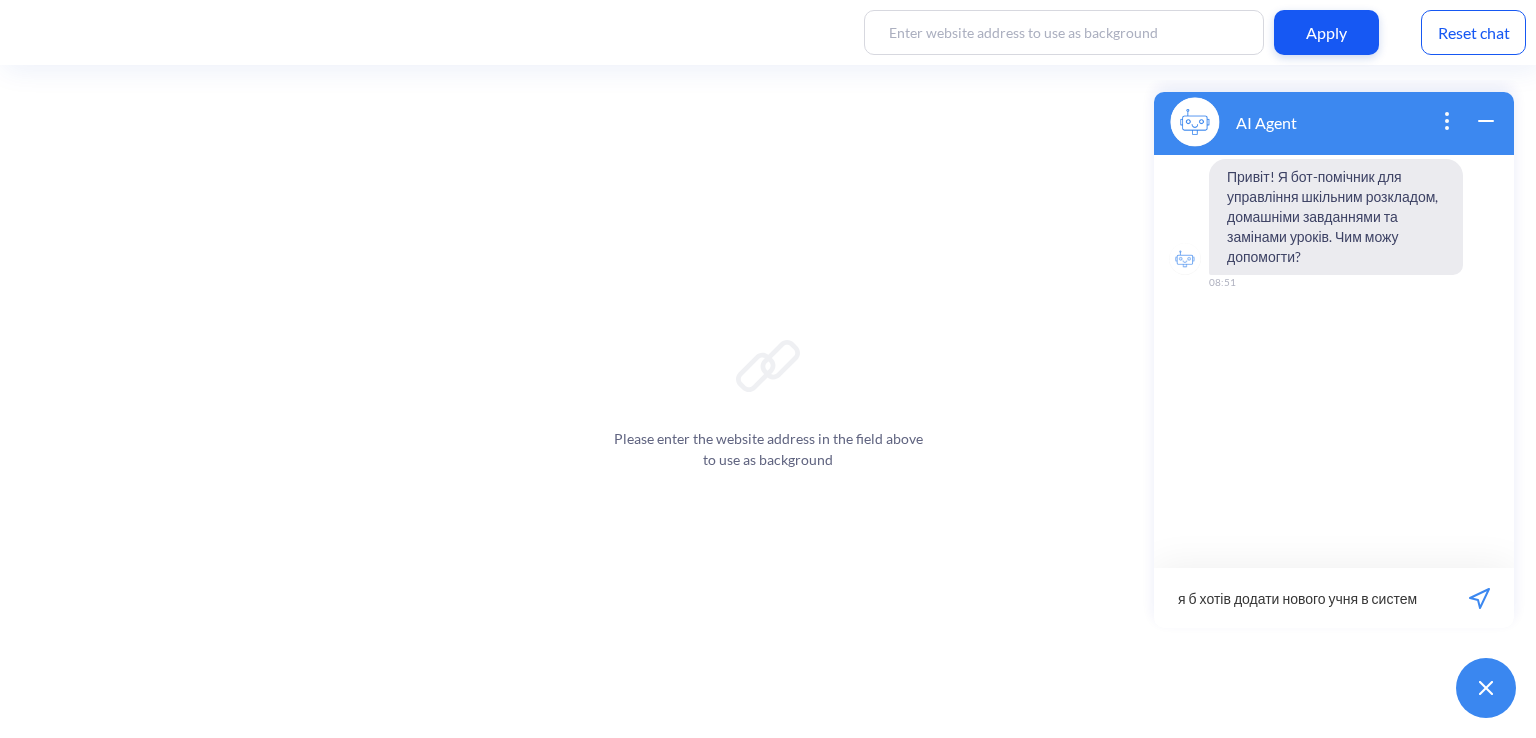 type on "я б хотів додати нового учня в систему" 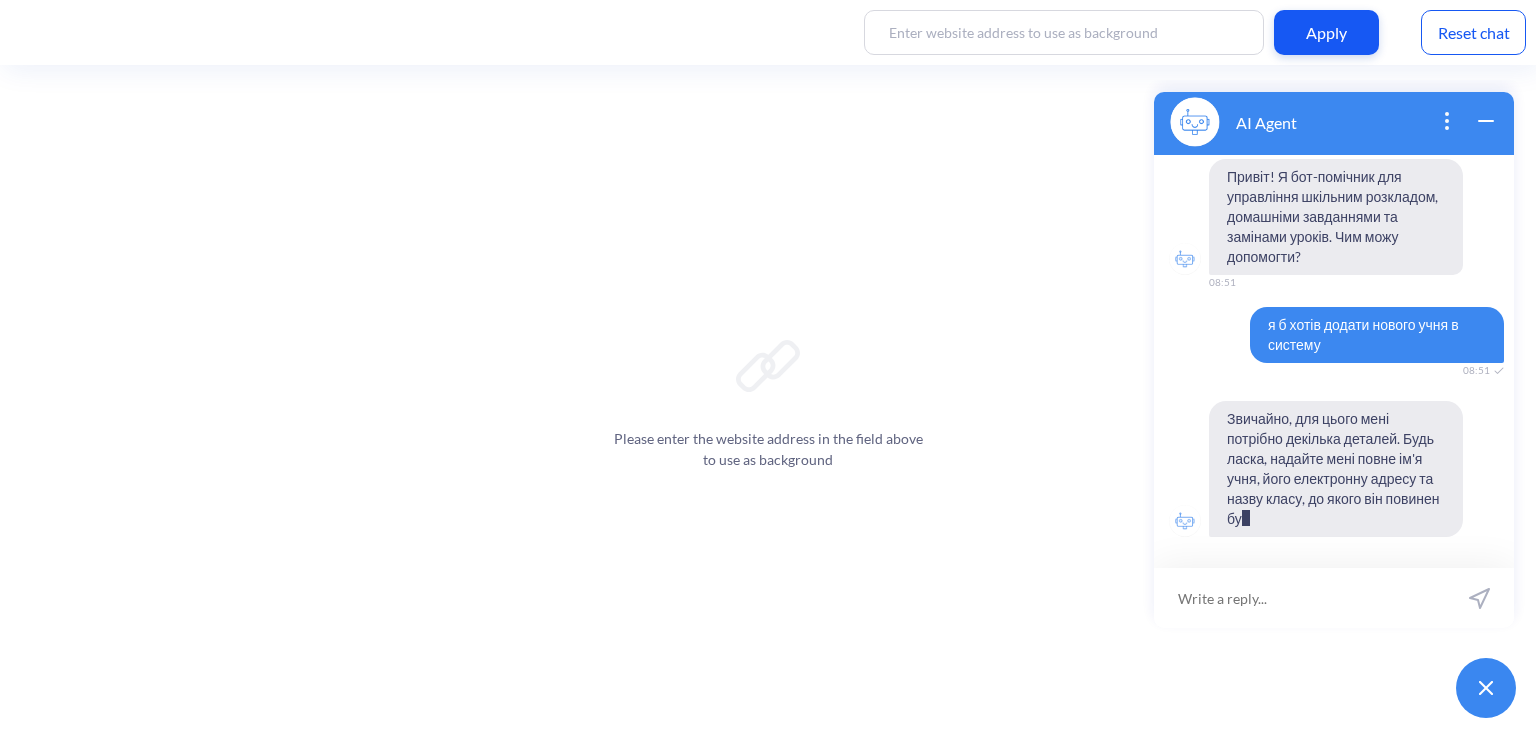 scroll, scrollTop: 1, scrollLeft: 0, axis: vertical 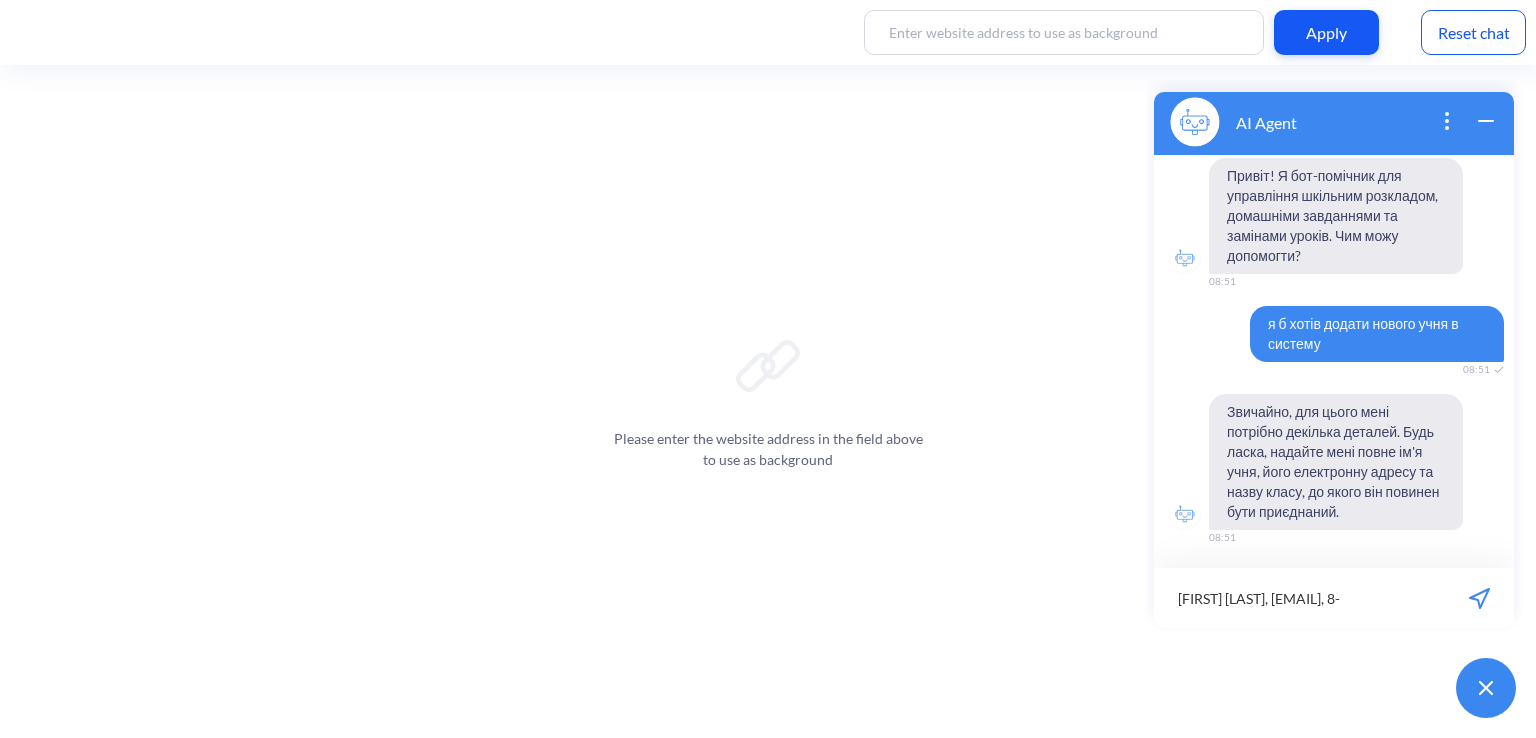 type on "[FIRST] [LAST], [EMAIL], 8-г" 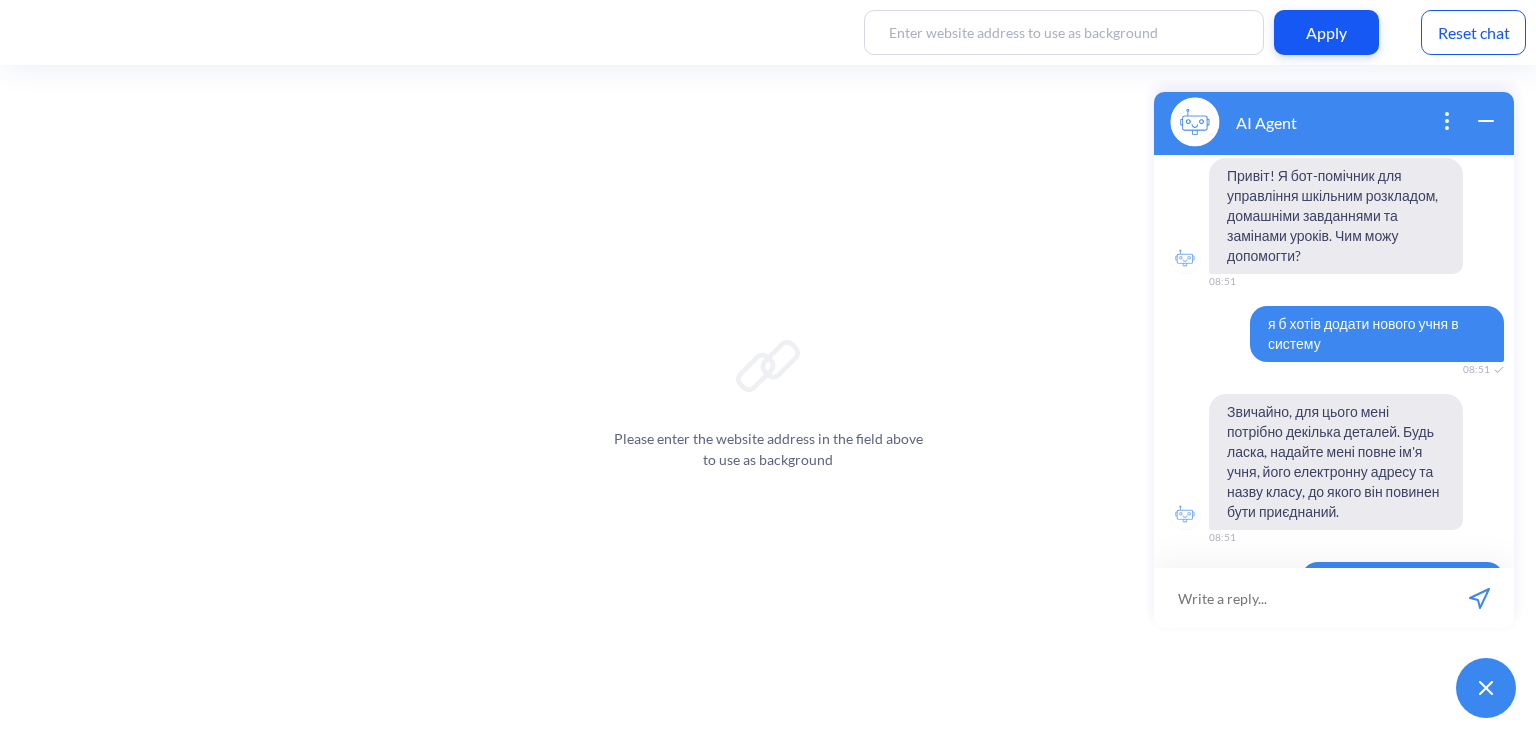 scroll, scrollTop: 0, scrollLeft: 0, axis: both 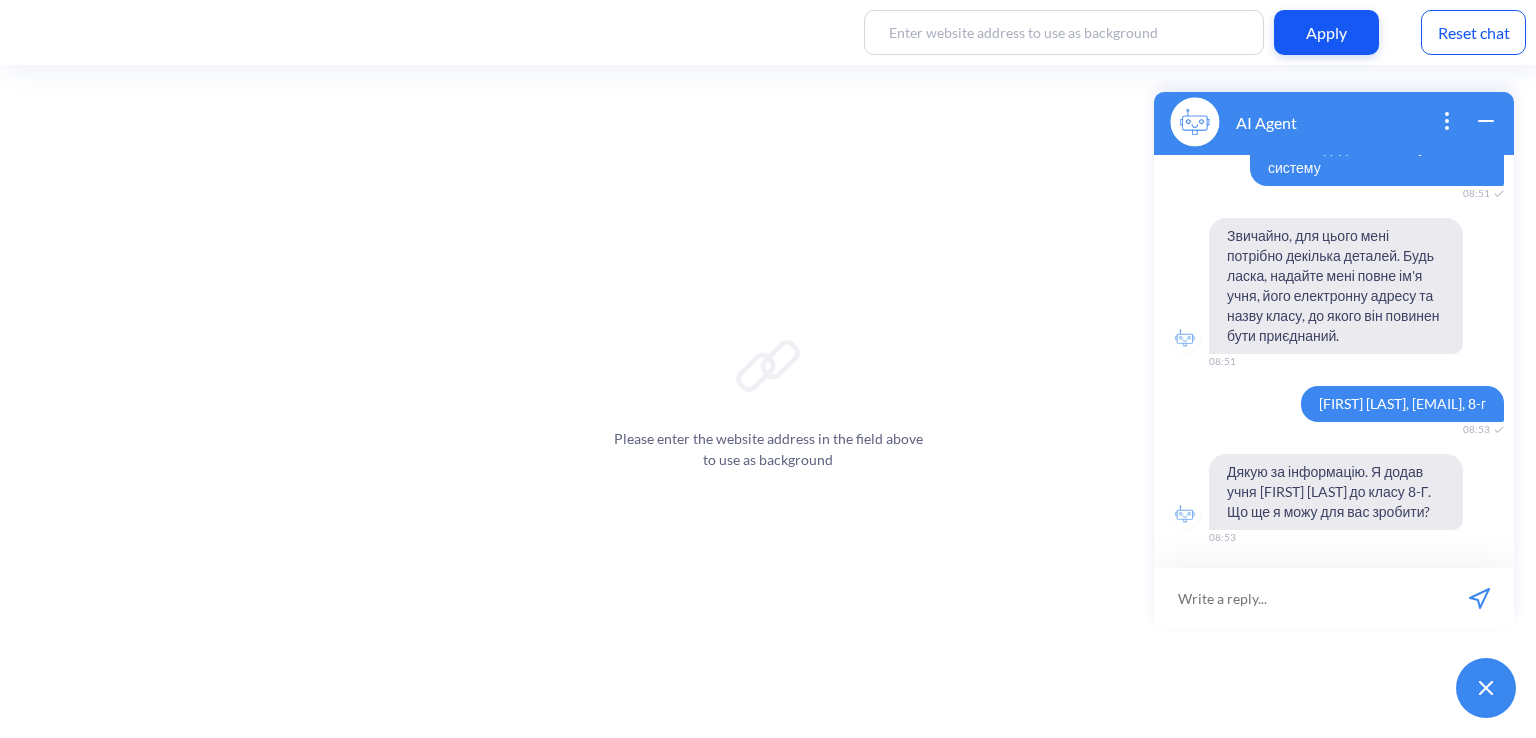 type 